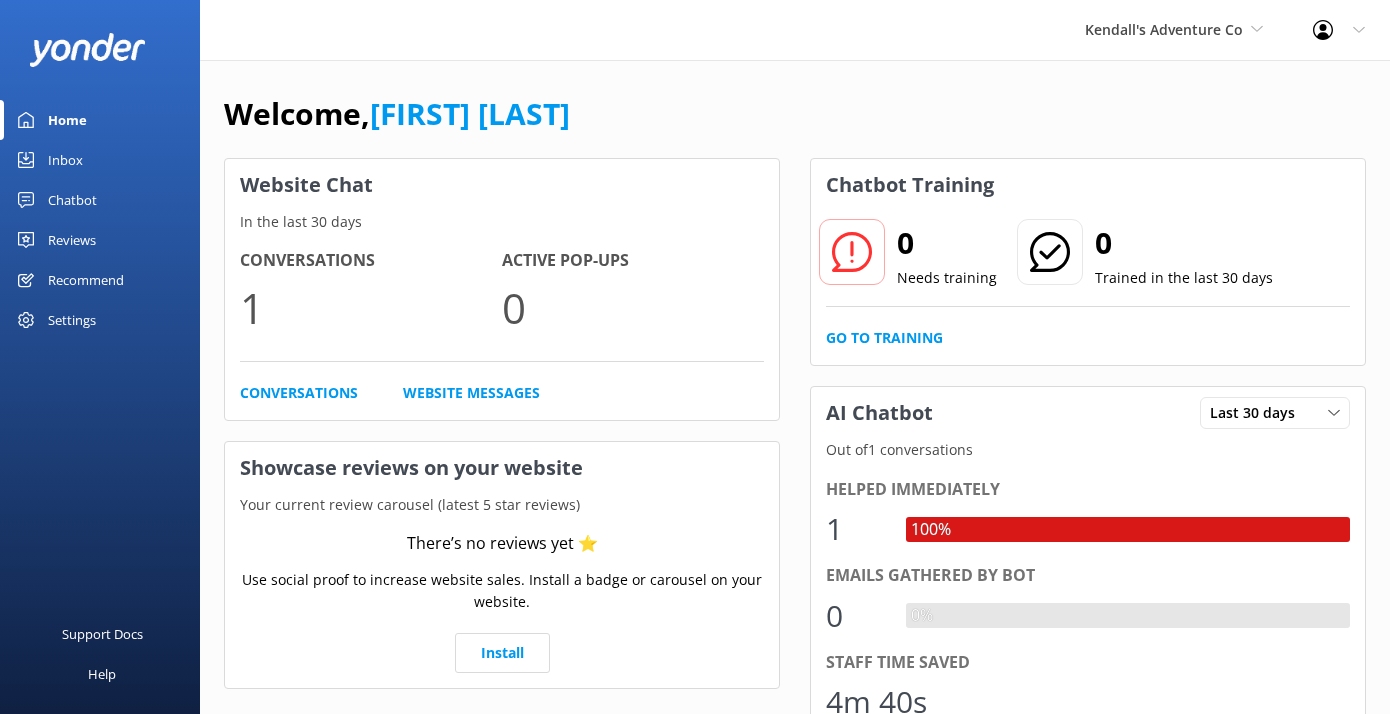 scroll, scrollTop: 0, scrollLeft: 0, axis: both 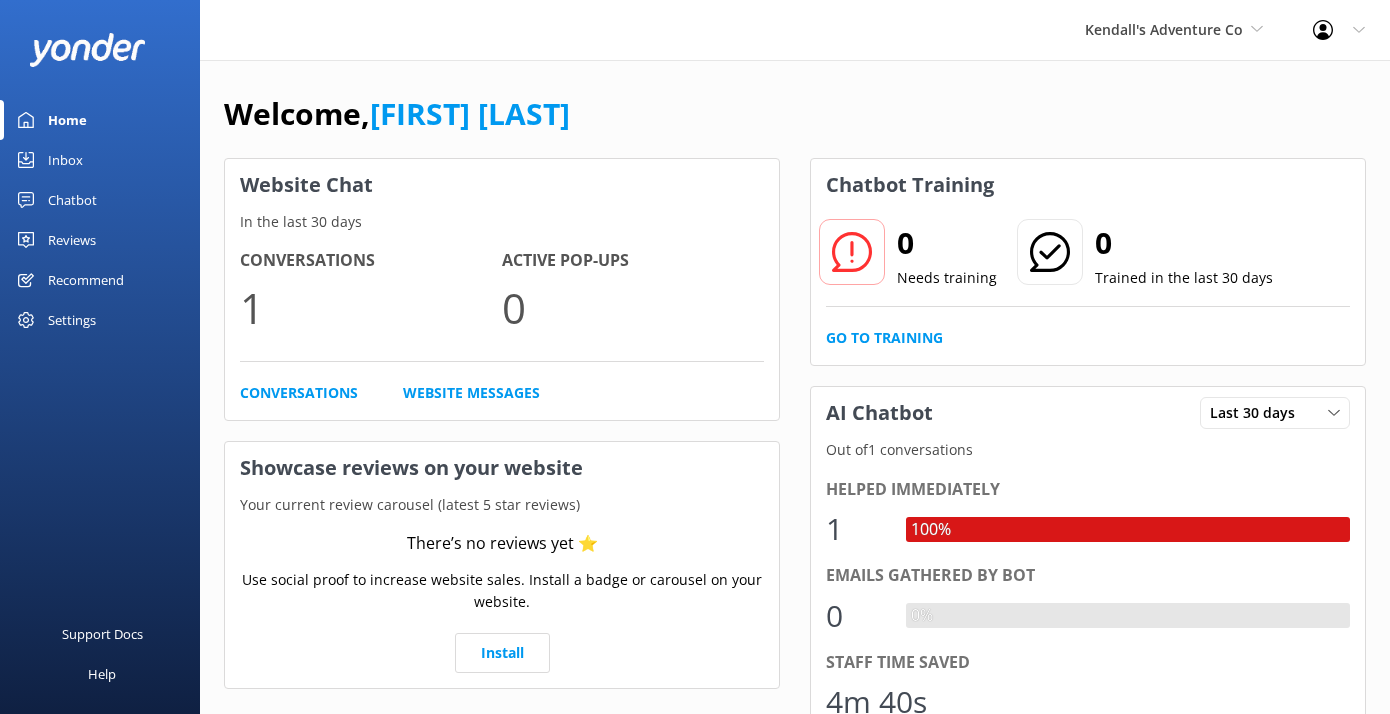 click on "Settings" at bounding box center (72, 320) 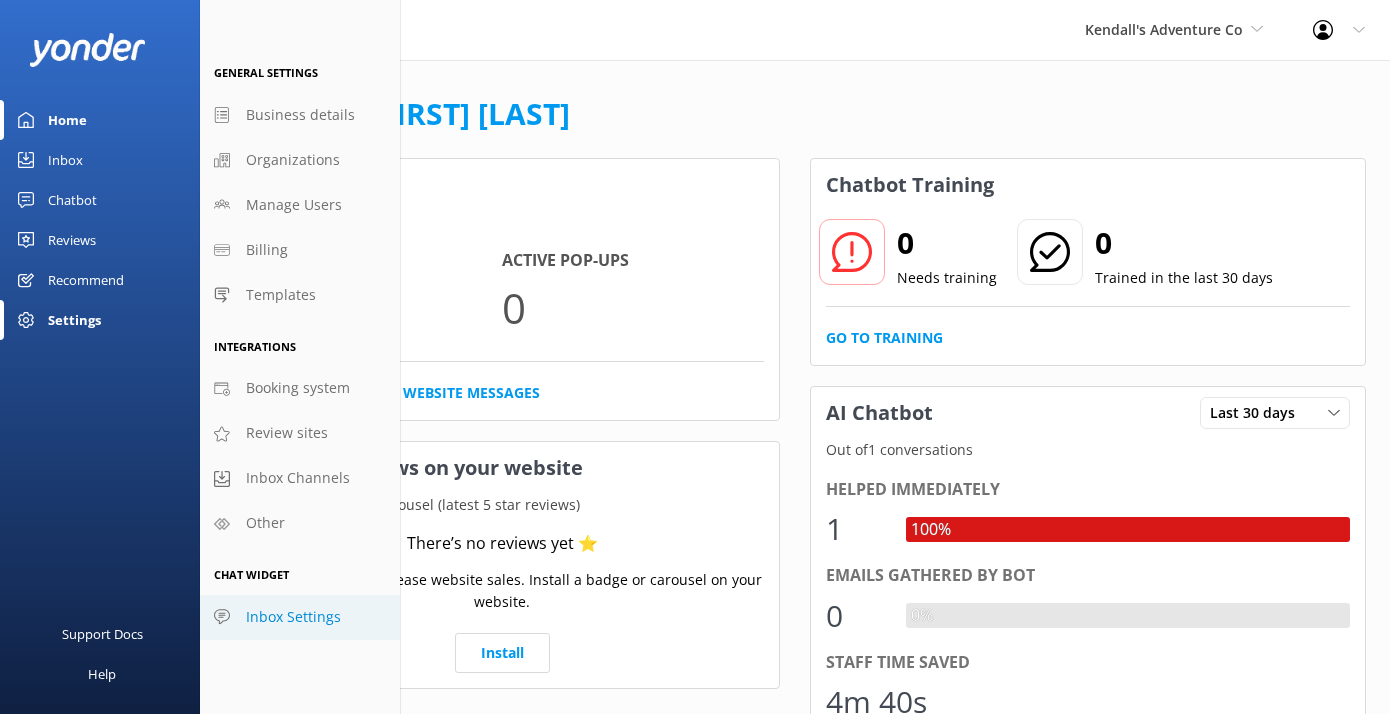 click on "Inbox Settings" at bounding box center [293, 617] 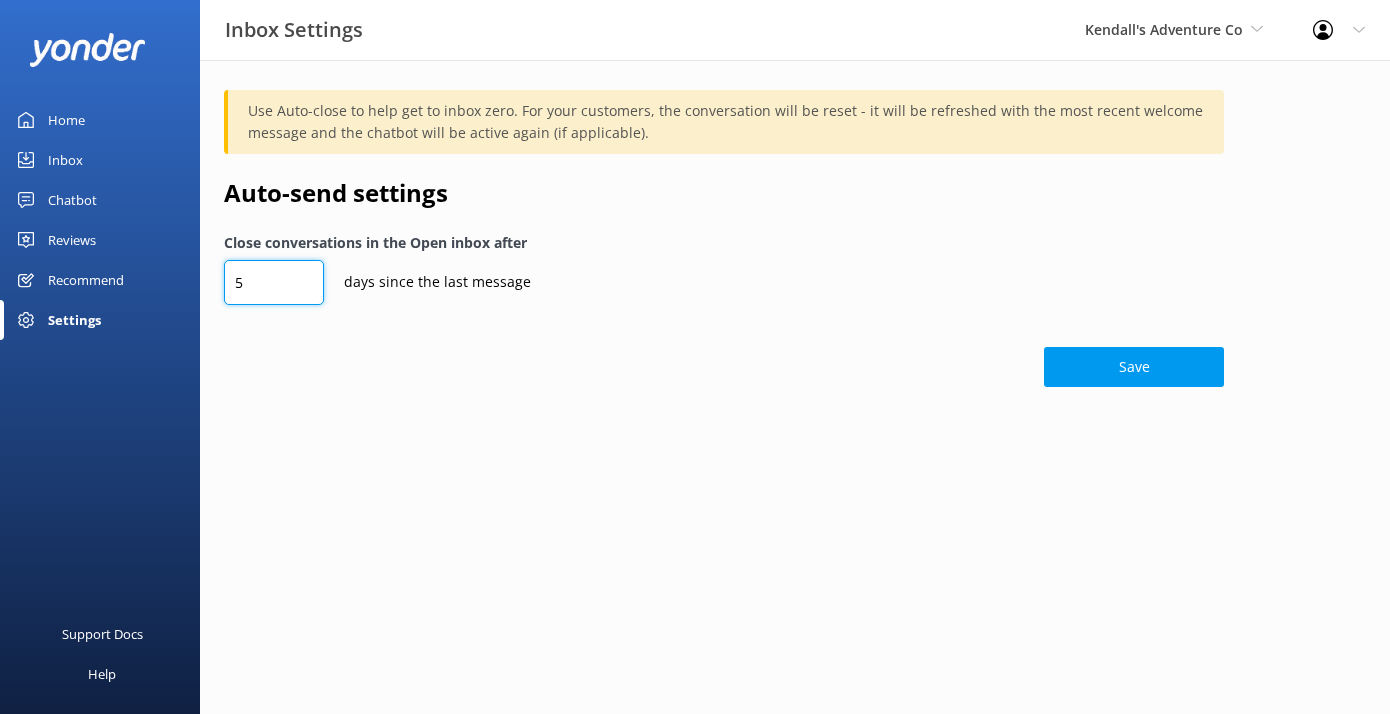 click on "5" at bounding box center (274, 282) 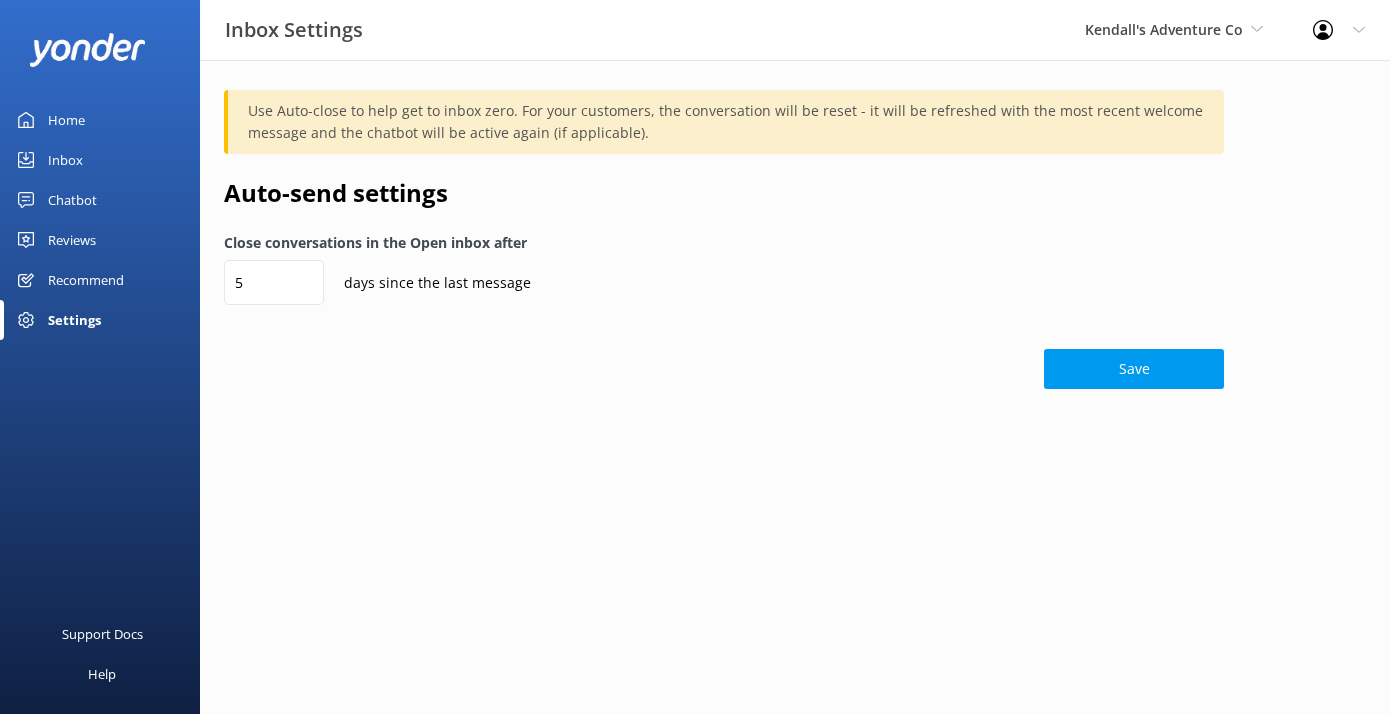 click on "Save" at bounding box center [724, 359] 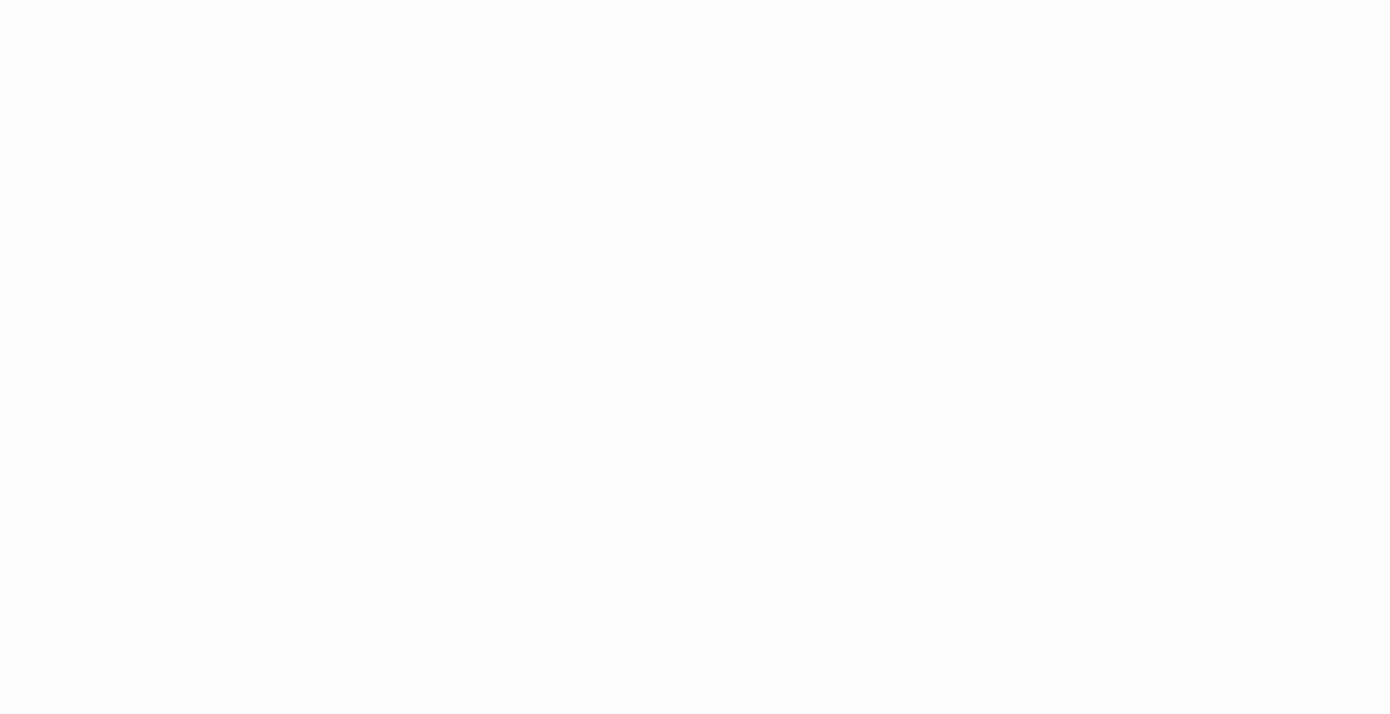 scroll, scrollTop: 0, scrollLeft: 0, axis: both 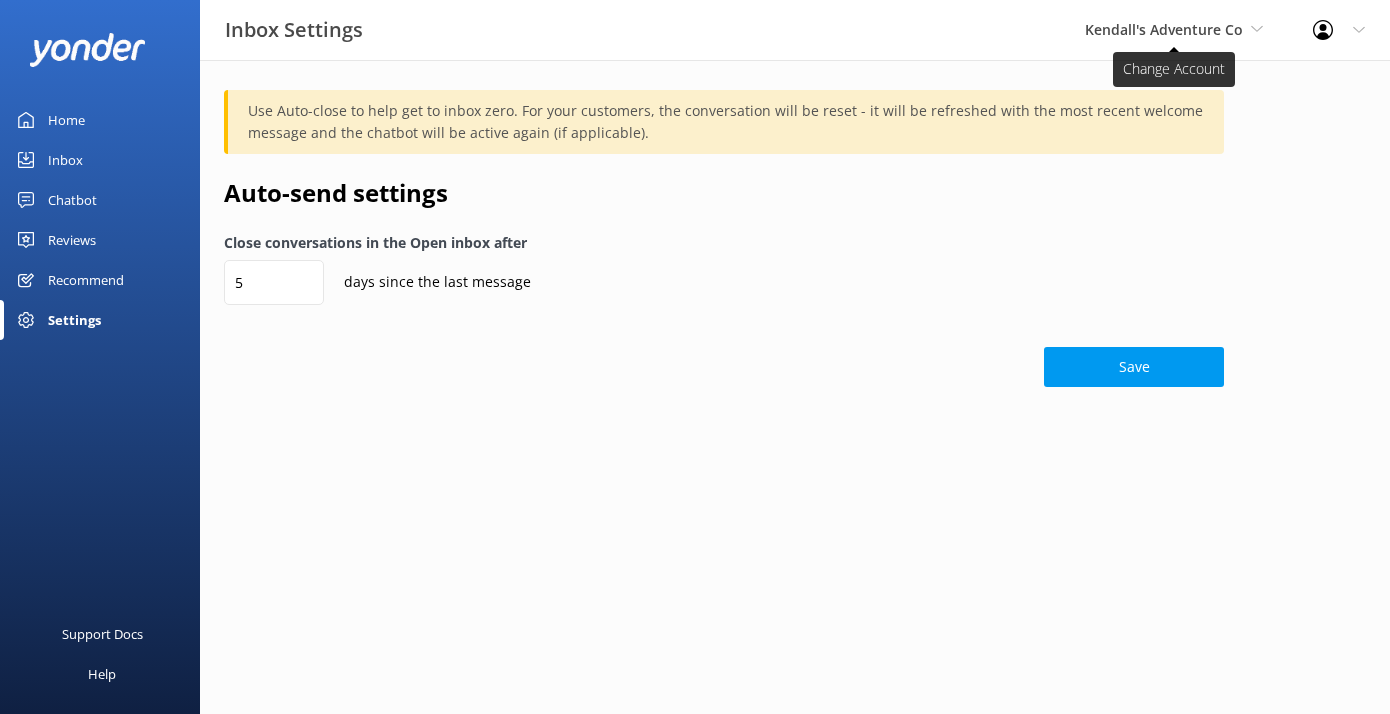 click on "Kendall's Adventure Co" at bounding box center [1174, 30] 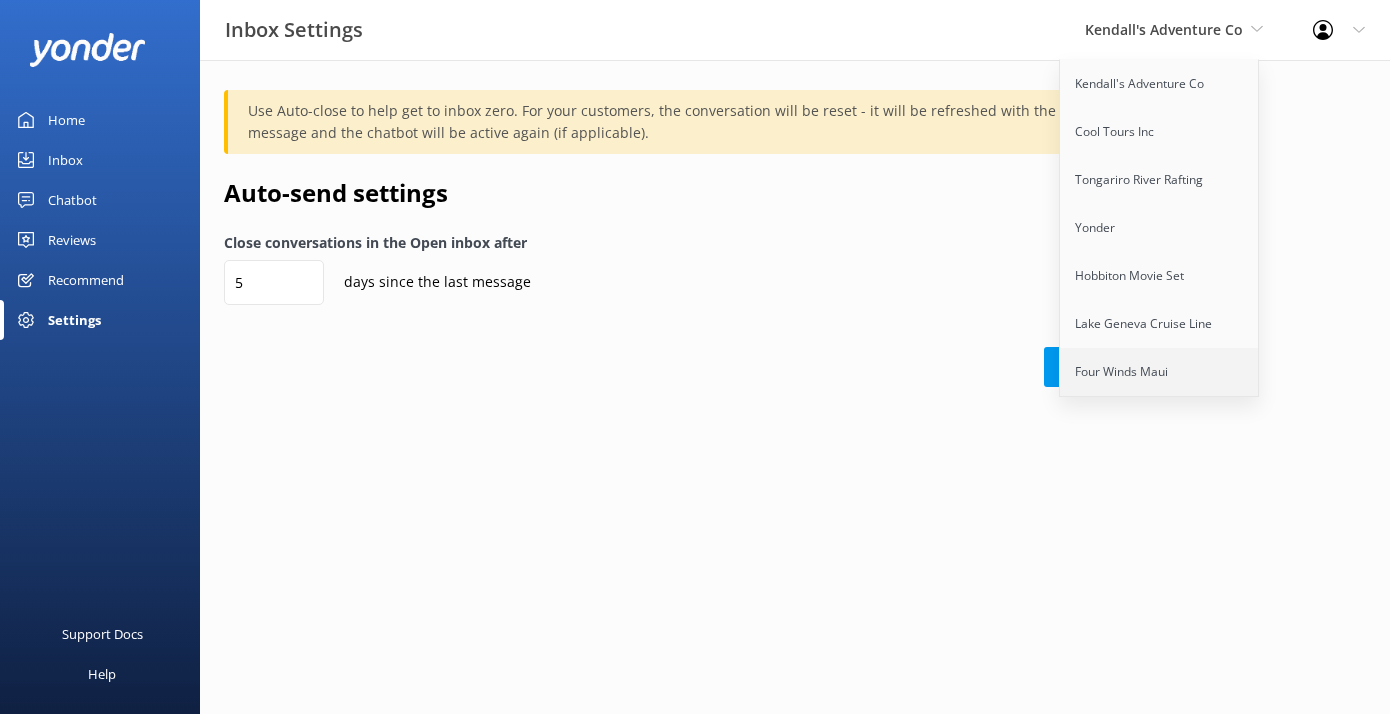 click on "Four Winds Maui" at bounding box center (1160, 372) 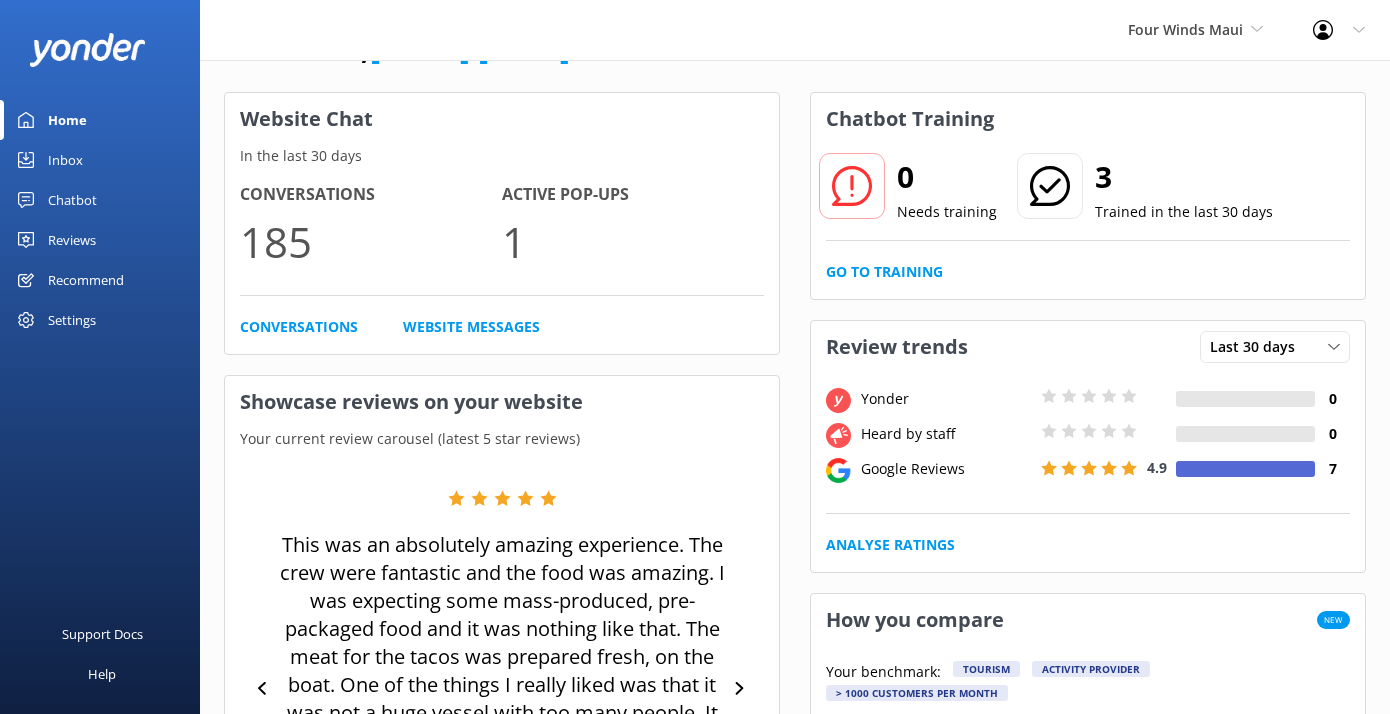 scroll, scrollTop: 0, scrollLeft: 0, axis: both 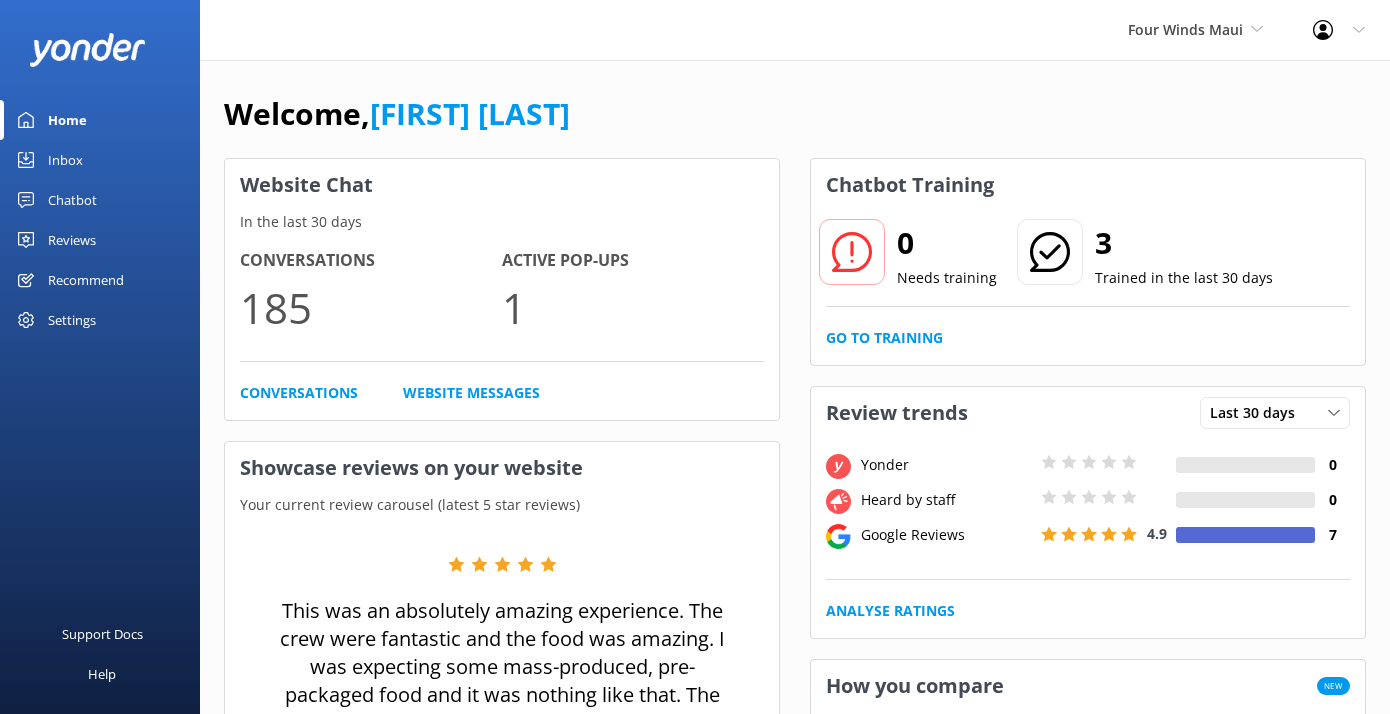 click on "Settings" at bounding box center (100, 320) 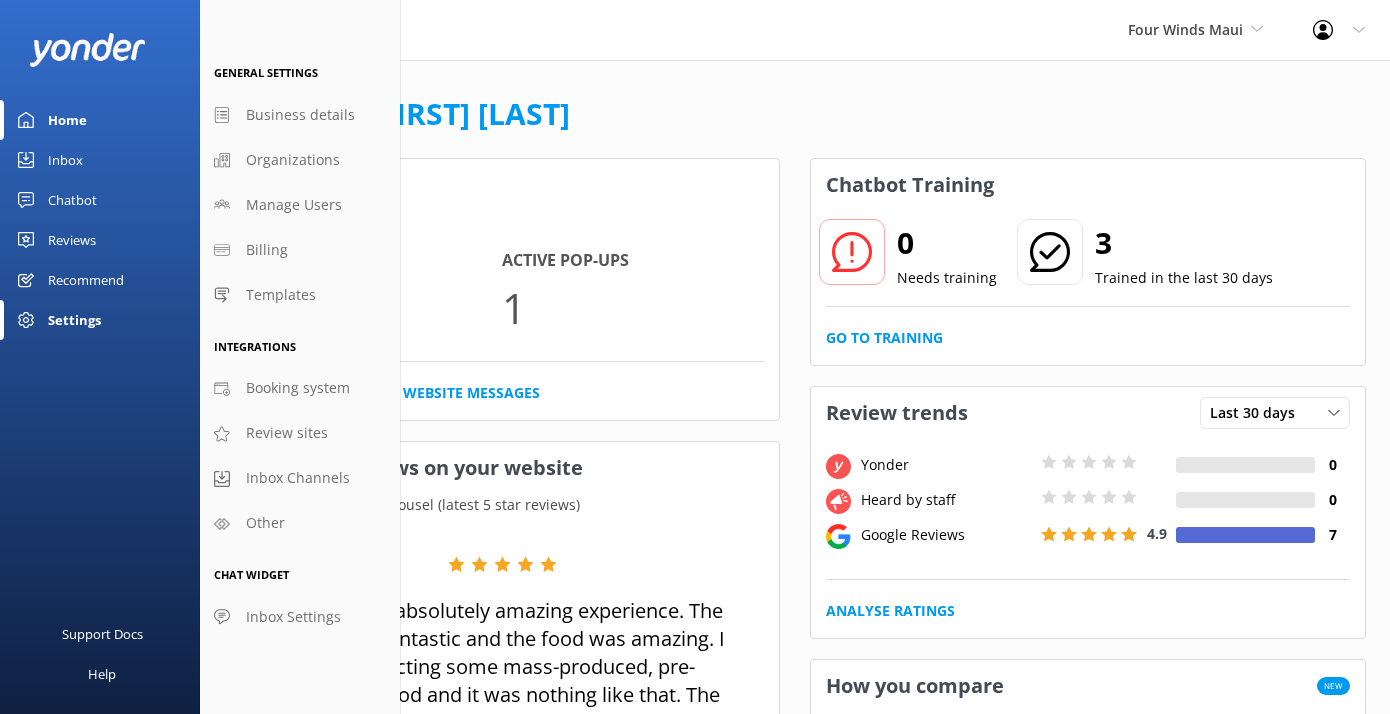 click on "Chatbot" at bounding box center (72, 200) 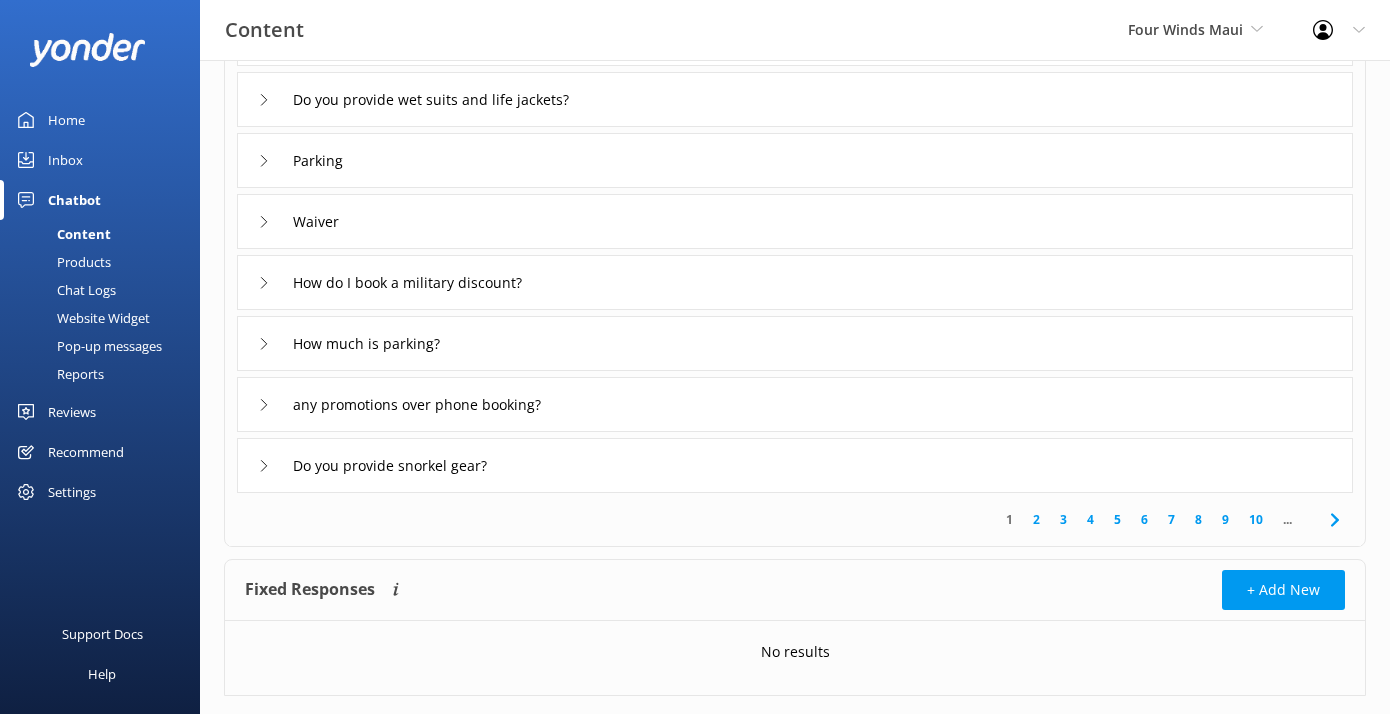 scroll, scrollTop: 392, scrollLeft: 0, axis: vertical 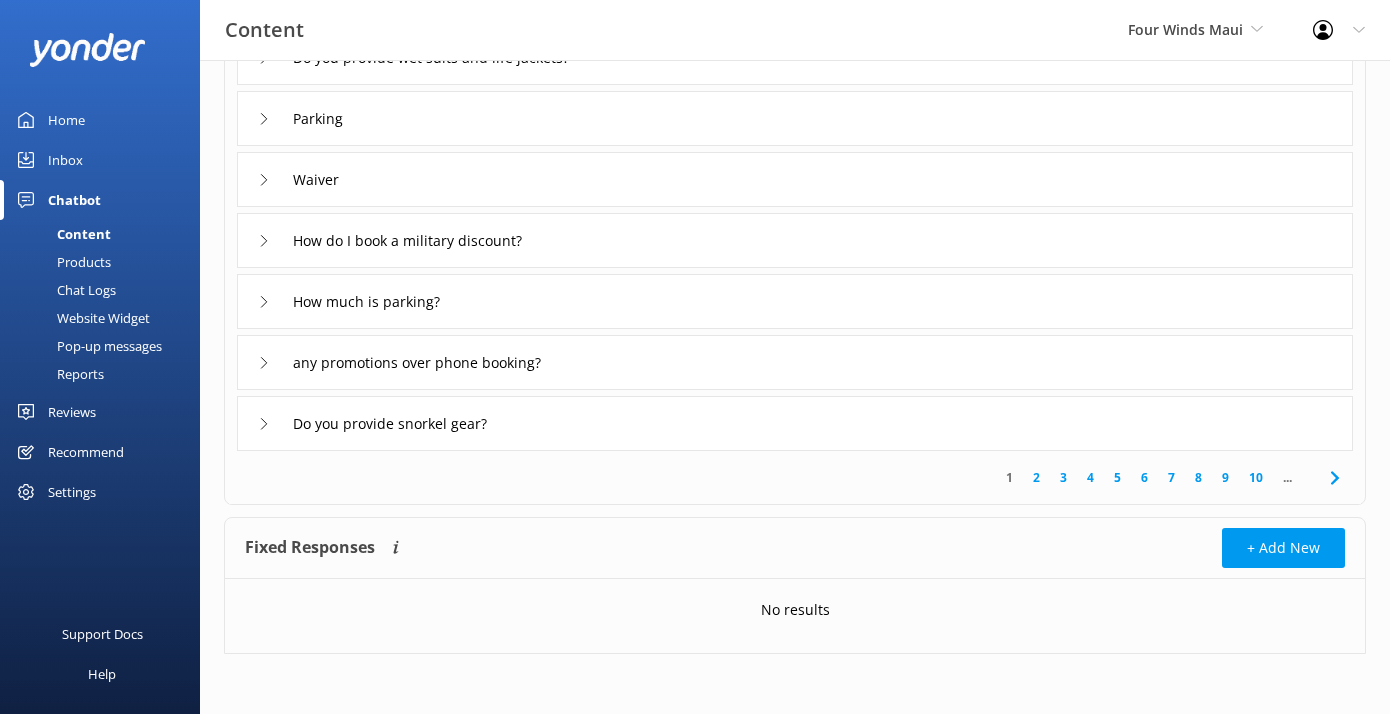 click on "Pop-up messages" at bounding box center (87, 346) 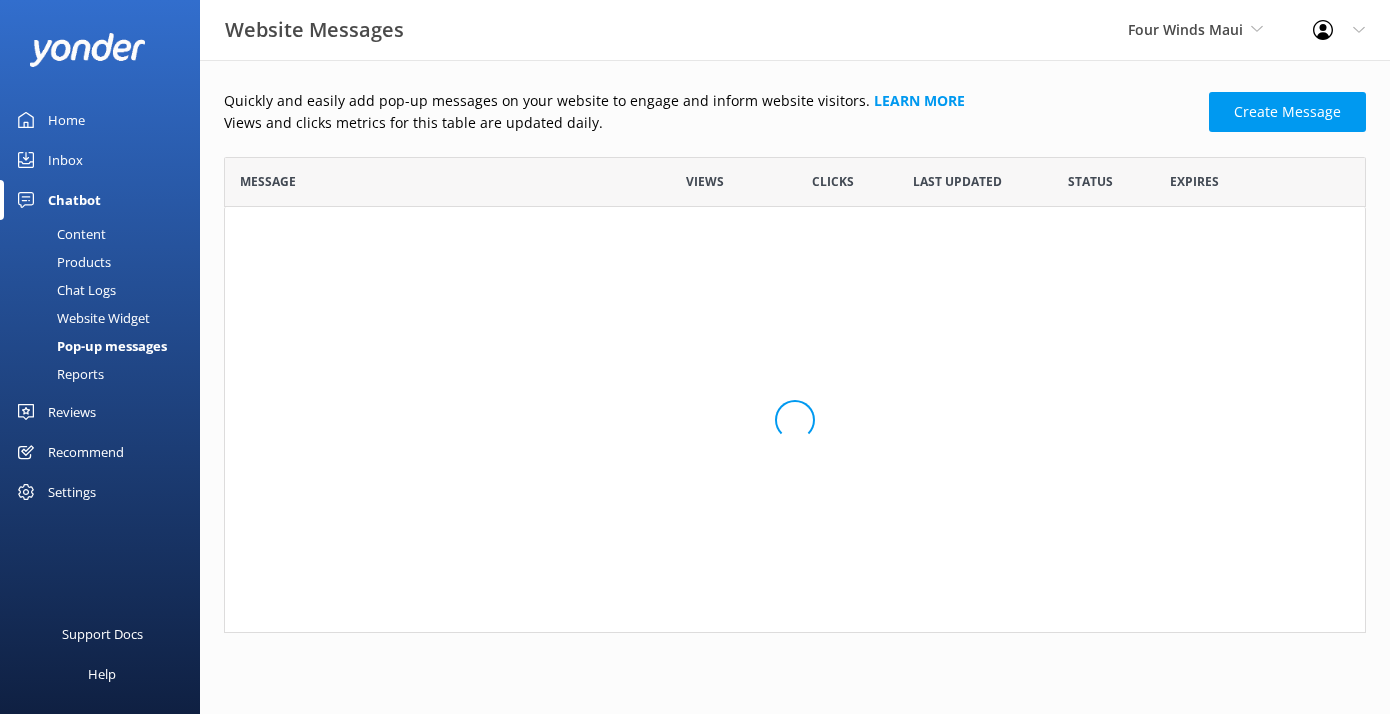 scroll, scrollTop: 0, scrollLeft: 0, axis: both 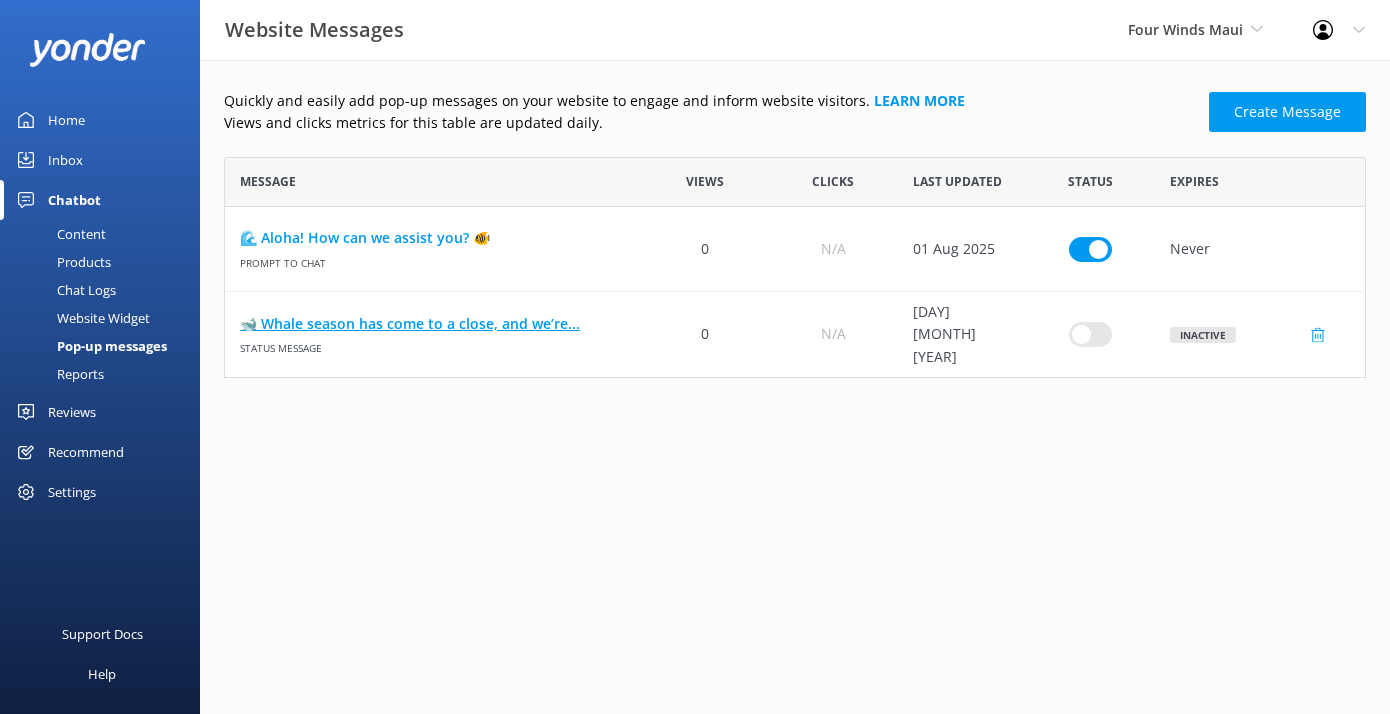 click on "🐋 Whale season has come to a close, and we’re..." at bounding box center [433, 324] 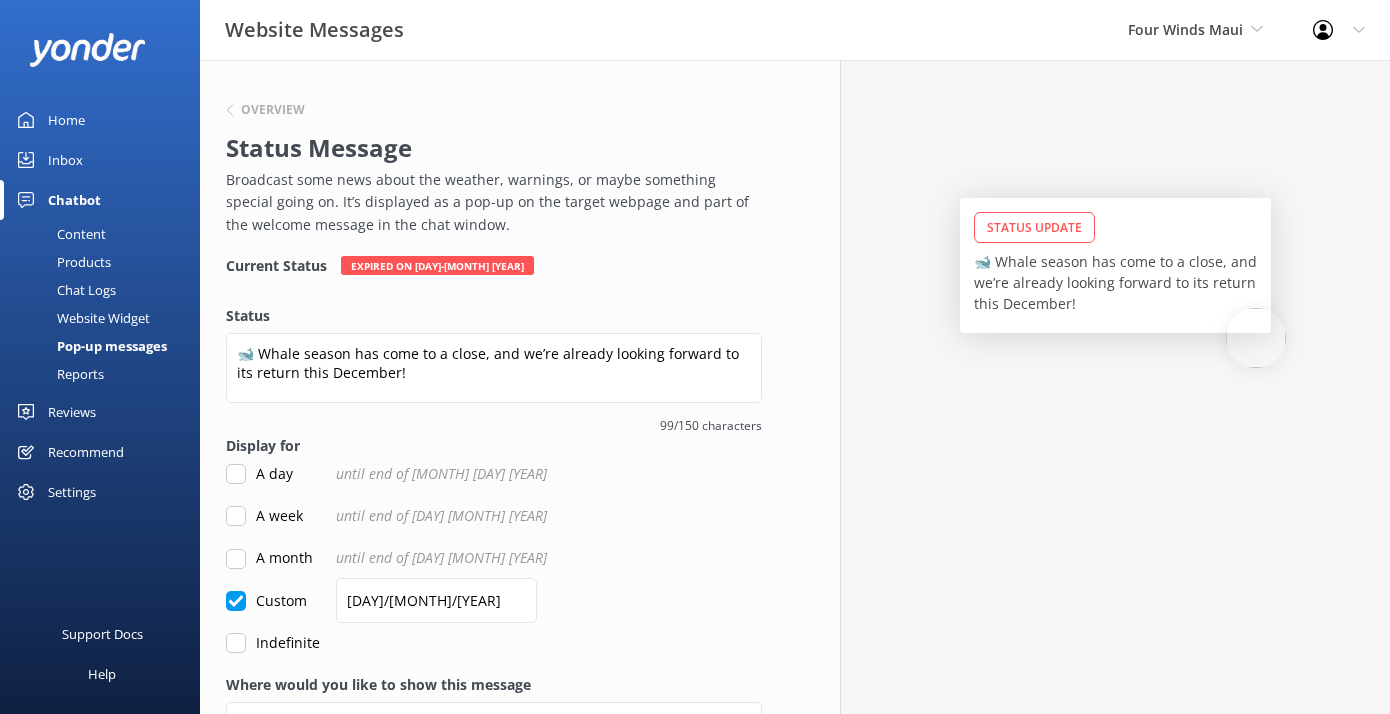 scroll, scrollTop: 0, scrollLeft: 0, axis: both 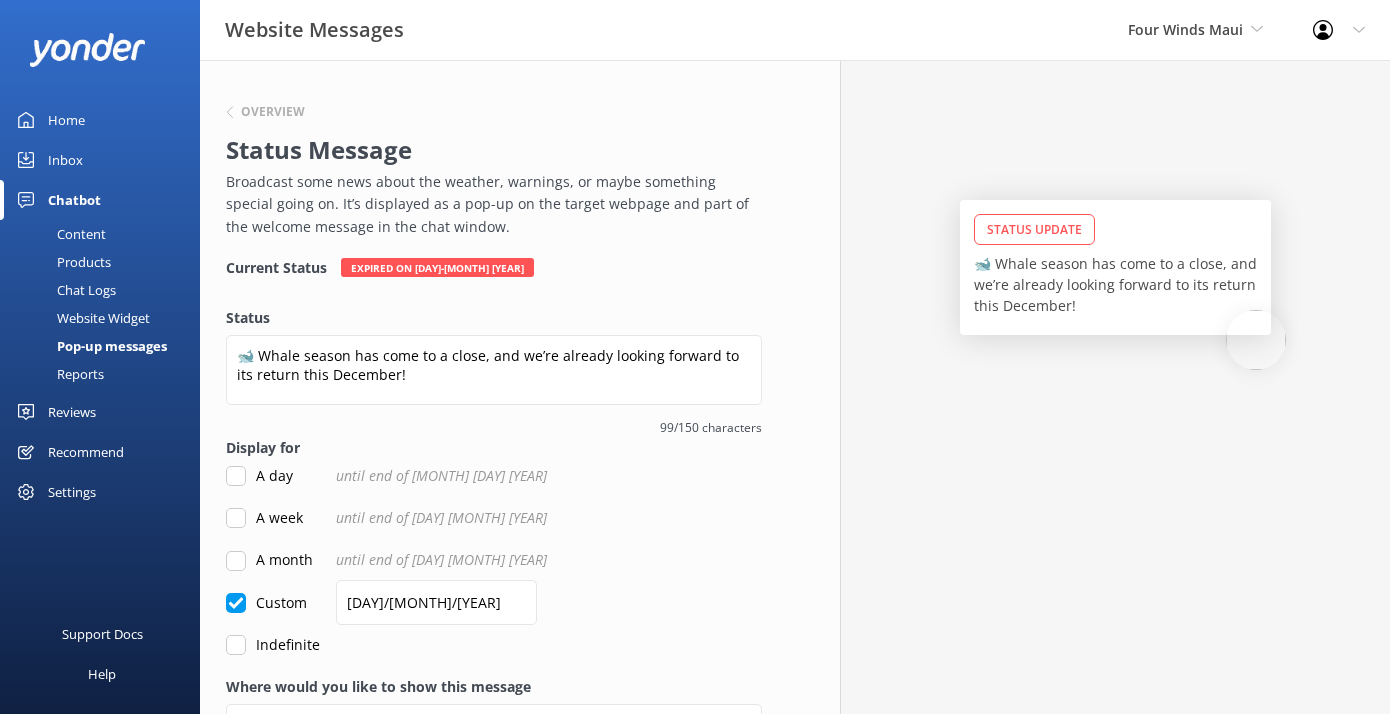 click on "Overview Status Message Broadcast some news about the weather, warnings, or maybe something special going on. It’s displayed as a pop-up on the target webpage and part of the welcome message in the chat window." at bounding box center [494, 169] 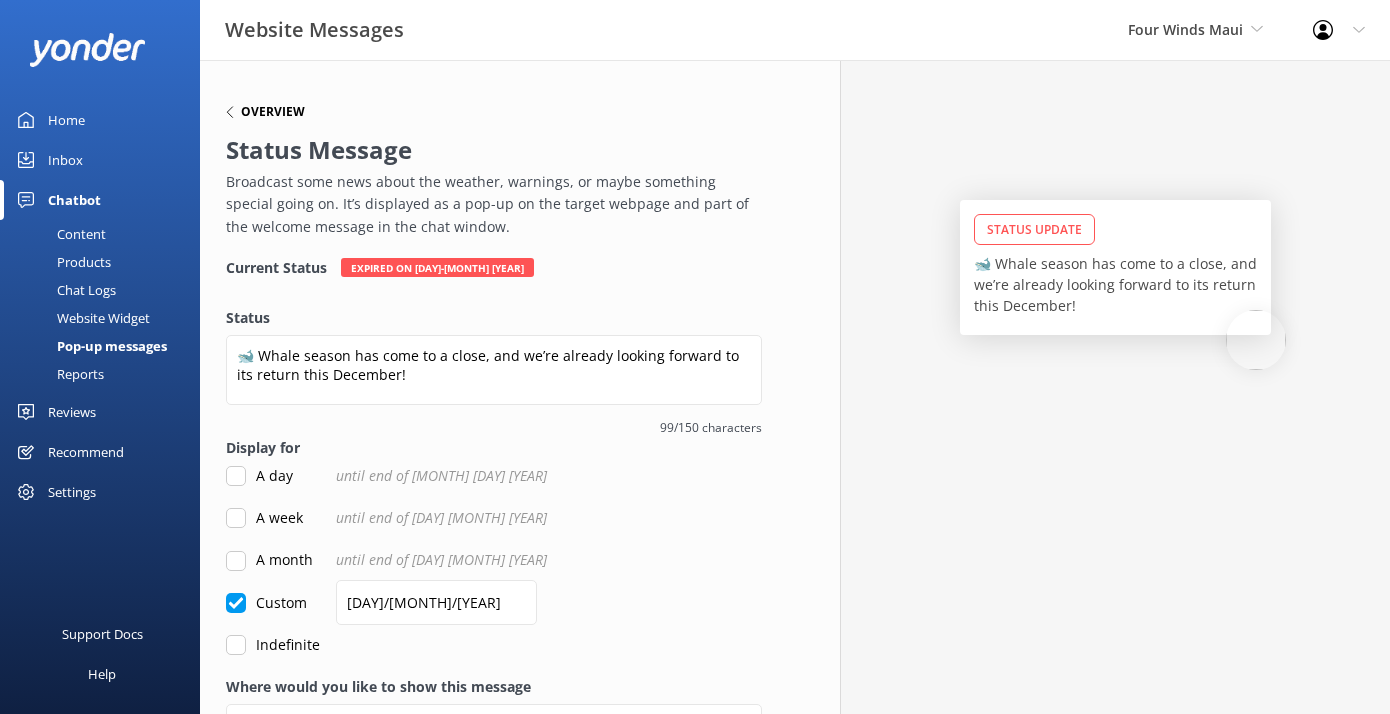 click 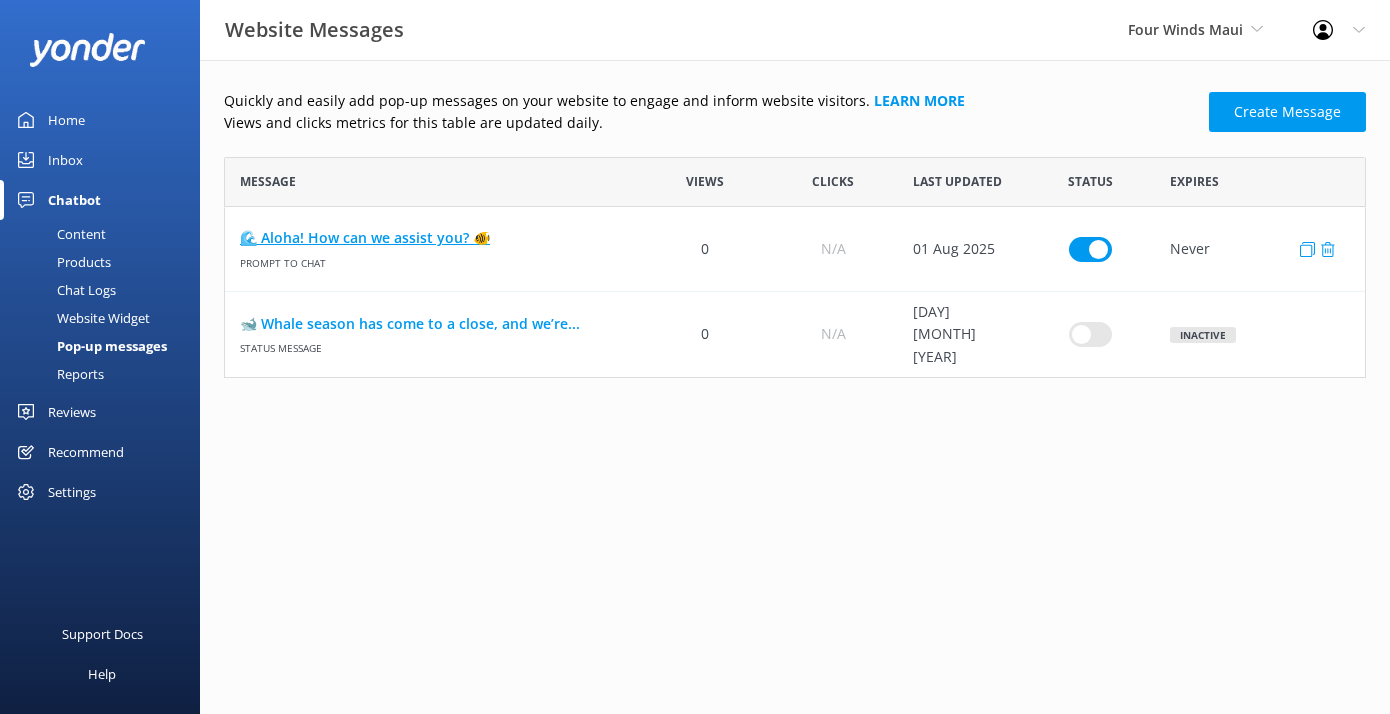 scroll, scrollTop: 1, scrollLeft: 1, axis: both 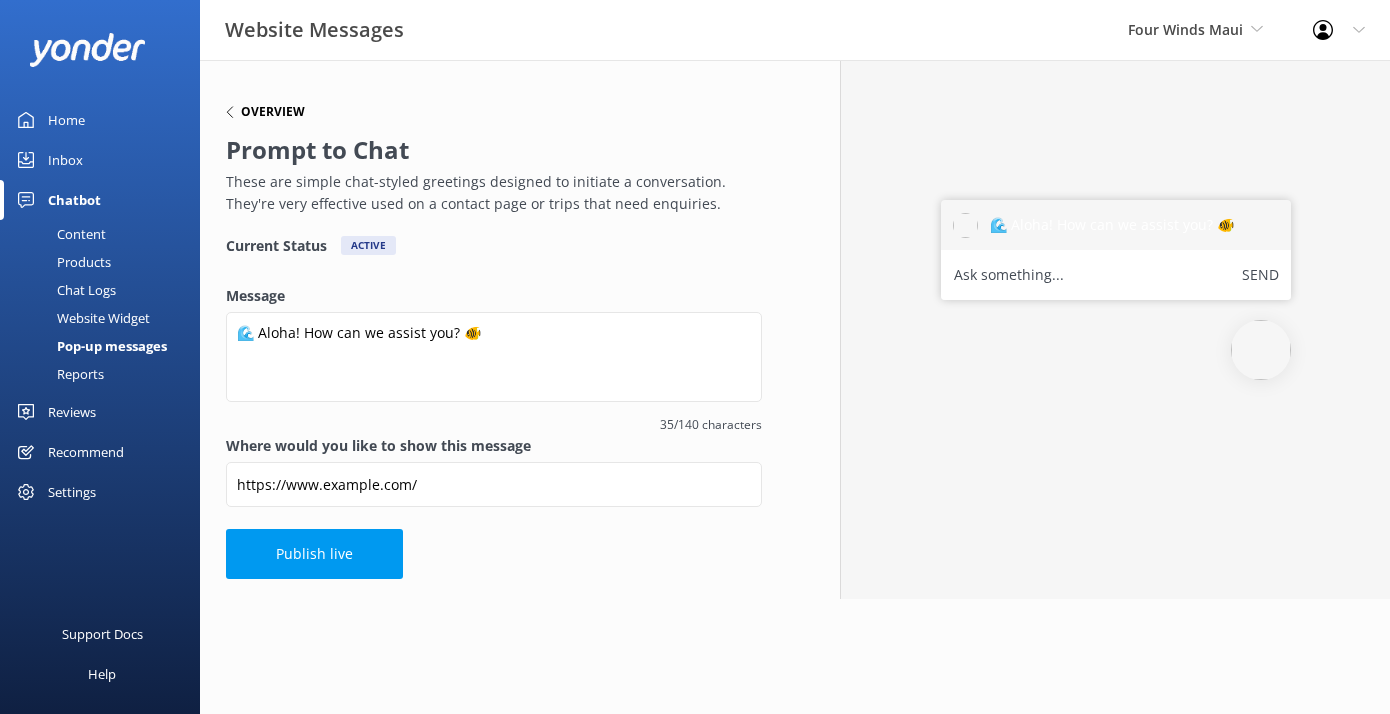 click 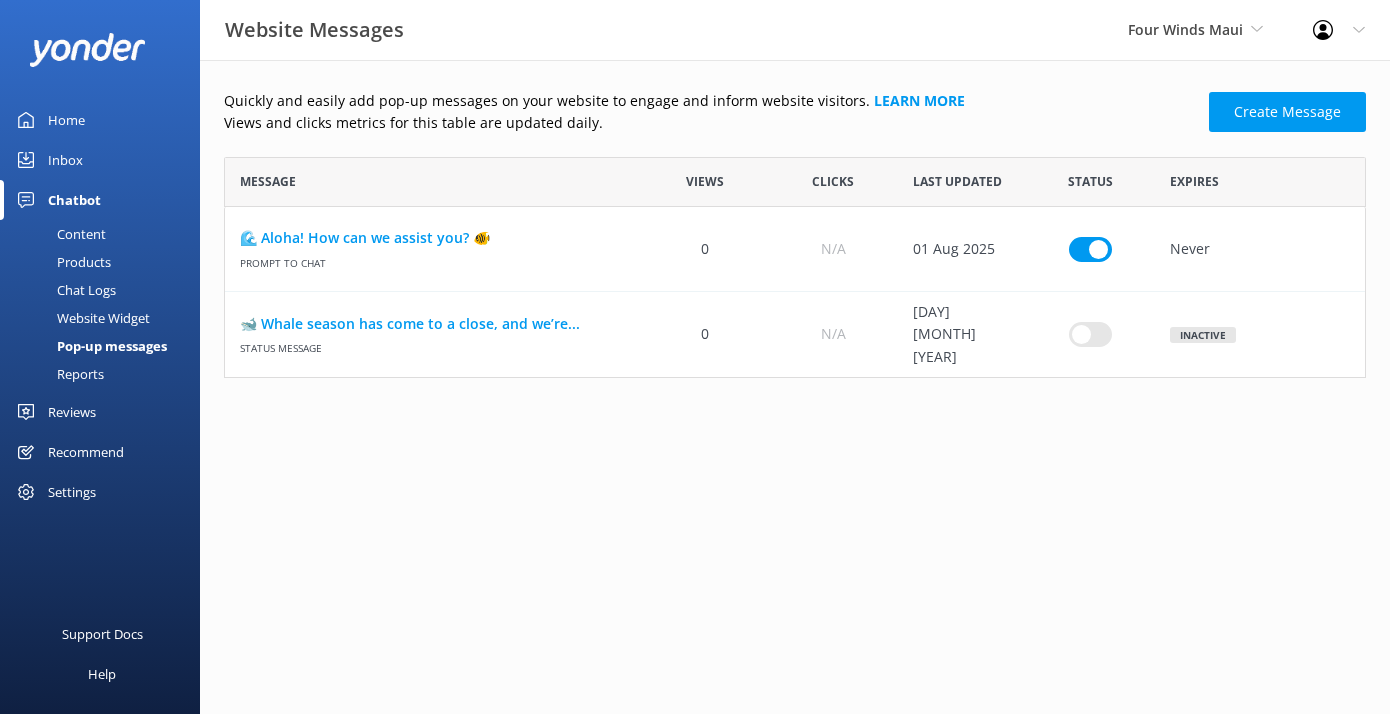 scroll, scrollTop: 1, scrollLeft: 1, axis: both 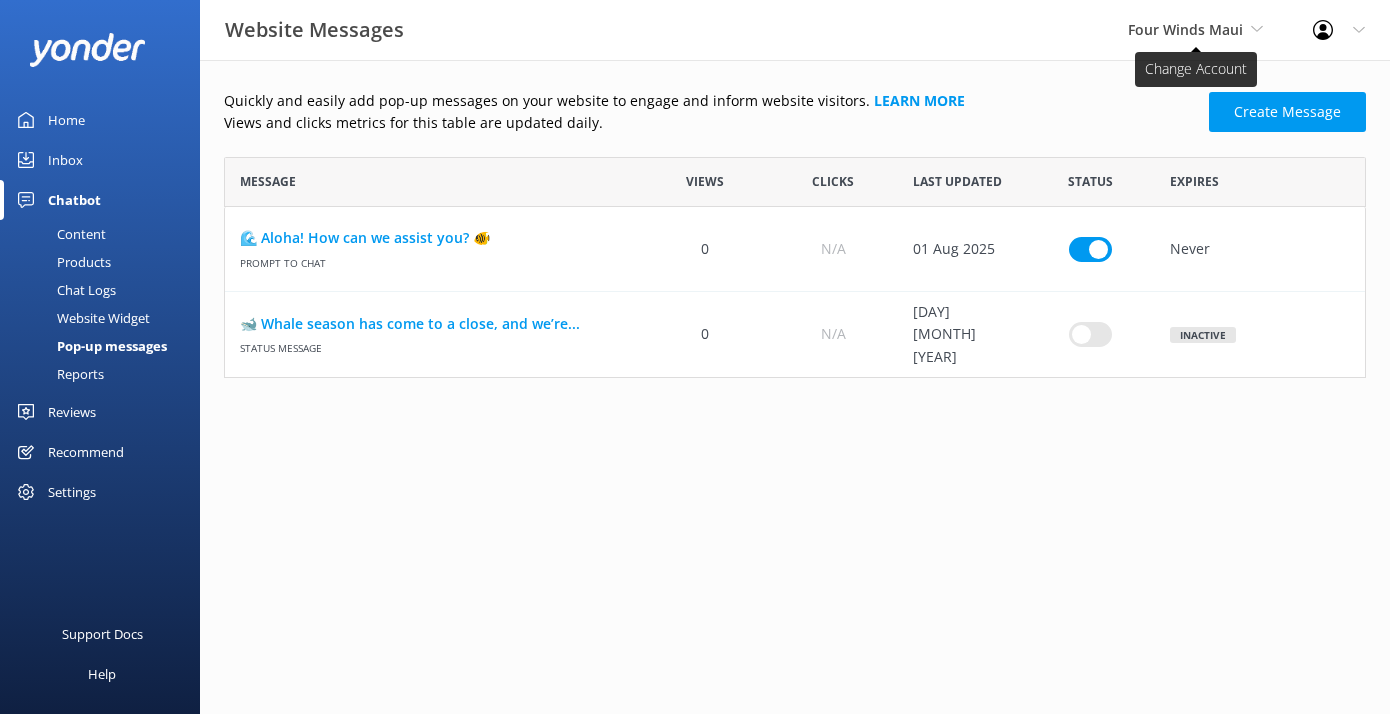 click on "Four Winds Maui" at bounding box center [1185, 29] 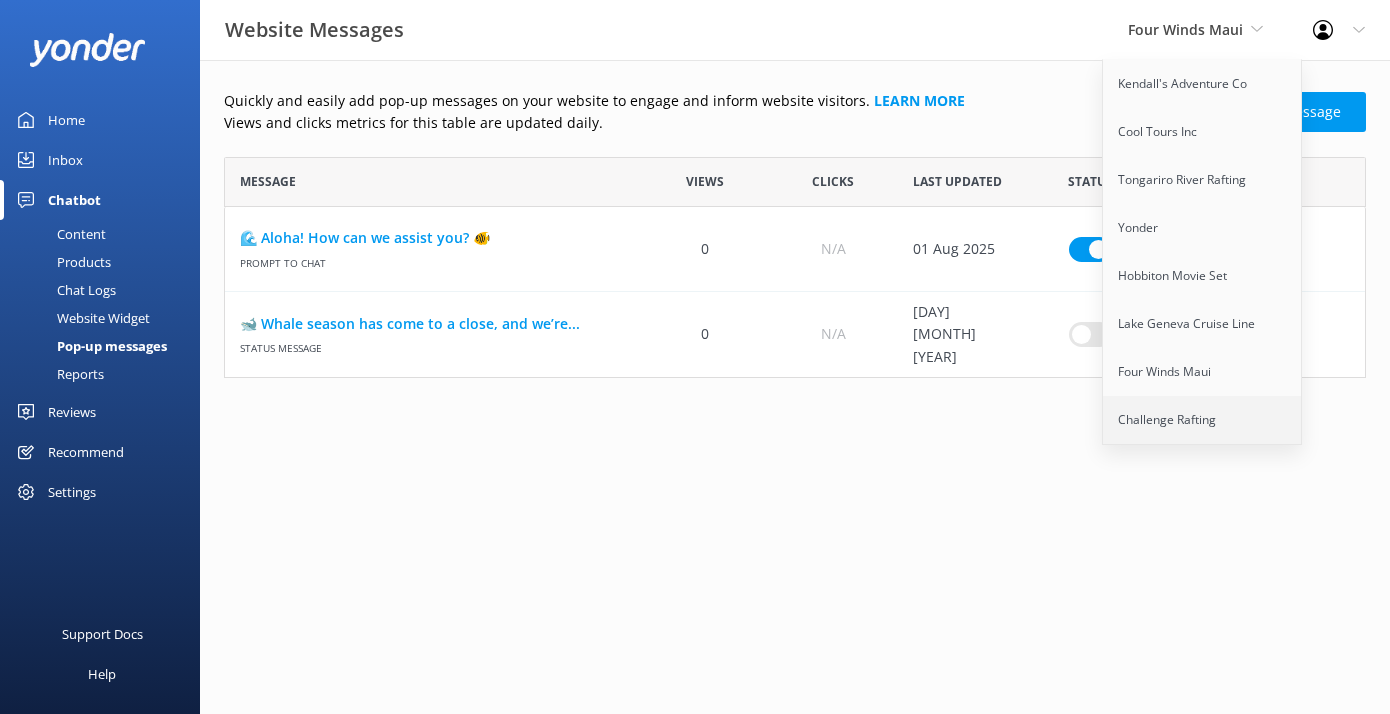 click on "Challenge Rafting" at bounding box center (1203, 420) 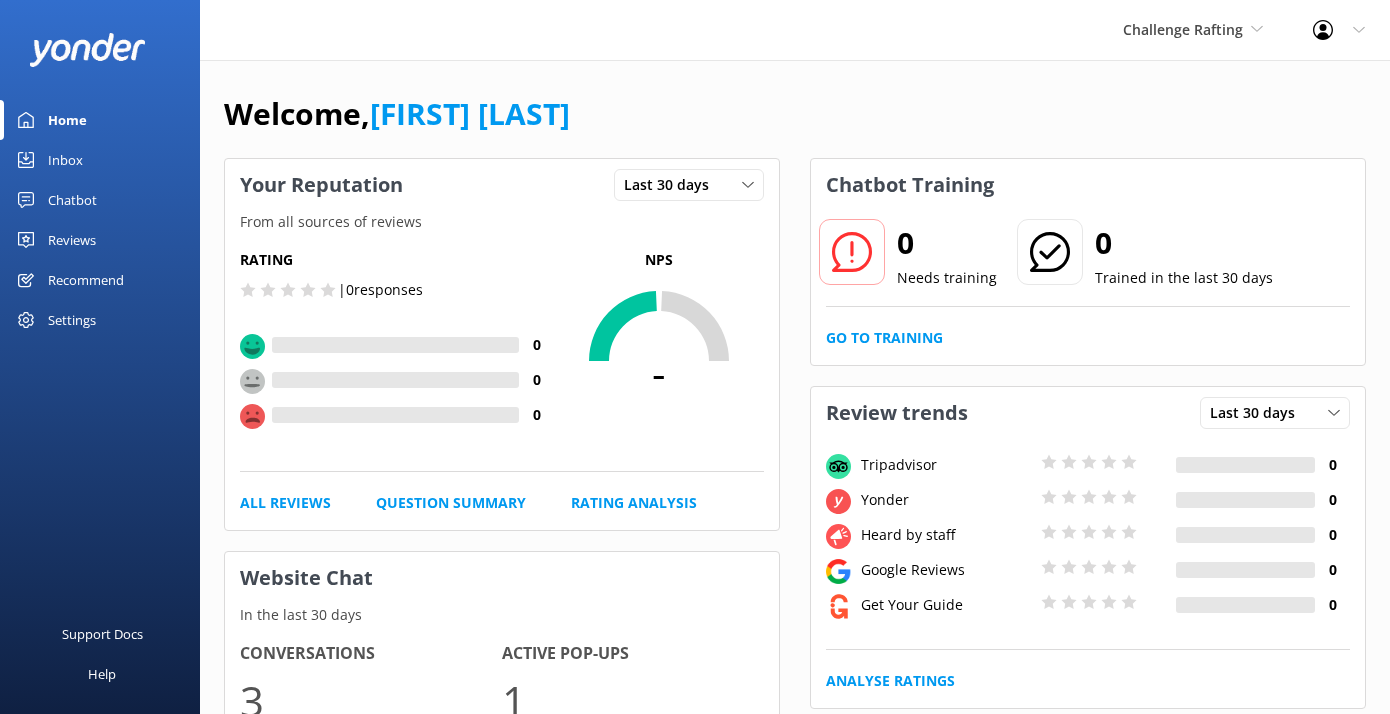 click on "Chatbot" at bounding box center [72, 200] 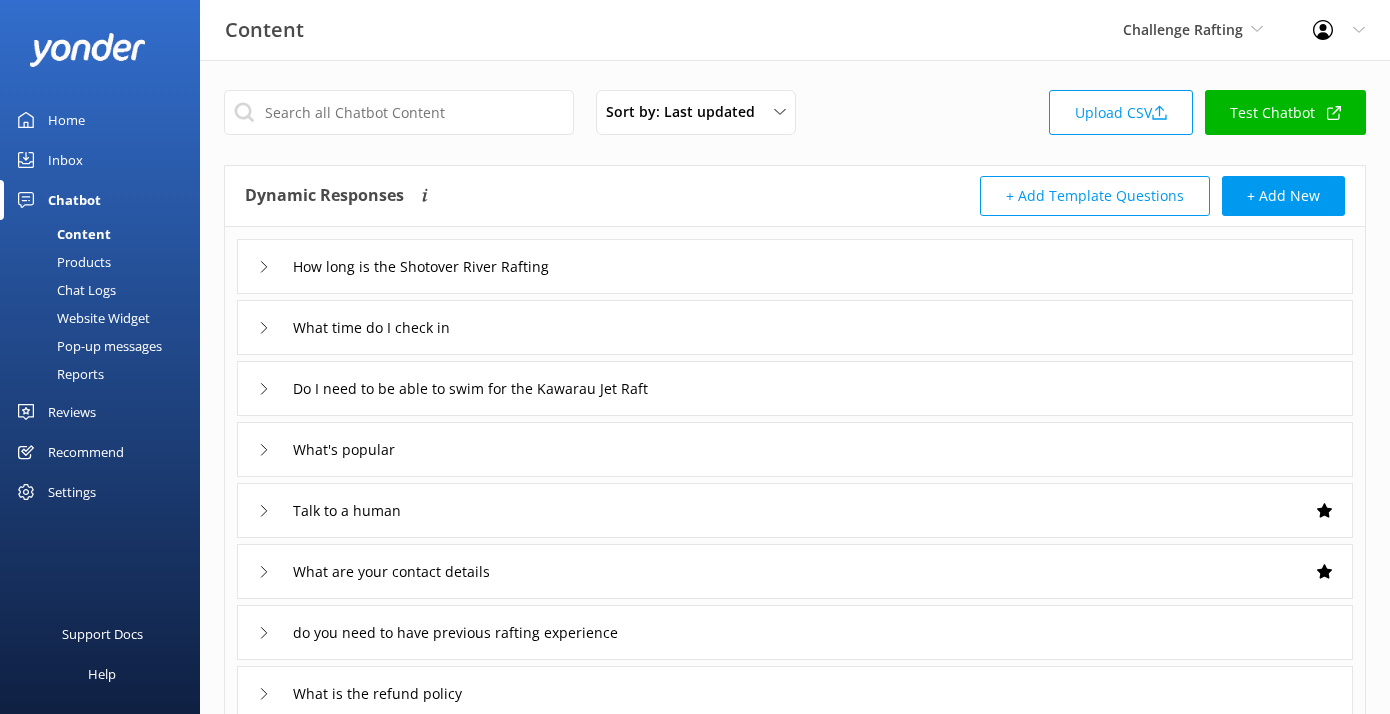 click on "Pop-up messages" at bounding box center (87, 346) 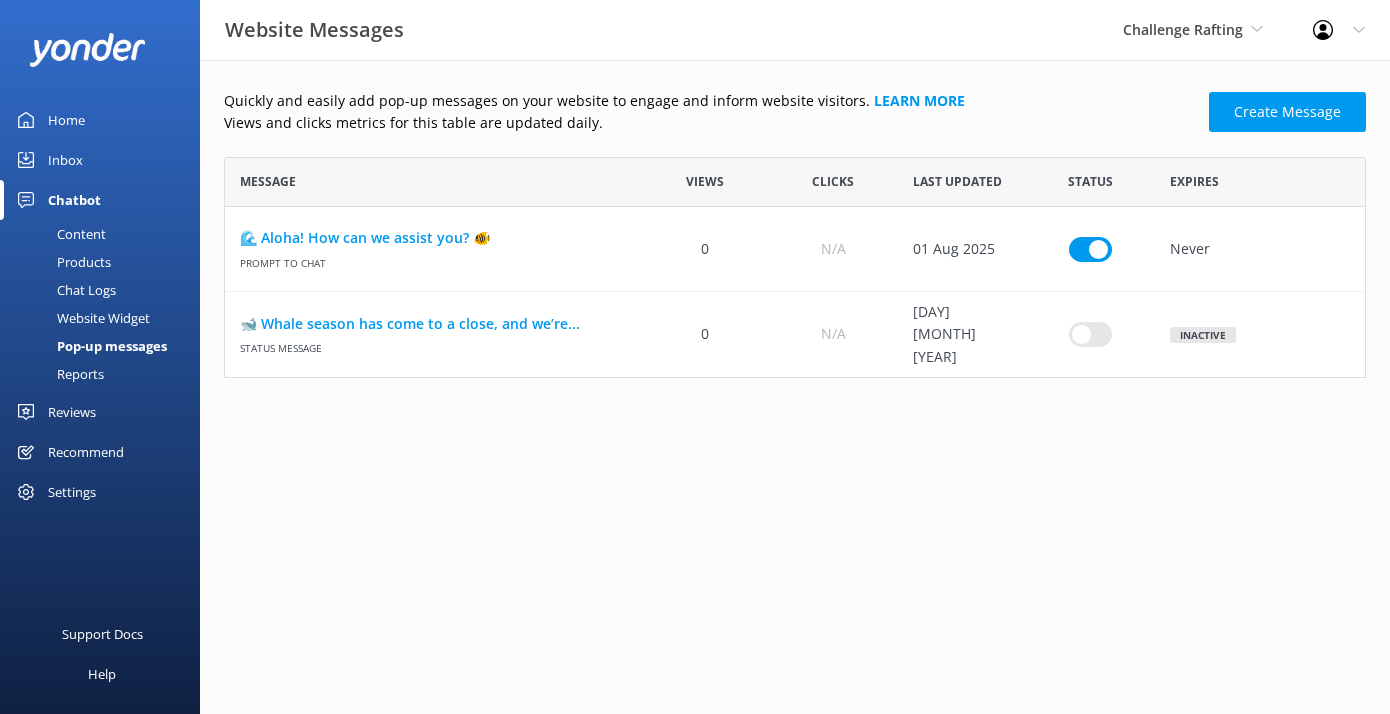 scroll, scrollTop: 1, scrollLeft: 1, axis: both 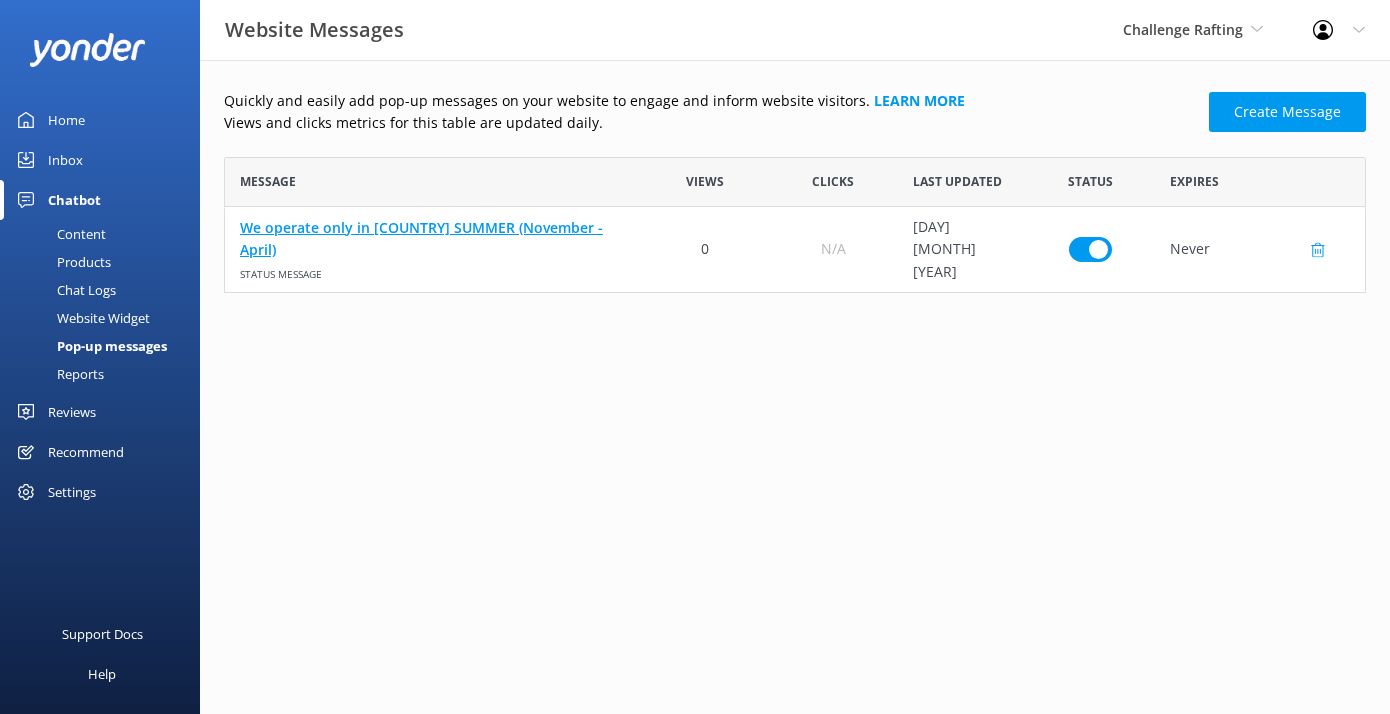 click on "We operate only in NZ SUMMER (November - April)" at bounding box center (433, 238) 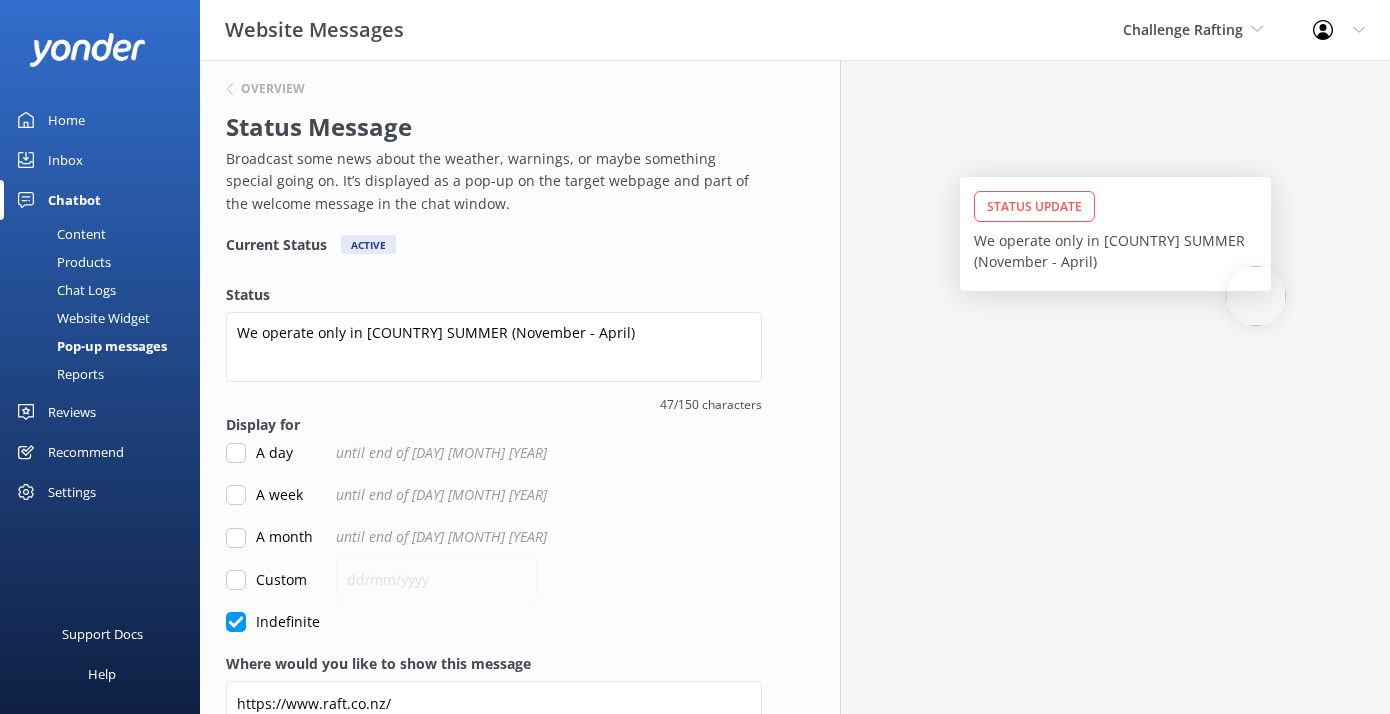 scroll, scrollTop: 7, scrollLeft: 0, axis: vertical 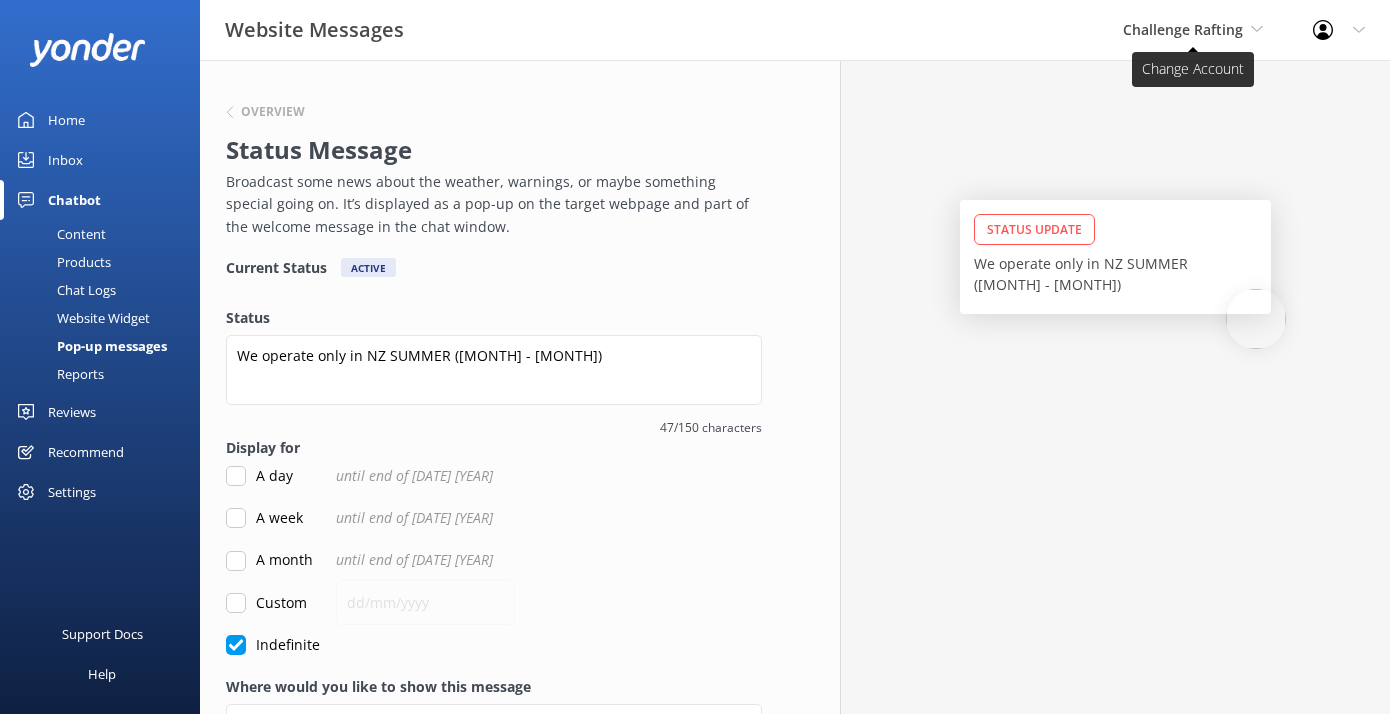 click on "Challenge Rafting" at bounding box center [1183, 29] 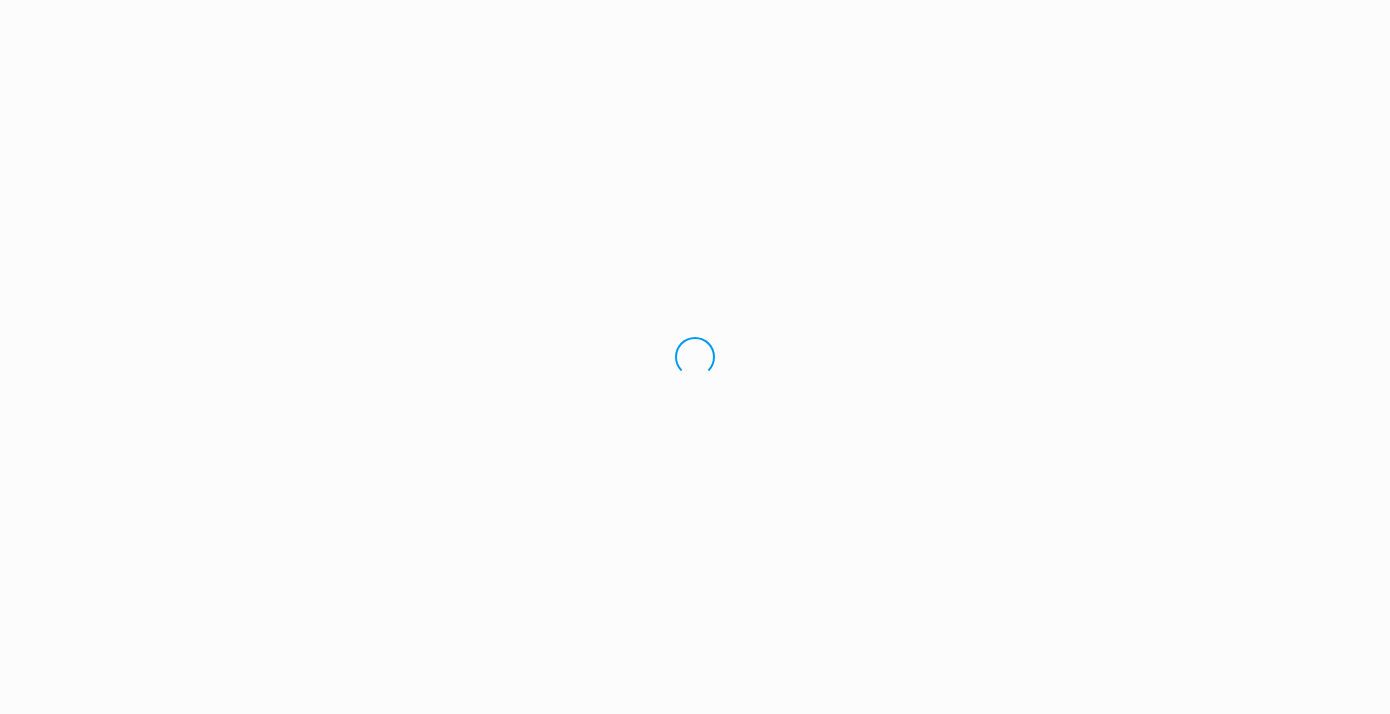 scroll, scrollTop: 0, scrollLeft: 0, axis: both 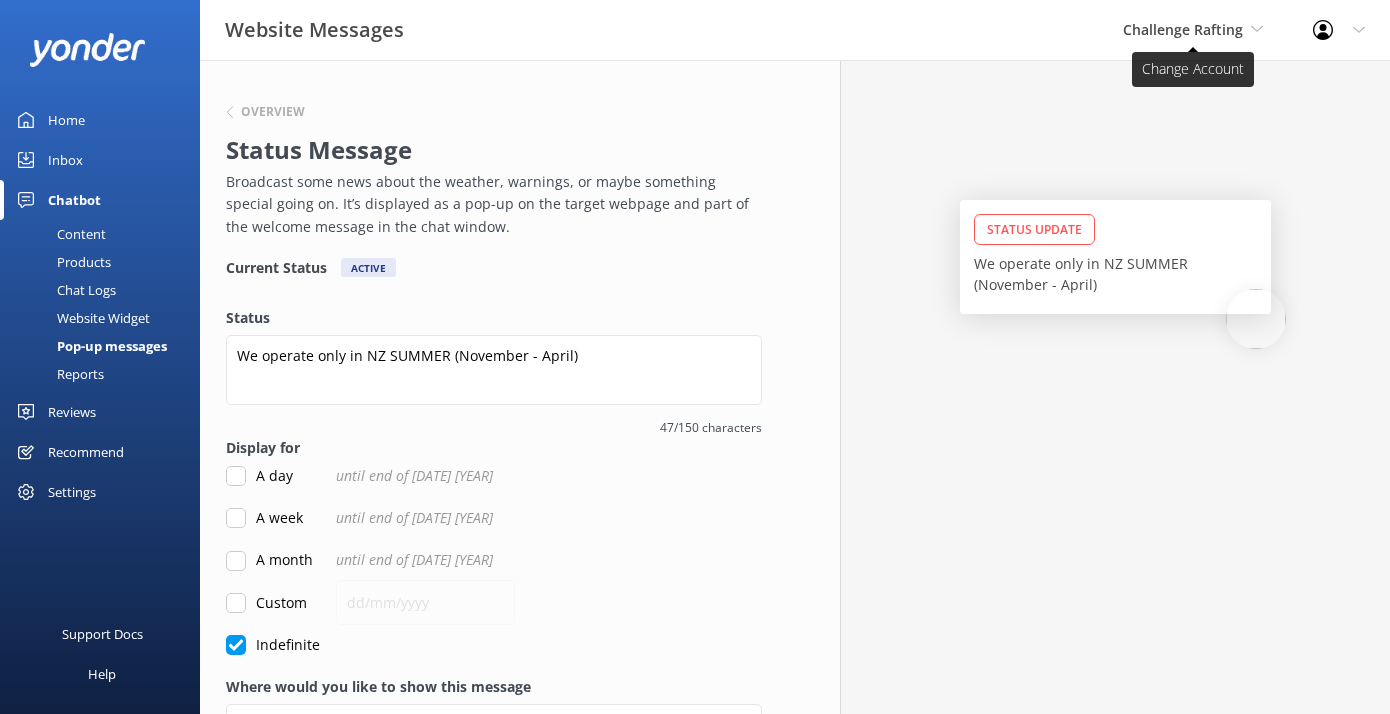 click on "Challenge Rafting" at bounding box center (1183, 29) 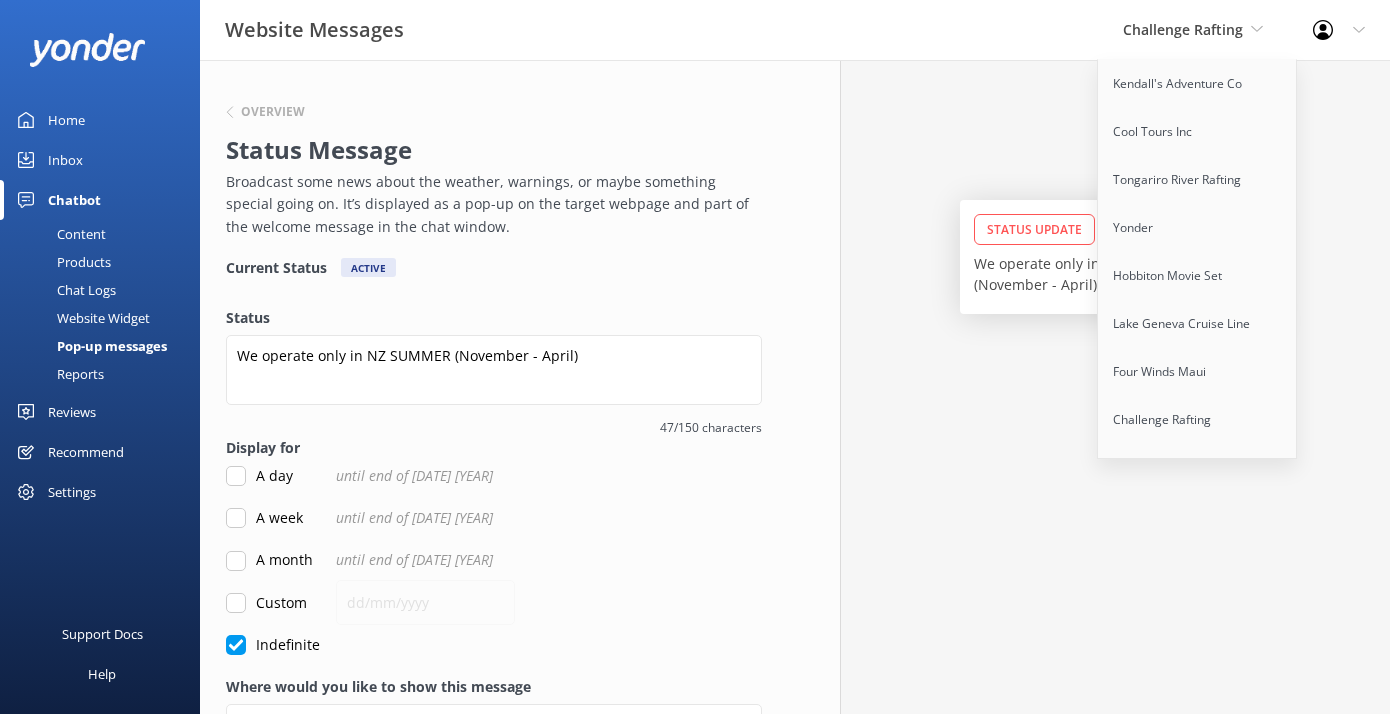 click on "Website Messages Challenge Rafting Kendall's Adventure Co Cool Tours Inc Tongariro River Rafting Yonder Hobbiton Movie Set Lake Geneva Cruise Line Four Winds Maui Challenge Rafting Real NZ Profile Settings Logout" at bounding box center (695, 30) 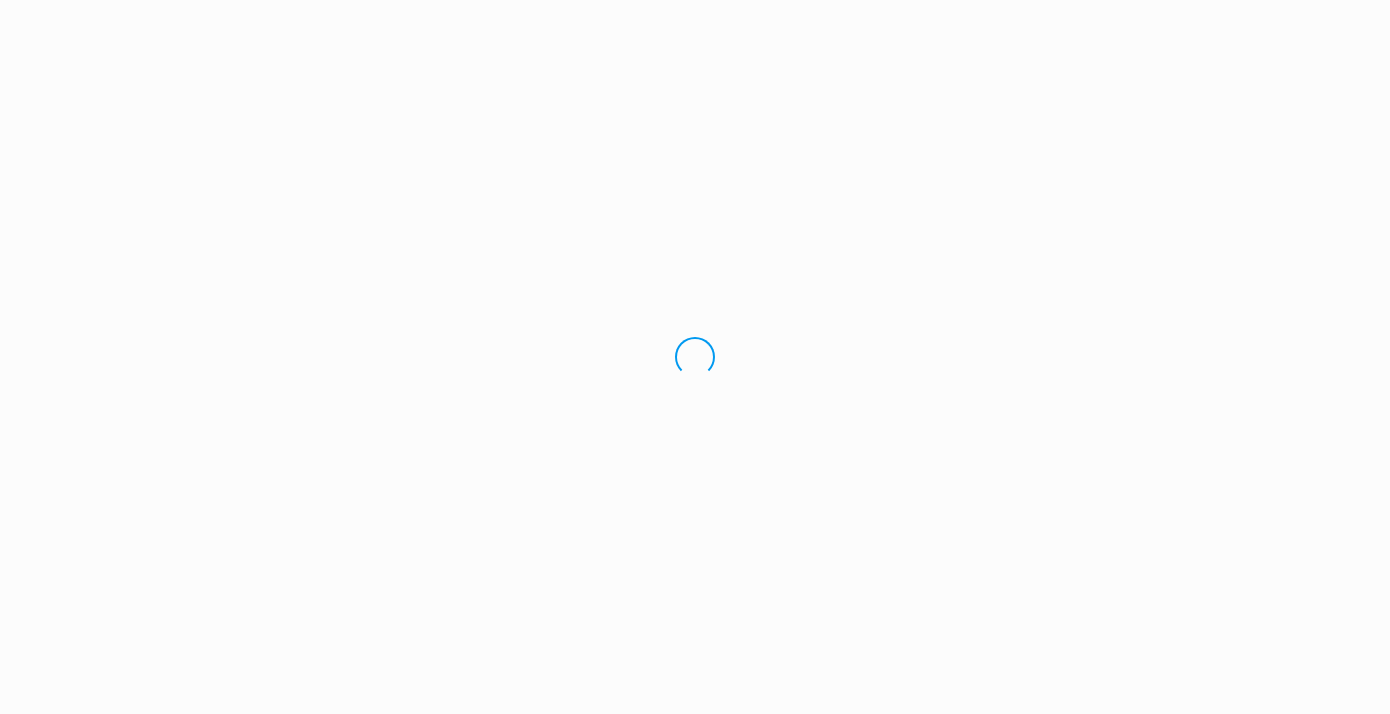 scroll, scrollTop: 0, scrollLeft: 0, axis: both 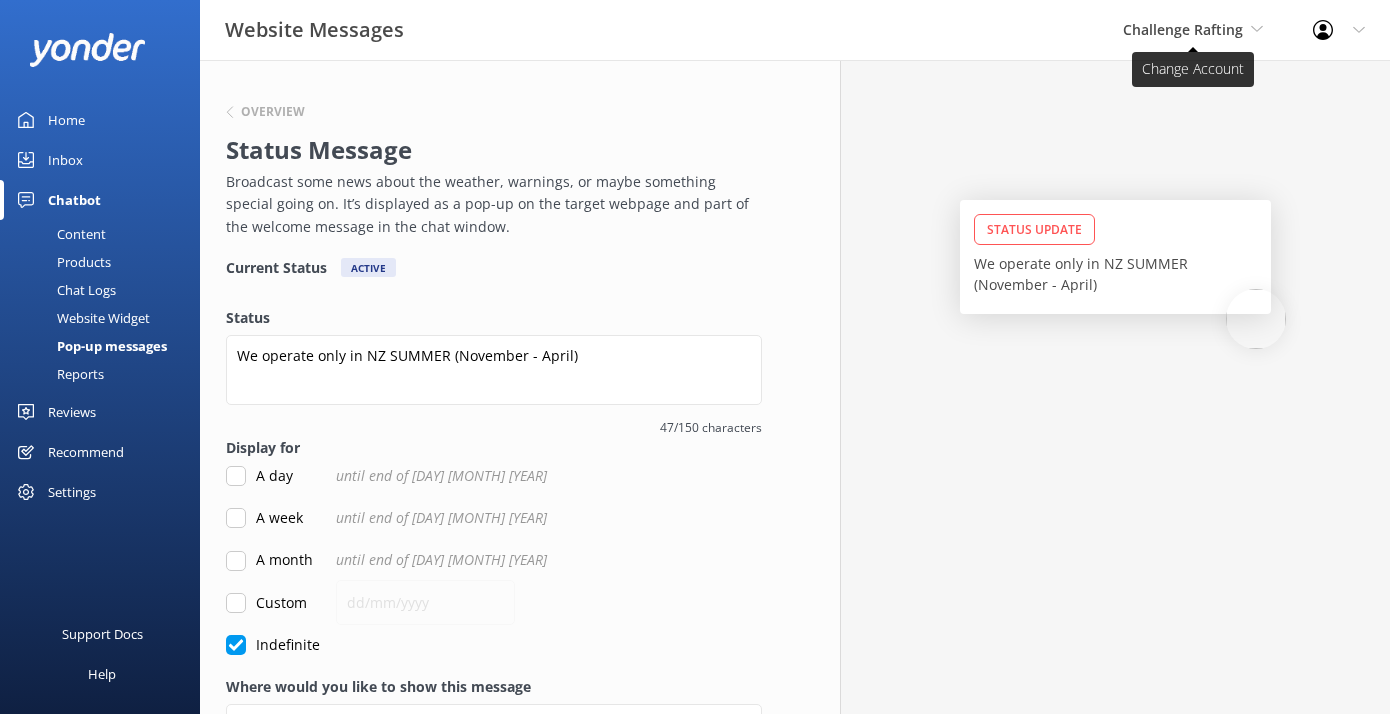 click on "Challenge Rafting" at bounding box center [1183, 29] 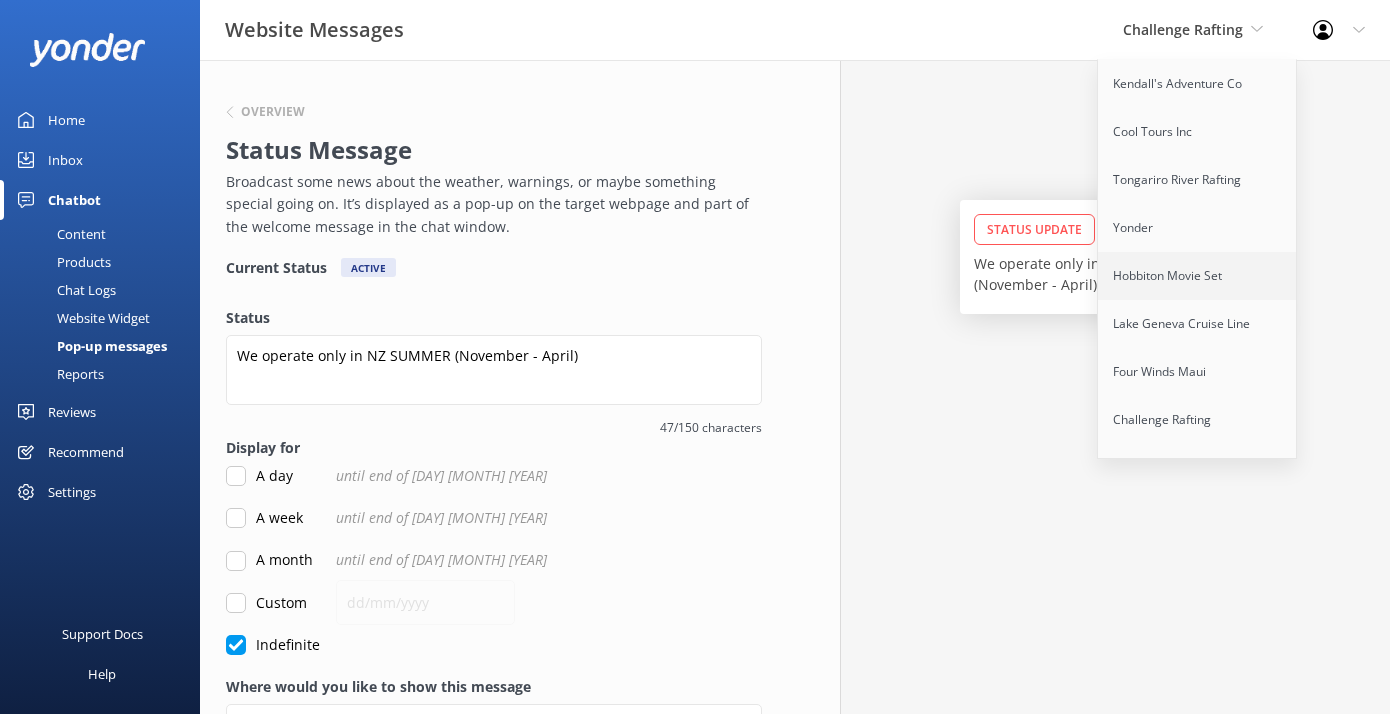 scroll, scrollTop: 34, scrollLeft: 0, axis: vertical 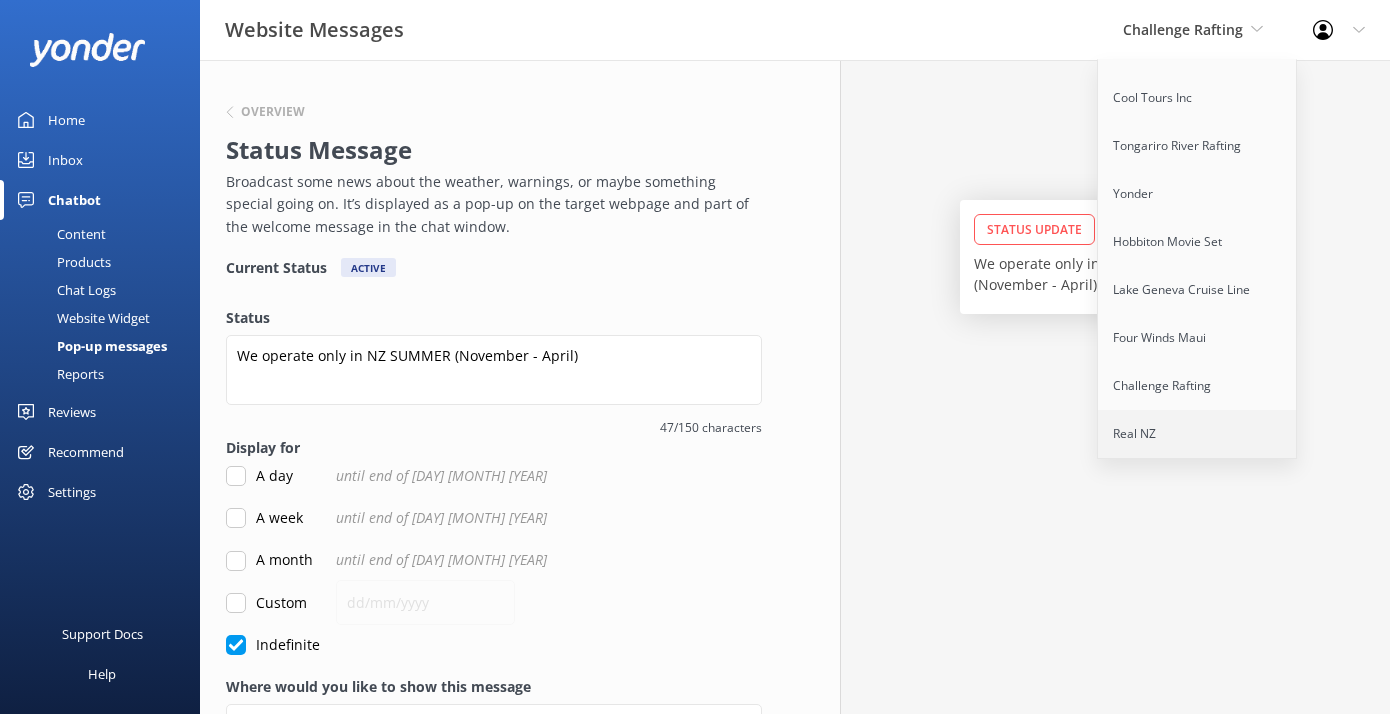 click on "Real NZ" at bounding box center (1198, 434) 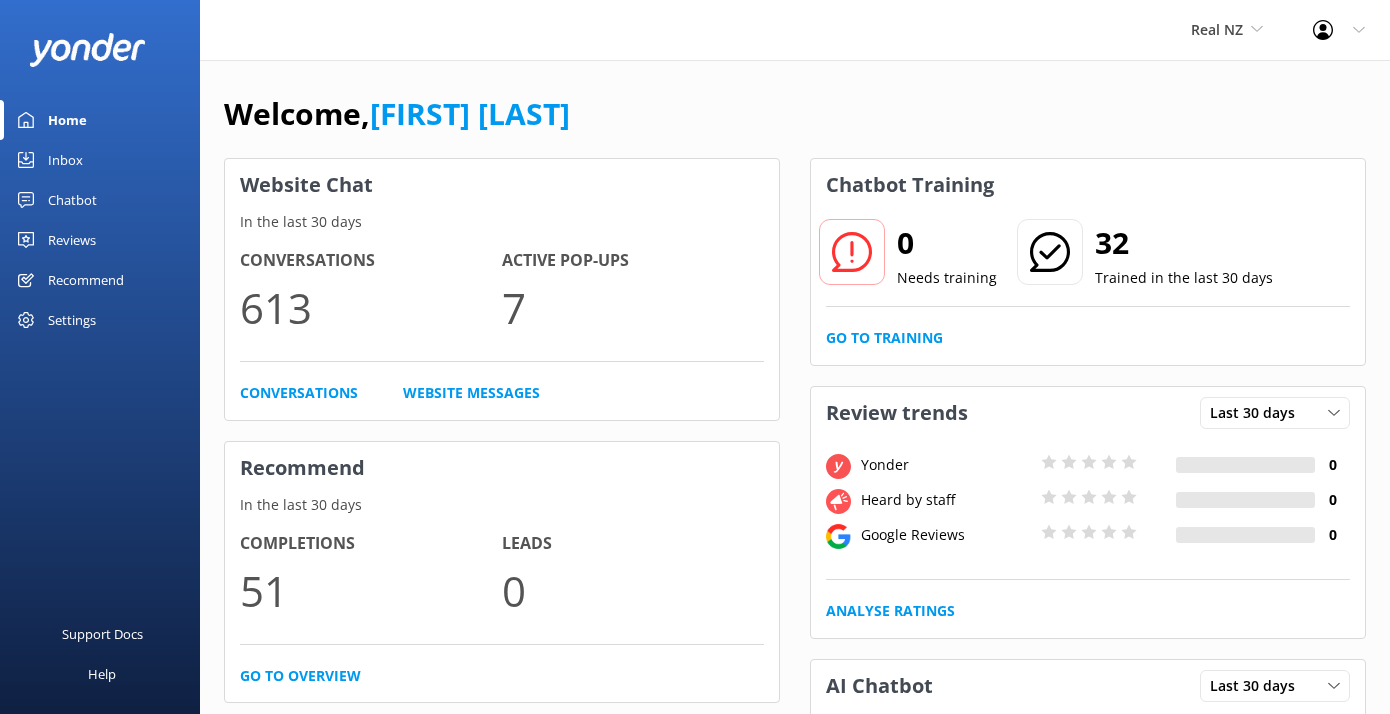 click on "Chatbot" at bounding box center (72, 200) 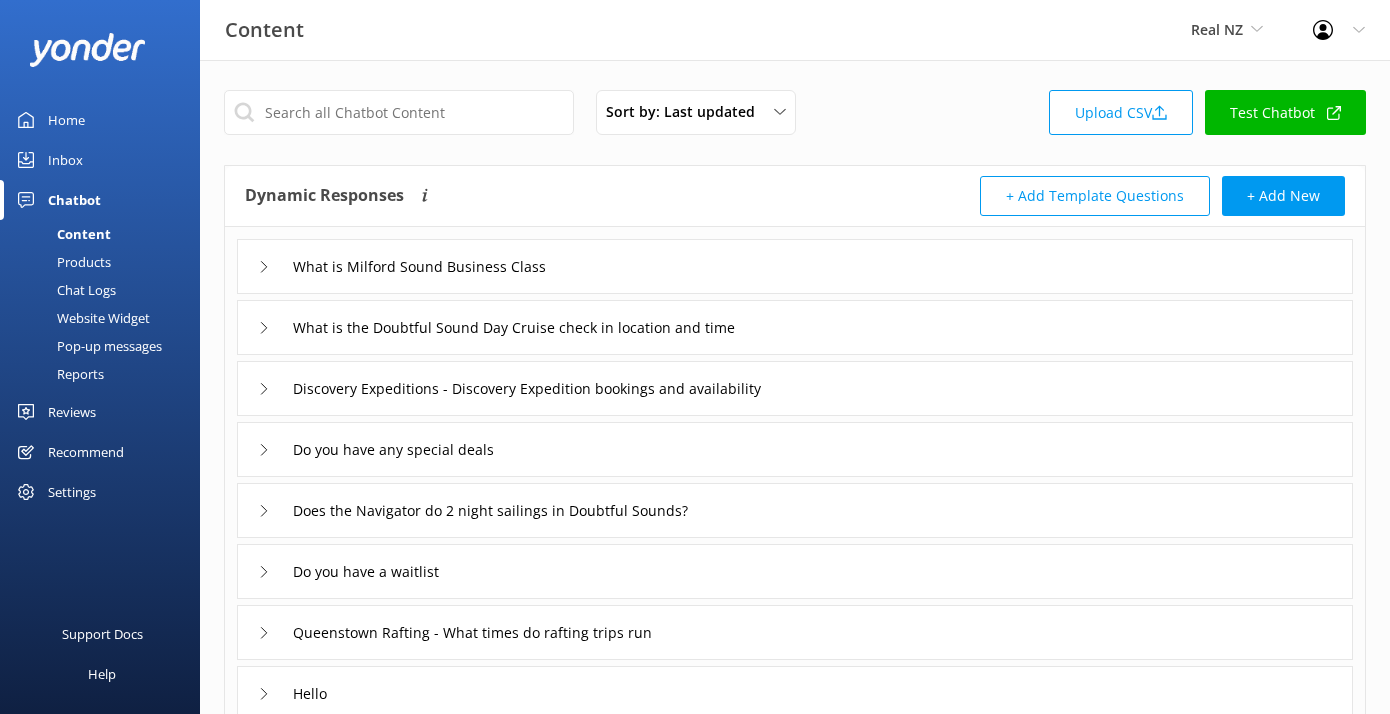 click on "Pop-up messages" at bounding box center [87, 346] 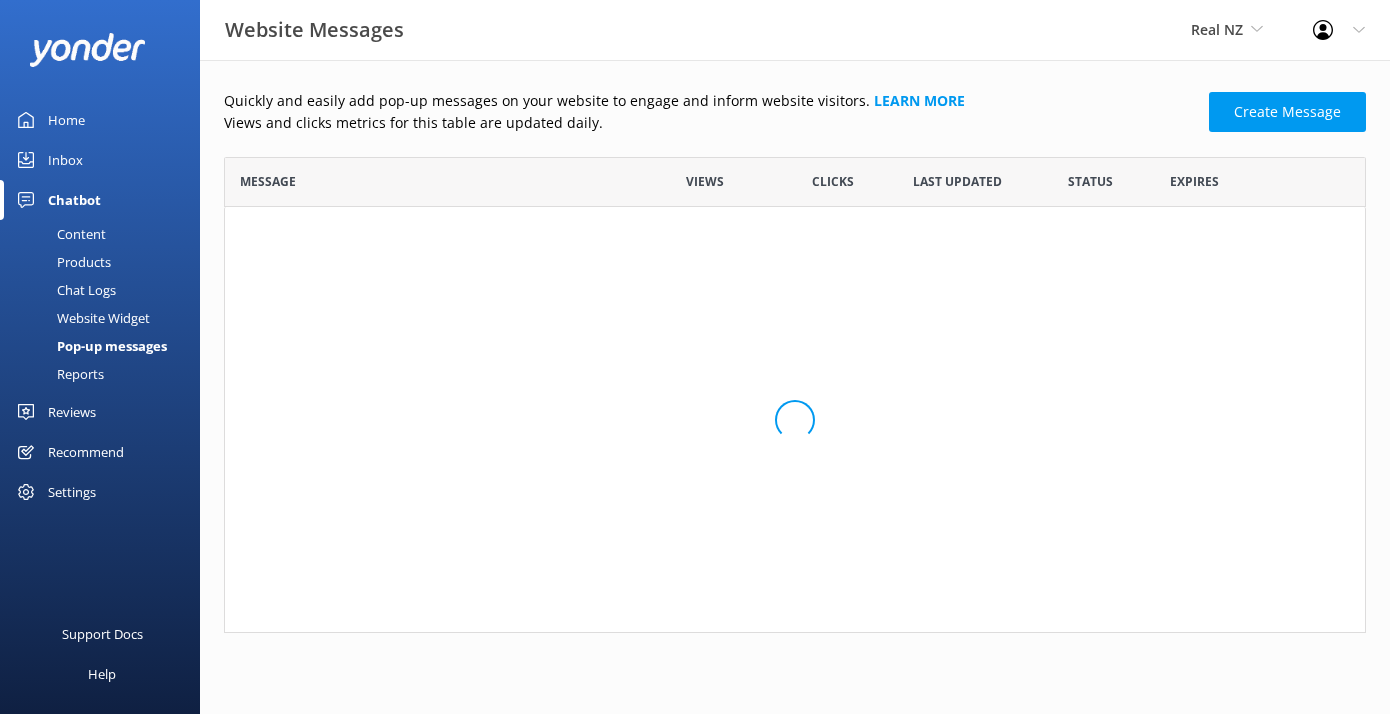 scroll, scrollTop: 1, scrollLeft: 1, axis: both 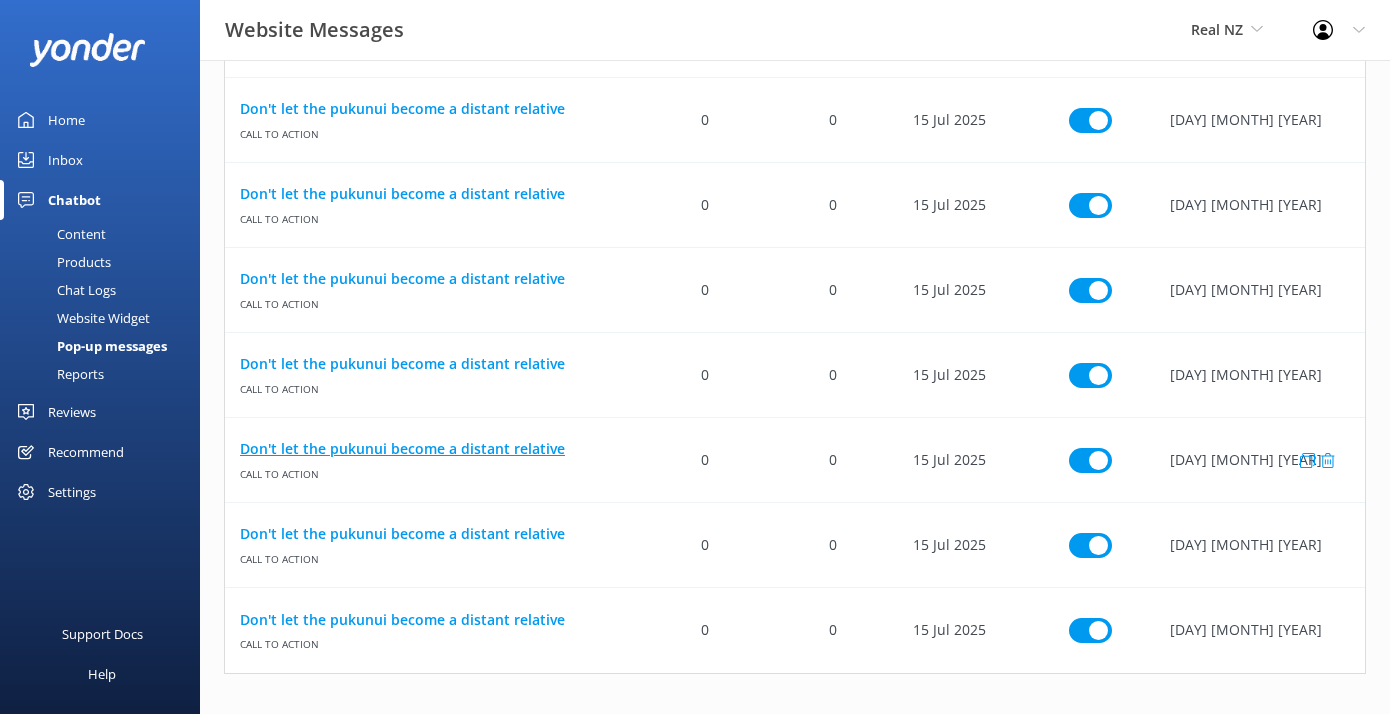 click on "Don't let the pukunui become a distant relative" at bounding box center (433, 449) 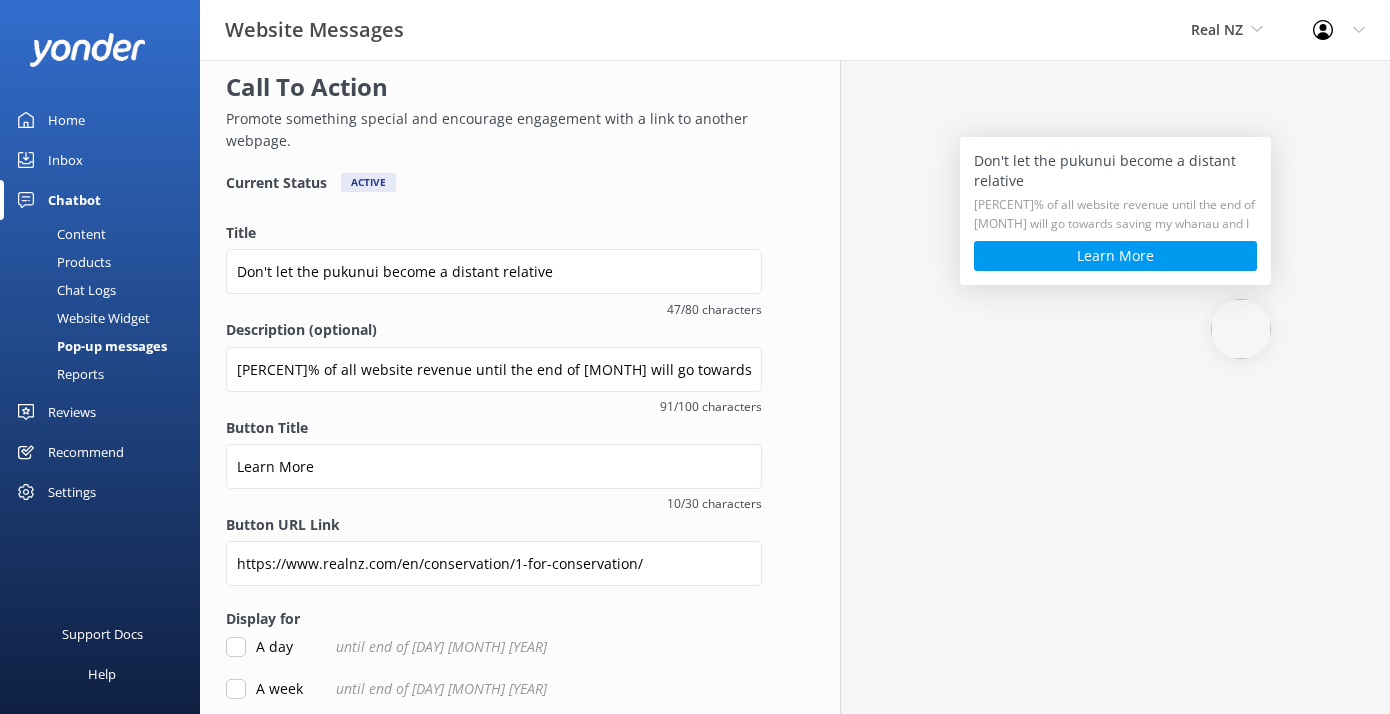 scroll, scrollTop: 66, scrollLeft: 0, axis: vertical 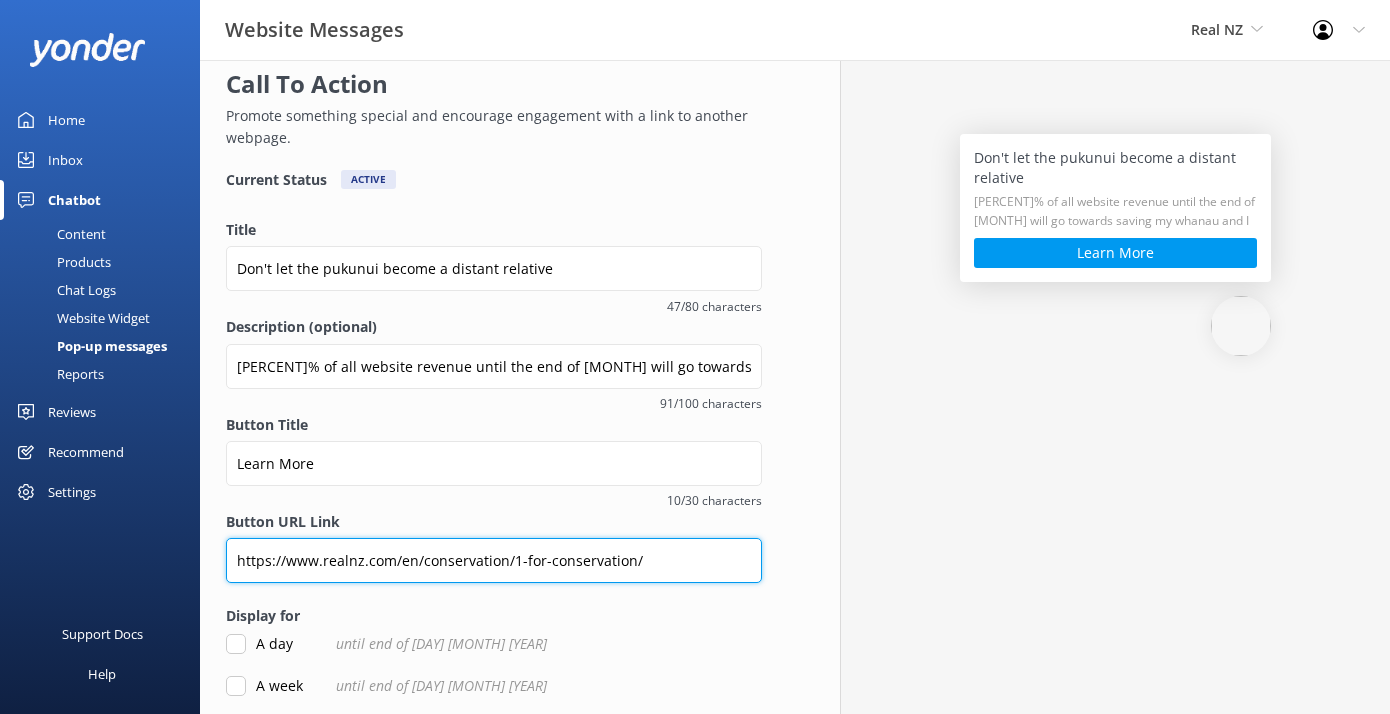 click on "https://www.realnz.com/en/conservation/1-for-conservation/" at bounding box center (494, 560) 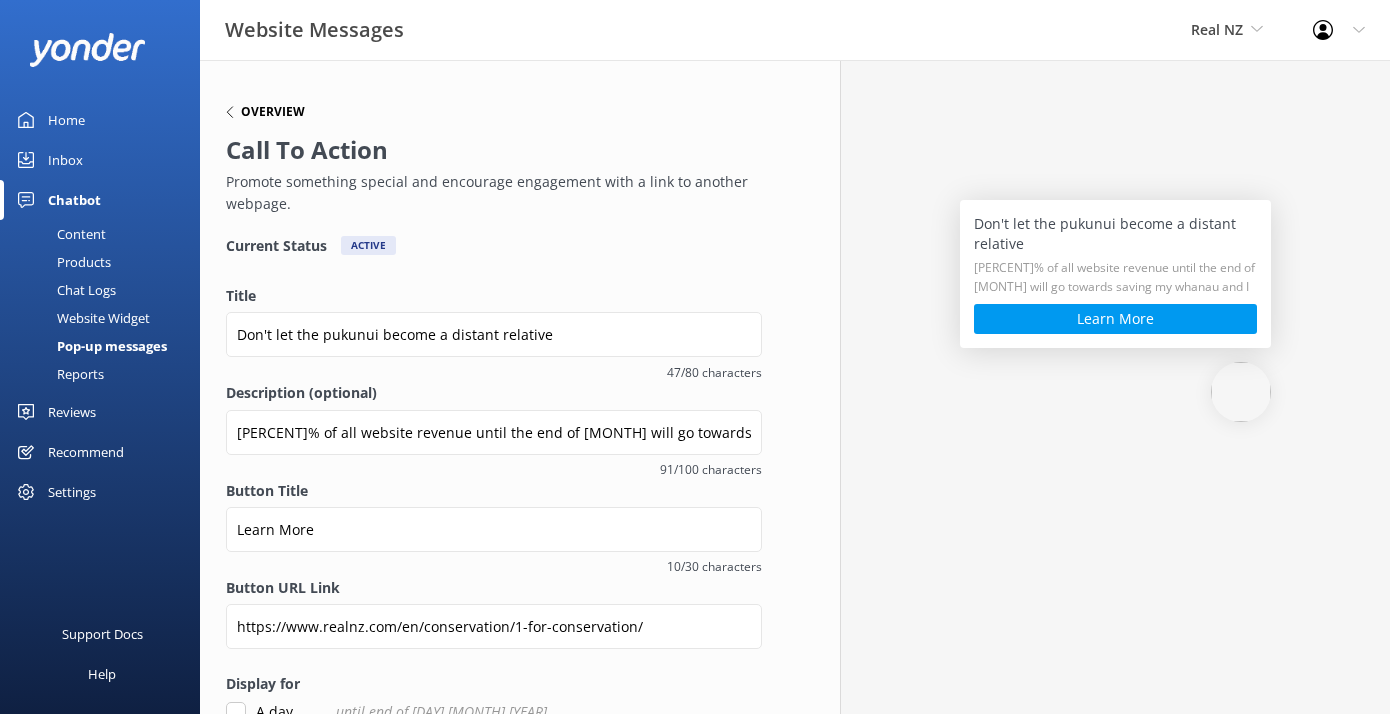 click on "Overview" at bounding box center (273, 112) 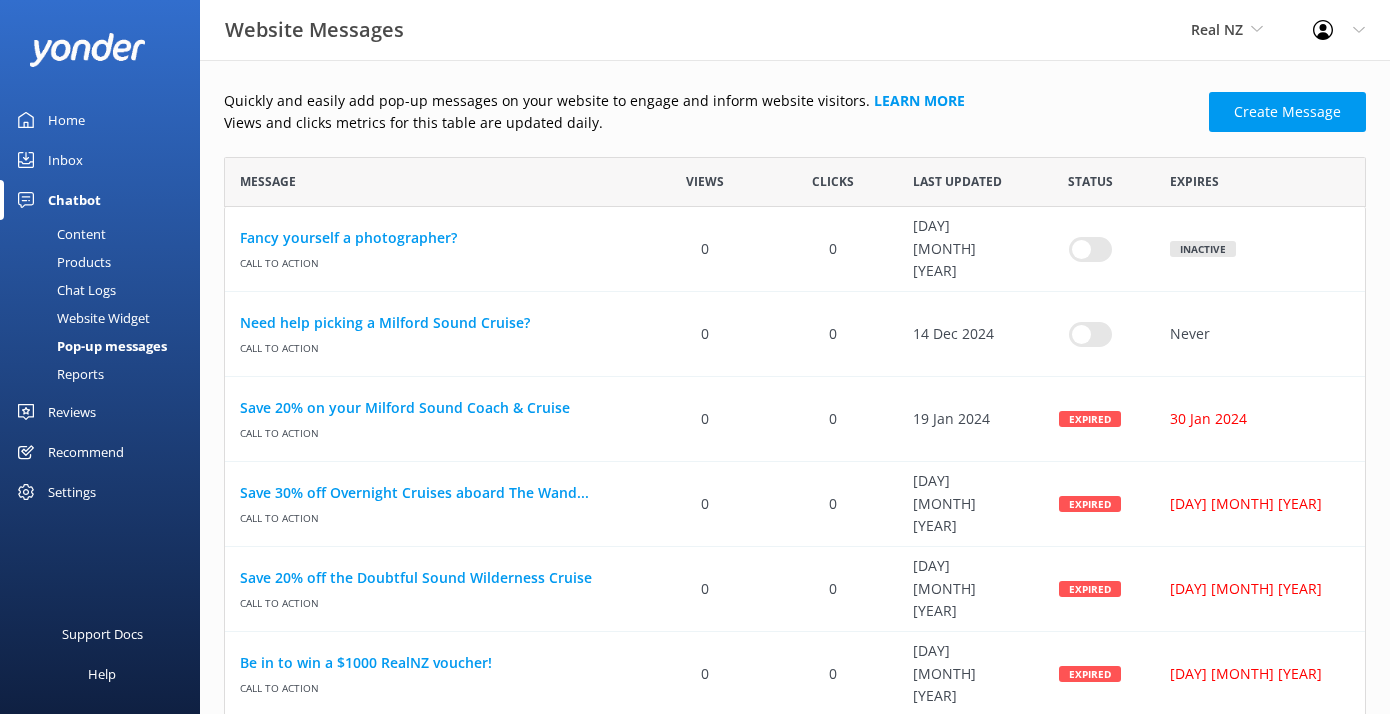 scroll, scrollTop: 1, scrollLeft: 1, axis: both 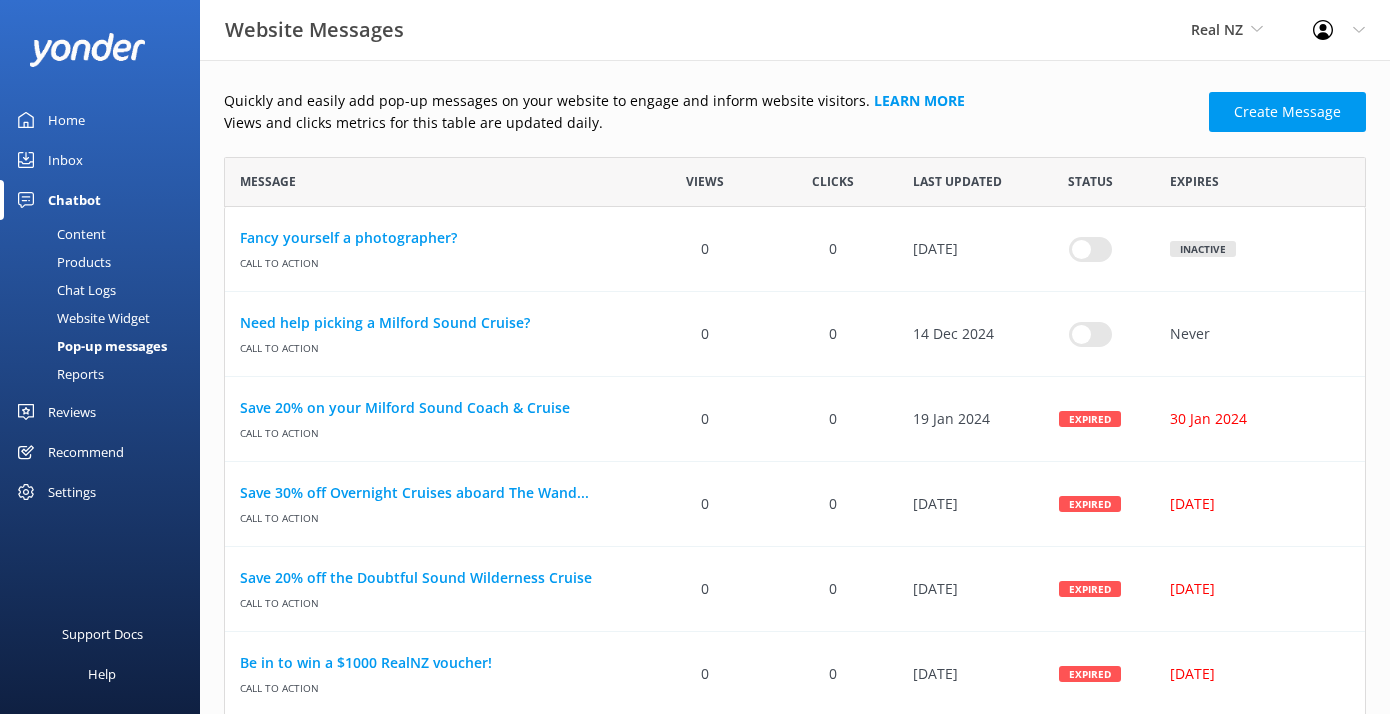 click on "Website Widget" at bounding box center [81, 318] 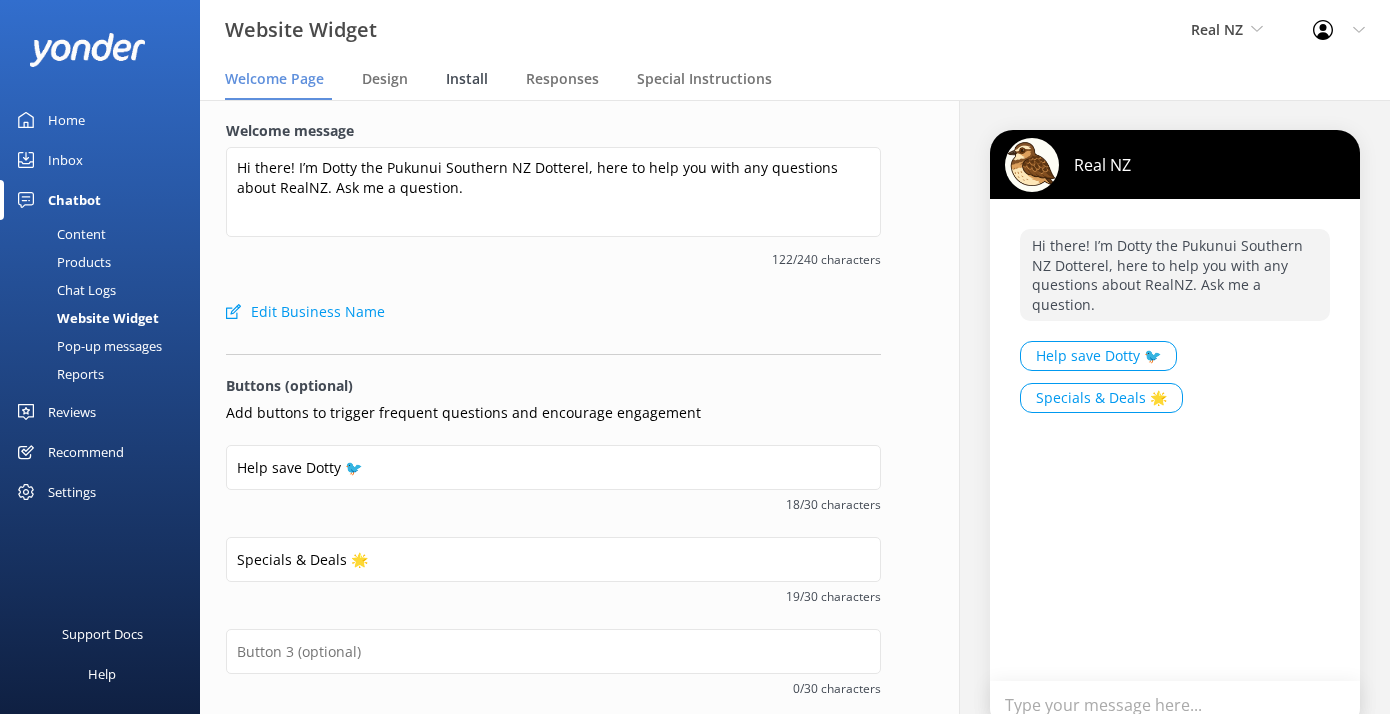 click on "Install" at bounding box center (467, 79) 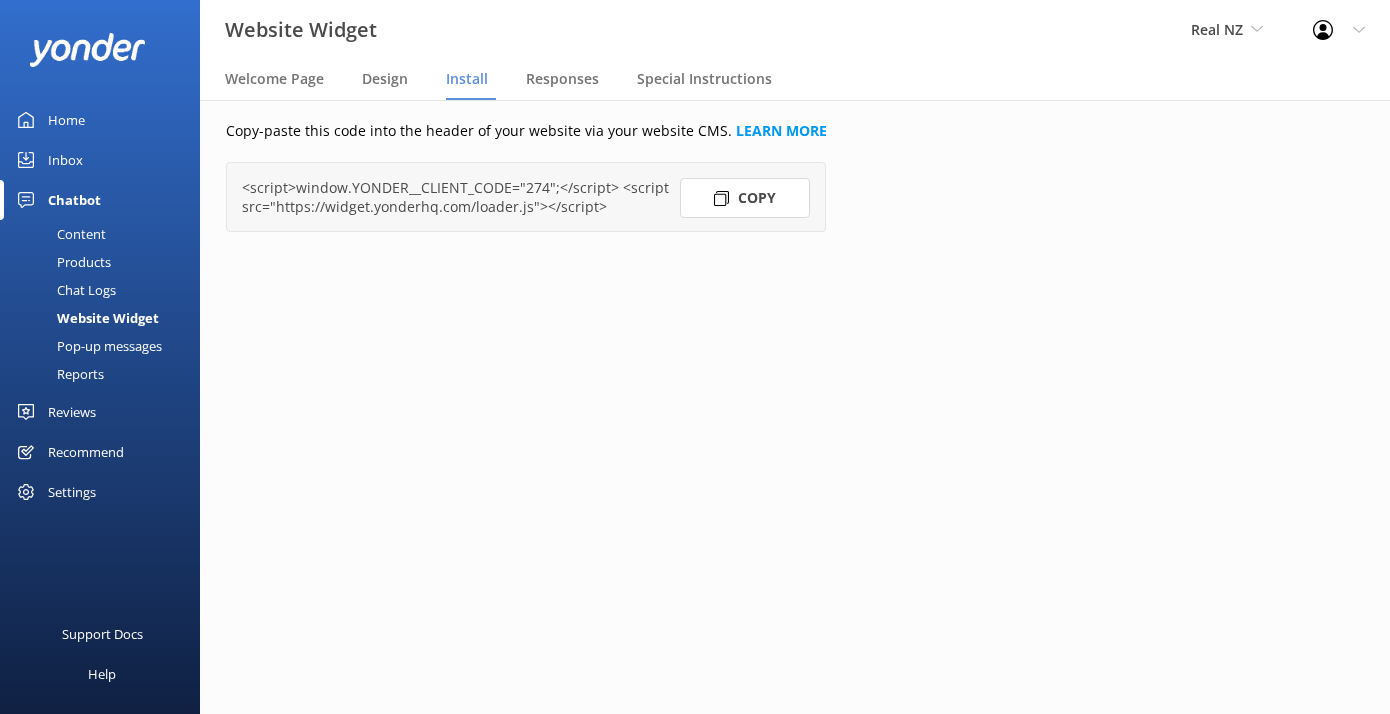 click on "Reviews" at bounding box center [72, 412] 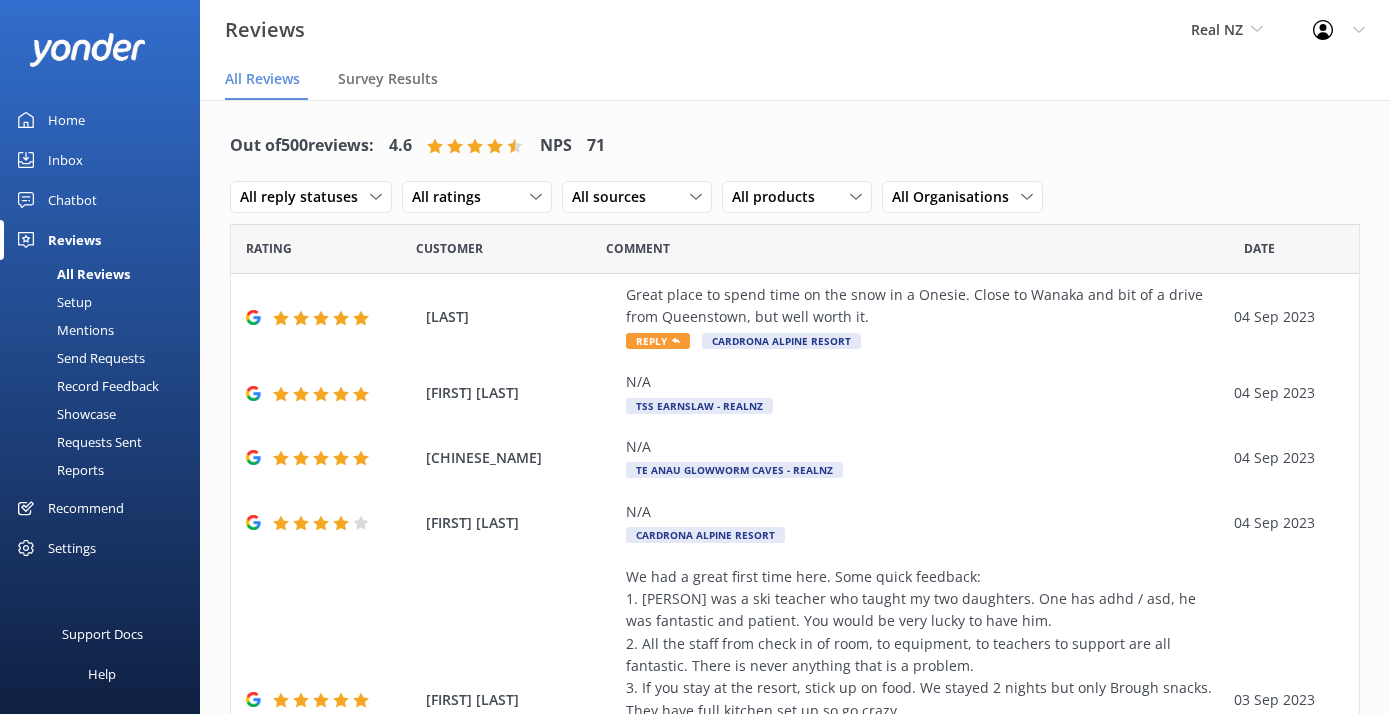 click on "Mentions" at bounding box center [63, 330] 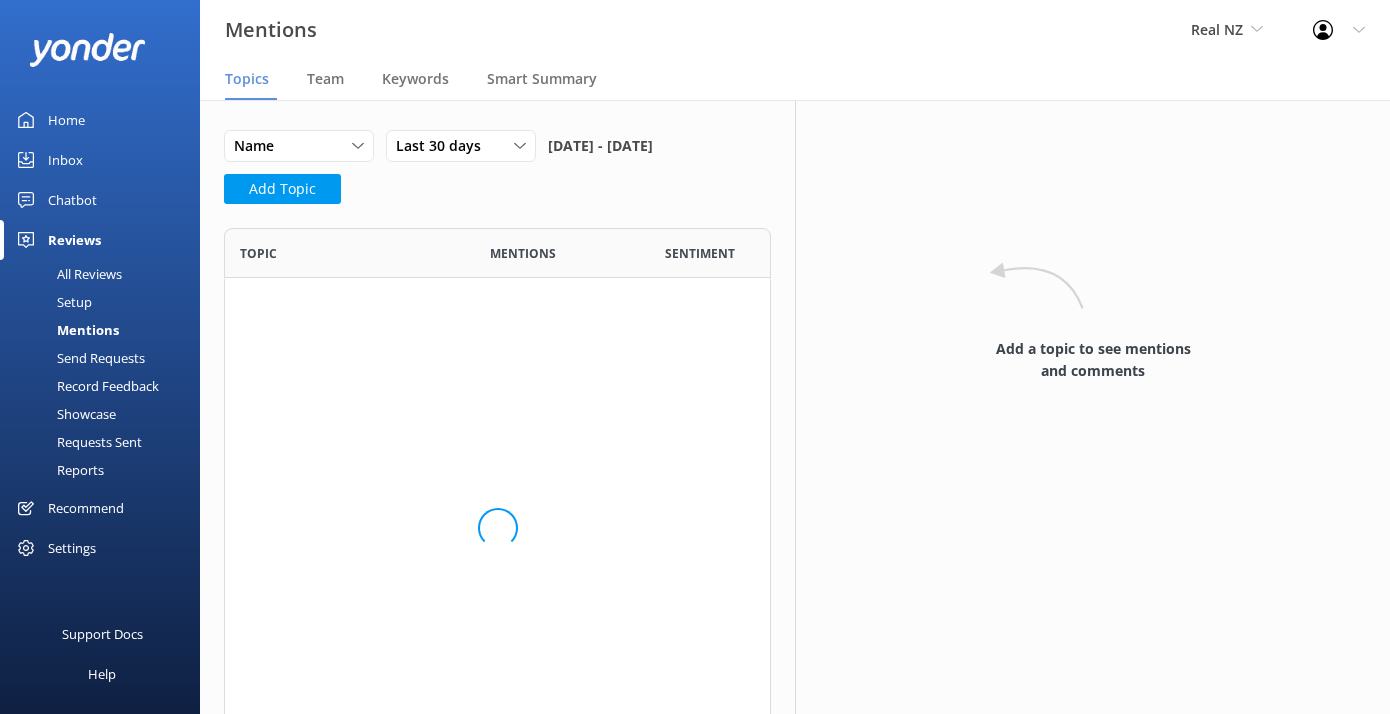 scroll, scrollTop: 1, scrollLeft: 1, axis: both 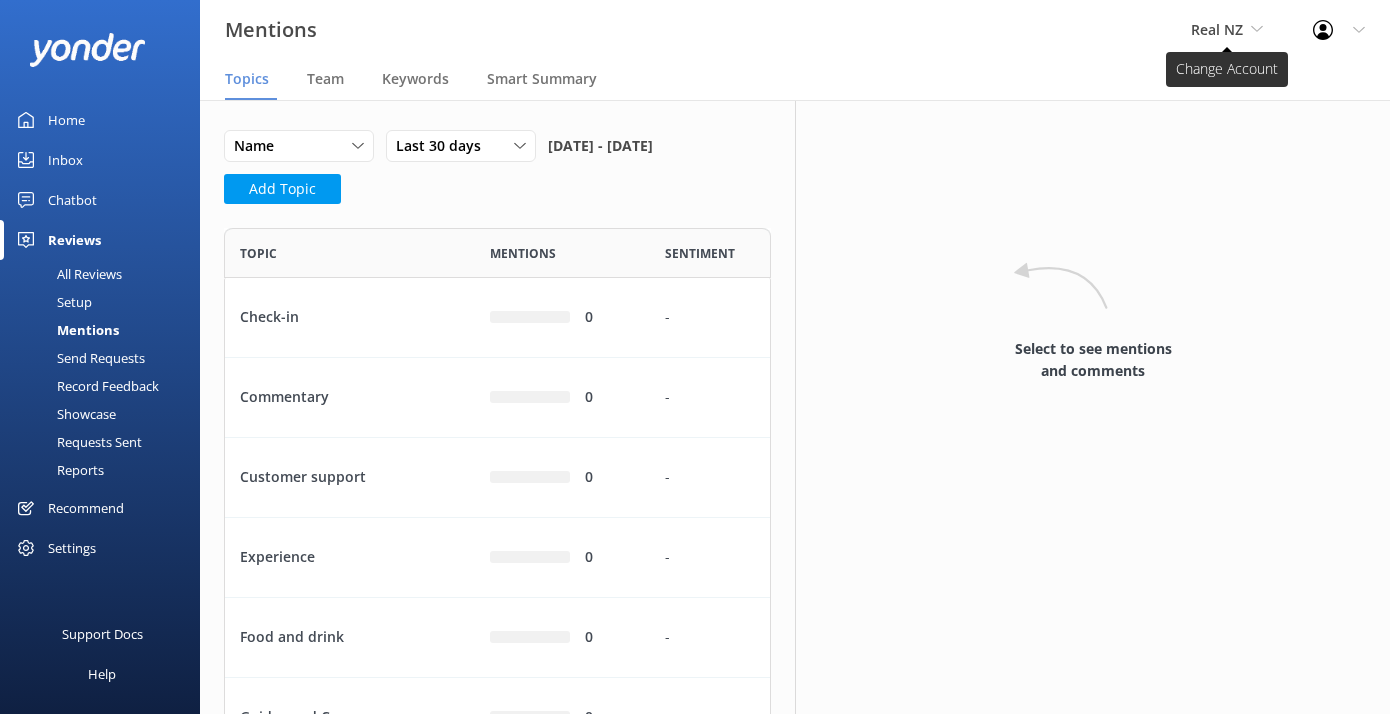click on "Real NZ" at bounding box center [1227, 30] 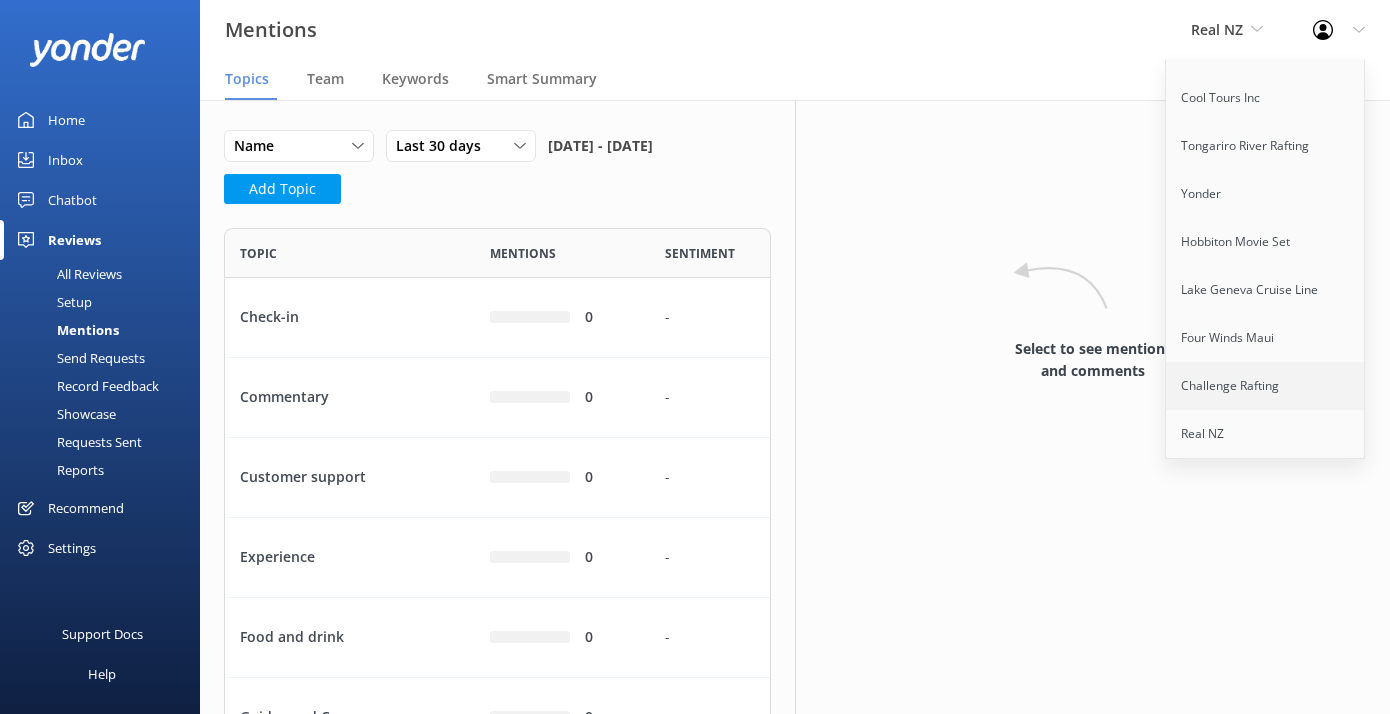 scroll, scrollTop: 0, scrollLeft: 0, axis: both 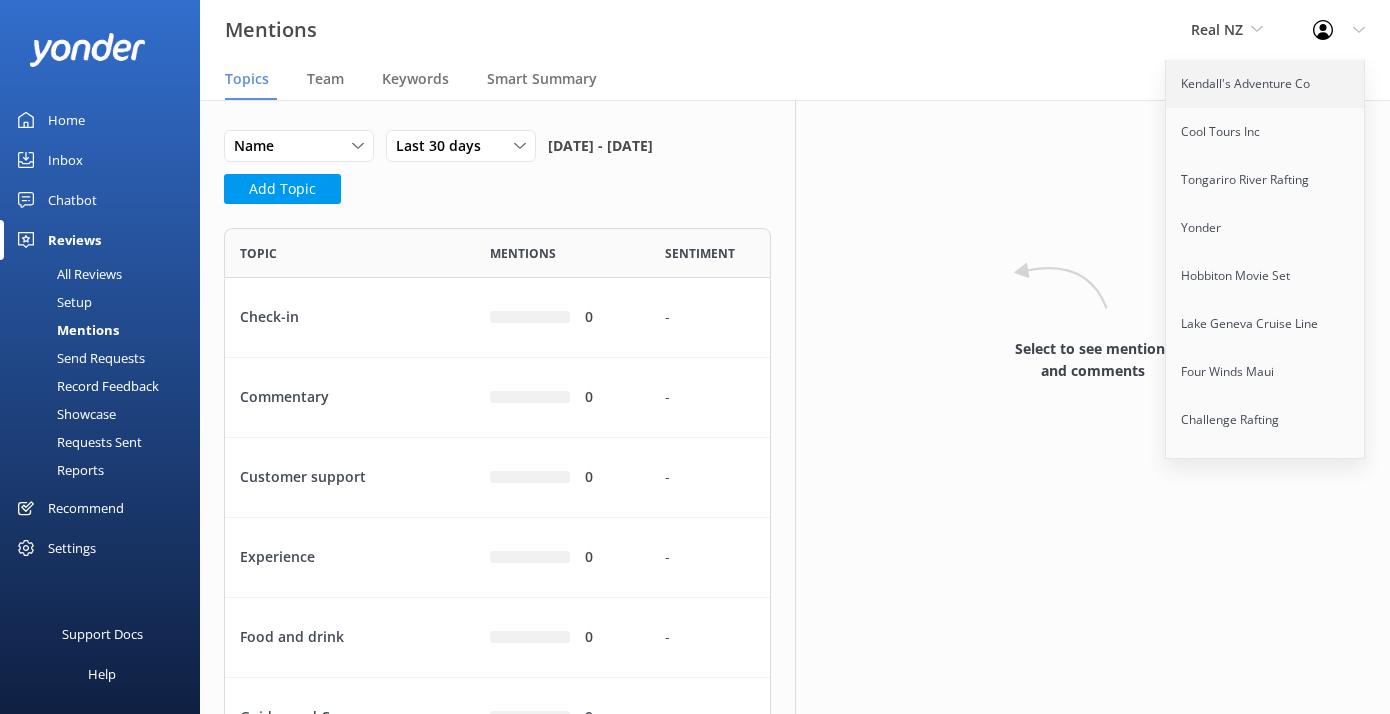 click on "Kendall's Adventure Co" at bounding box center [1266, 84] 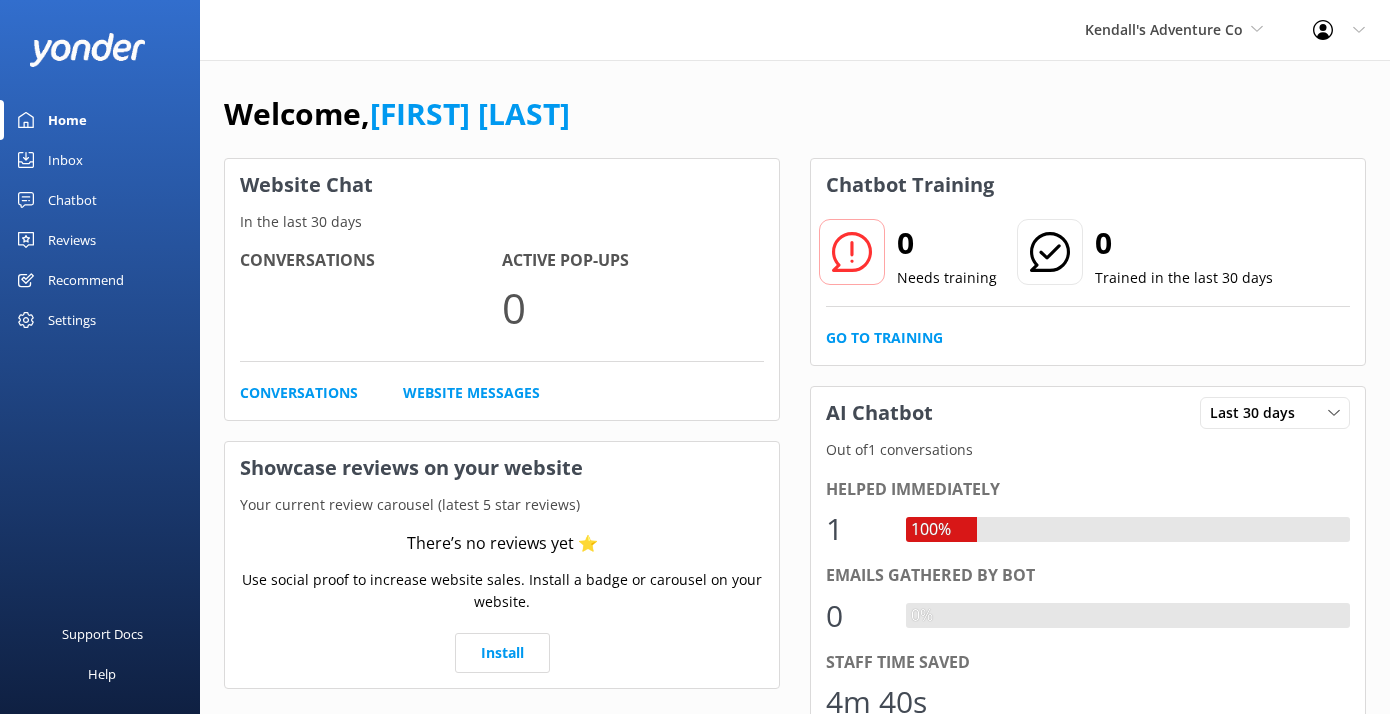 click on "Chatbot" at bounding box center [72, 200] 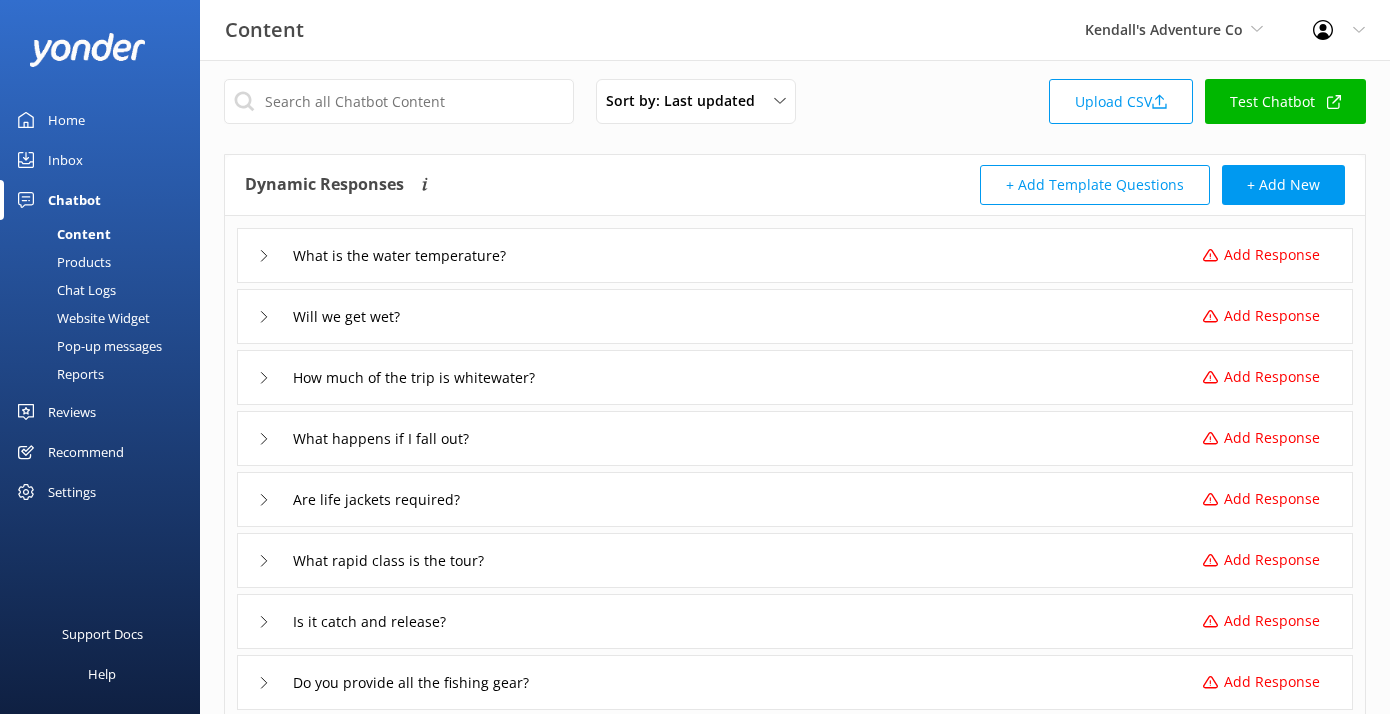 scroll, scrollTop: 12, scrollLeft: 0, axis: vertical 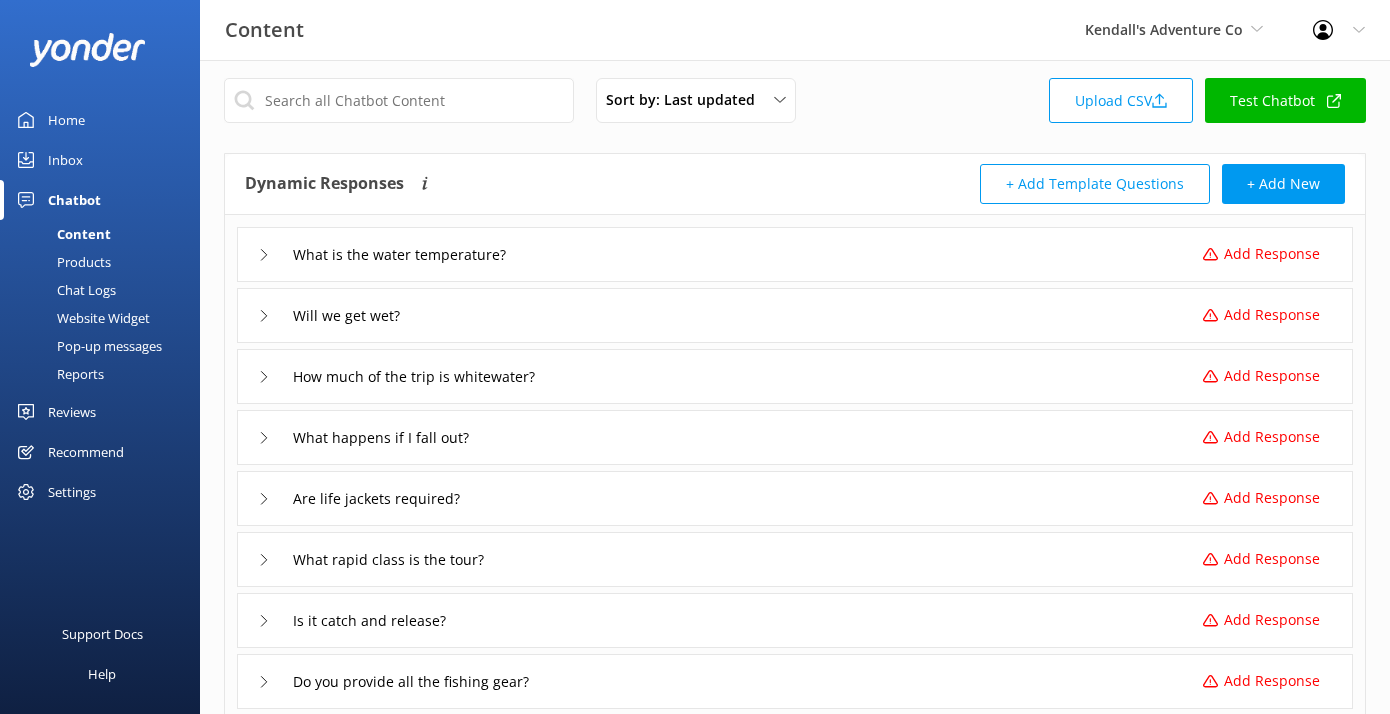 click on "Website Widget" at bounding box center [81, 318] 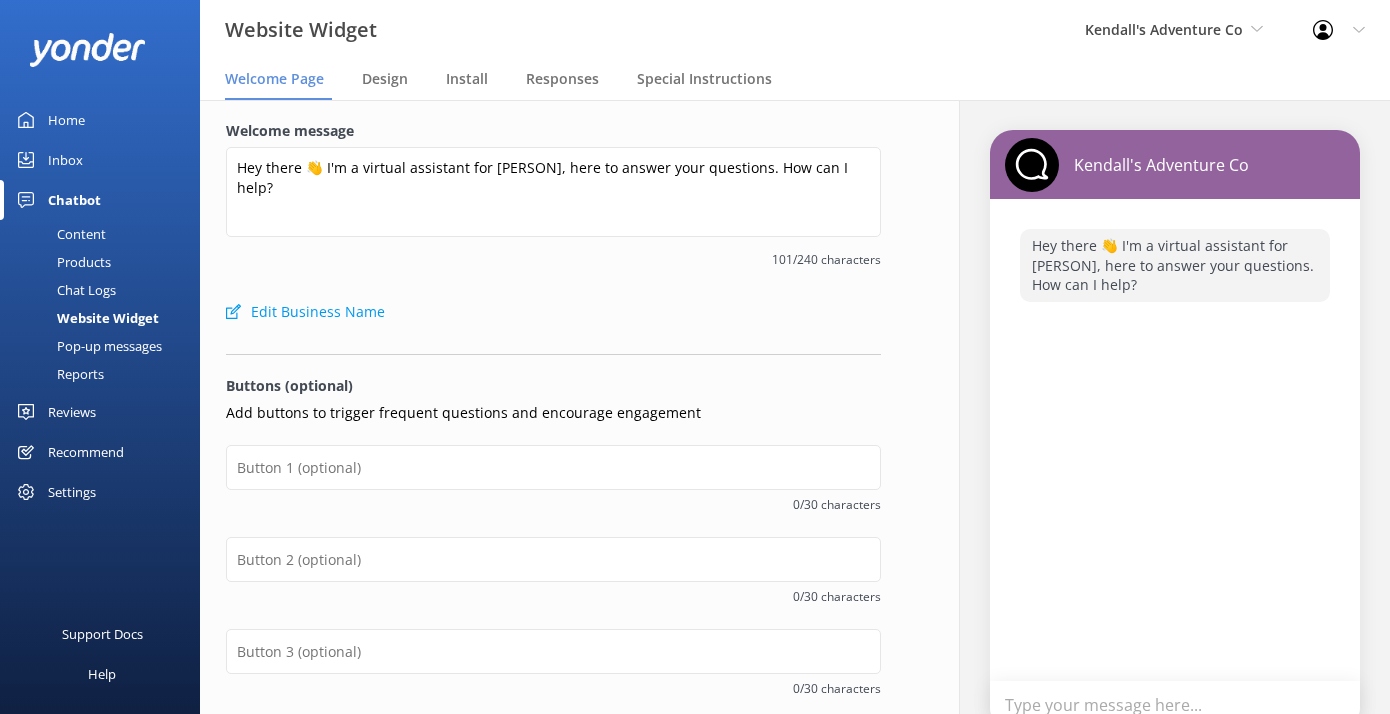 scroll, scrollTop: 0, scrollLeft: 0, axis: both 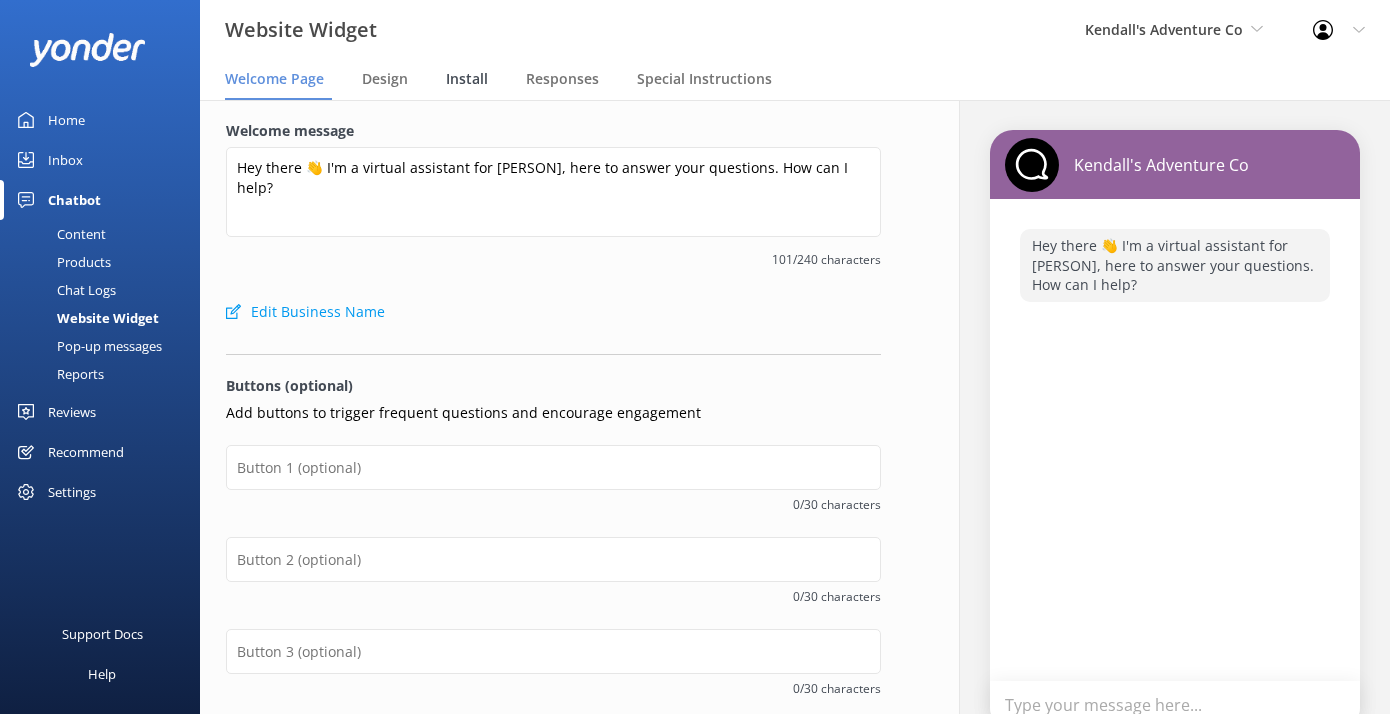 click on "Install" at bounding box center [467, 79] 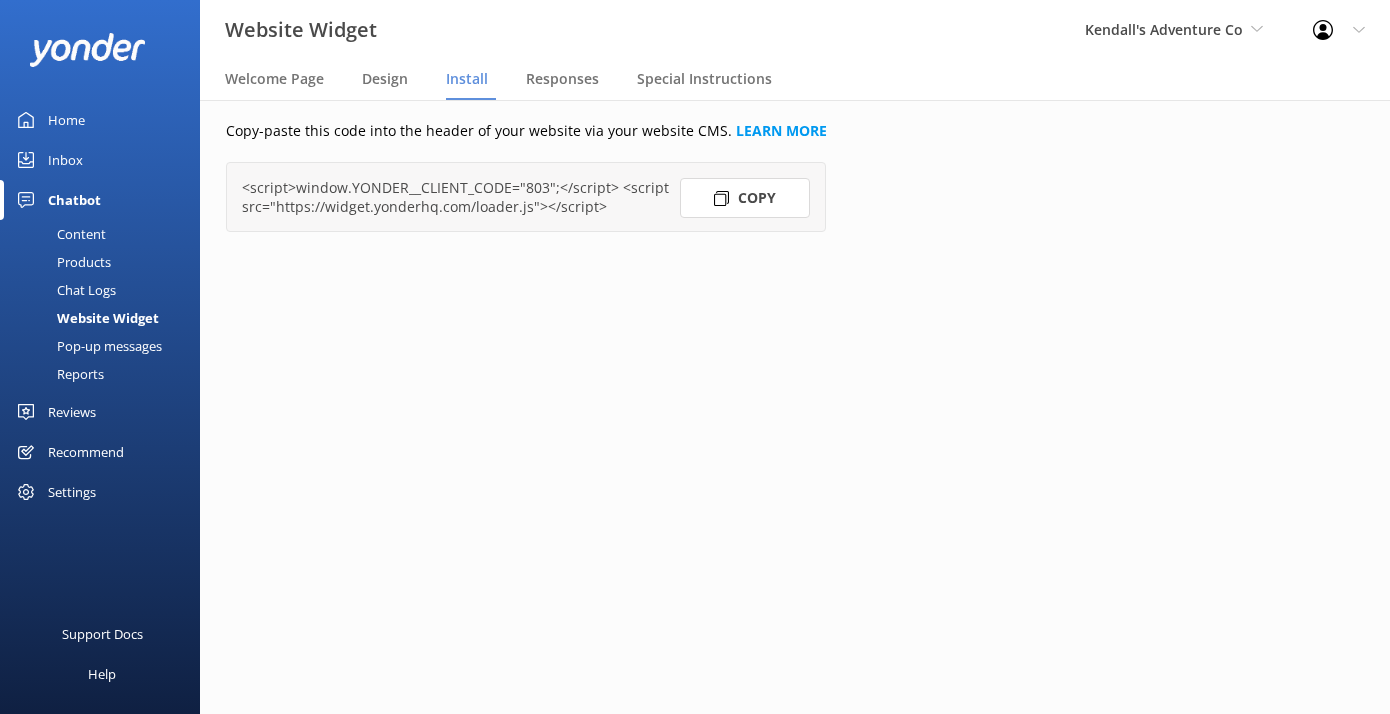 click 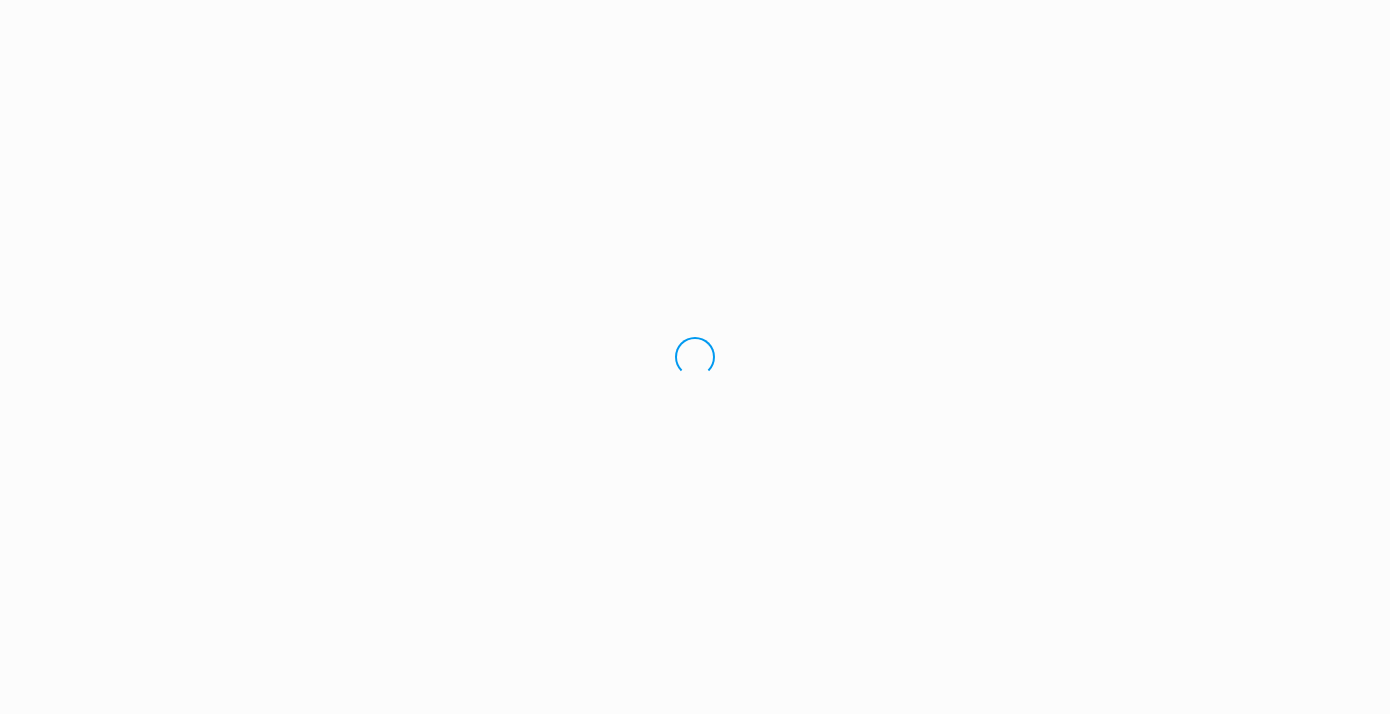 scroll, scrollTop: 0, scrollLeft: 0, axis: both 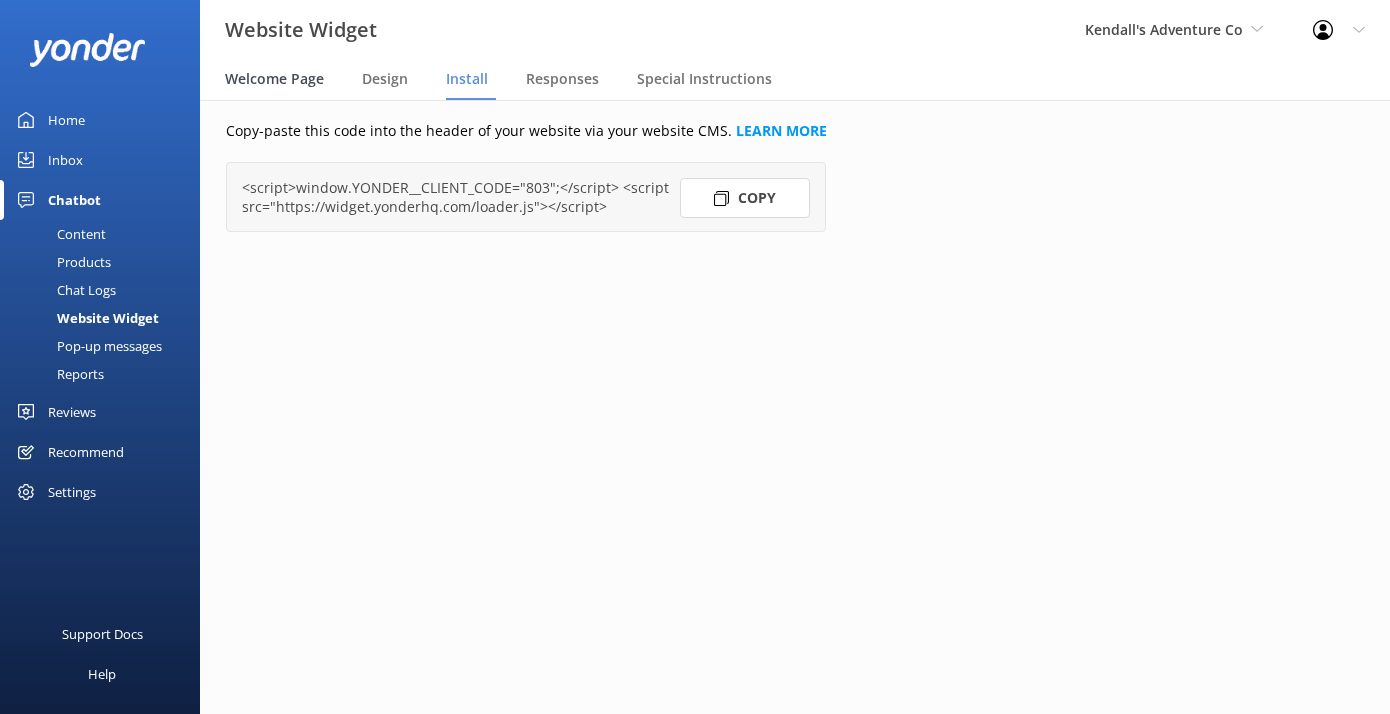 click on "Welcome Page" at bounding box center (274, 79) 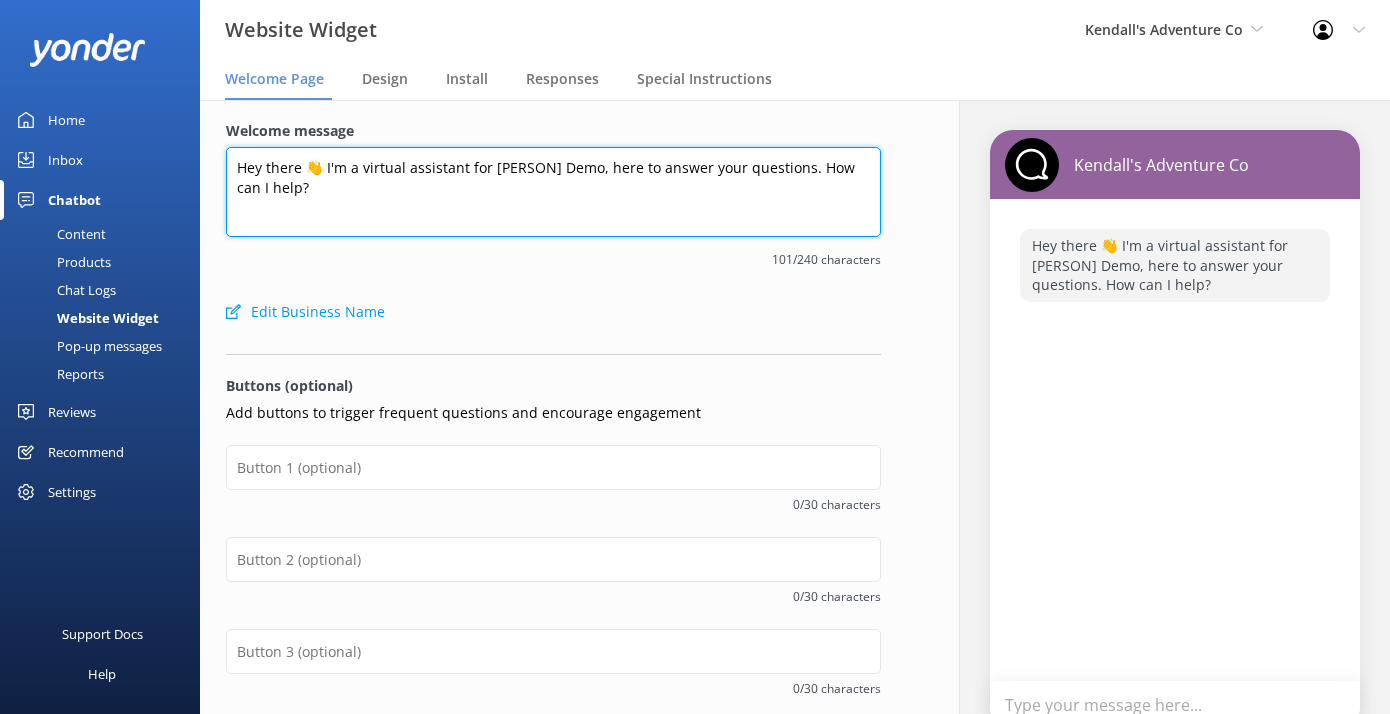 click on "Hey there 👋 I'm a virtual assistant for [PERSON] Demo, here to answer your questions. How can I help?" at bounding box center (553, 192) 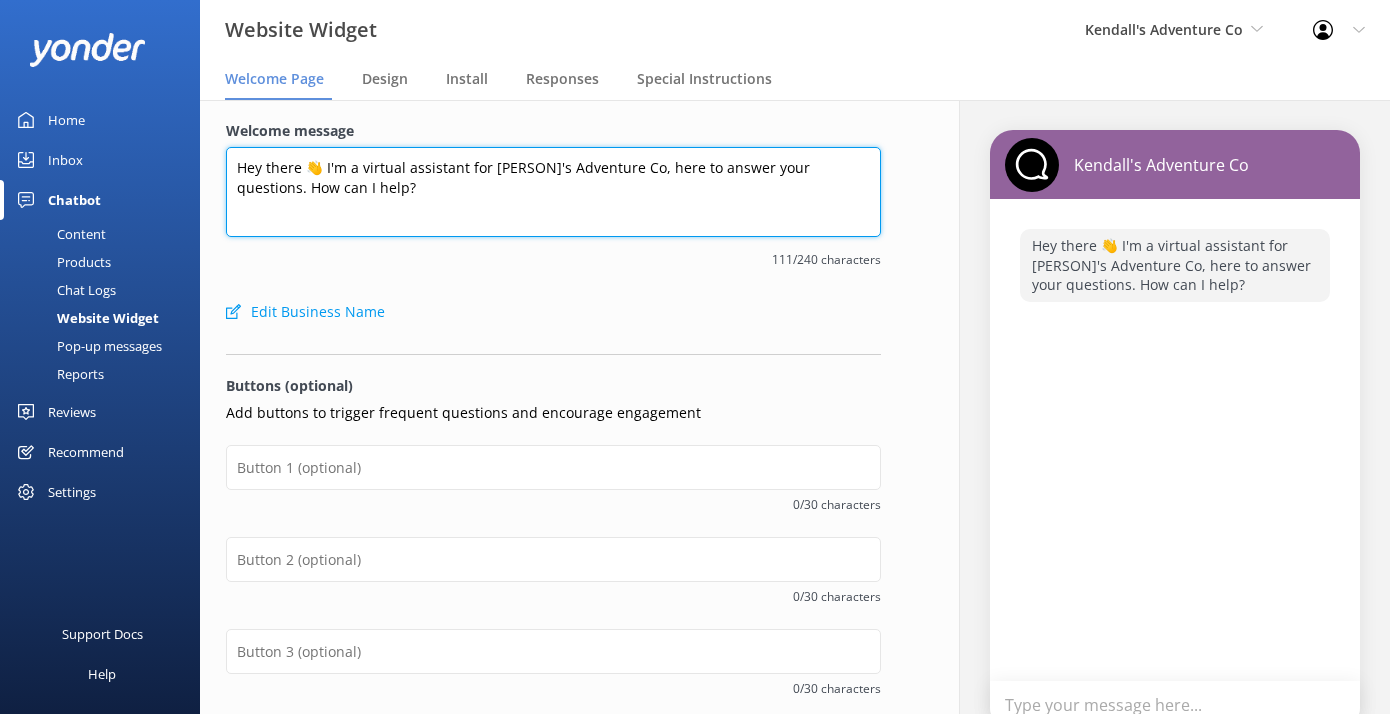 drag, startPoint x: 461, startPoint y: 169, endPoint x: 342, endPoint y: 175, distance: 119.15116 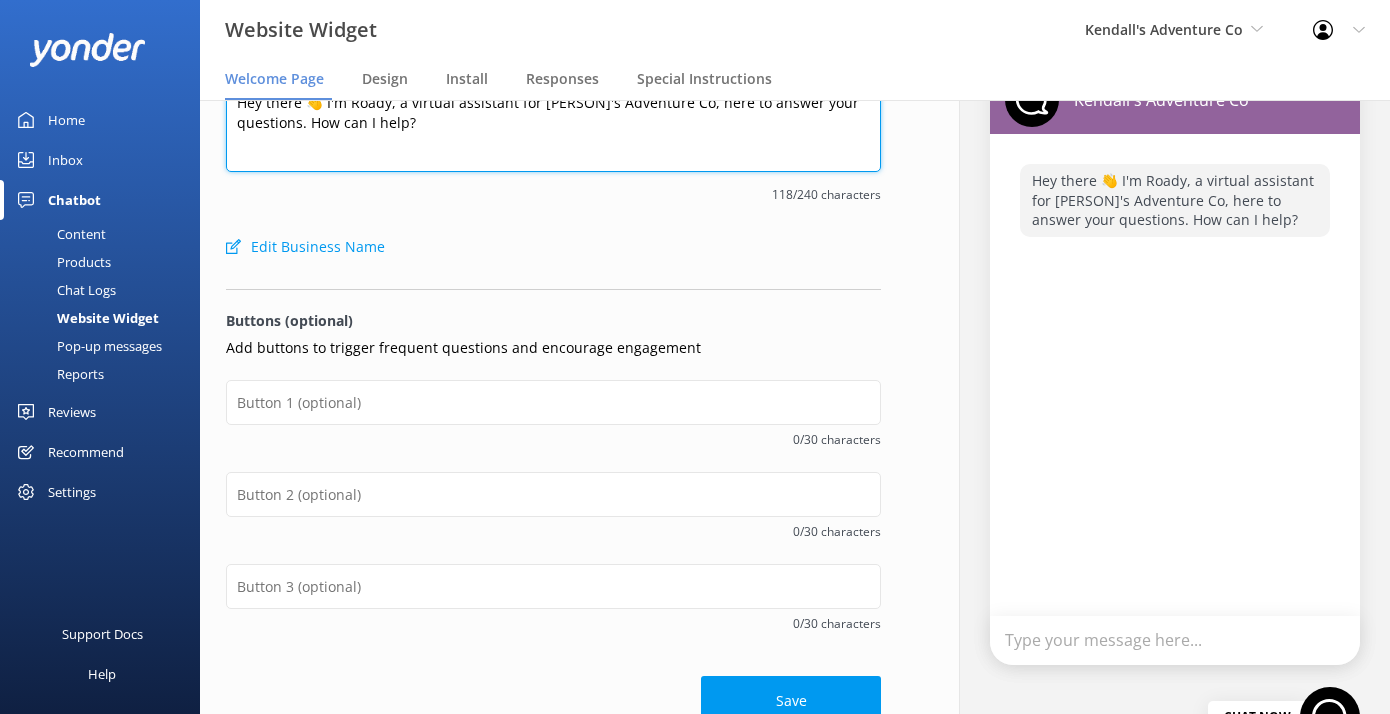 scroll, scrollTop: 149, scrollLeft: 0, axis: vertical 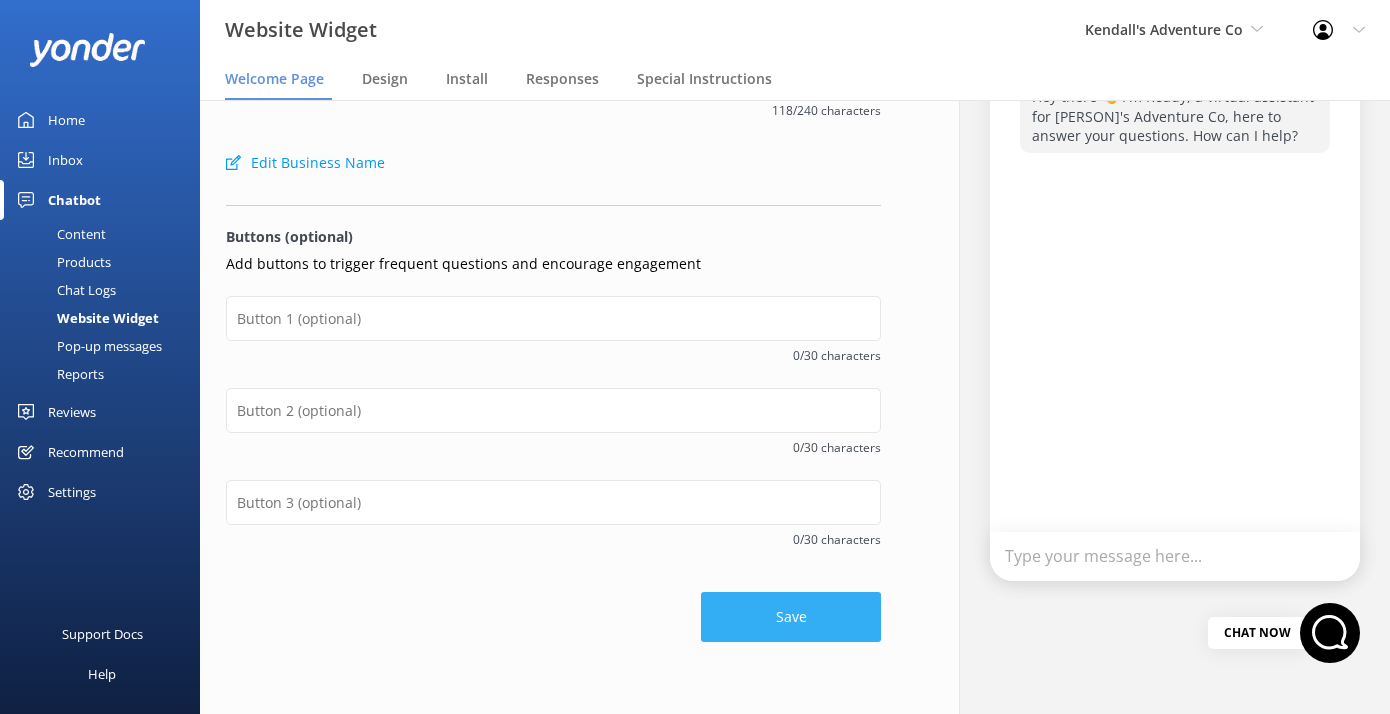 type on "Hey there 👋 I'm Roady, a virtual assistant for [PERSON]'s Adventure Co, here to answer your questions. How can I help?" 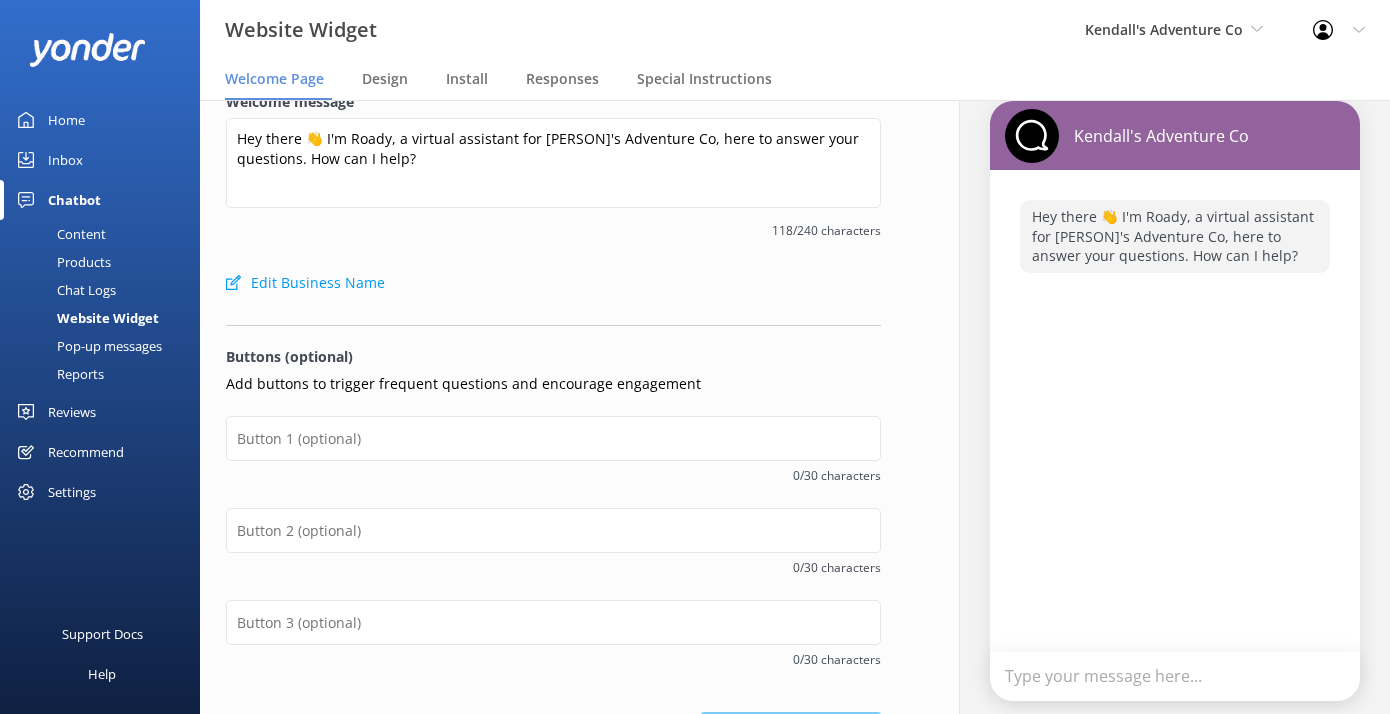 scroll, scrollTop: 0, scrollLeft: 0, axis: both 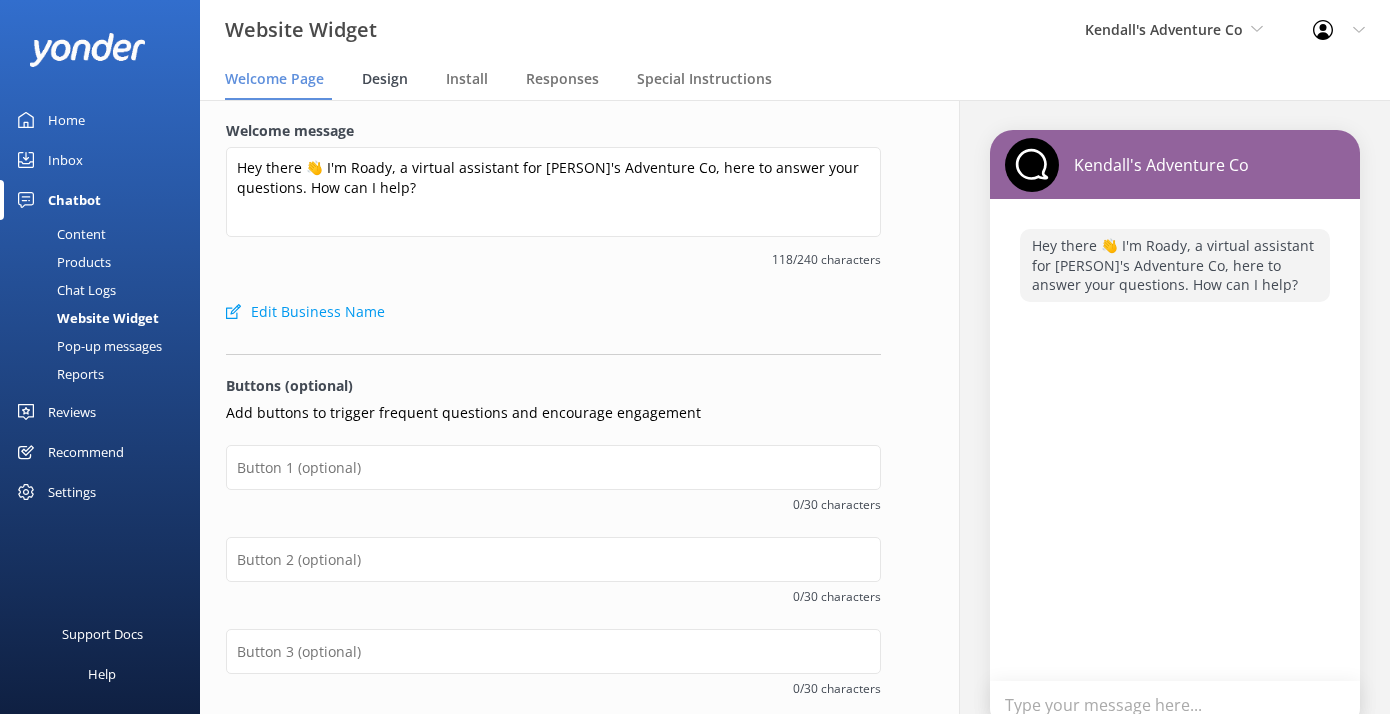 click on "Design" at bounding box center [385, 79] 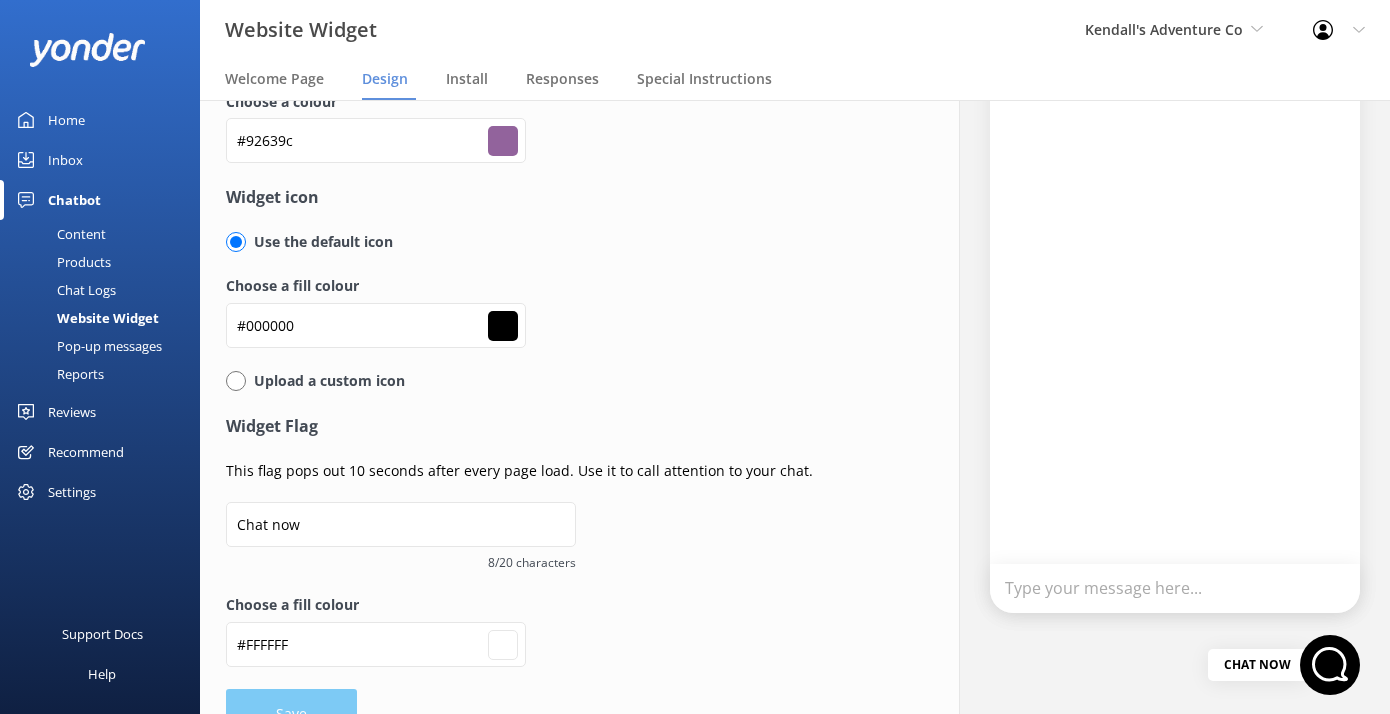 scroll, scrollTop: 120, scrollLeft: 0, axis: vertical 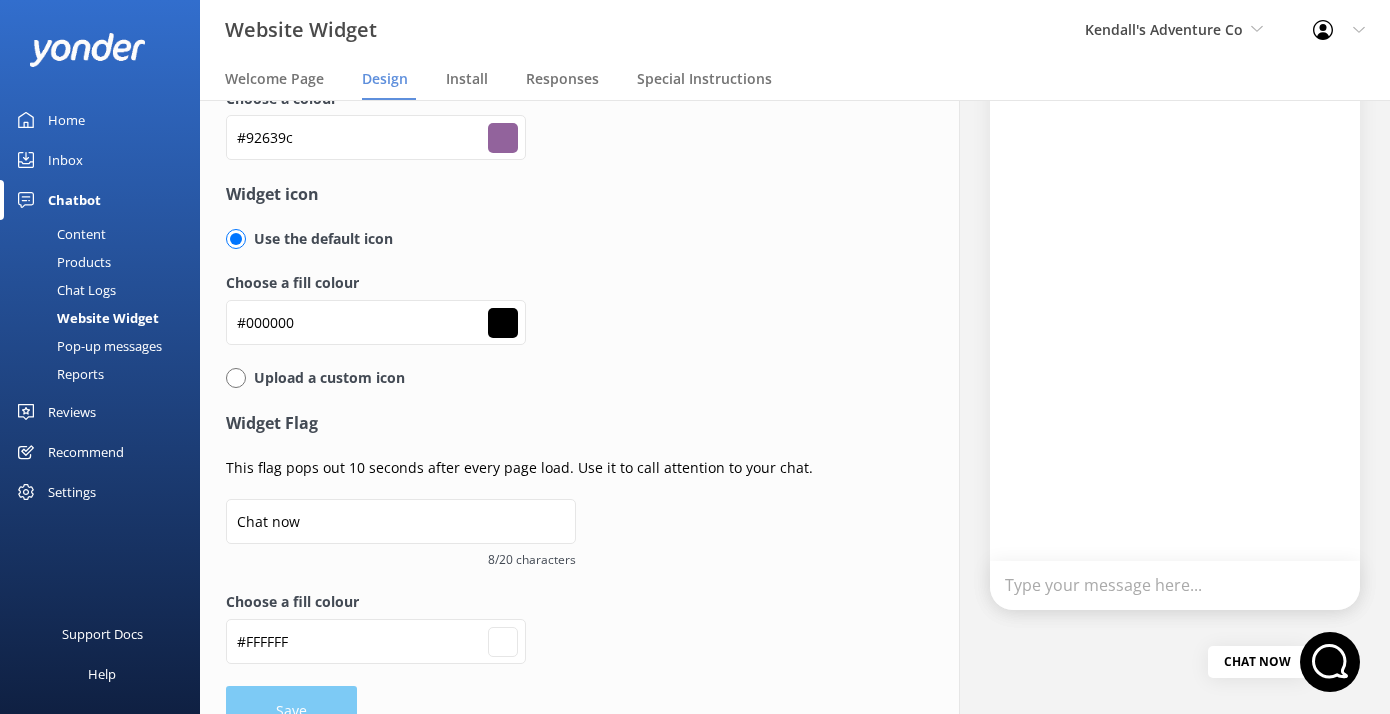 click at bounding box center [236, 378] 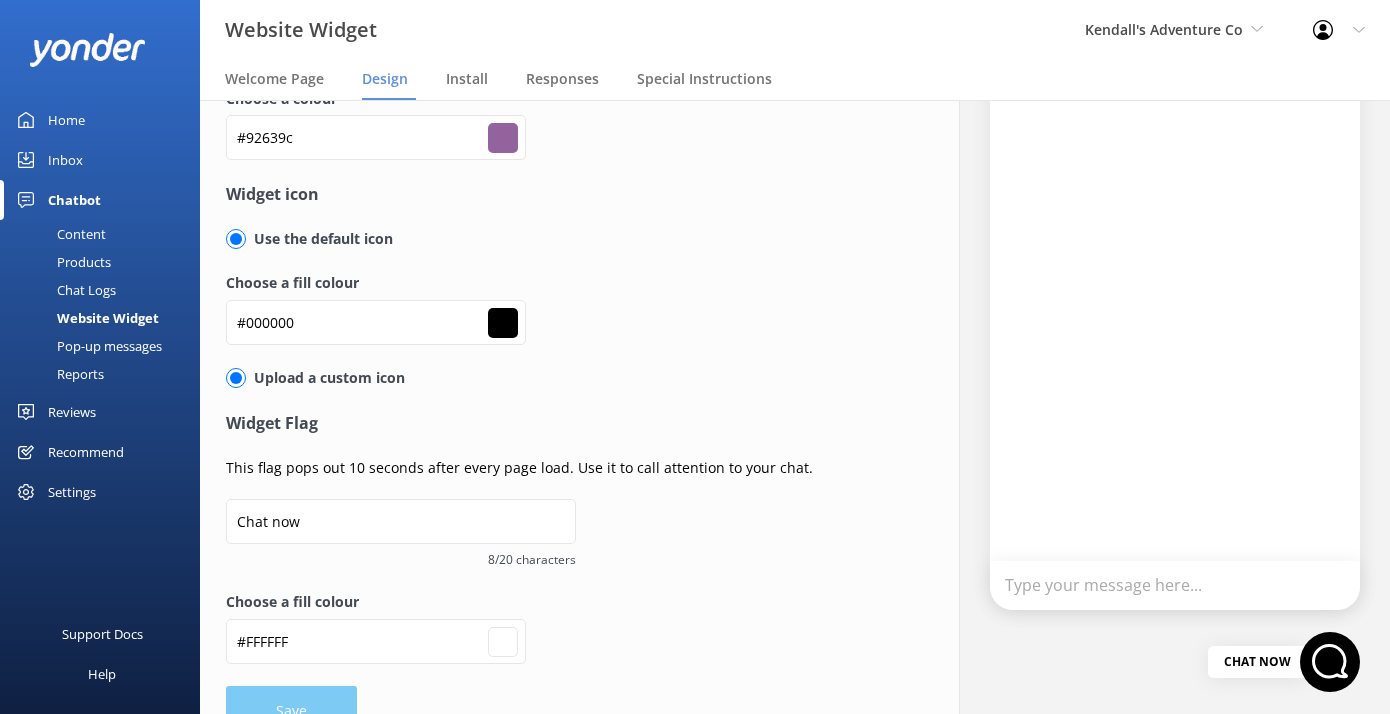 radio on "false" 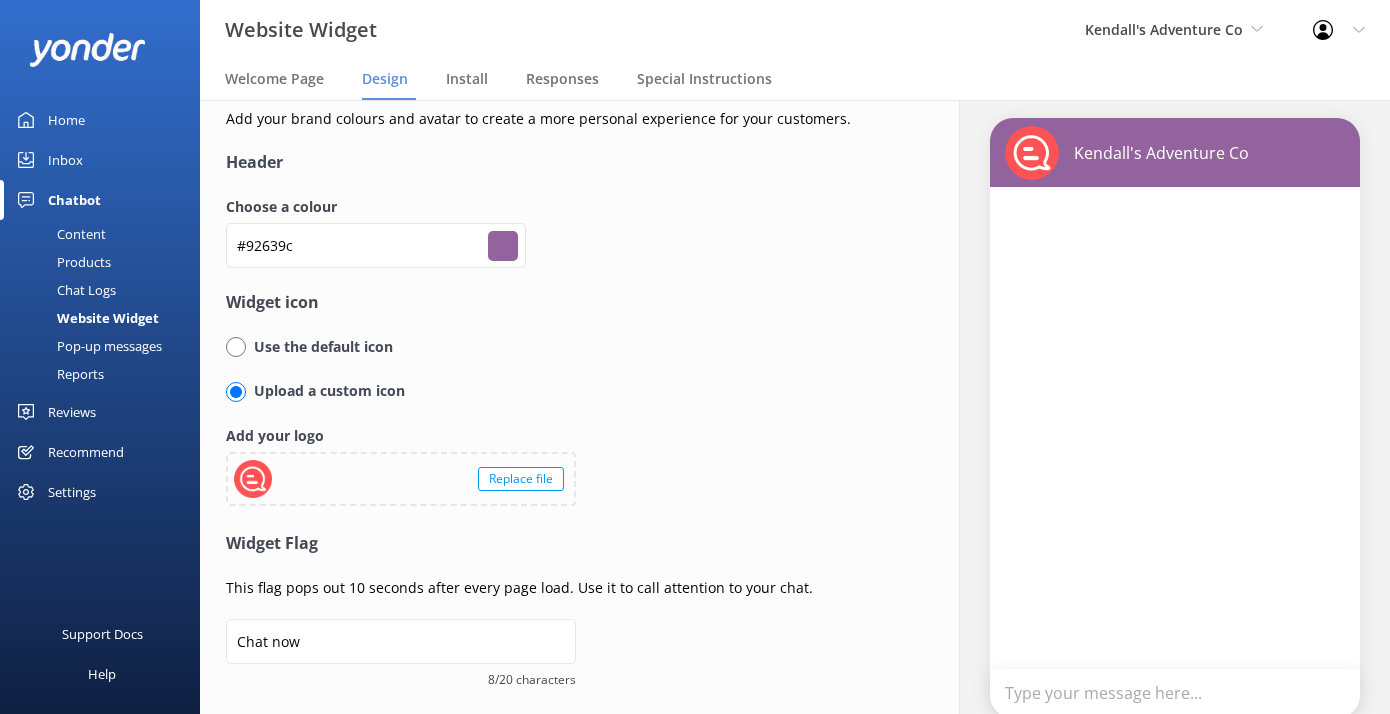scroll, scrollTop: 0, scrollLeft: 0, axis: both 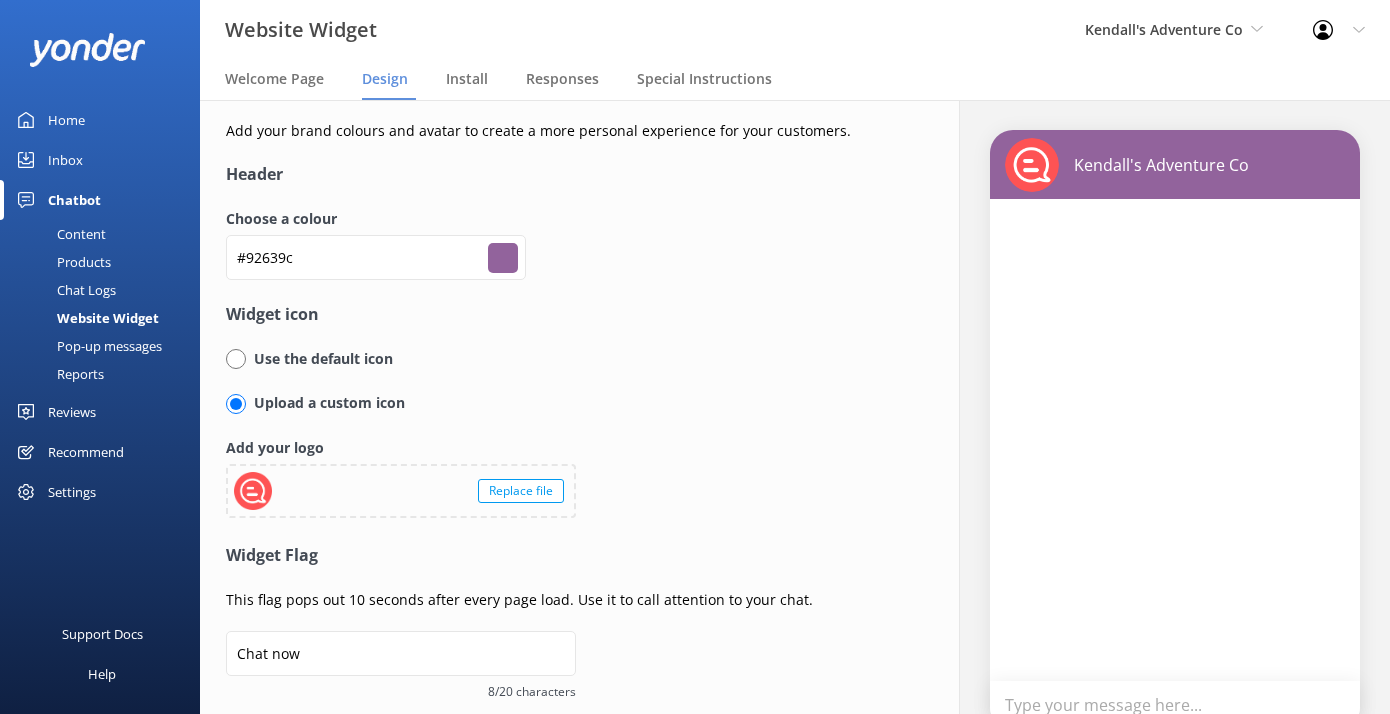 click at bounding box center [253, 491] 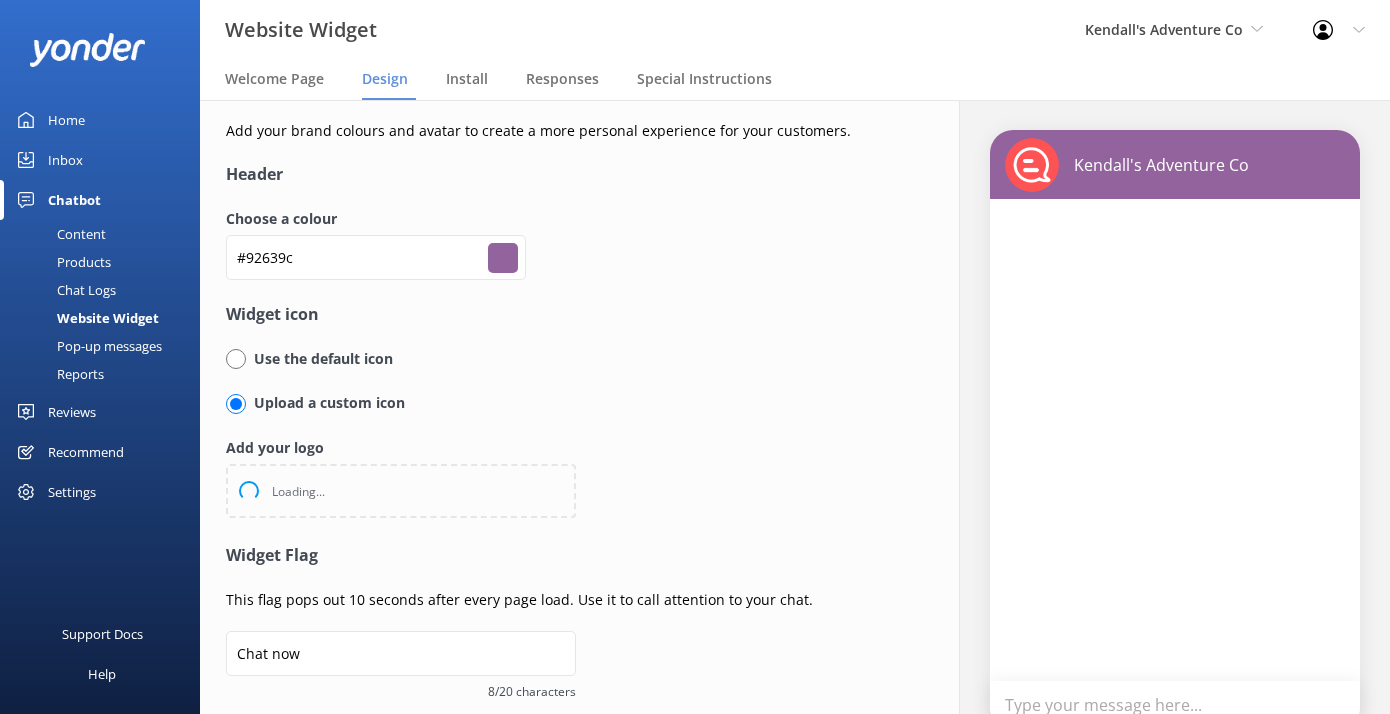 type on "#ffffff" 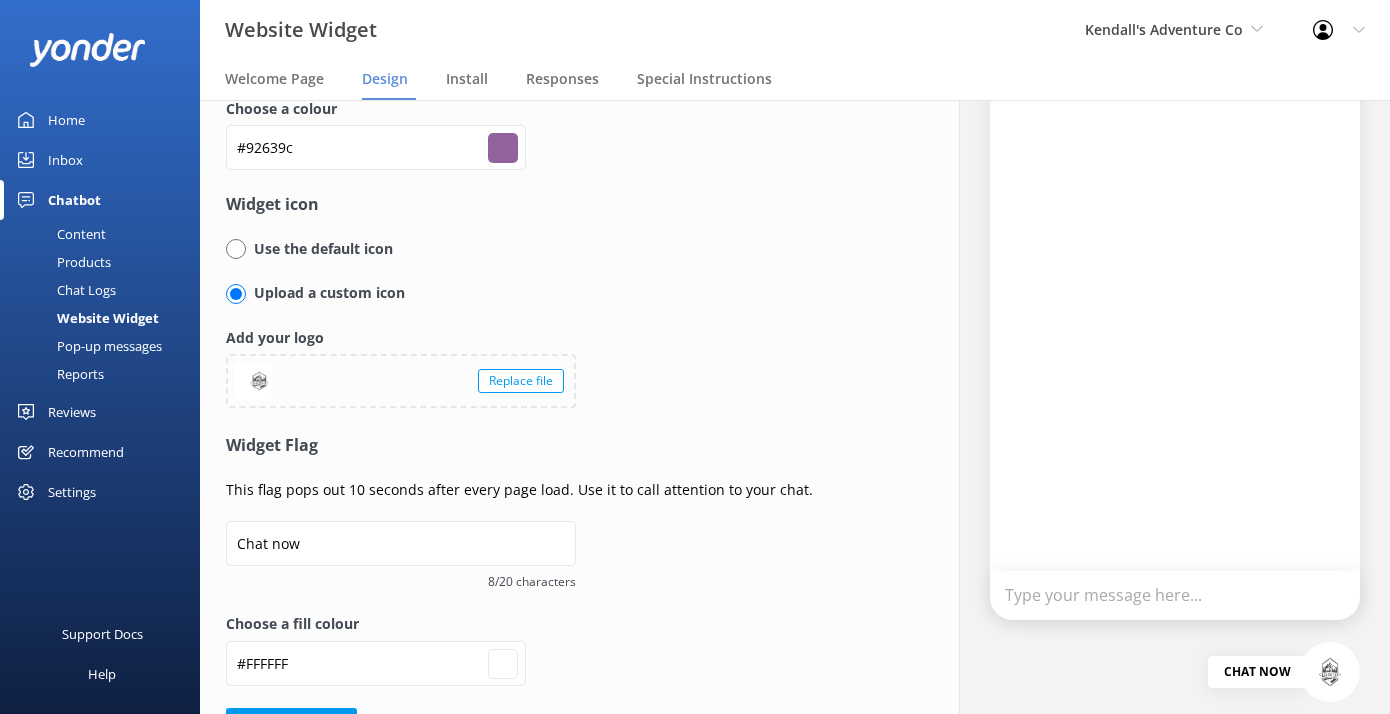 scroll, scrollTop: 173, scrollLeft: 0, axis: vertical 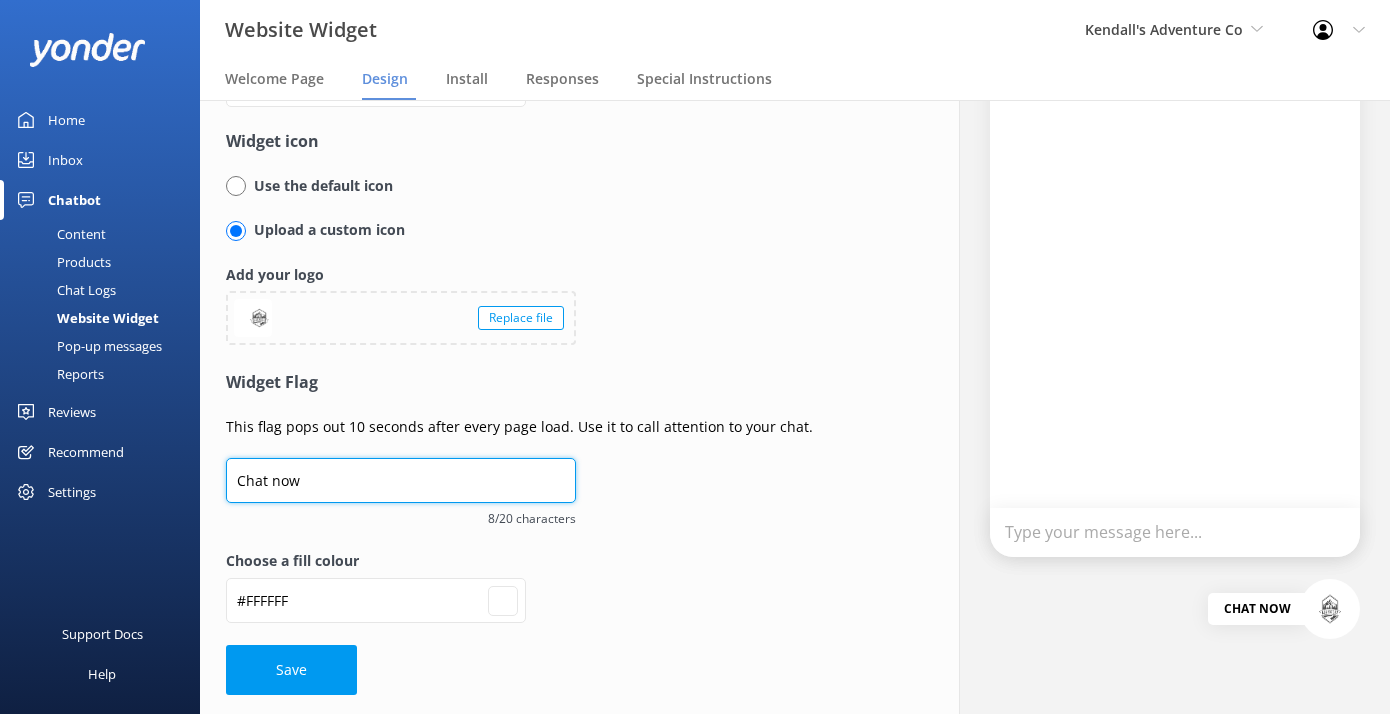 click on "Chat now" at bounding box center [401, 480] 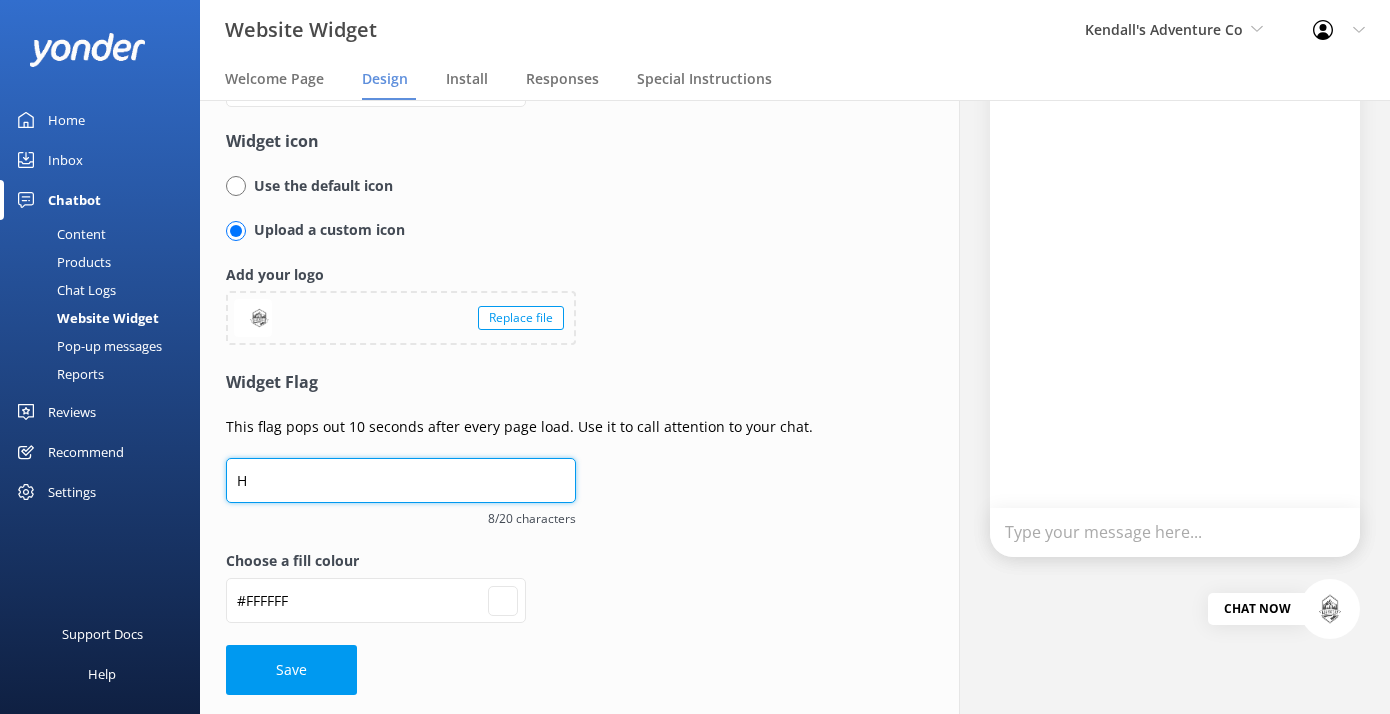 type on "HA" 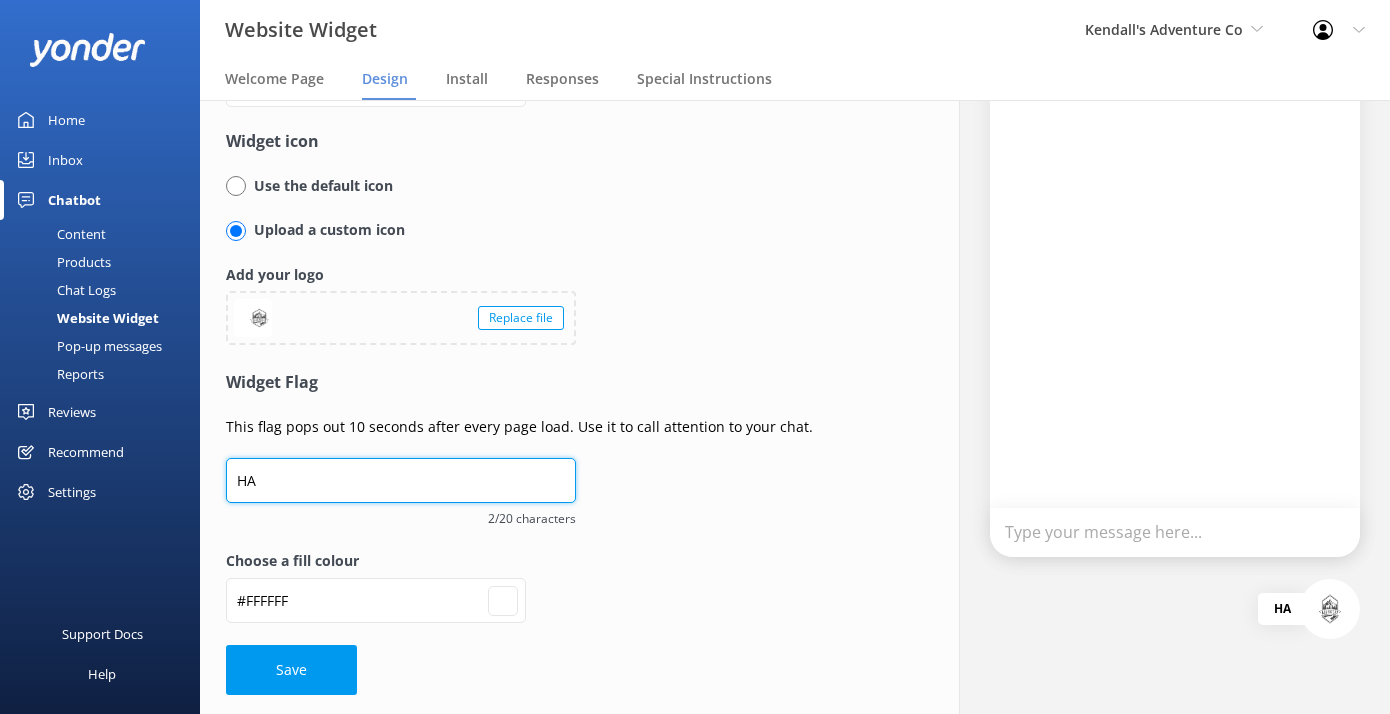 type on "HAV" 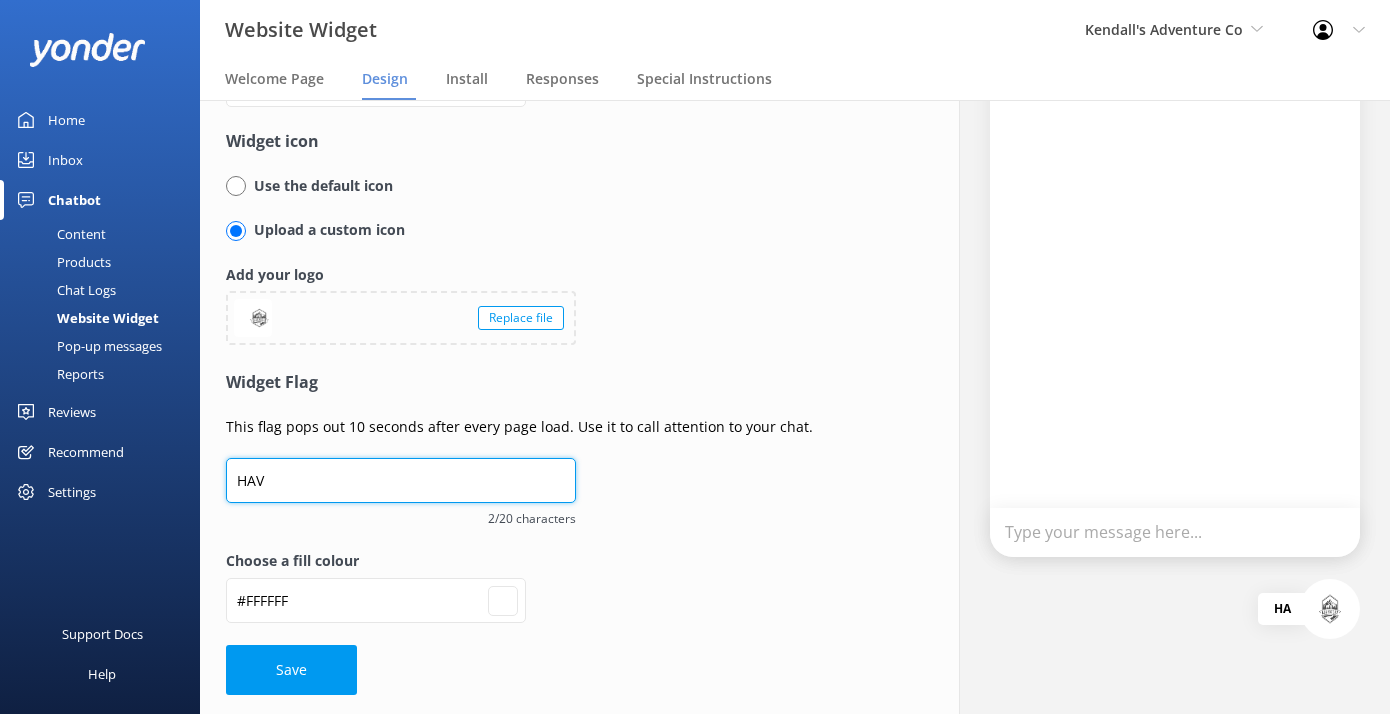type on "HAVE" 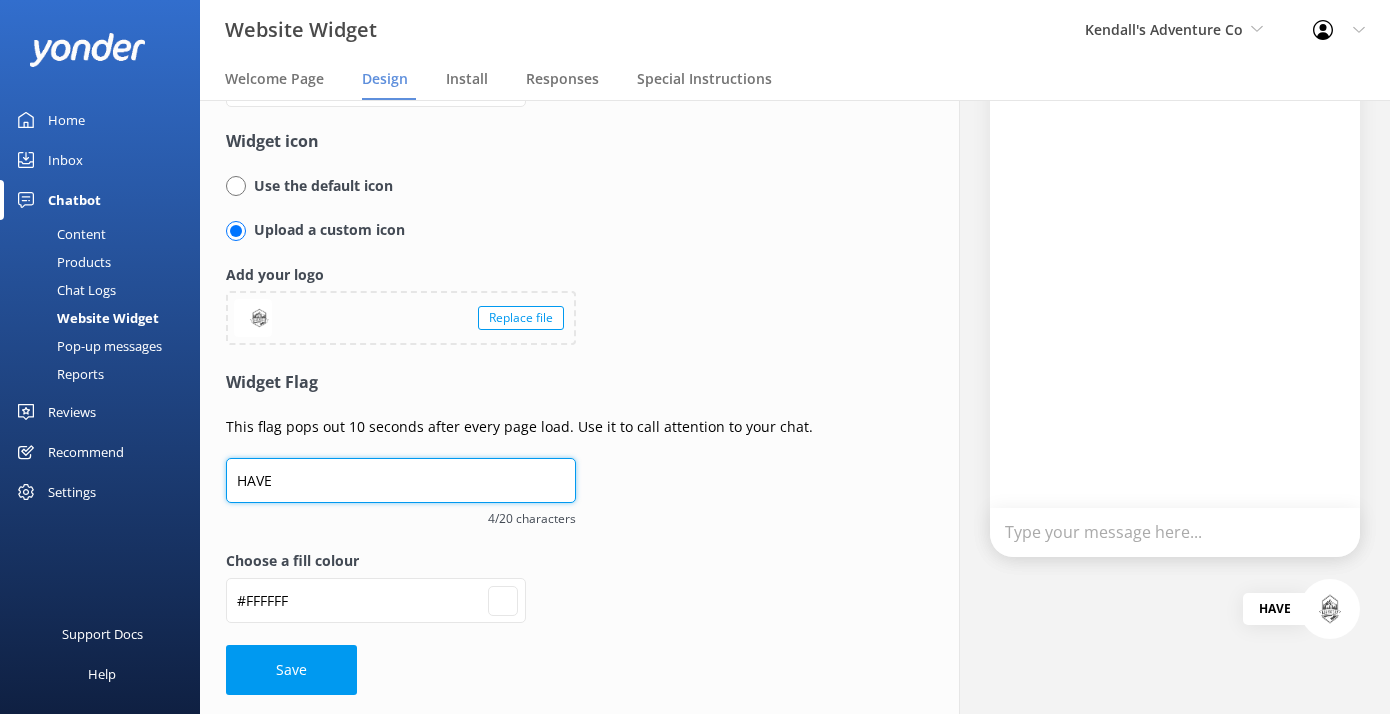type on "HAVE" 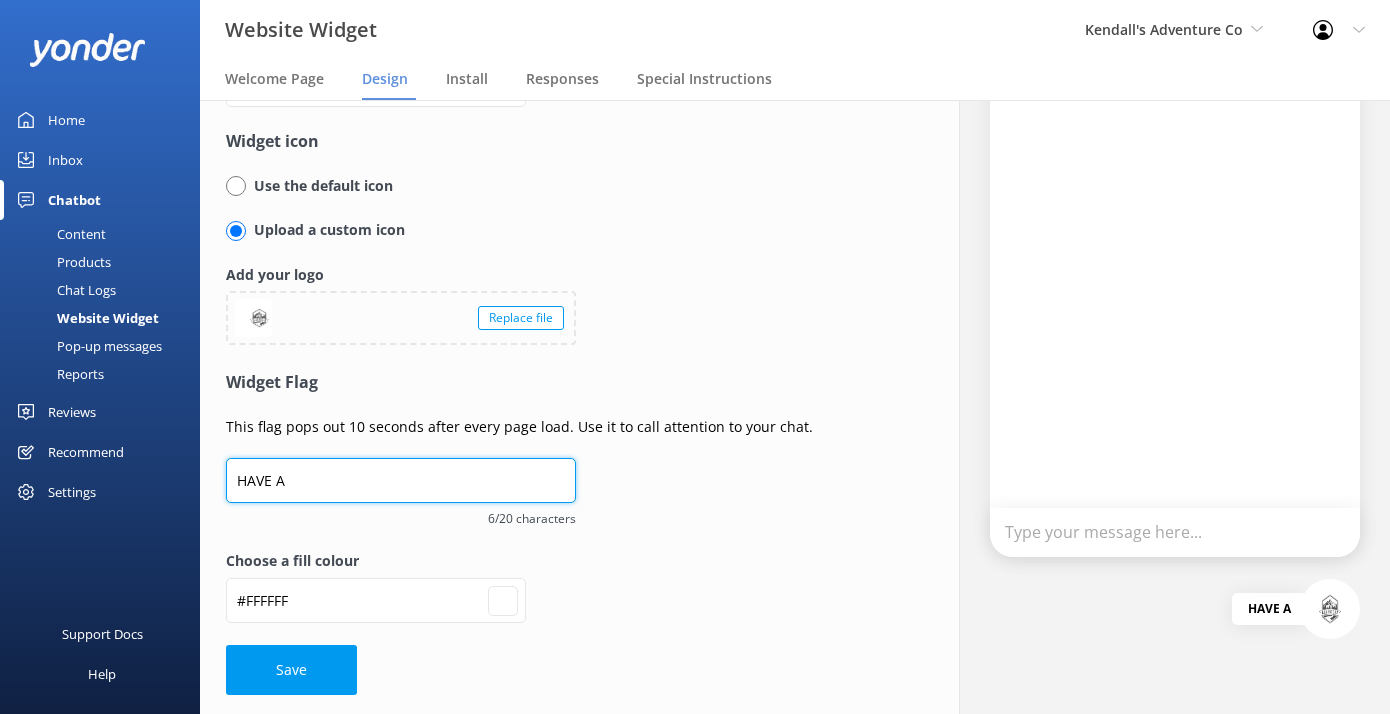 type on "HAVE A" 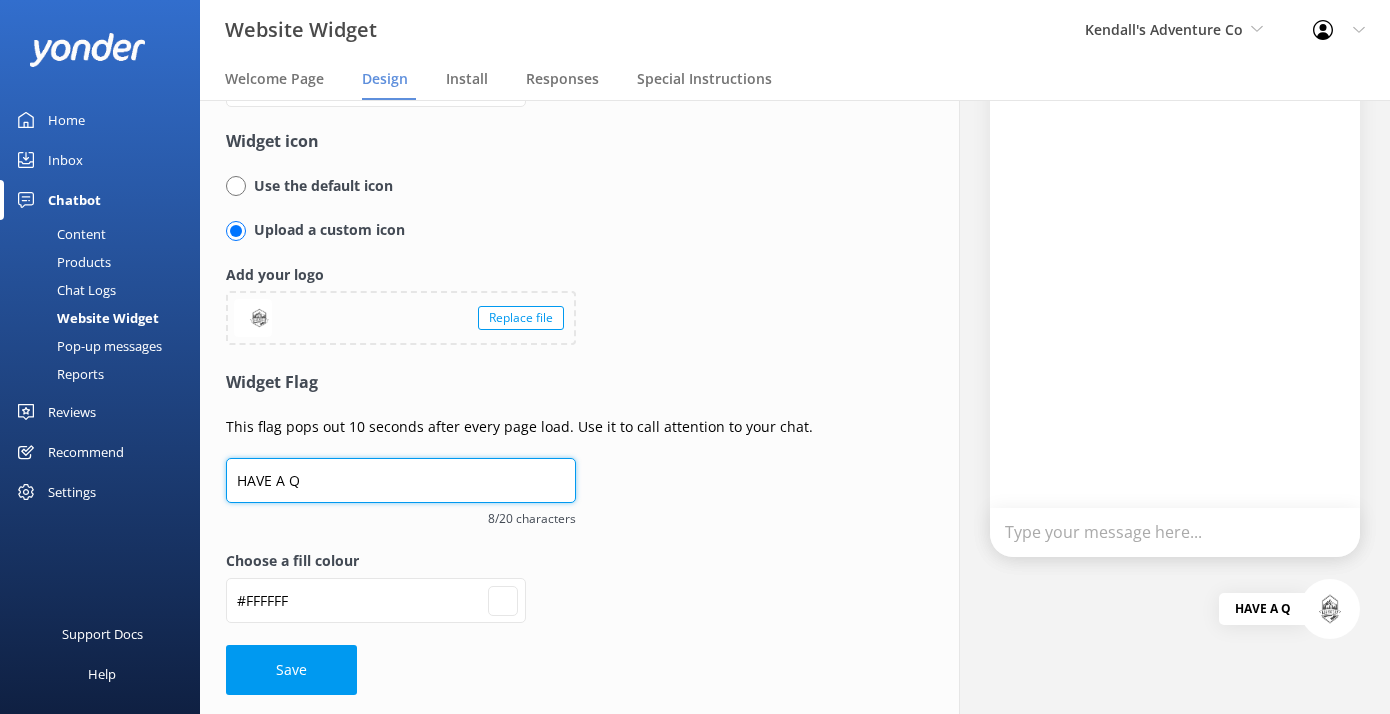 type on "HAVE A QU" 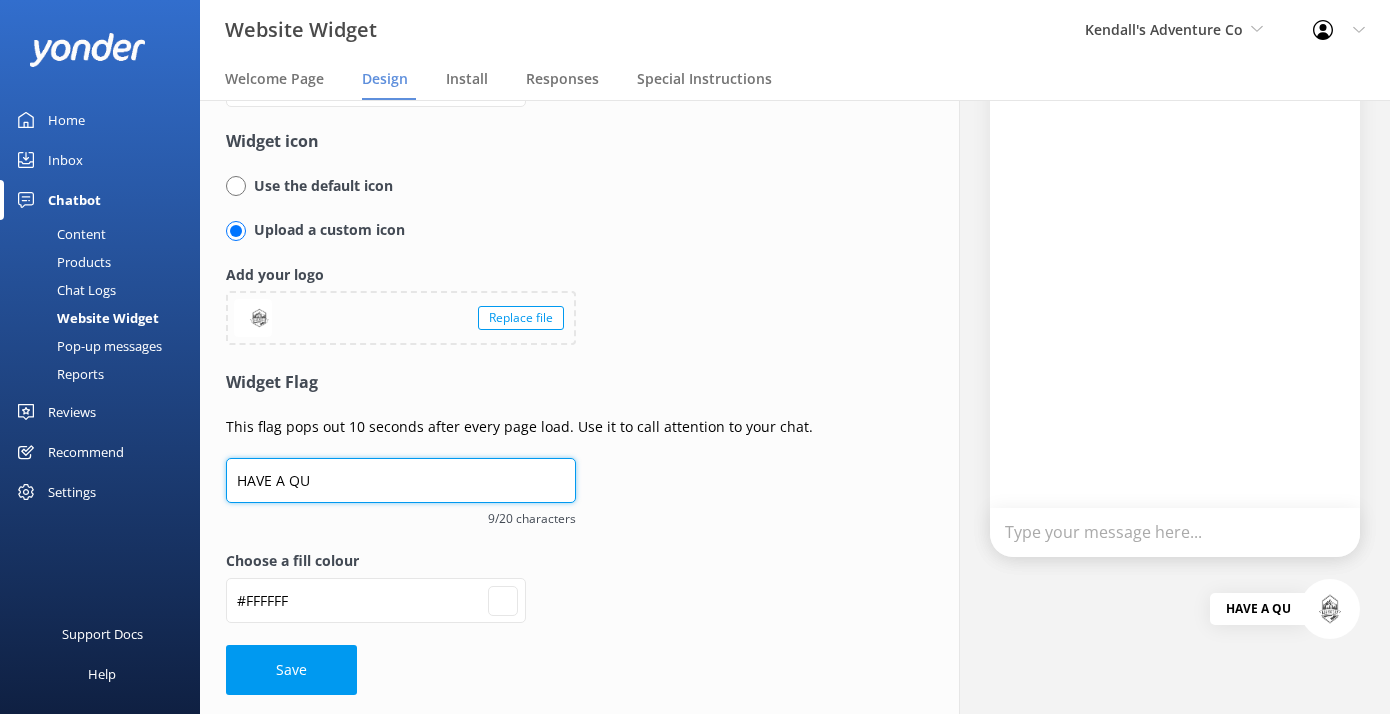 type on "HAVE A Q" 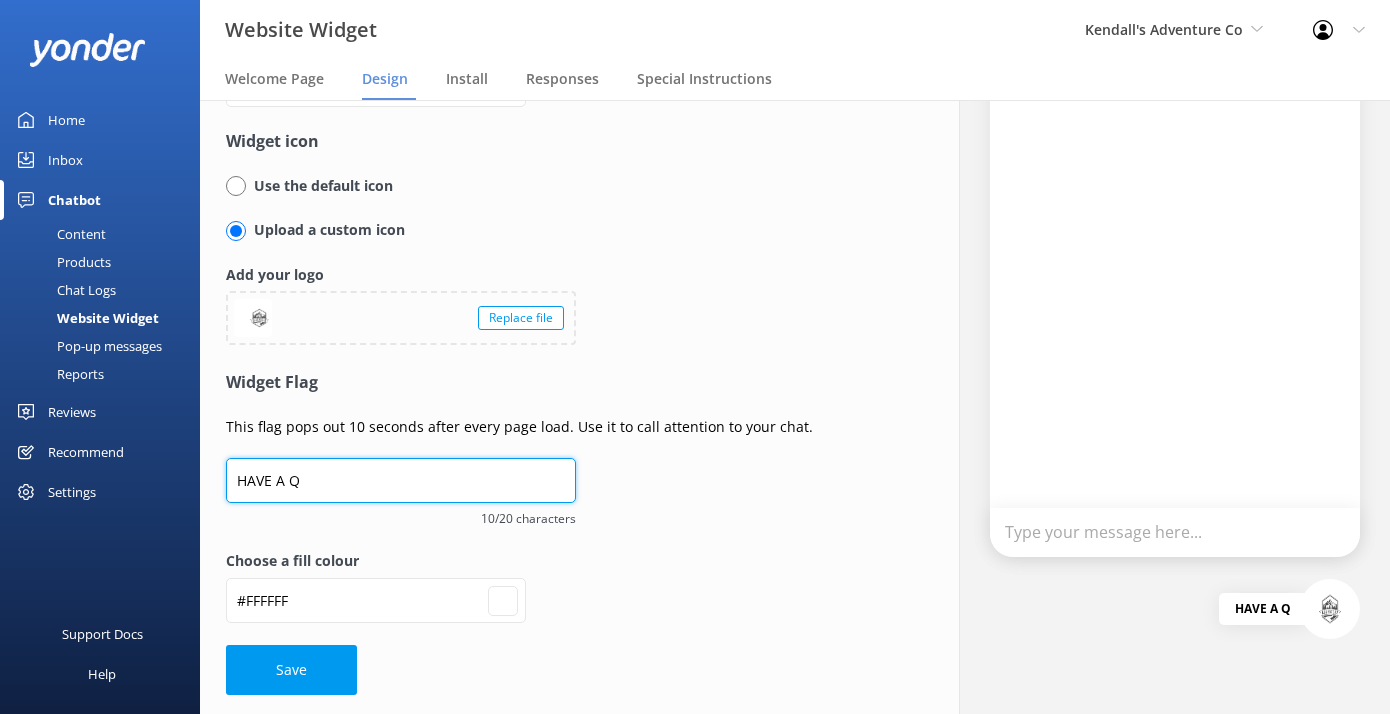 type on "HAVE A QUES" 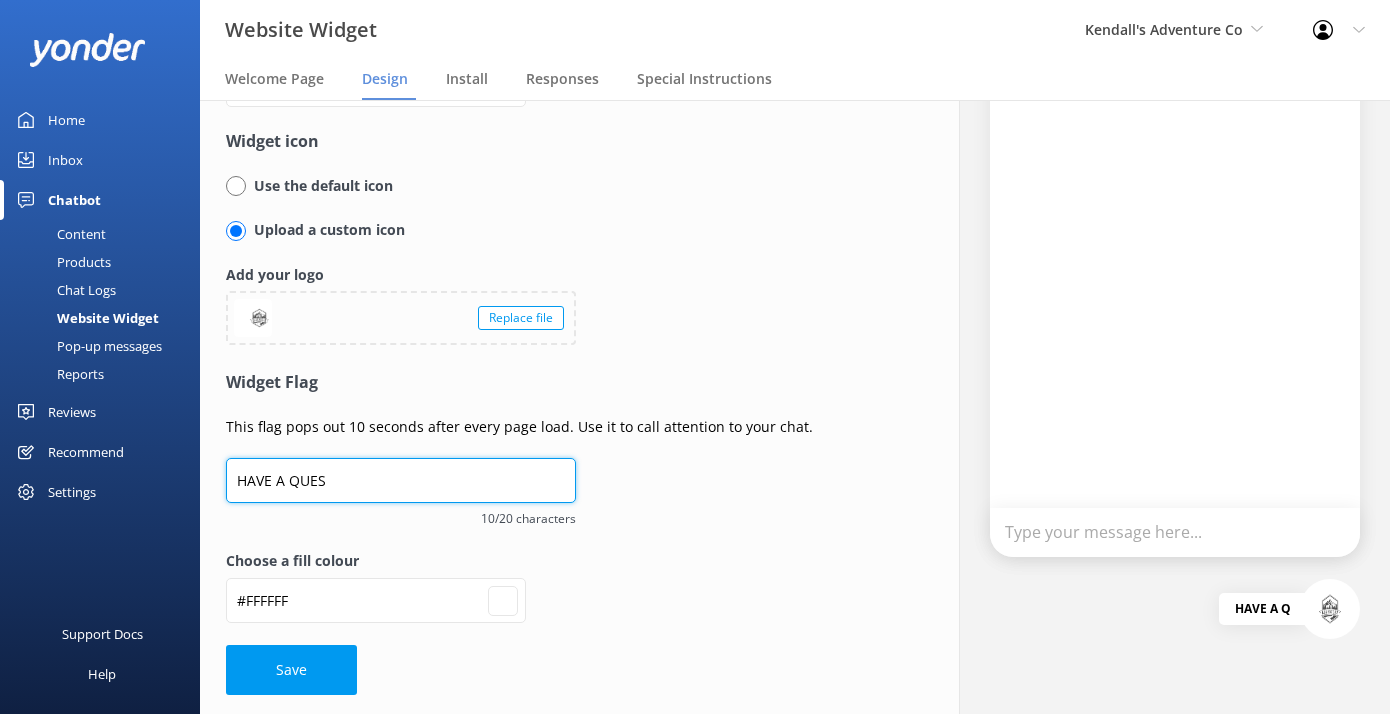 type on "HAVE A QUESI" 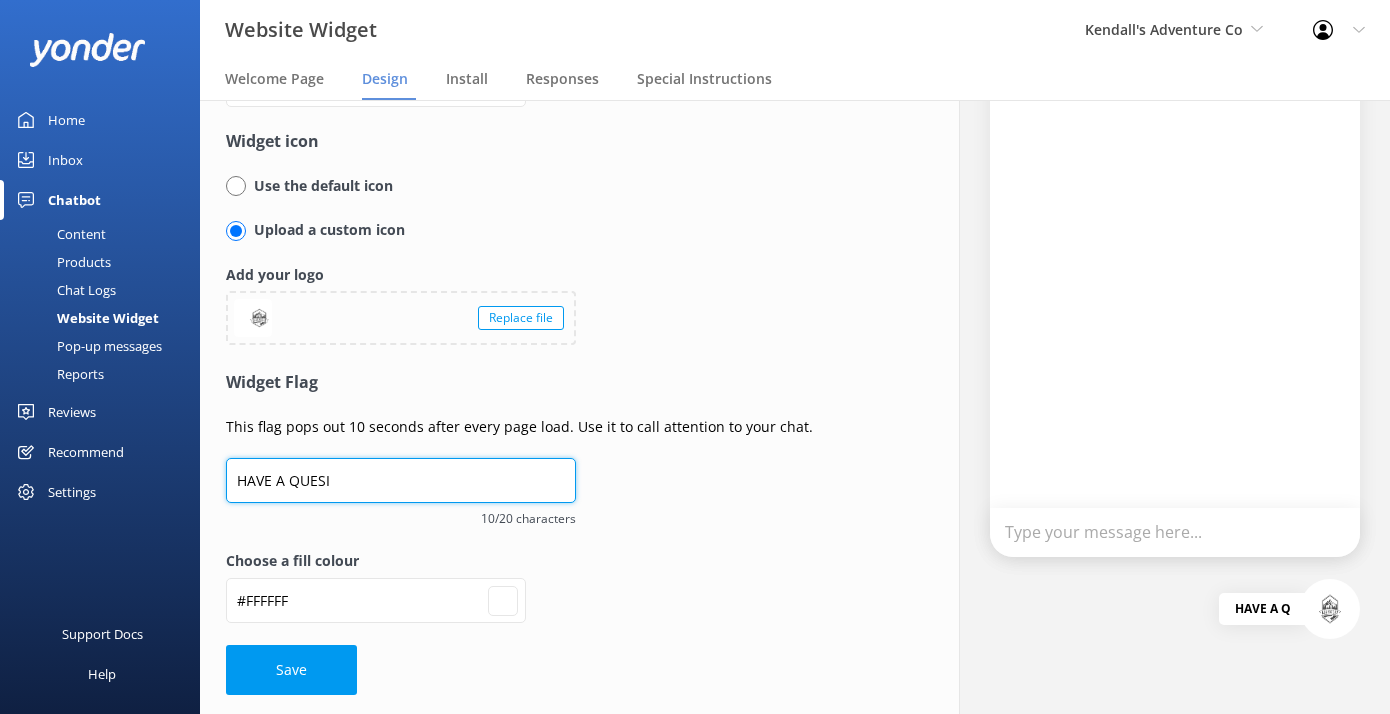 type on "#ffffff" 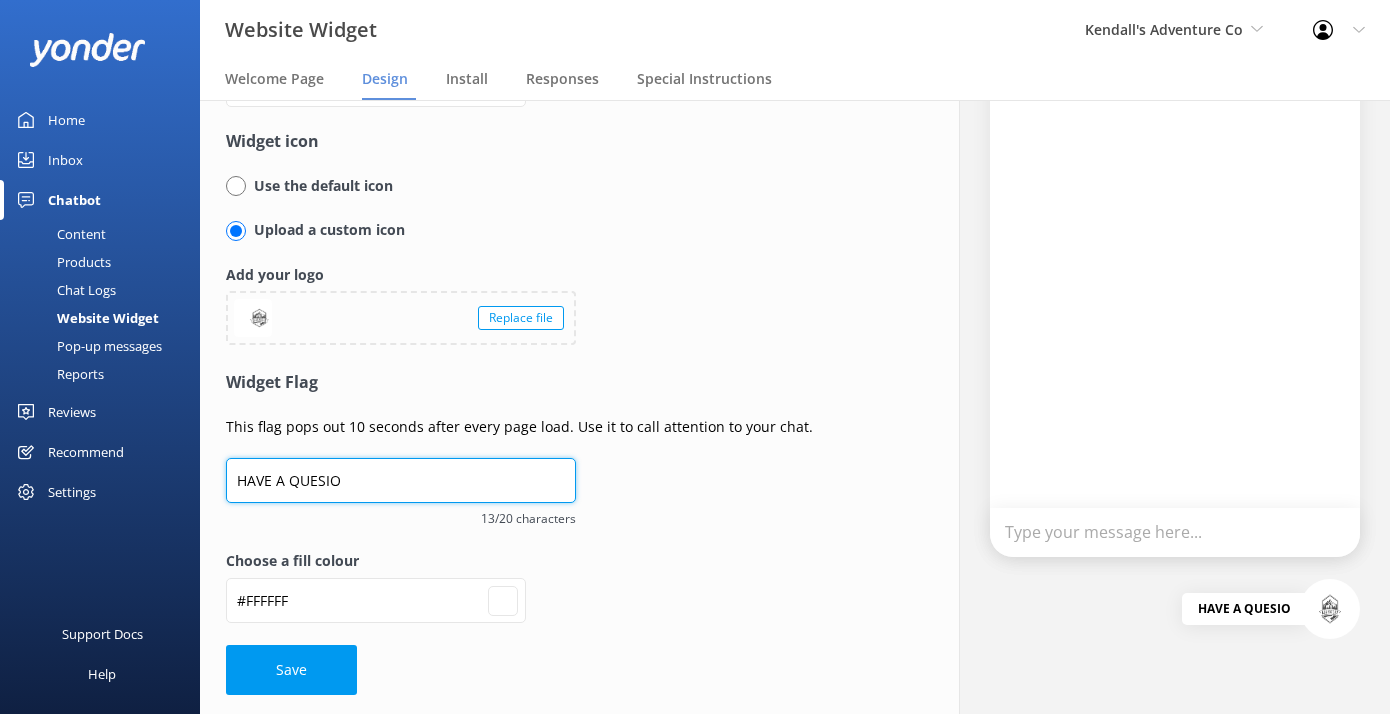 type on "HAVE A QUESION" 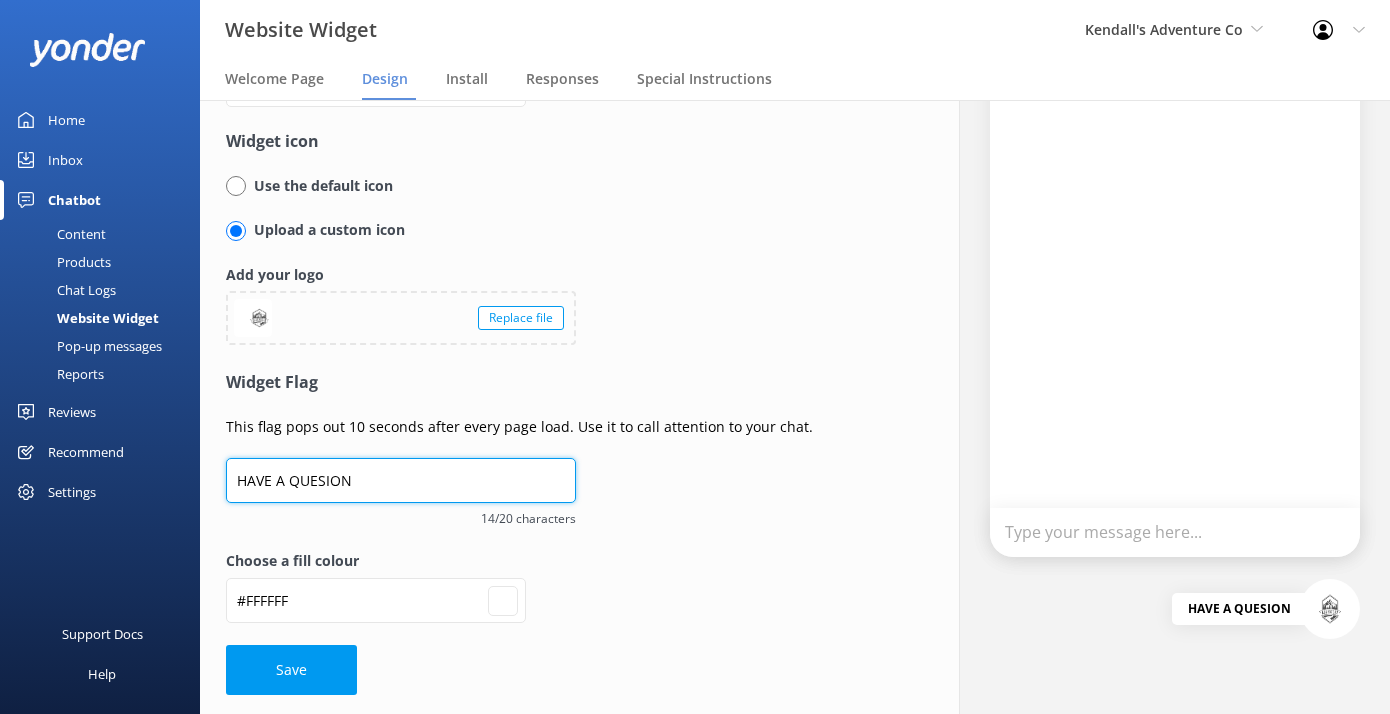 type on "HAVE A QUESIO" 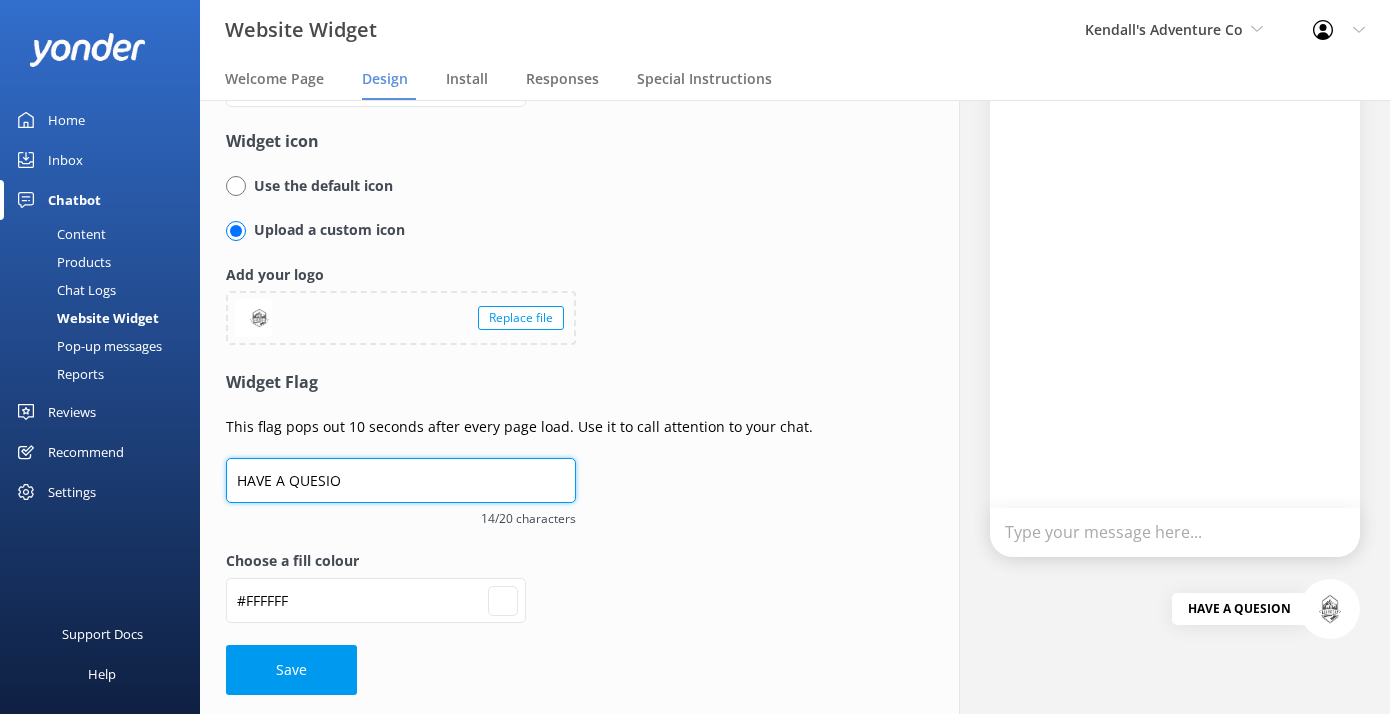 type on "HAVE A QUESI" 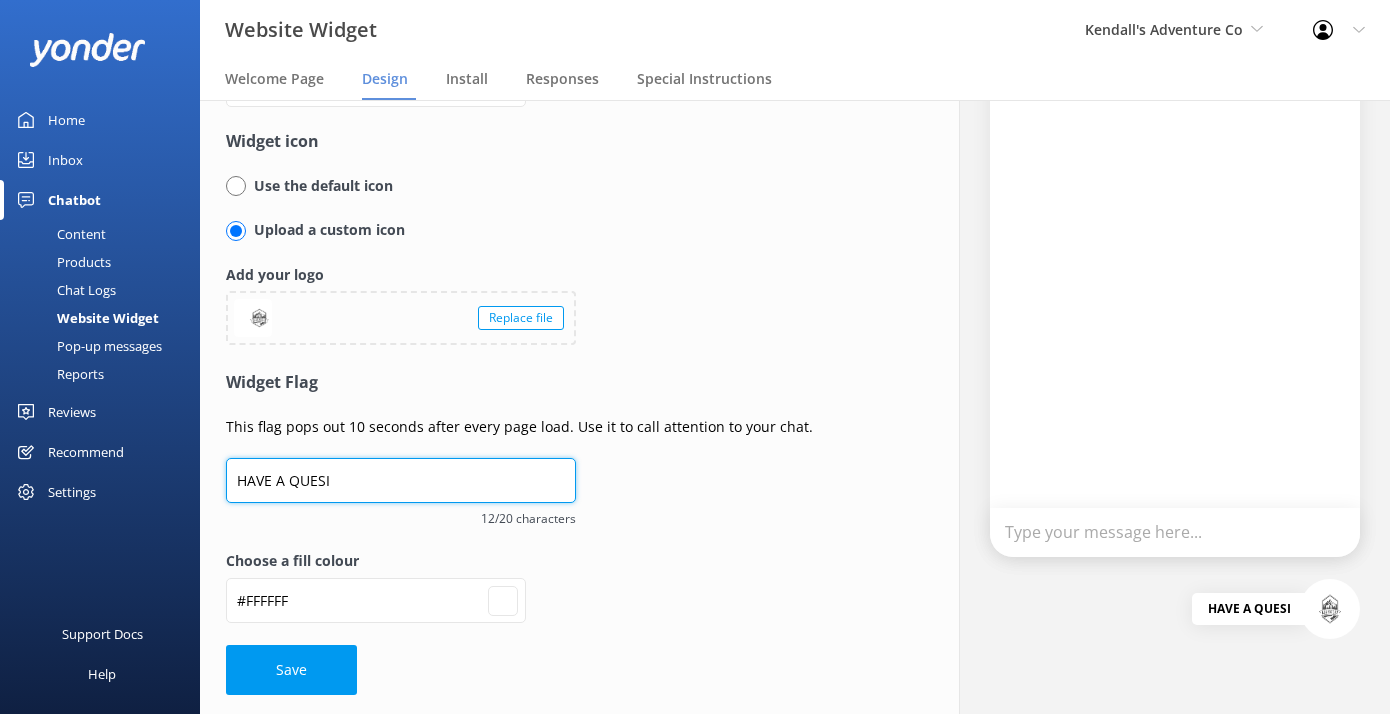 type on "HAVE A QUES" 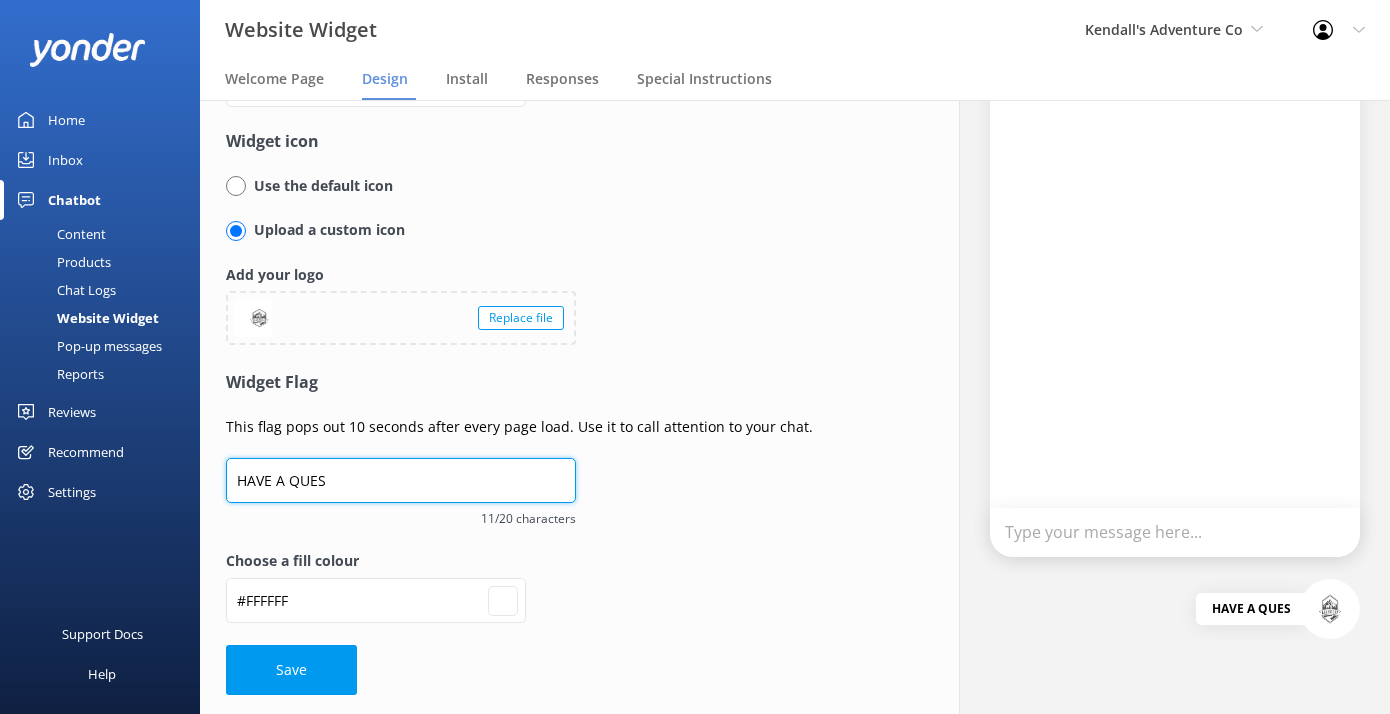 type on "HAVE A QUEST" 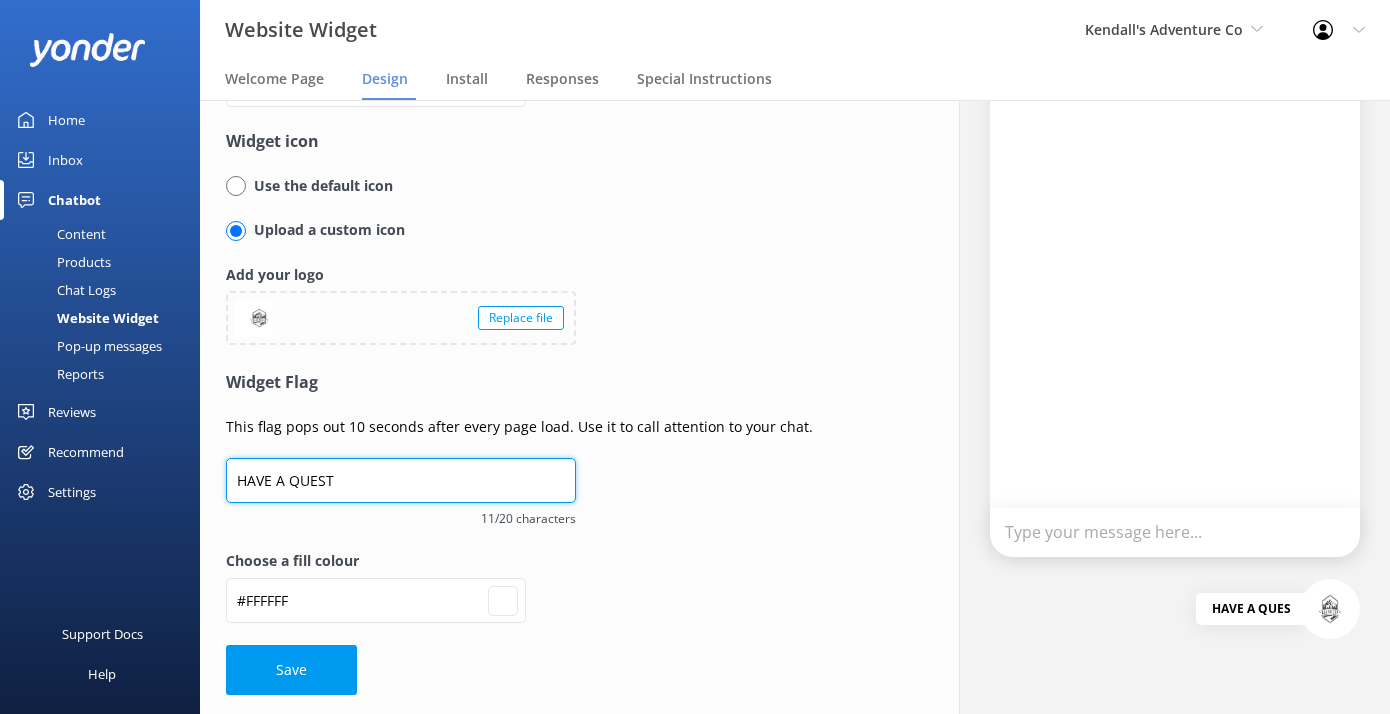 type on "HAVE A QUESTI" 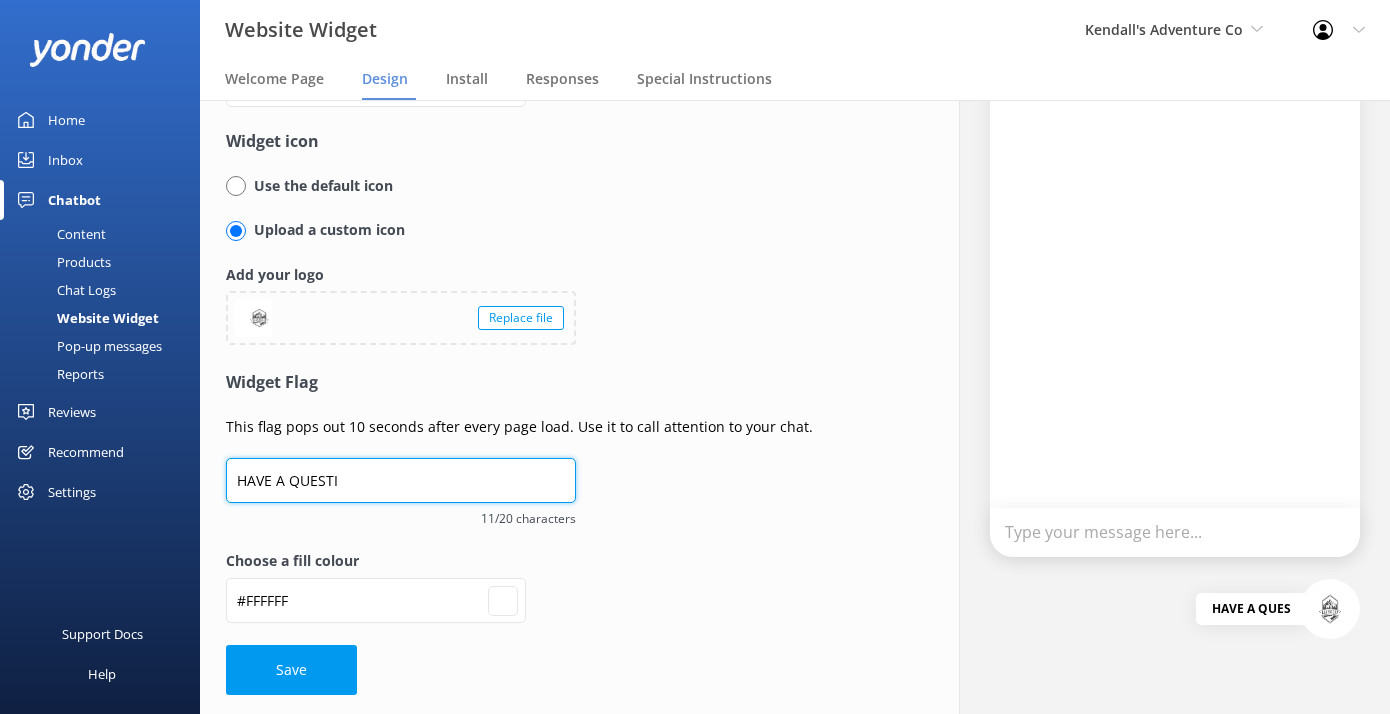 type on "HAVE A QUESTIO" 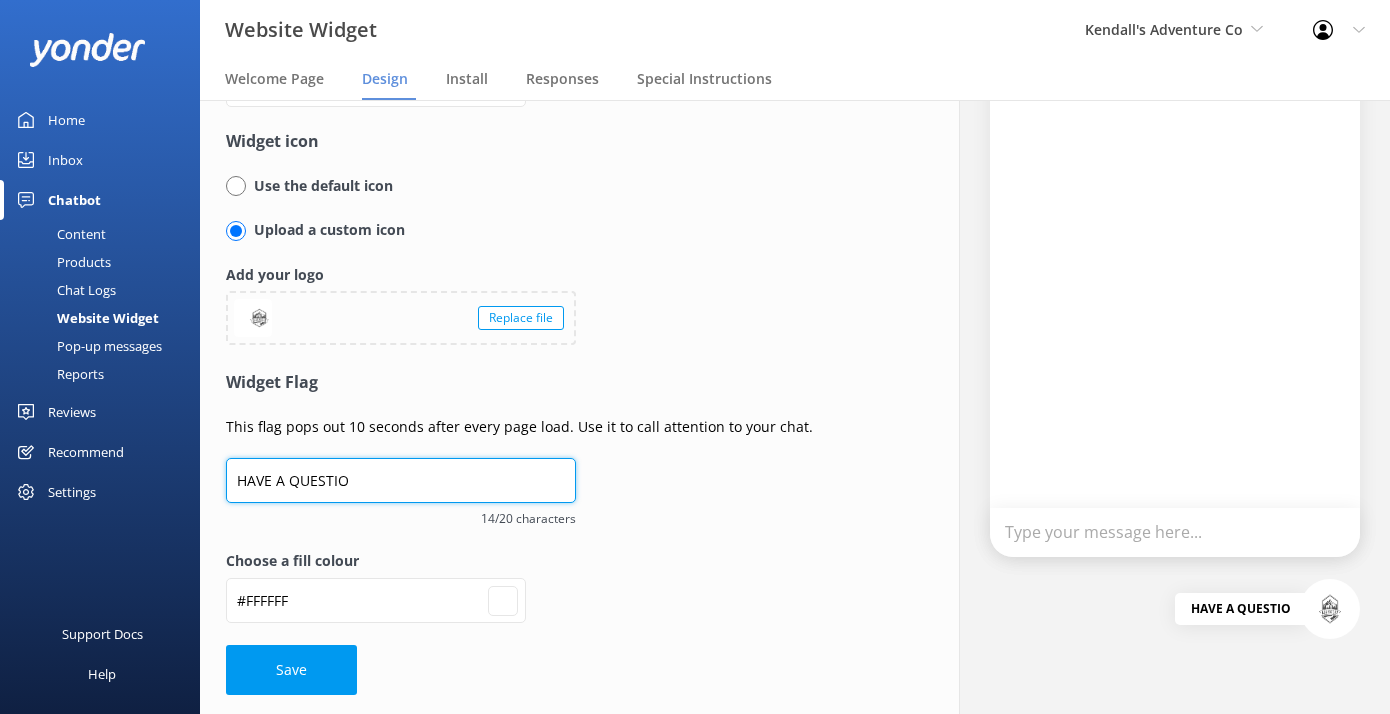 type on "HAVE A QUESTION" 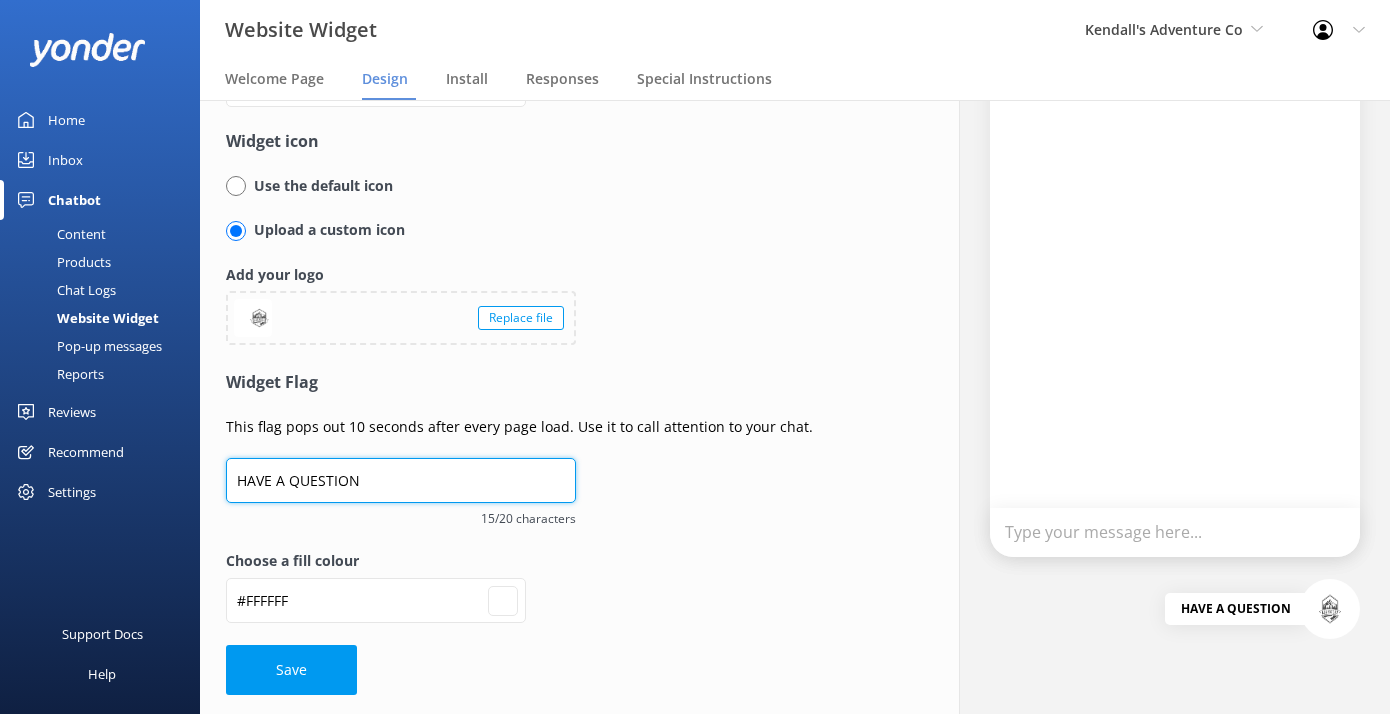 type on "HAVE A QUESTION?" 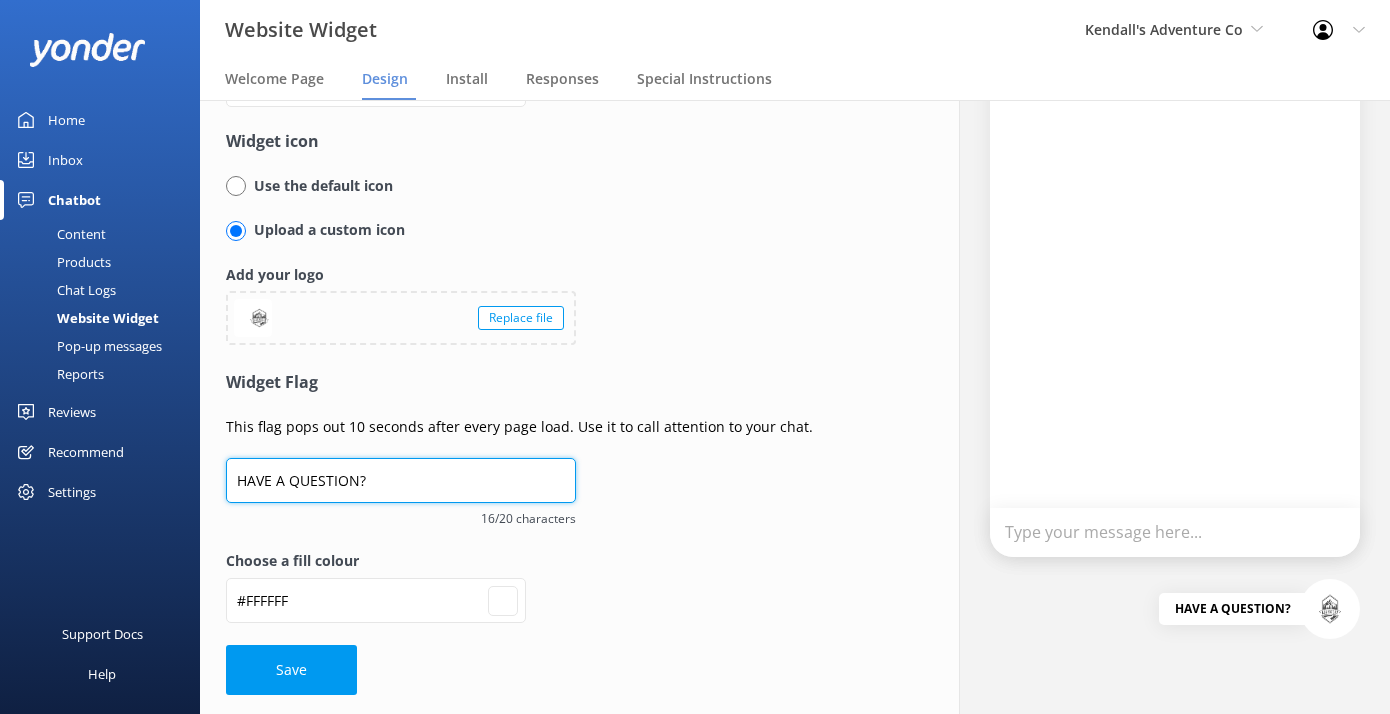 type on "HAVE A QUESTION?" 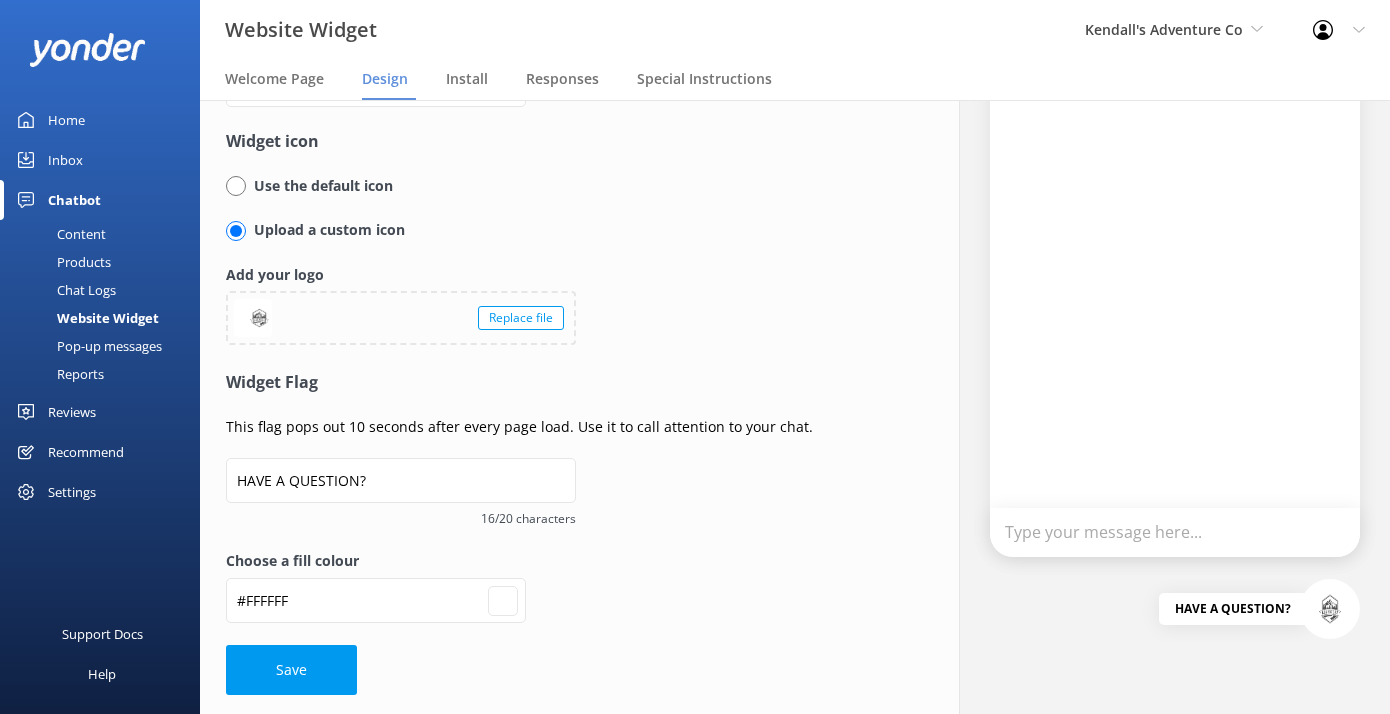click on "Header Choose a colour #92639c #92639c Widget icon Use the default icon Upload a custom icon Add your logo Replace file Widget Flag This flag pops out 10 seconds after every page load. Use it to call attention to your chat. HAVE A QUESTION? 16/20 characters Choose a fill colour #FFFFFF #FFFFFF Save" at bounding box center (553, 341) 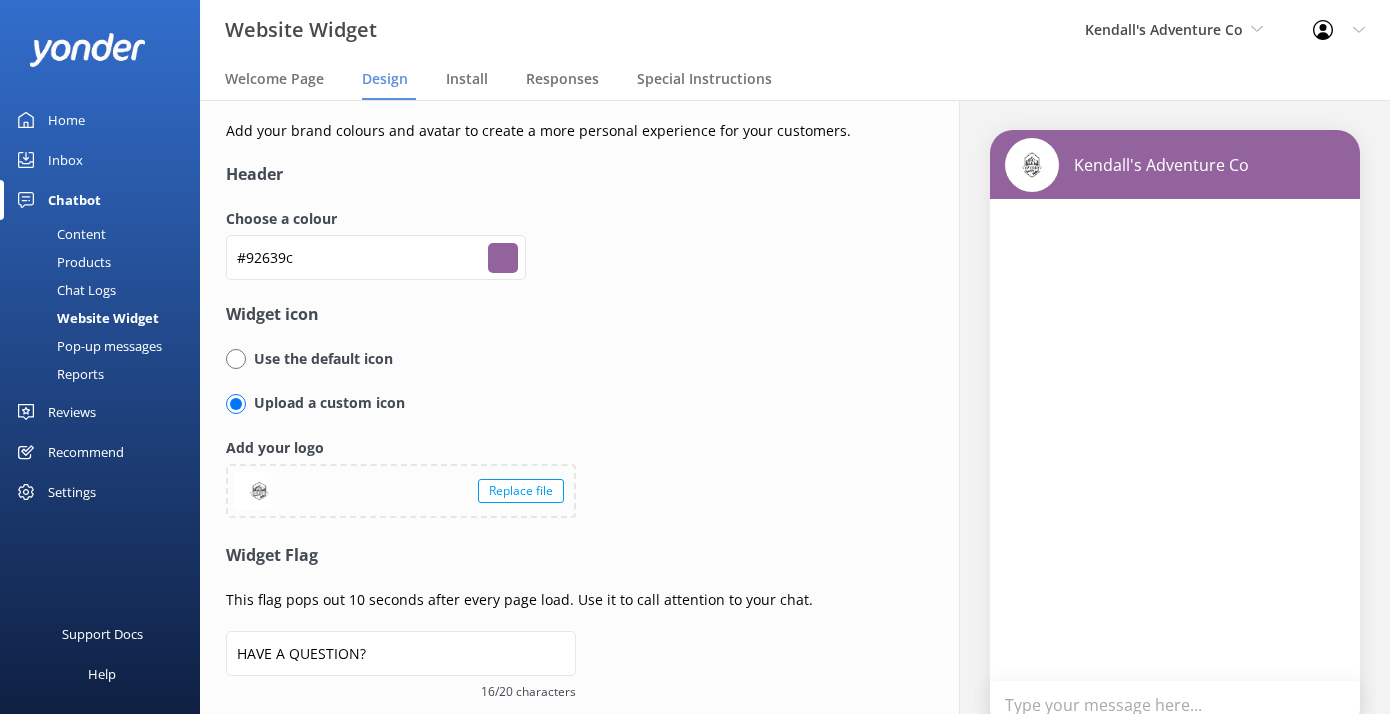 scroll, scrollTop: 173, scrollLeft: 0, axis: vertical 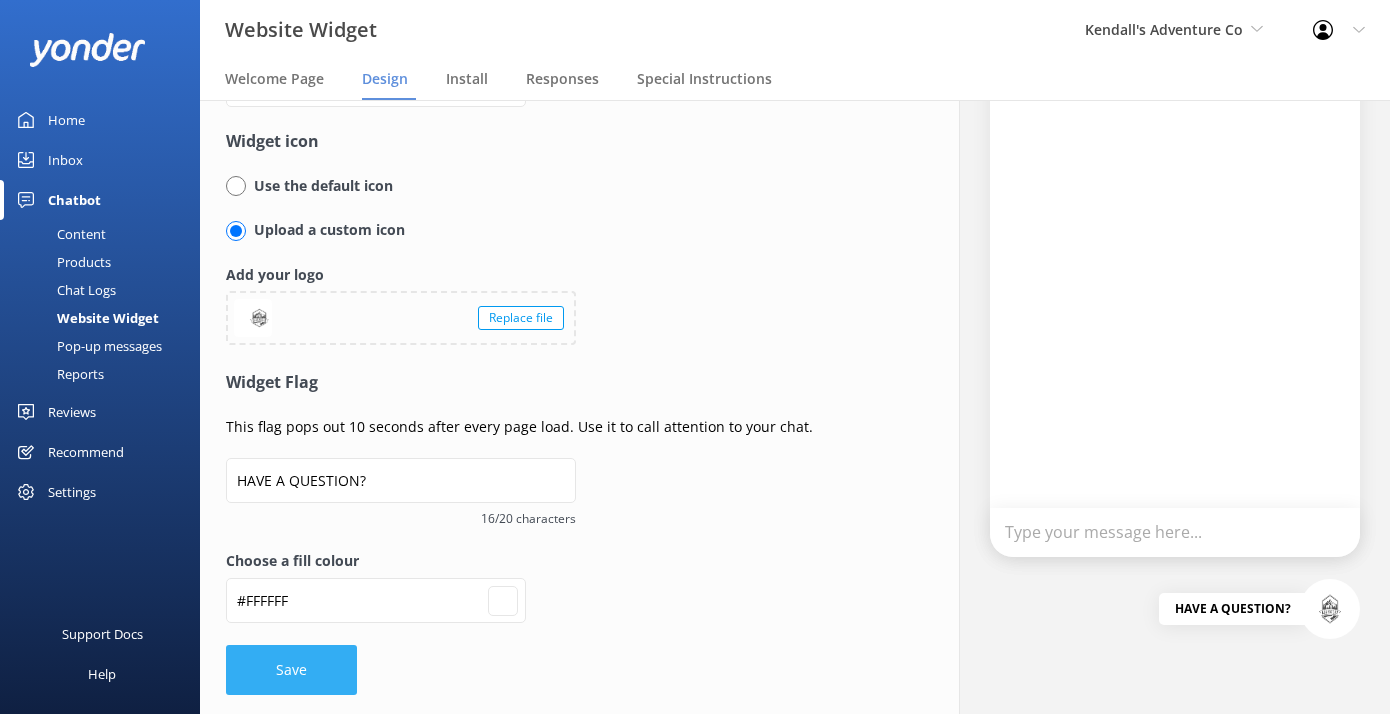 click on "Save" at bounding box center [291, 670] 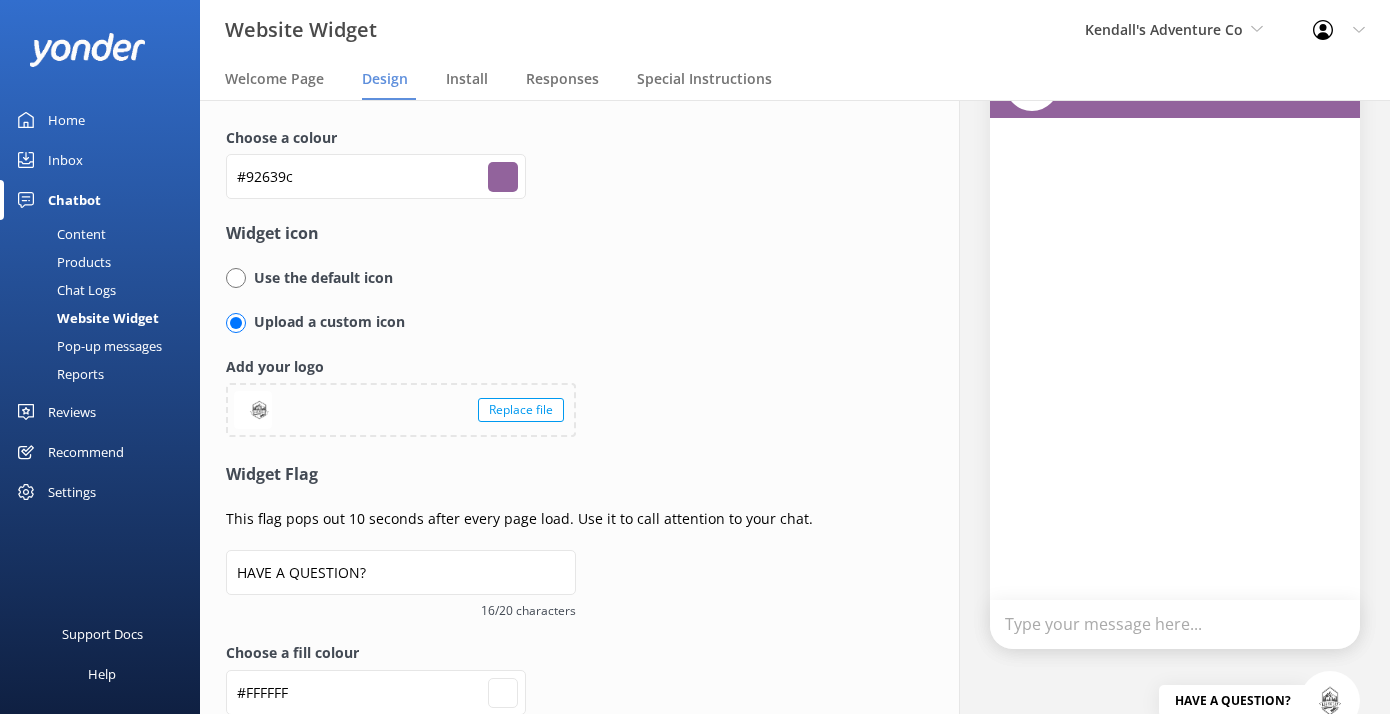 scroll, scrollTop: 0, scrollLeft: 0, axis: both 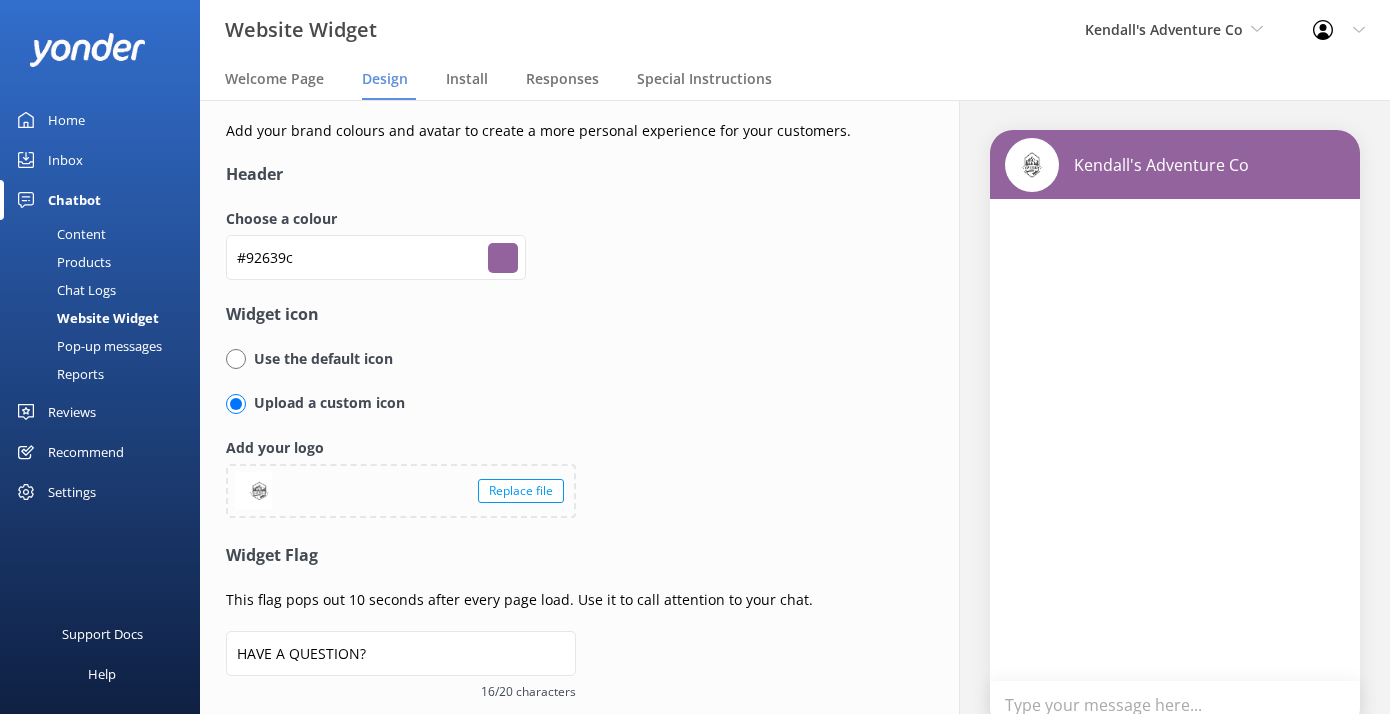type on "#ffffff" 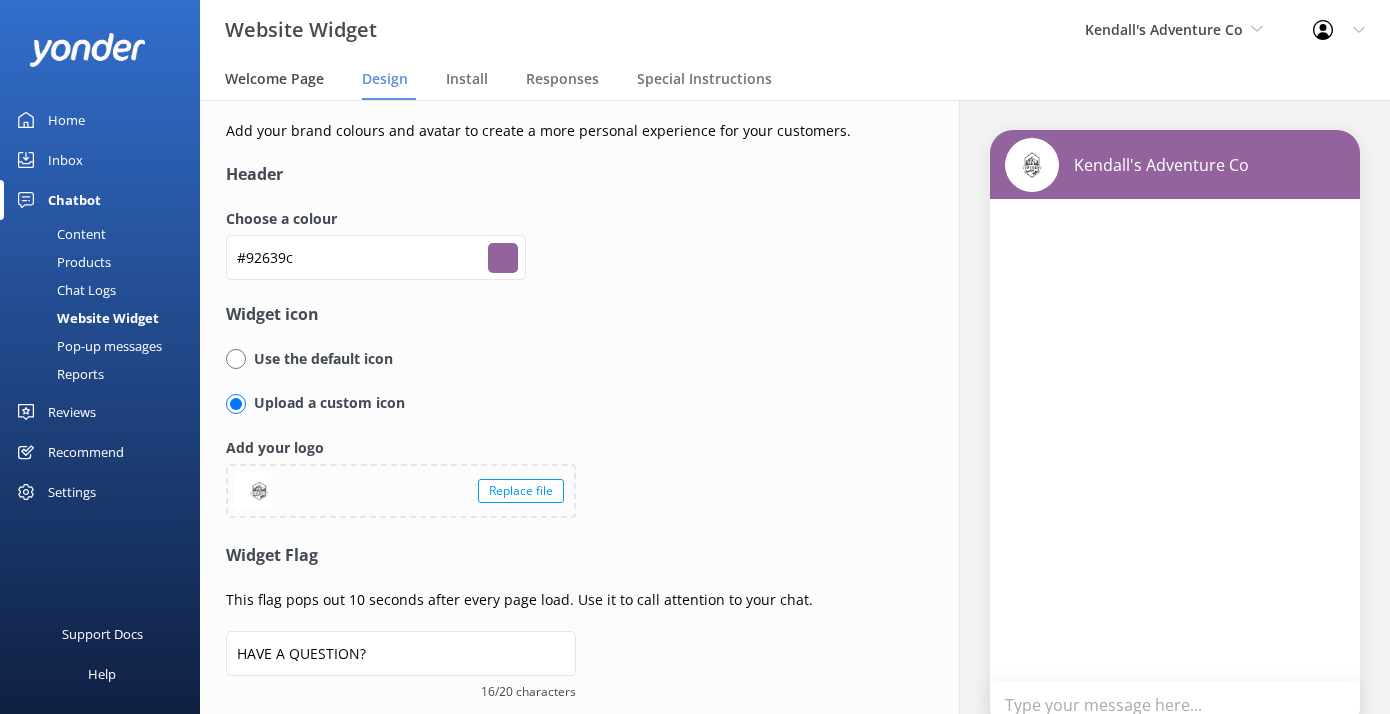 click on "Welcome Page" at bounding box center [278, 80] 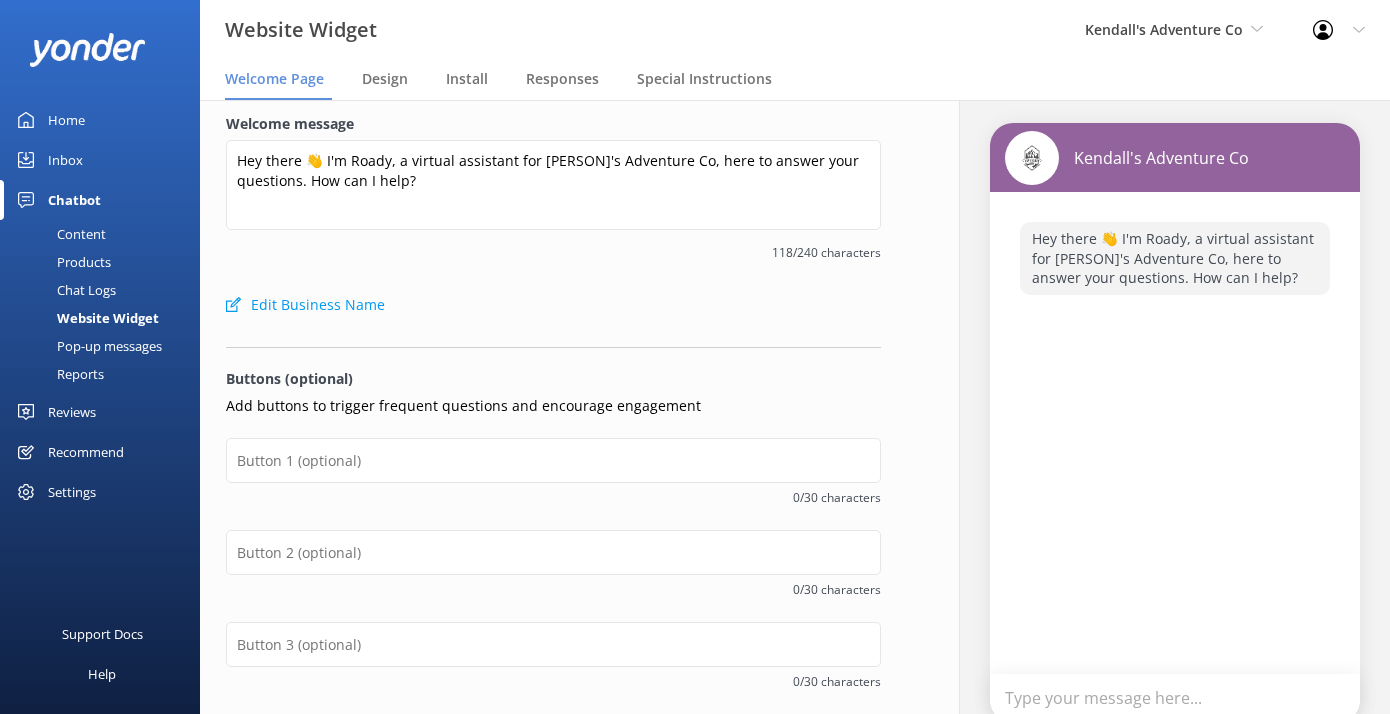 scroll, scrollTop: 149, scrollLeft: 0, axis: vertical 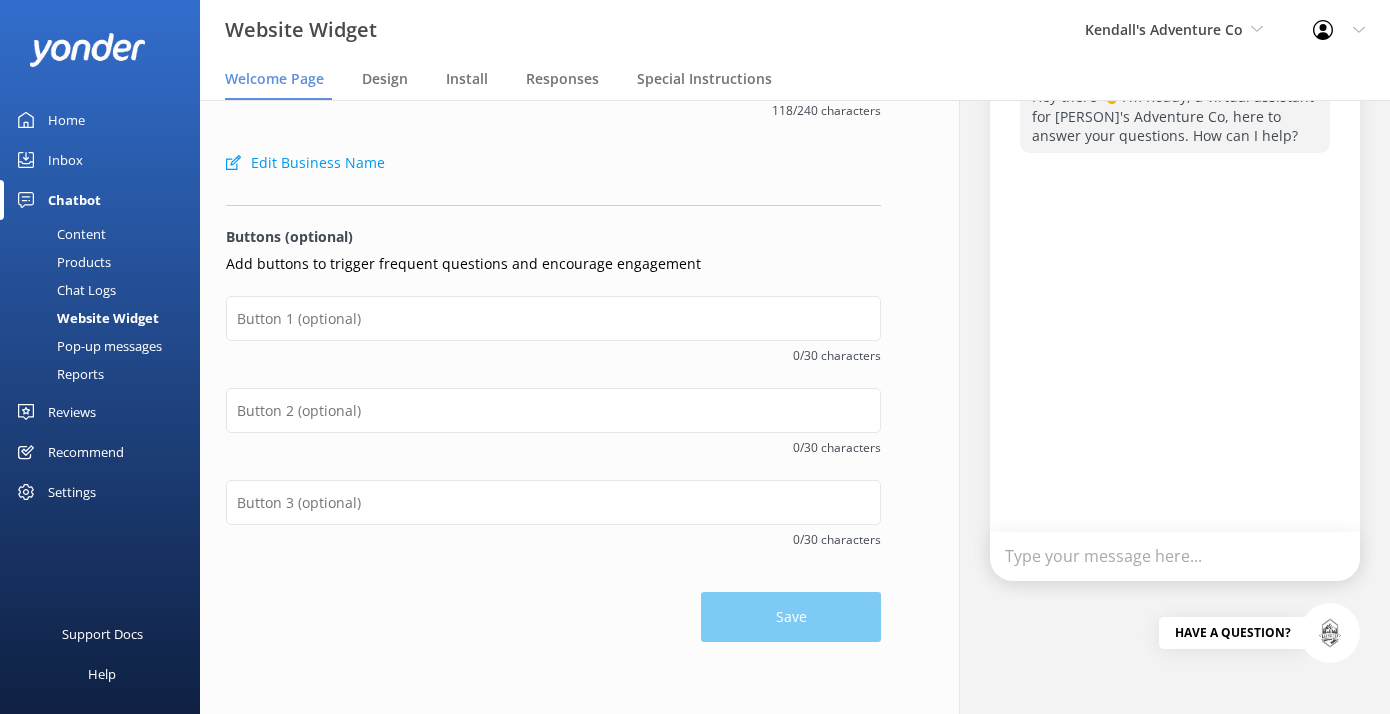click on "Save" at bounding box center [553, 607] 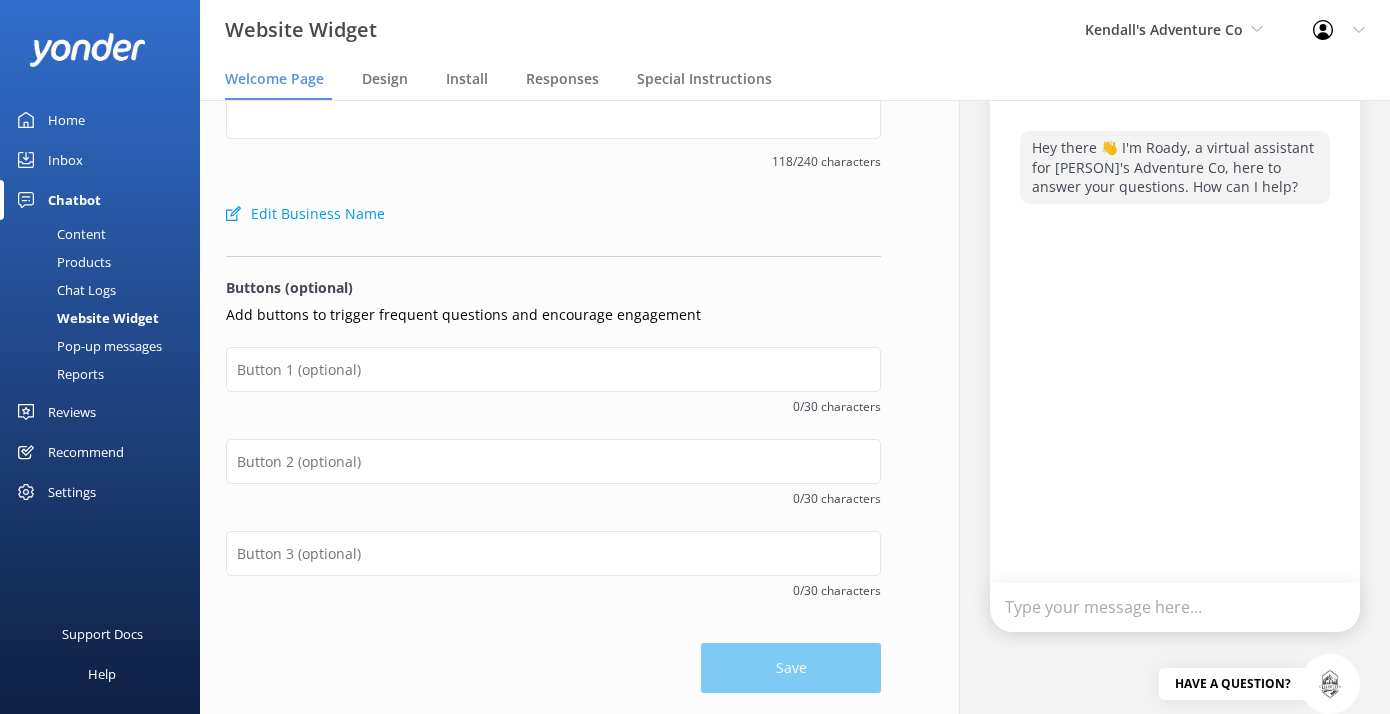 scroll, scrollTop: 0, scrollLeft: 0, axis: both 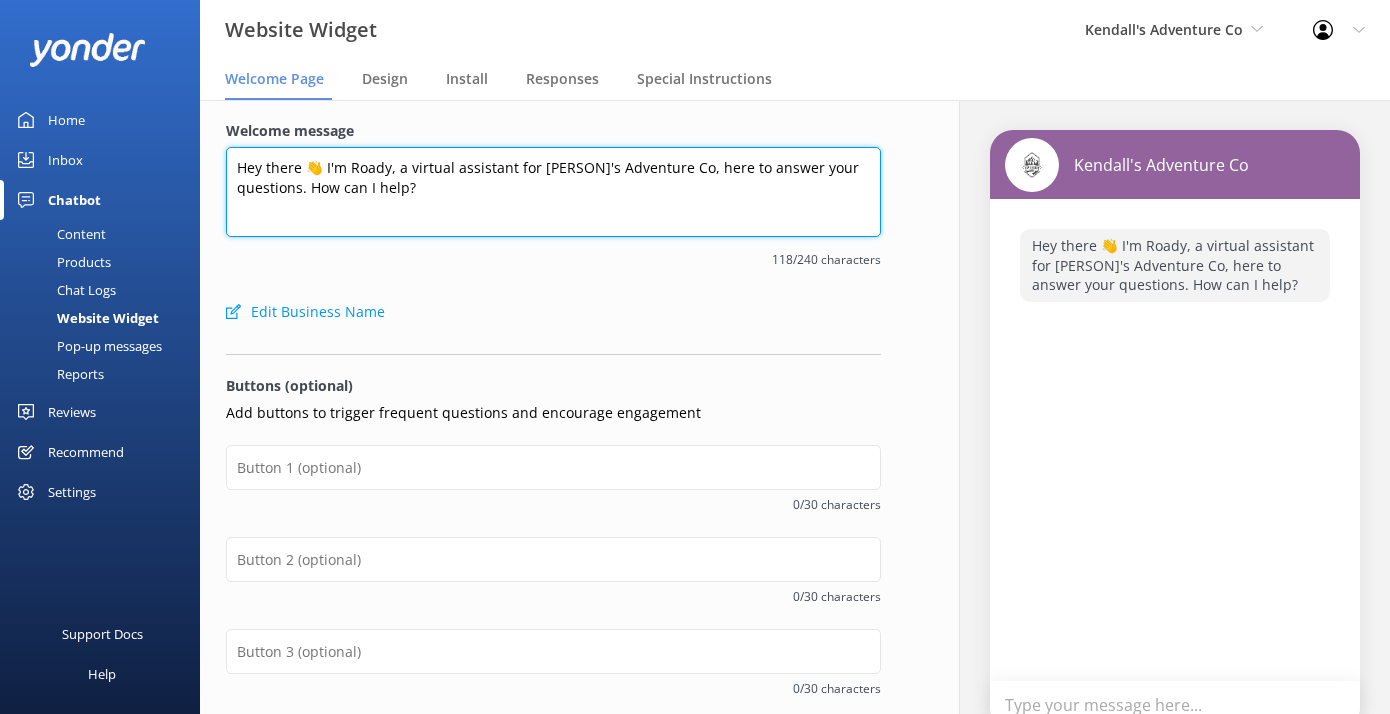 click on "Hey there 👋 I'm Roady, a virtual assistant for [PERSON]'s Adventure Co, here to answer your questions. How can I help?" at bounding box center (553, 192) 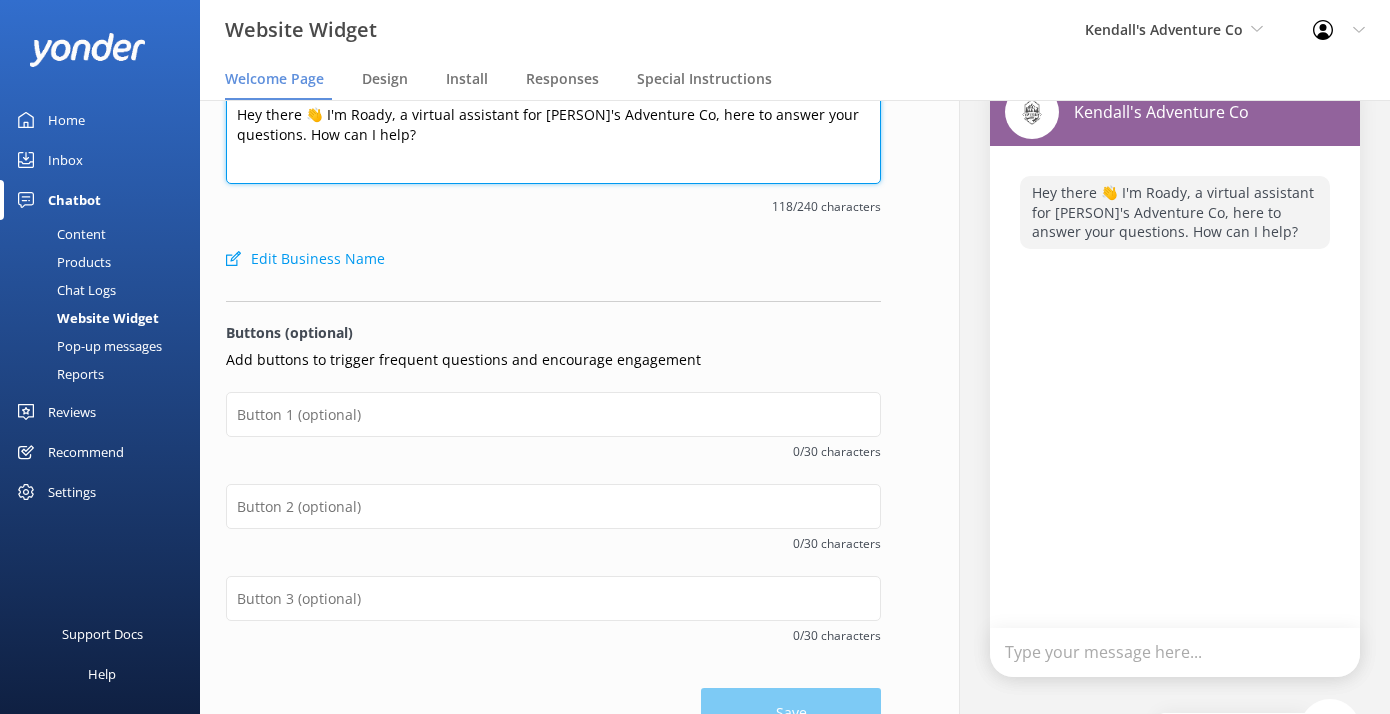 scroll, scrollTop: 0, scrollLeft: 0, axis: both 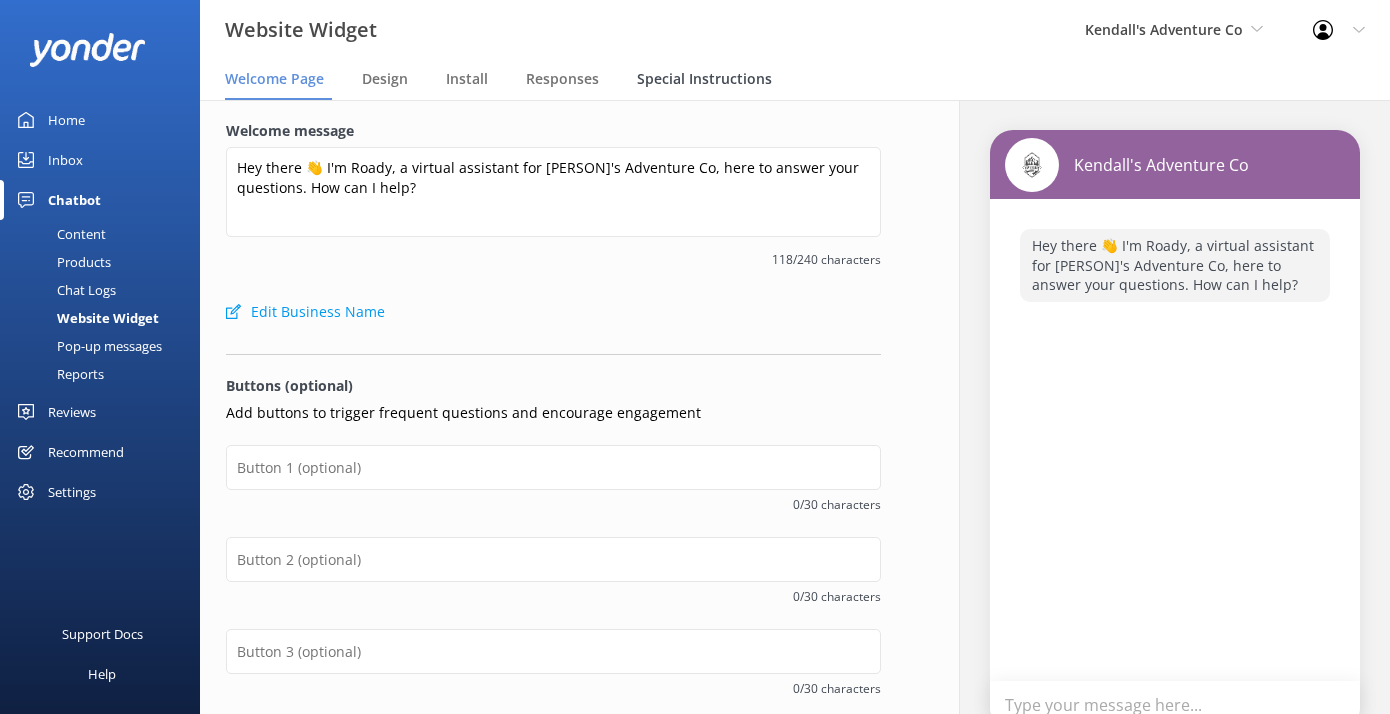 click on "Special Instructions" at bounding box center (704, 79) 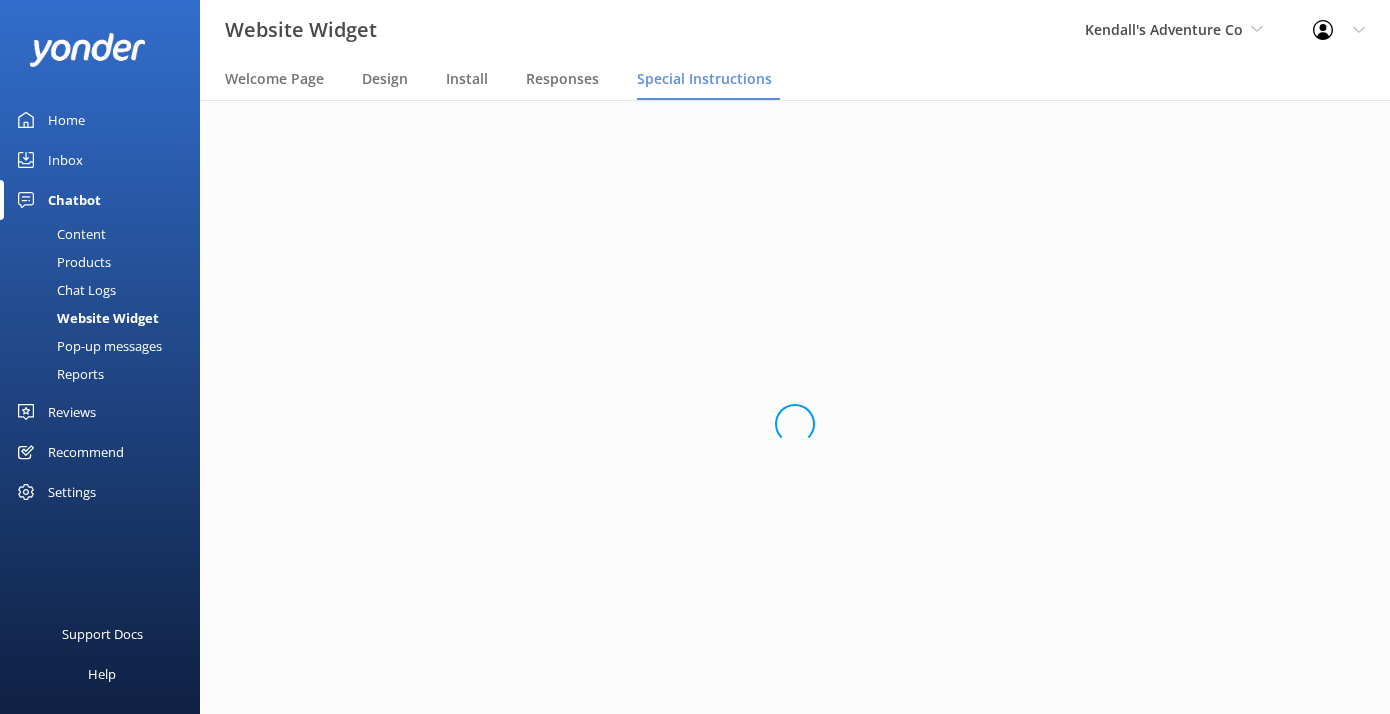 scroll, scrollTop: 0, scrollLeft: 0, axis: both 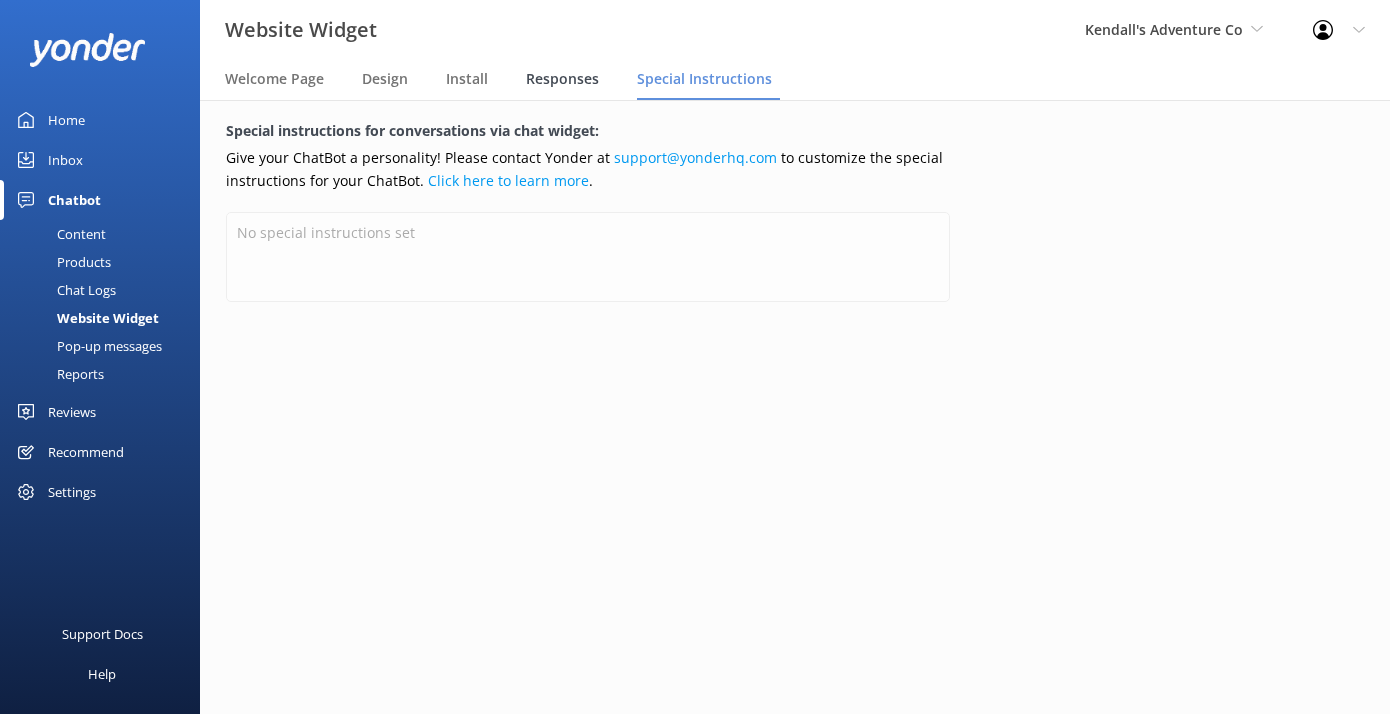 click on "Responses" at bounding box center (566, 80) 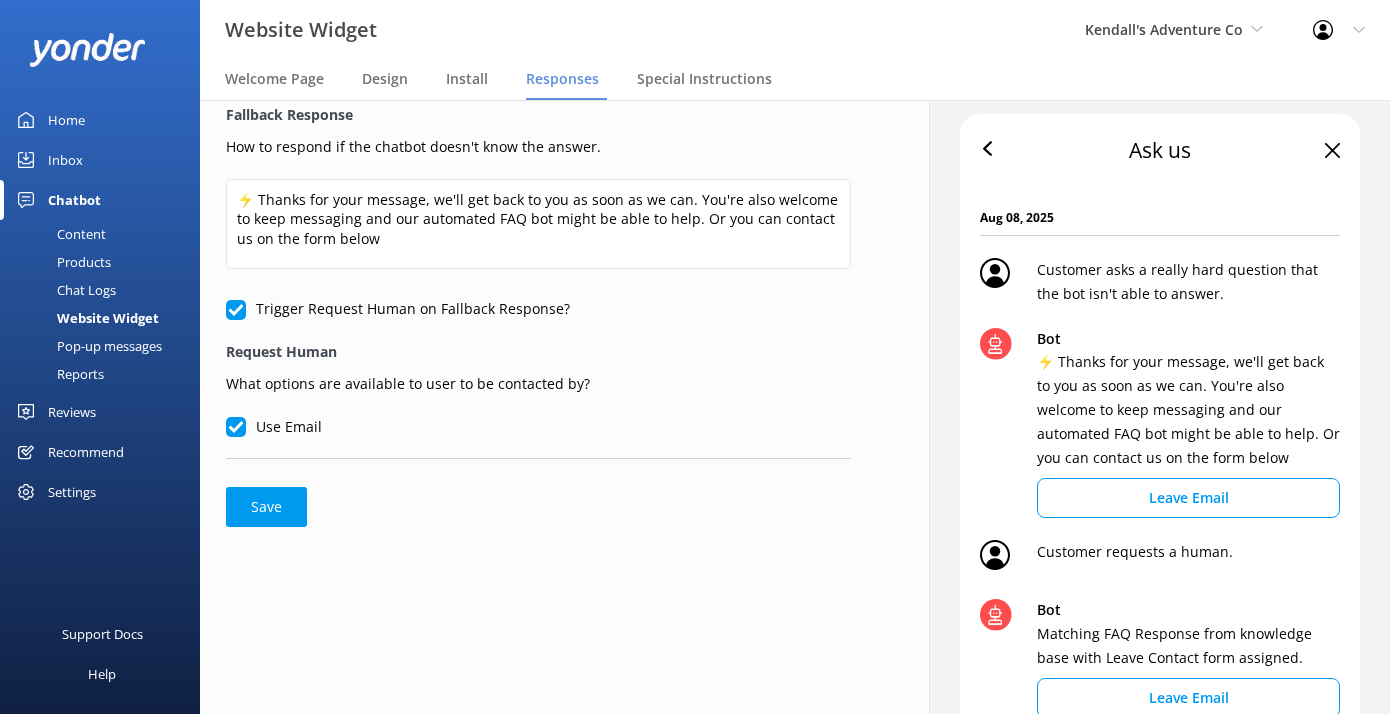 scroll, scrollTop: 0, scrollLeft: 0, axis: both 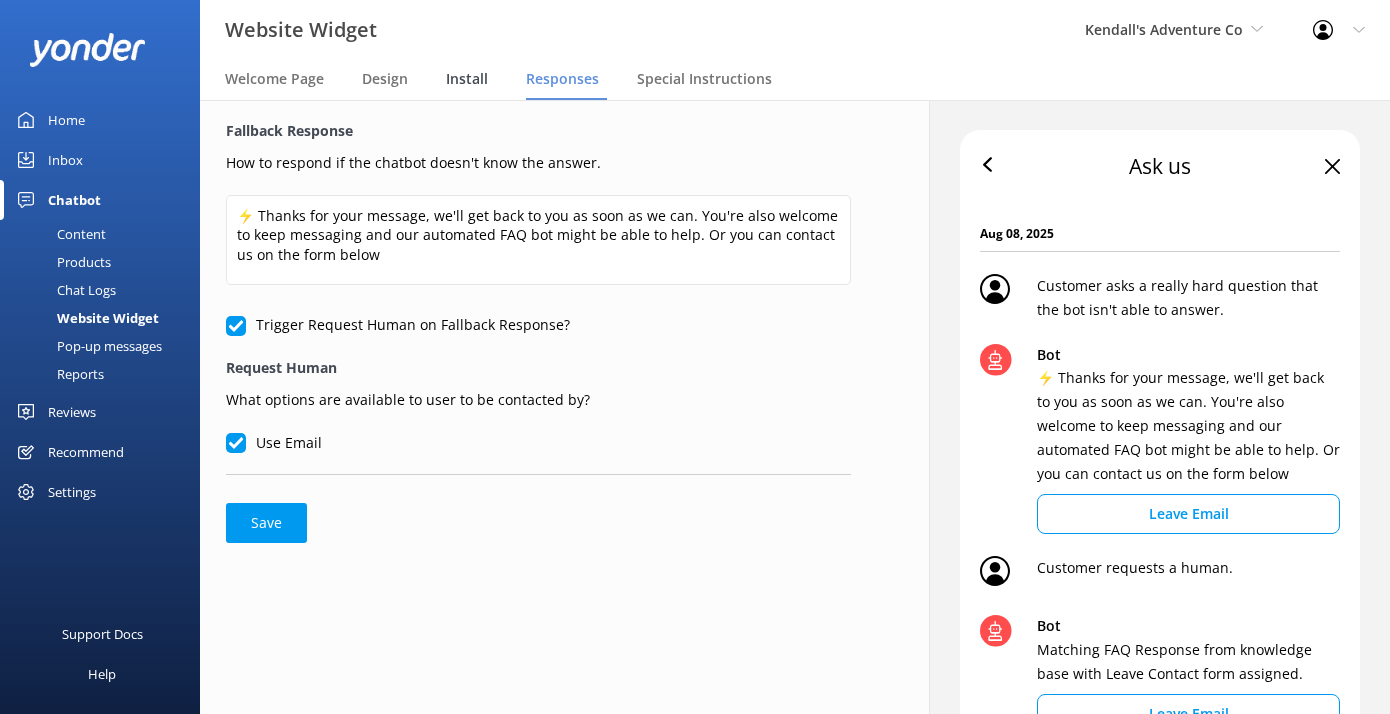 click on "Install" at bounding box center (467, 79) 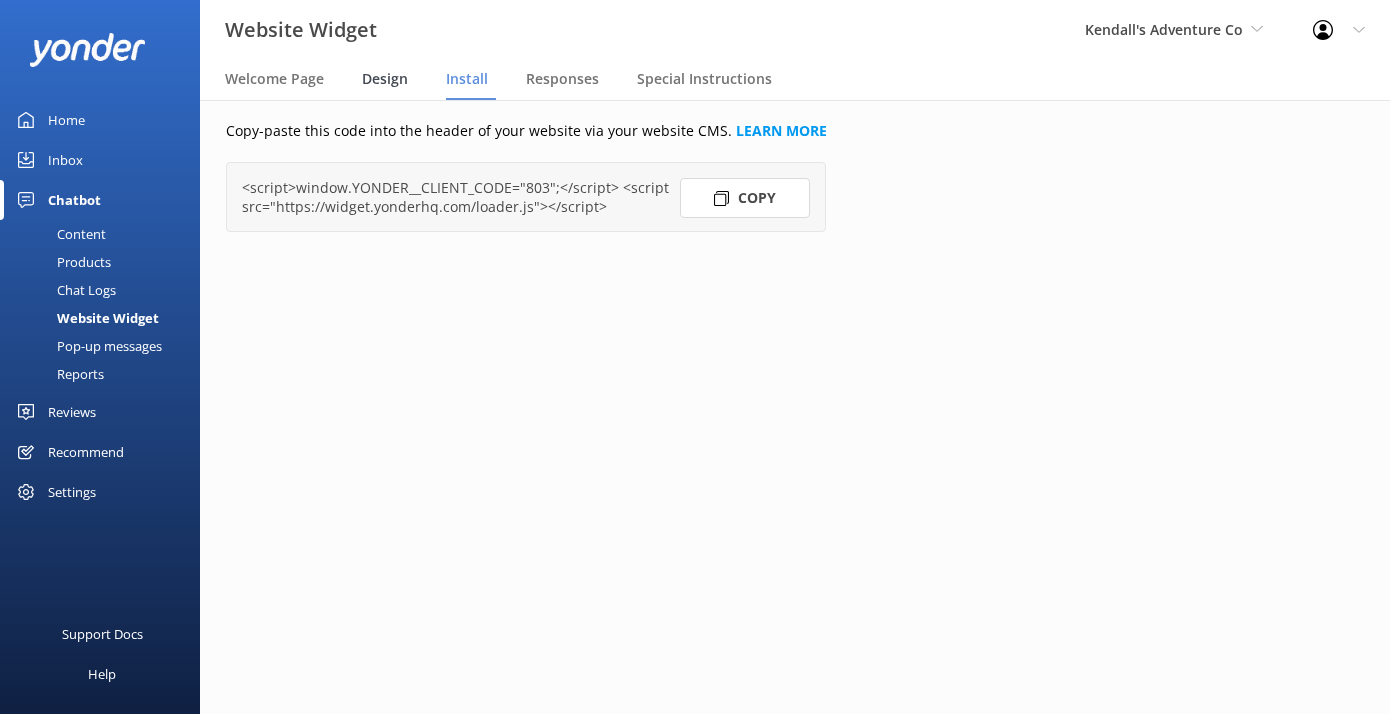 click on "Design" at bounding box center (385, 79) 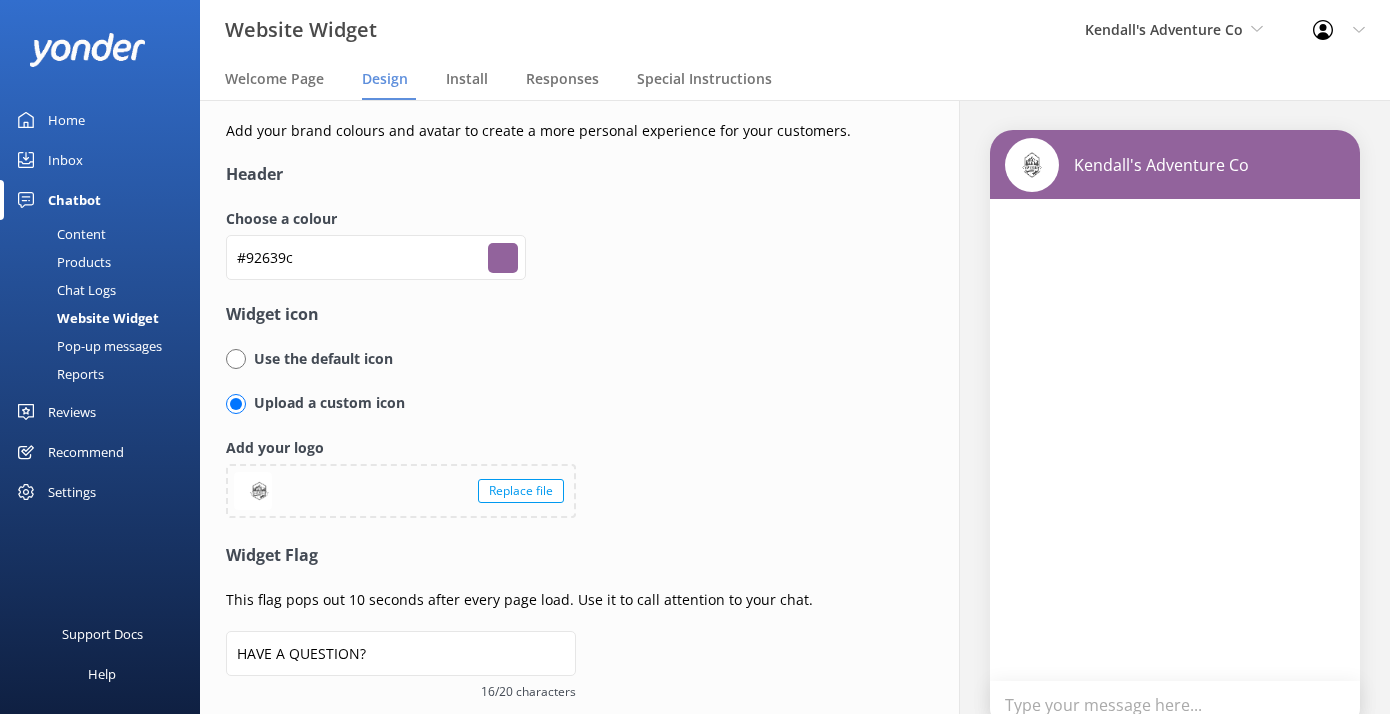 scroll, scrollTop: 173, scrollLeft: 0, axis: vertical 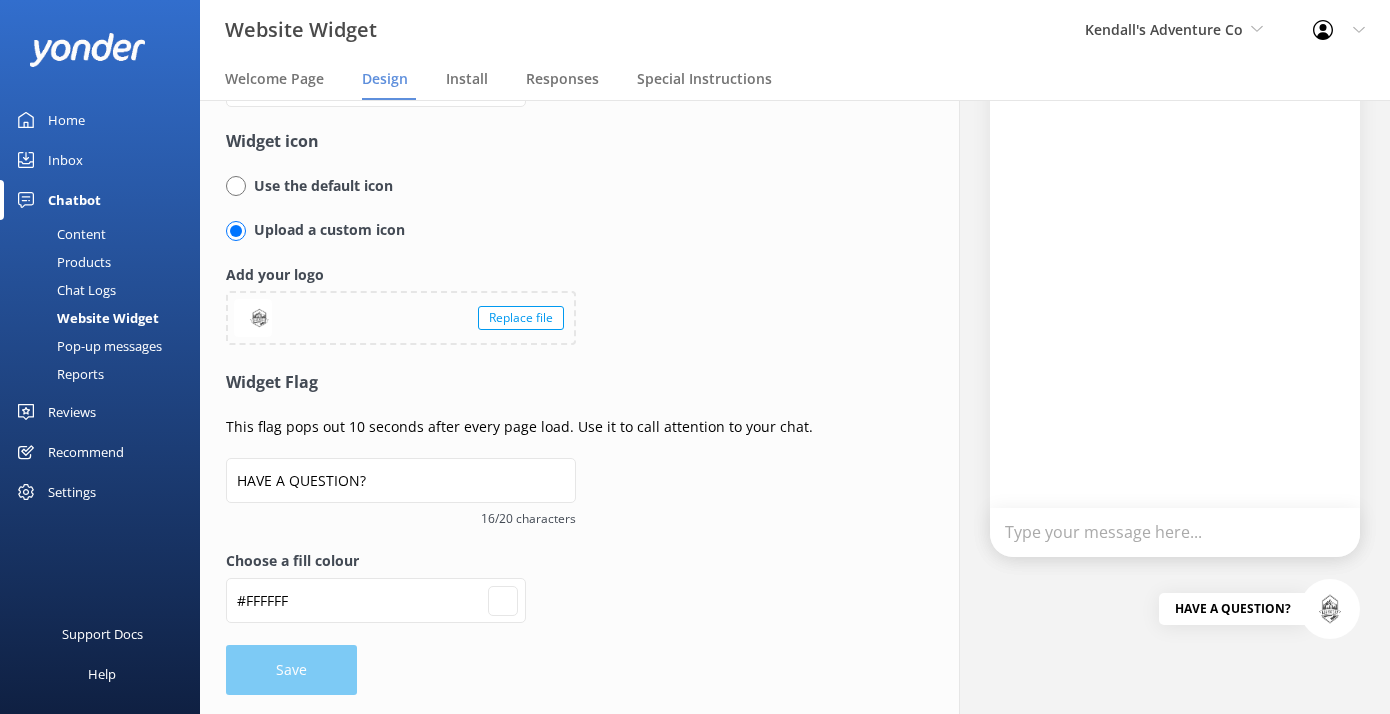 click on "#ffffff" at bounding box center [503, 601] 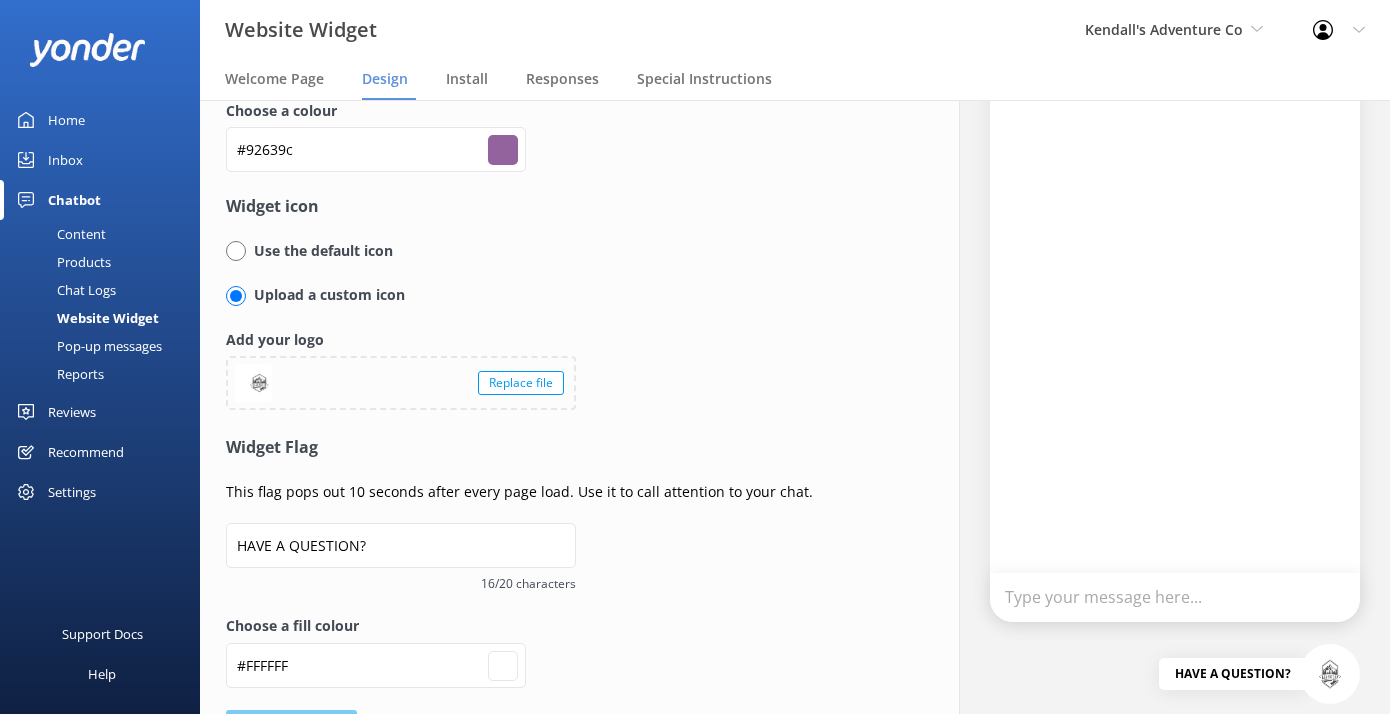 scroll, scrollTop: 0, scrollLeft: 0, axis: both 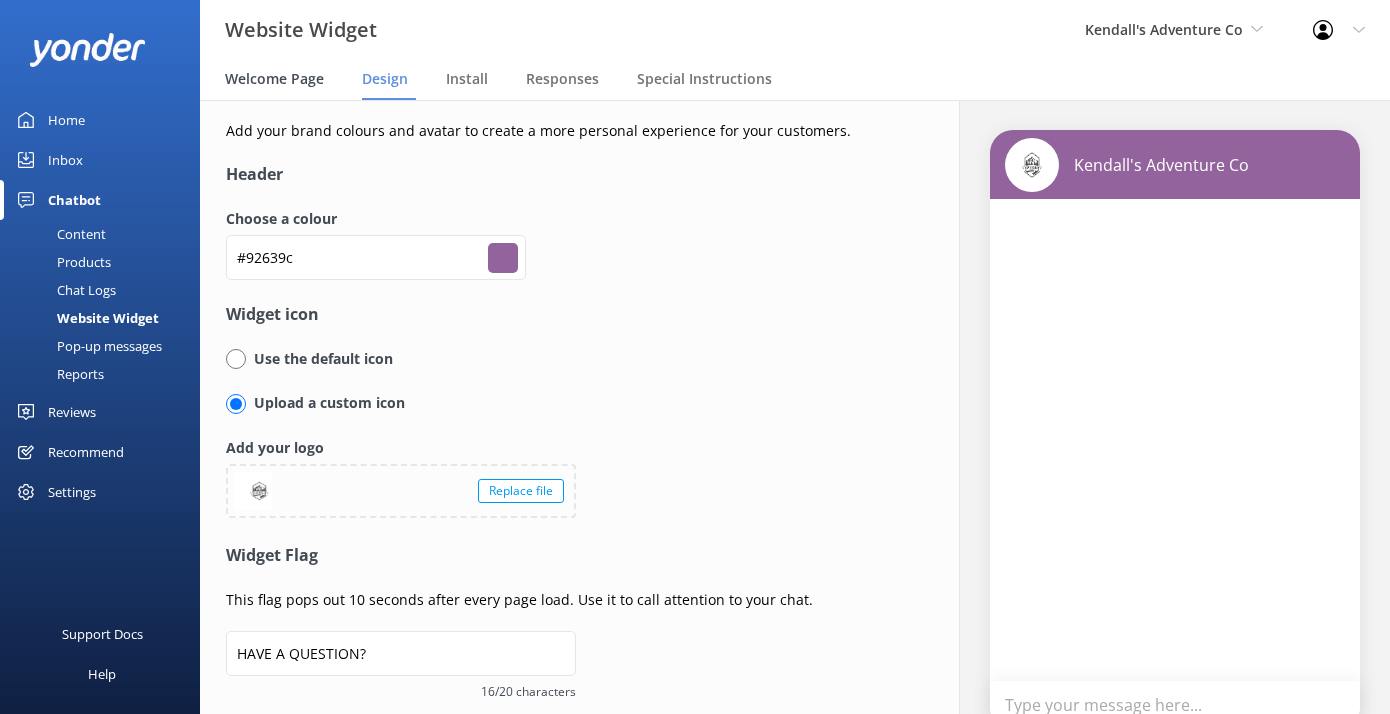 click on "Welcome Page" at bounding box center (278, 80) 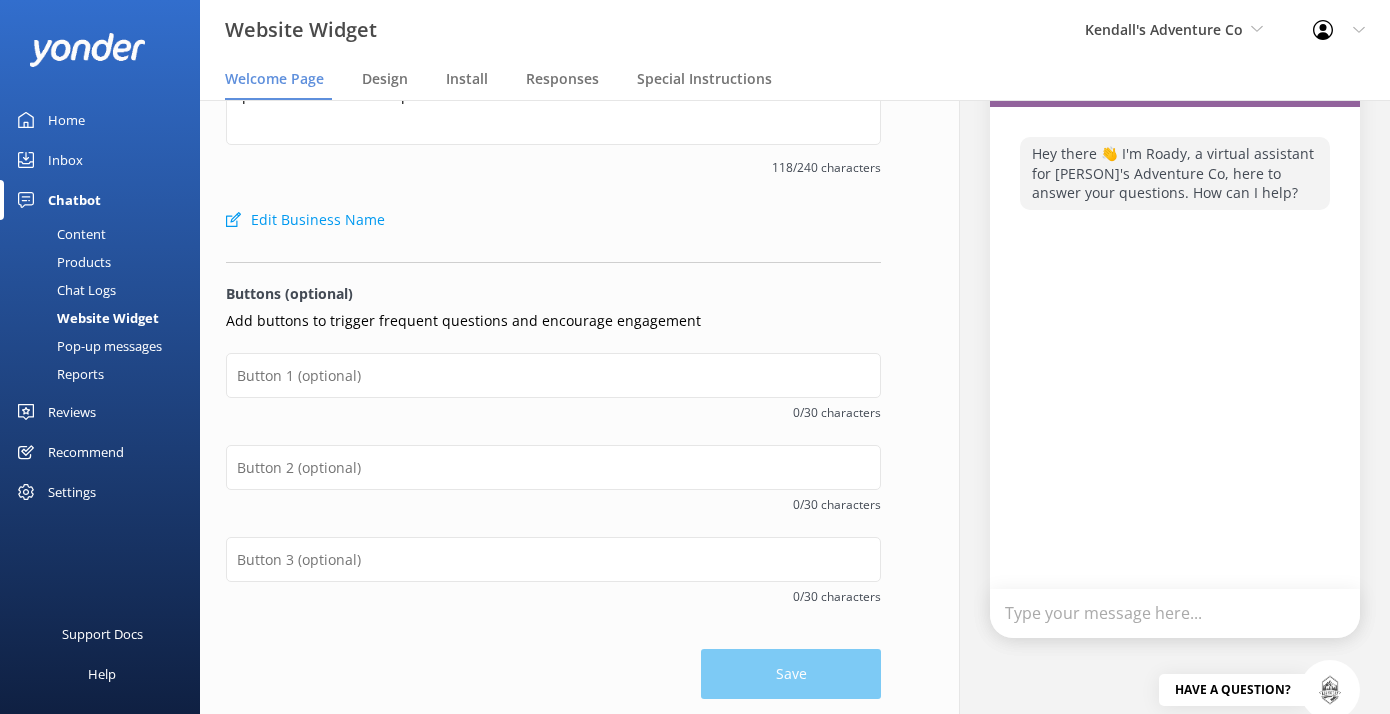 scroll, scrollTop: 149, scrollLeft: 0, axis: vertical 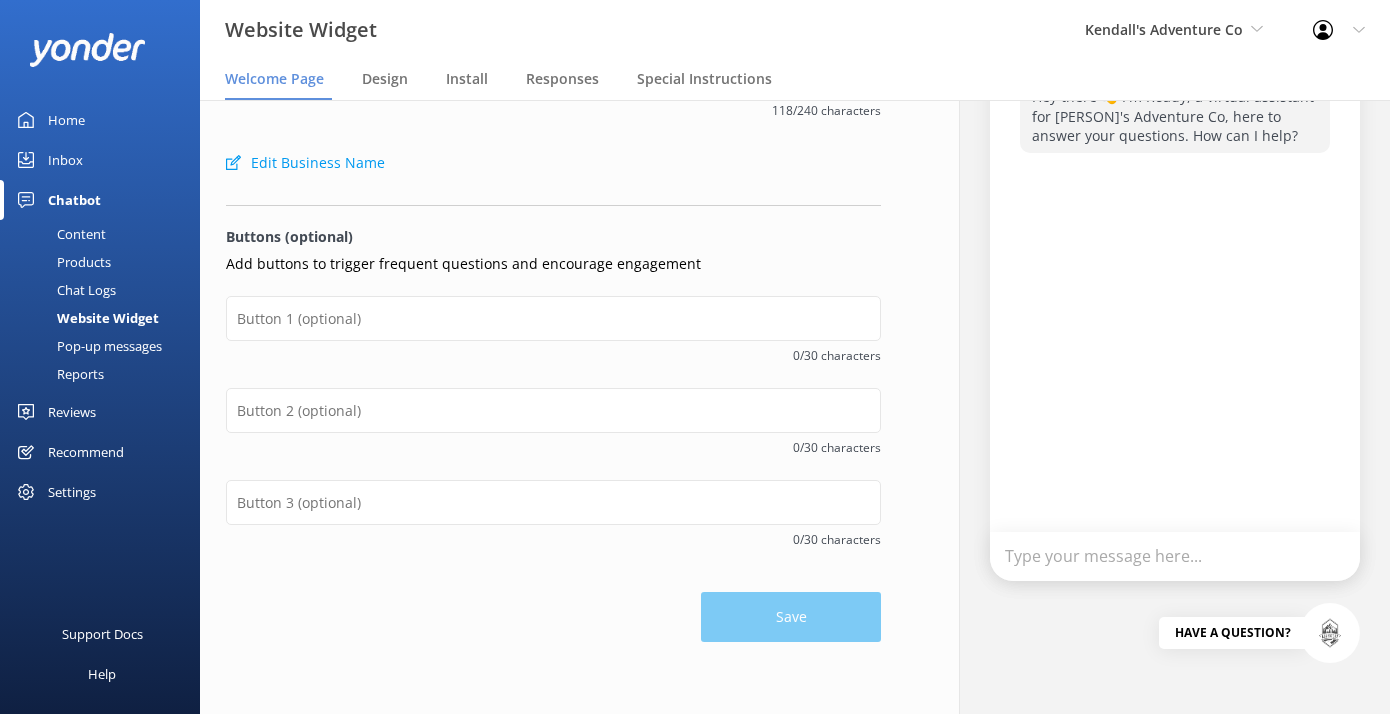 click on "Reviews" at bounding box center (100, 412) 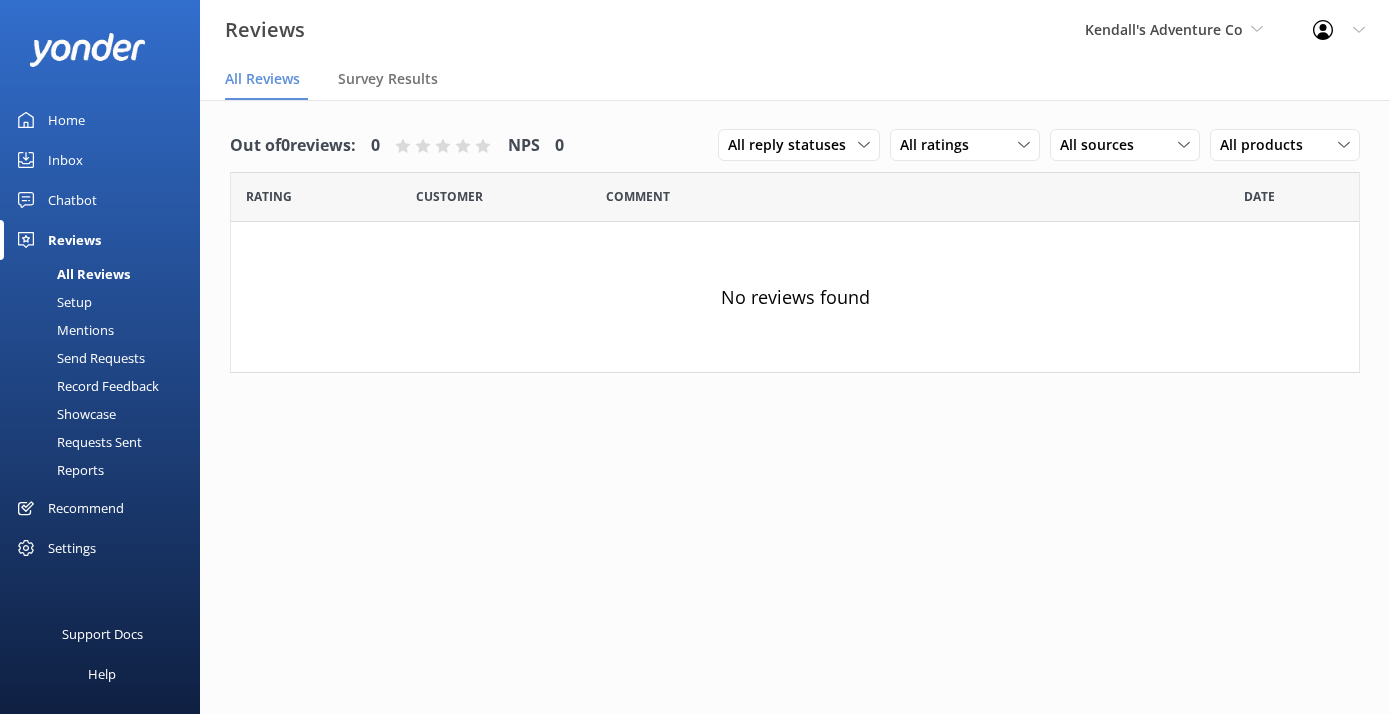 click on "Chatbot" at bounding box center [72, 200] 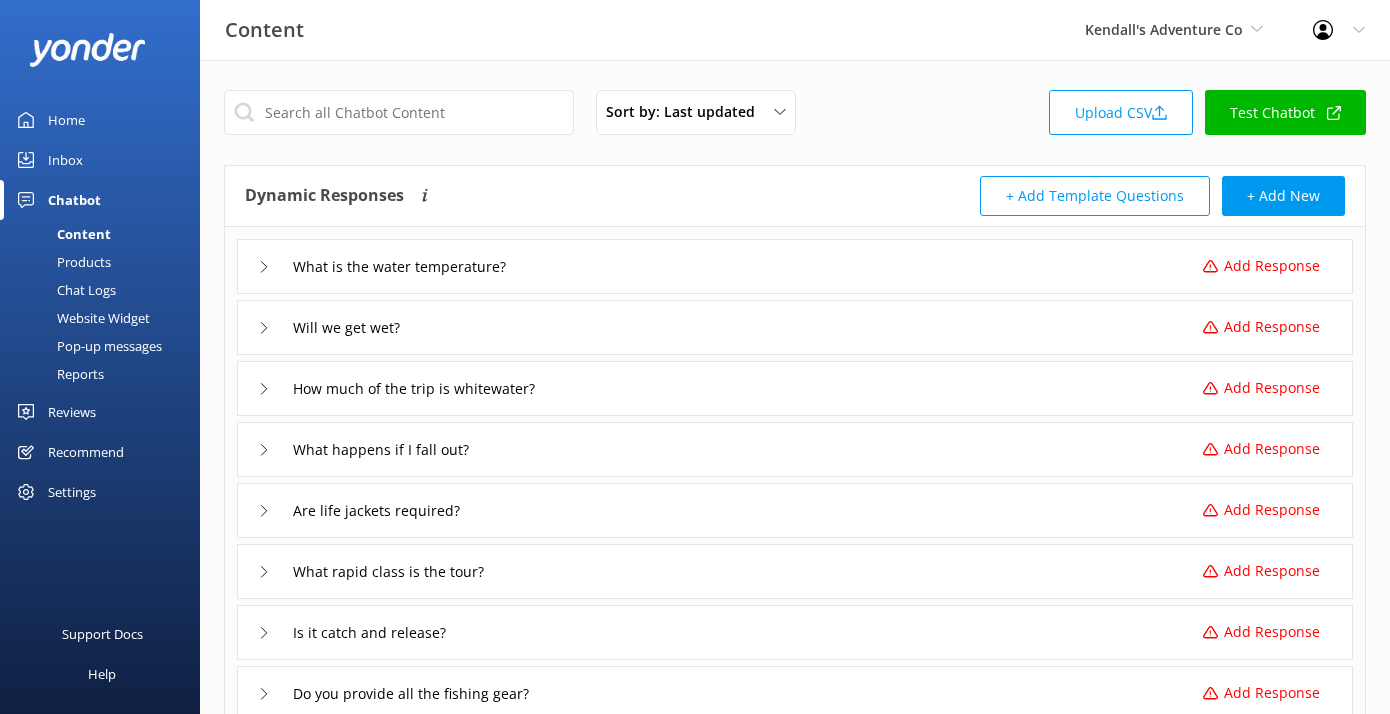 click on "Website Widget" at bounding box center (81, 318) 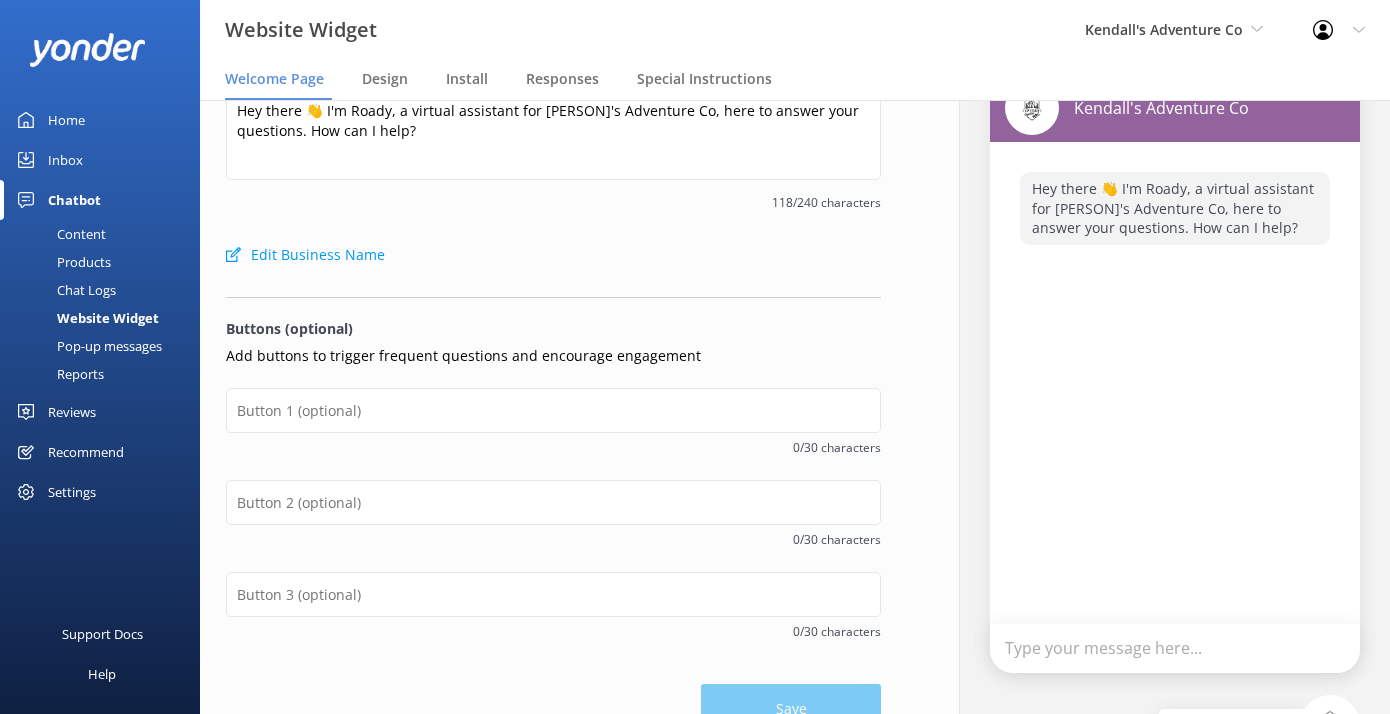 scroll, scrollTop: 149, scrollLeft: 0, axis: vertical 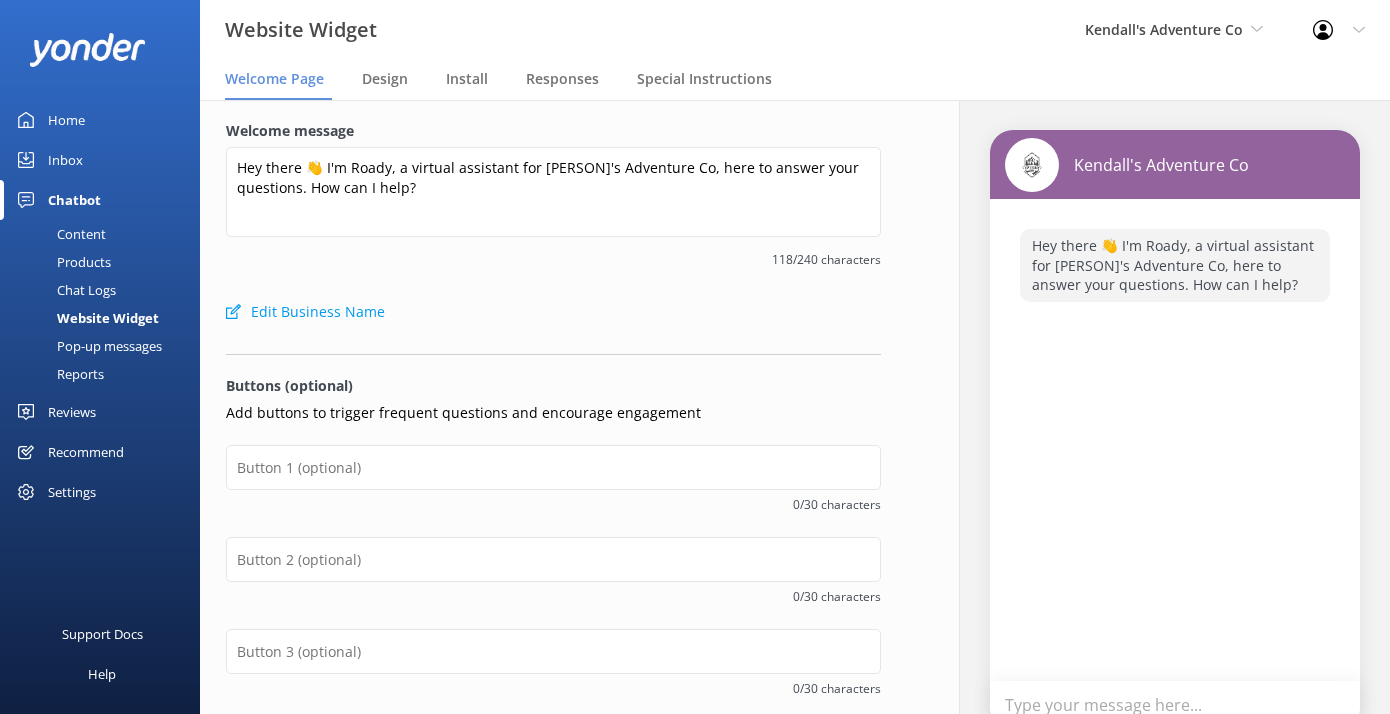 click on "Chatbot" at bounding box center (74, 200) 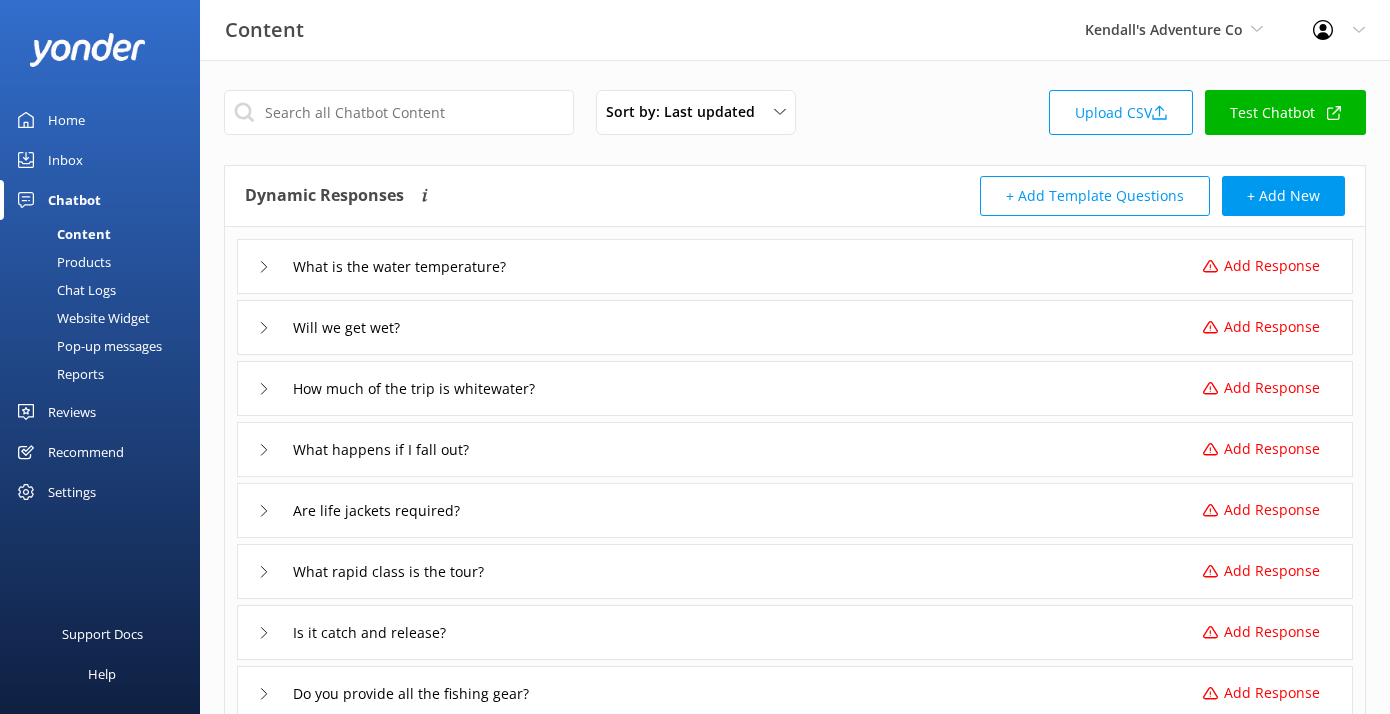 click on "Test Chatbot" at bounding box center (1285, 112) 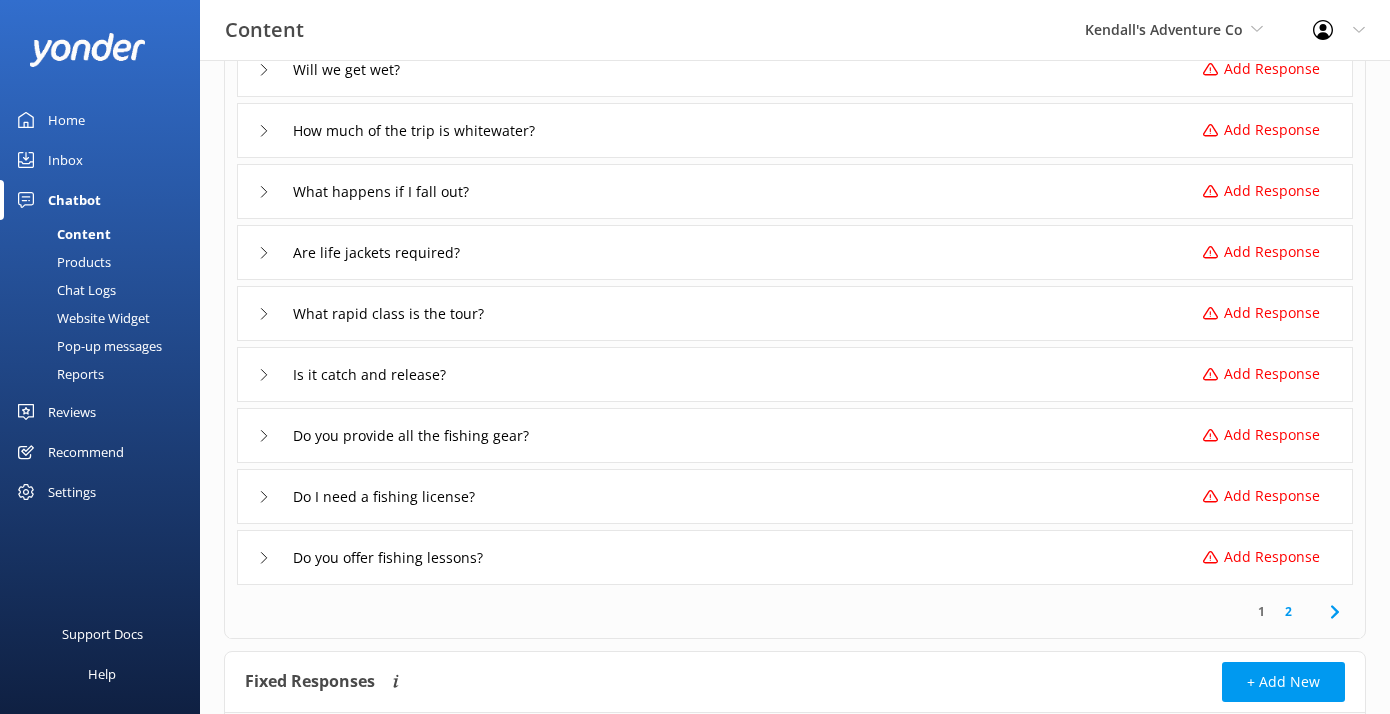 scroll, scrollTop: 283, scrollLeft: 0, axis: vertical 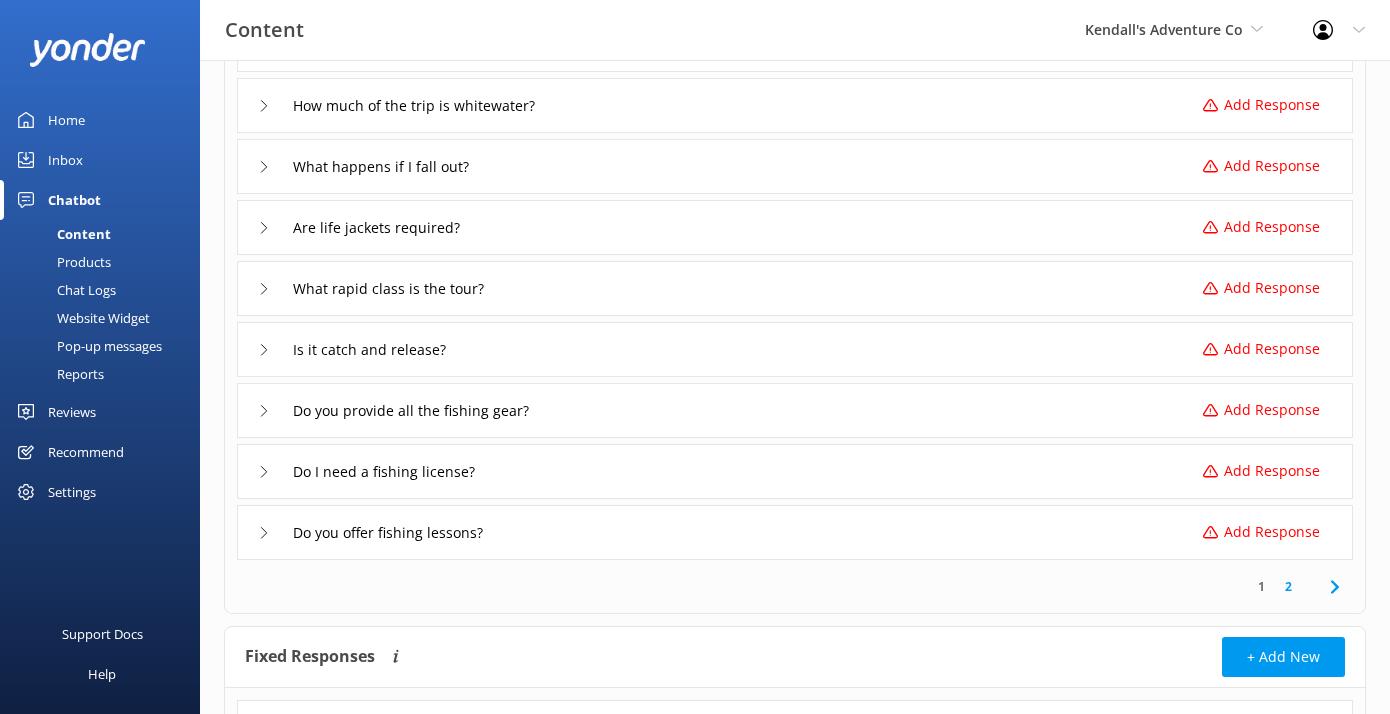 click on "Pop-up messages" at bounding box center (87, 346) 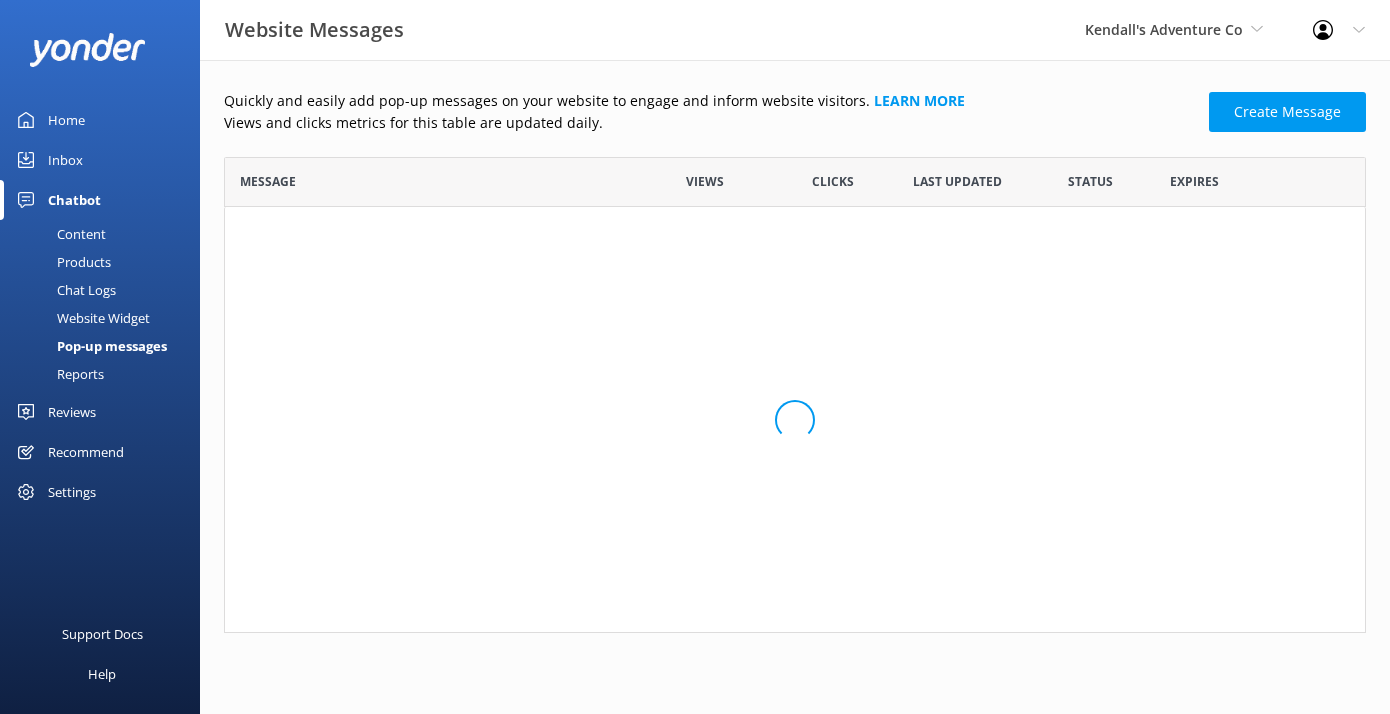 scroll, scrollTop: 1, scrollLeft: 1, axis: both 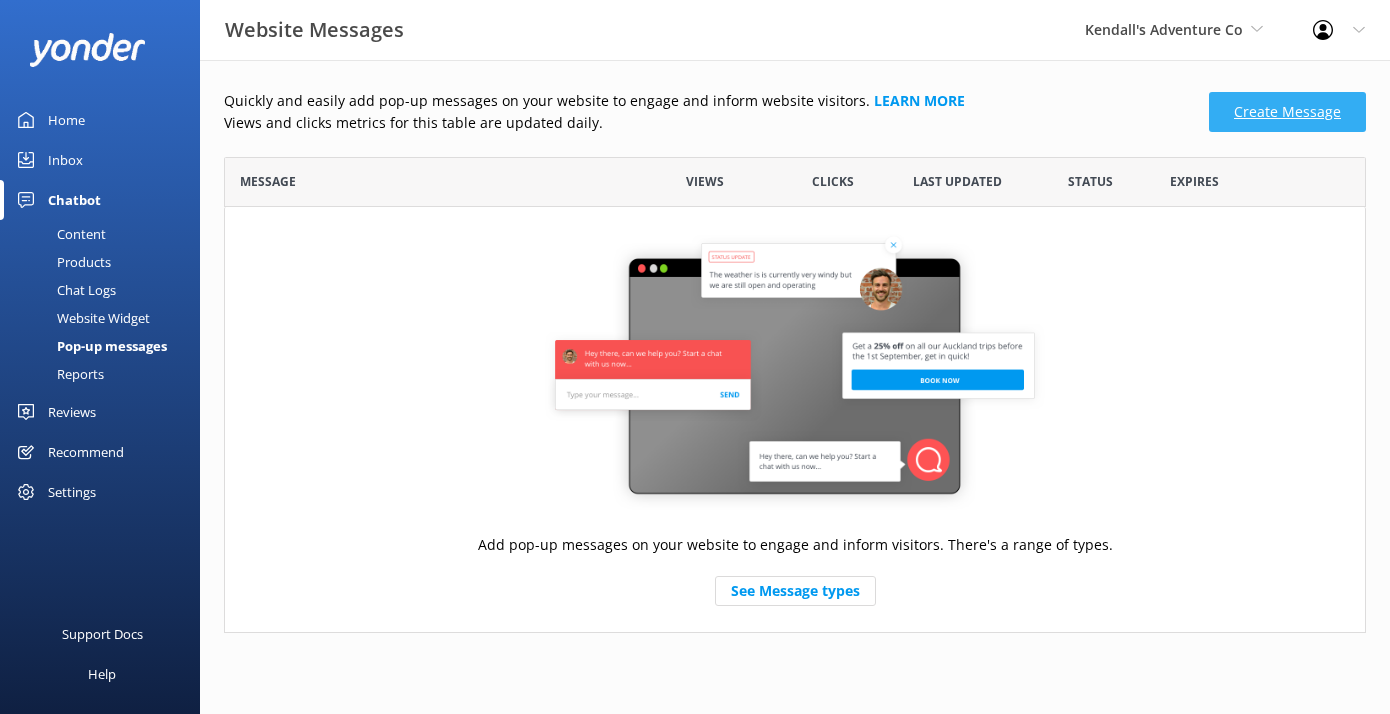 click on "Create Message" at bounding box center (1287, 112) 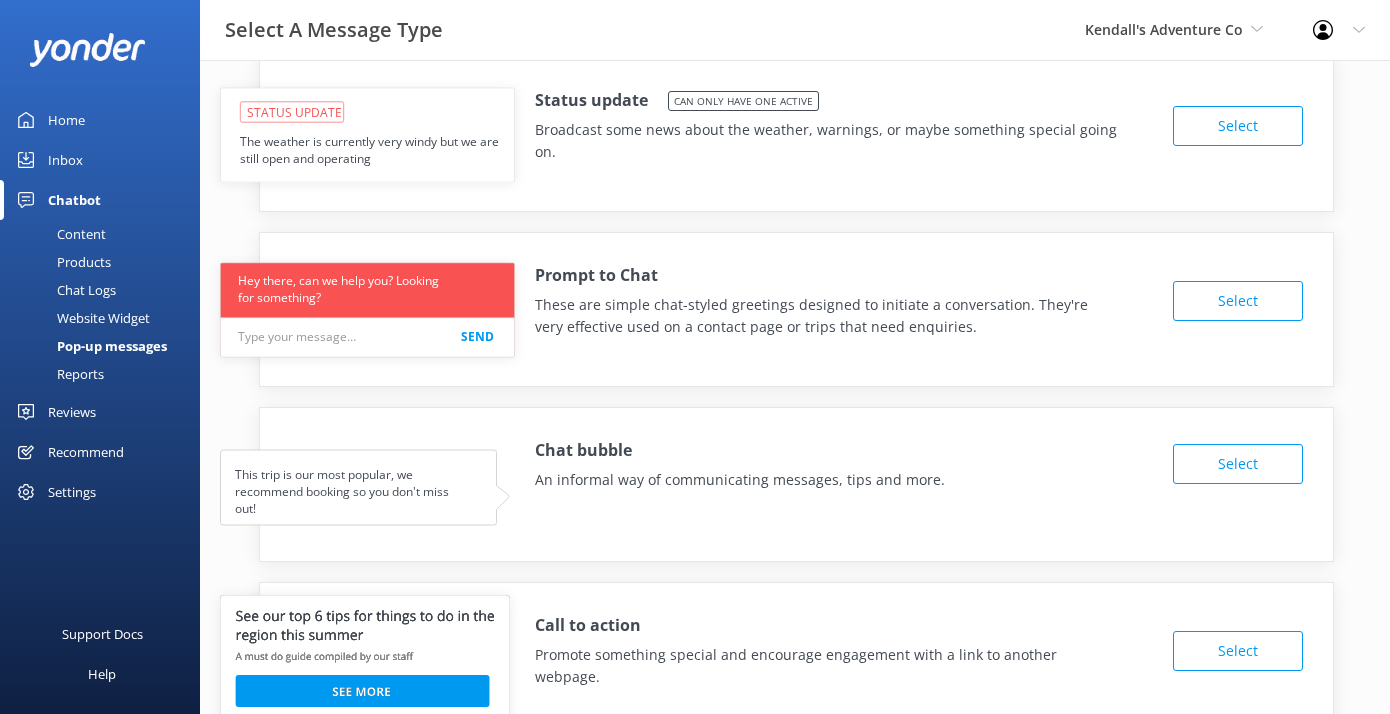 scroll, scrollTop: 0, scrollLeft: 0, axis: both 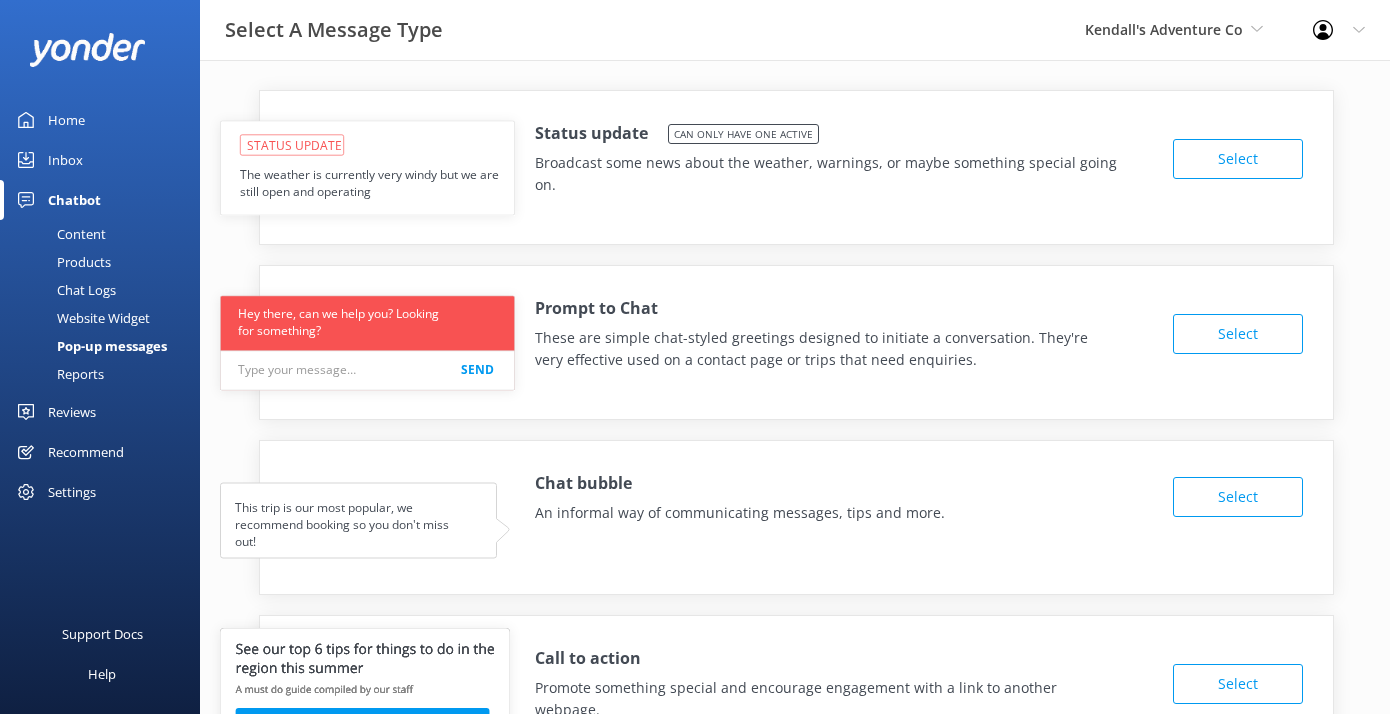 click on "Select" at bounding box center [1238, 159] 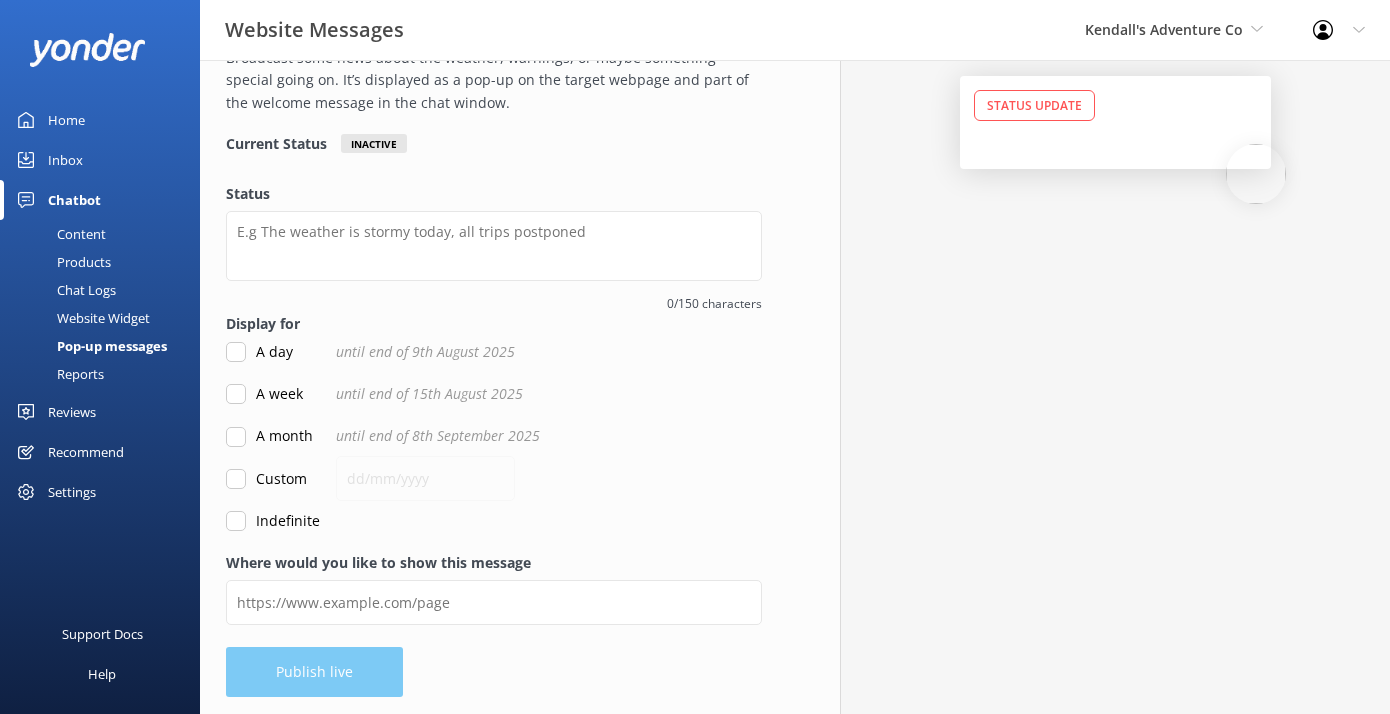 scroll, scrollTop: 126, scrollLeft: 0, axis: vertical 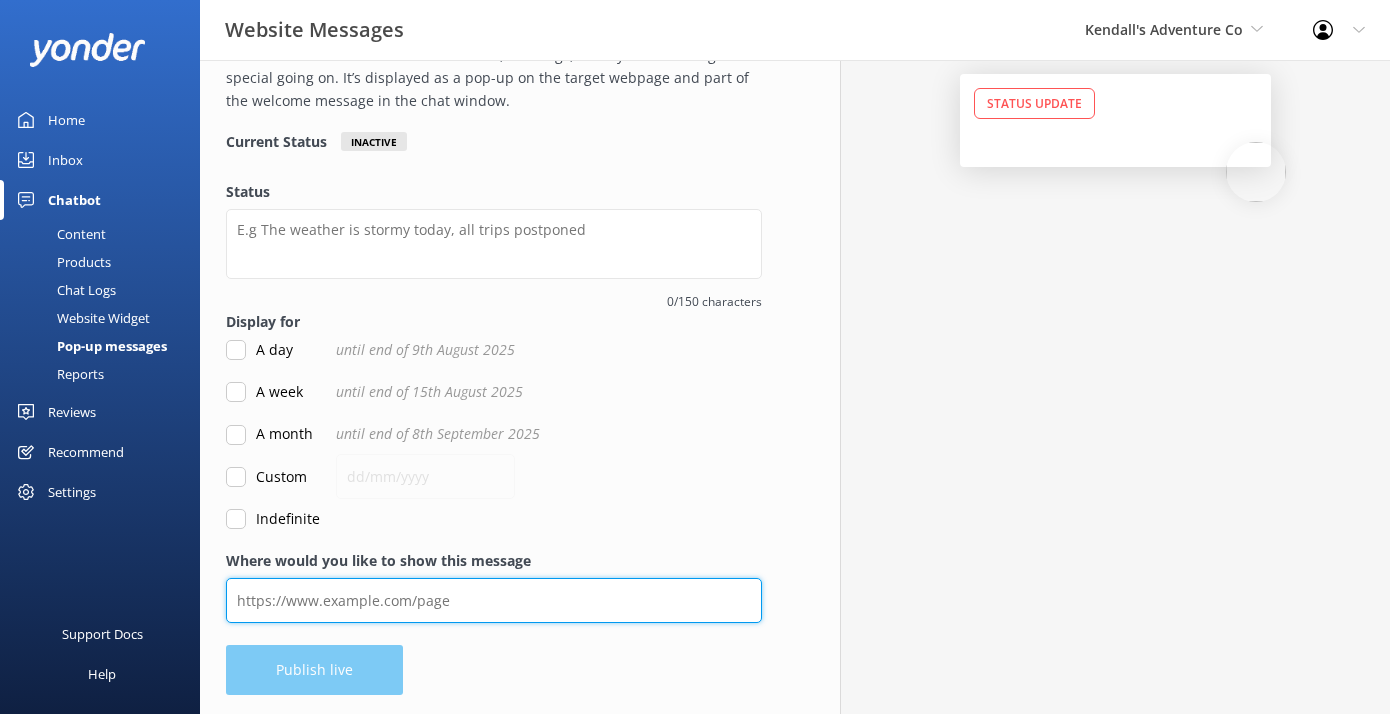 click on "Where would you like to show this message" at bounding box center [494, 600] 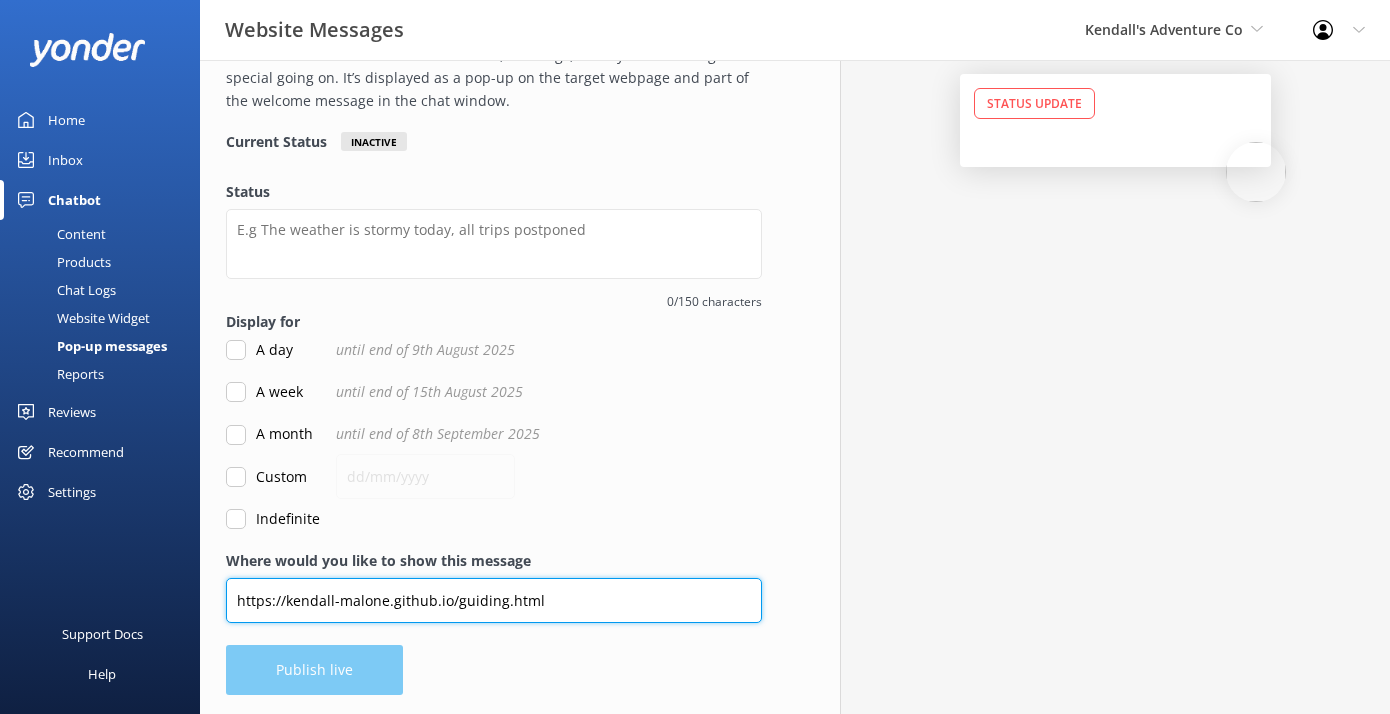 type on "https://kendall-malone.github.io/guiding.html" 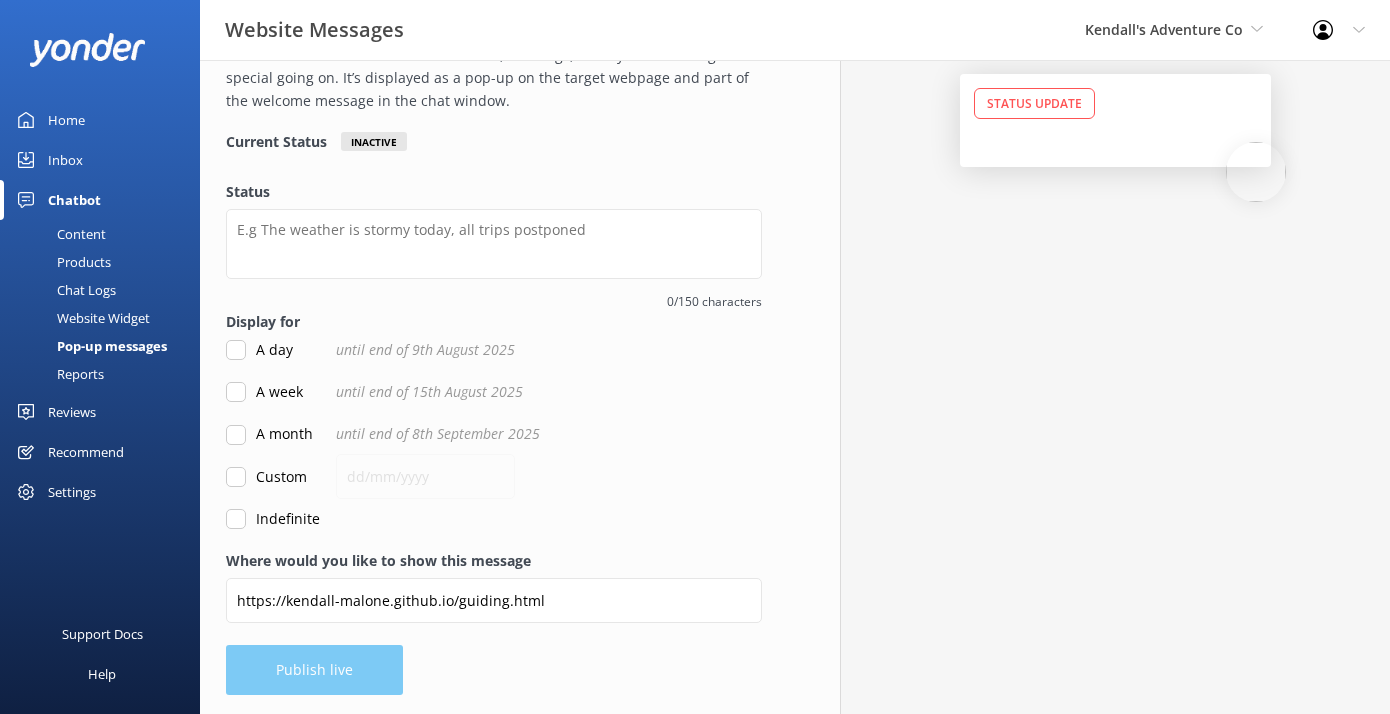 click on "Indefinite" at bounding box center (236, 519) 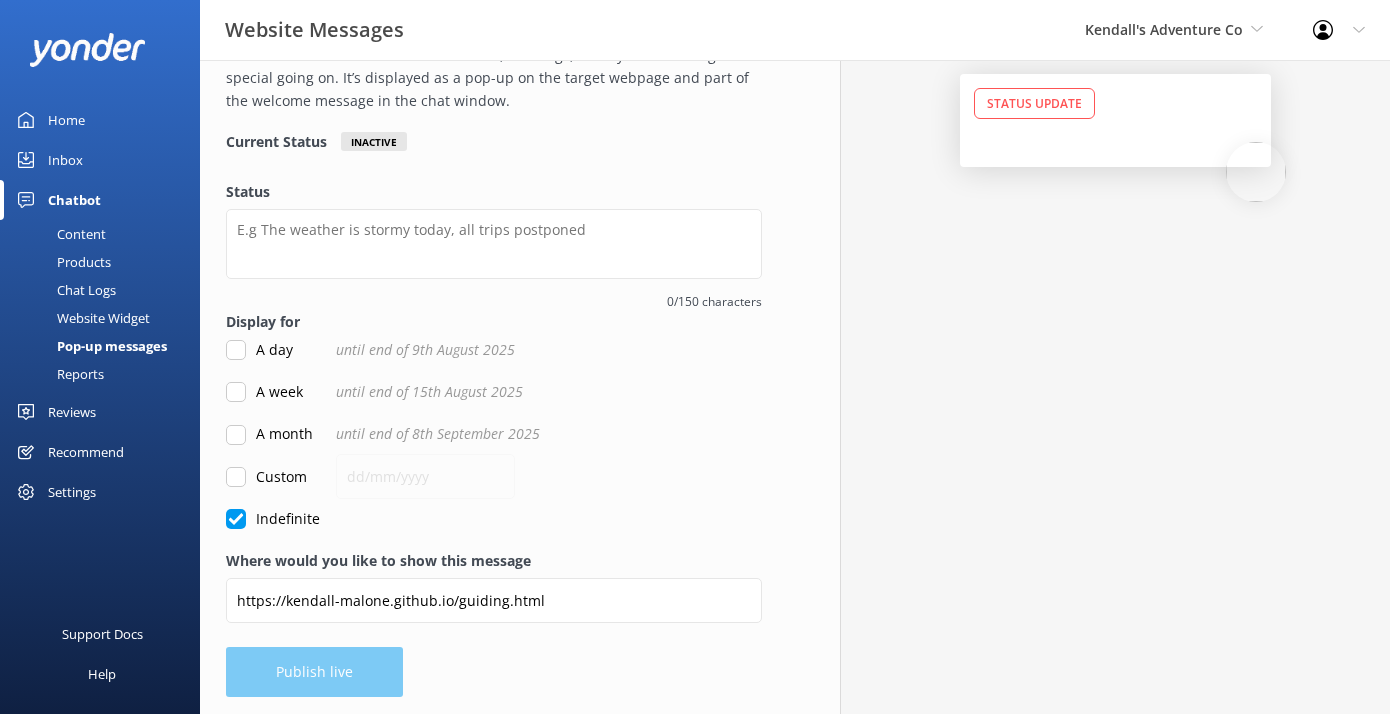 scroll, scrollTop: 0, scrollLeft: 0, axis: both 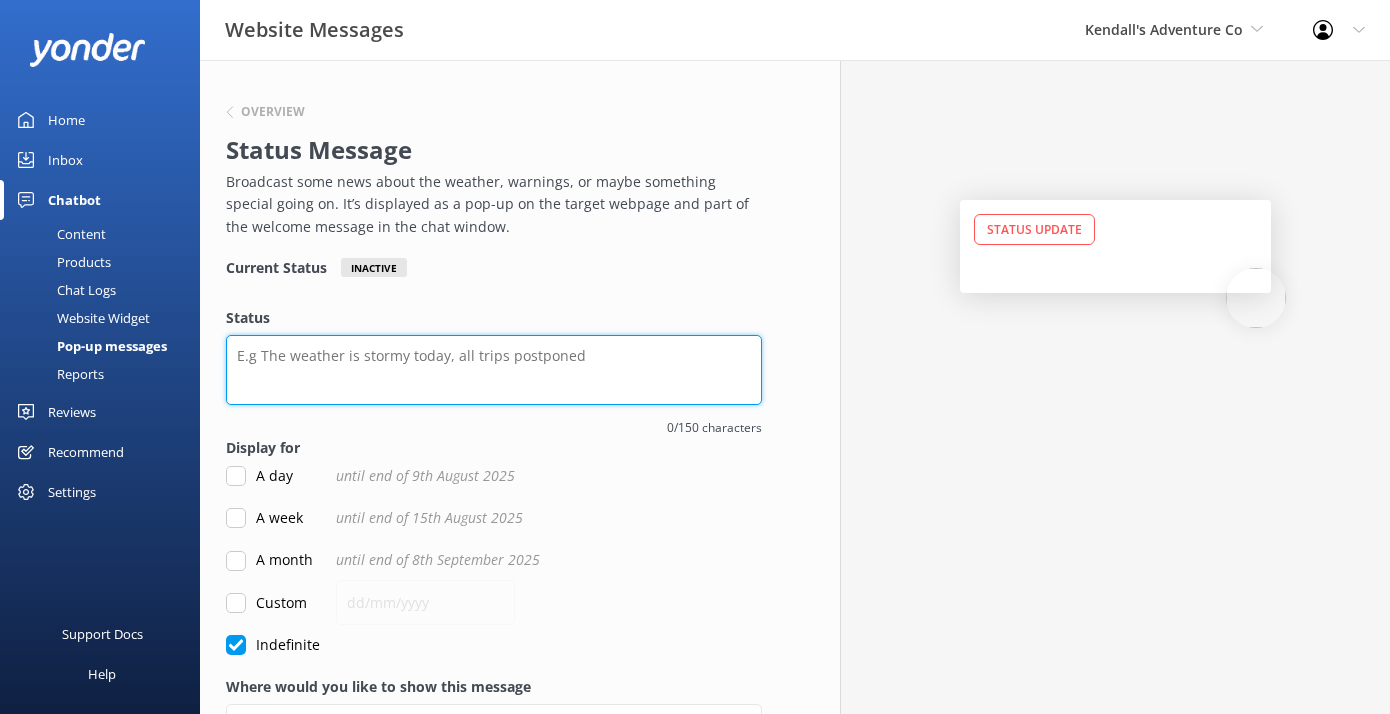 click on "Status" at bounding box center [494, 370] 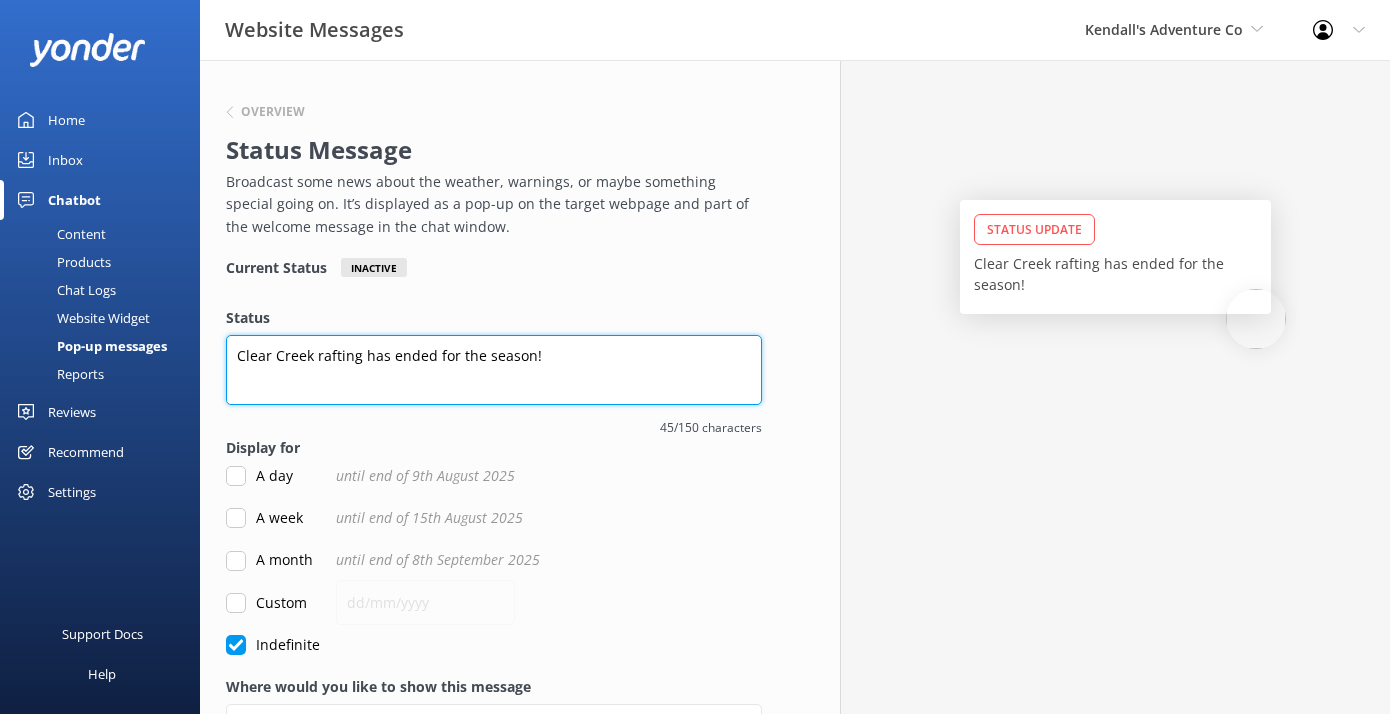 type on "Clear Creek rafting has ended for the season!" 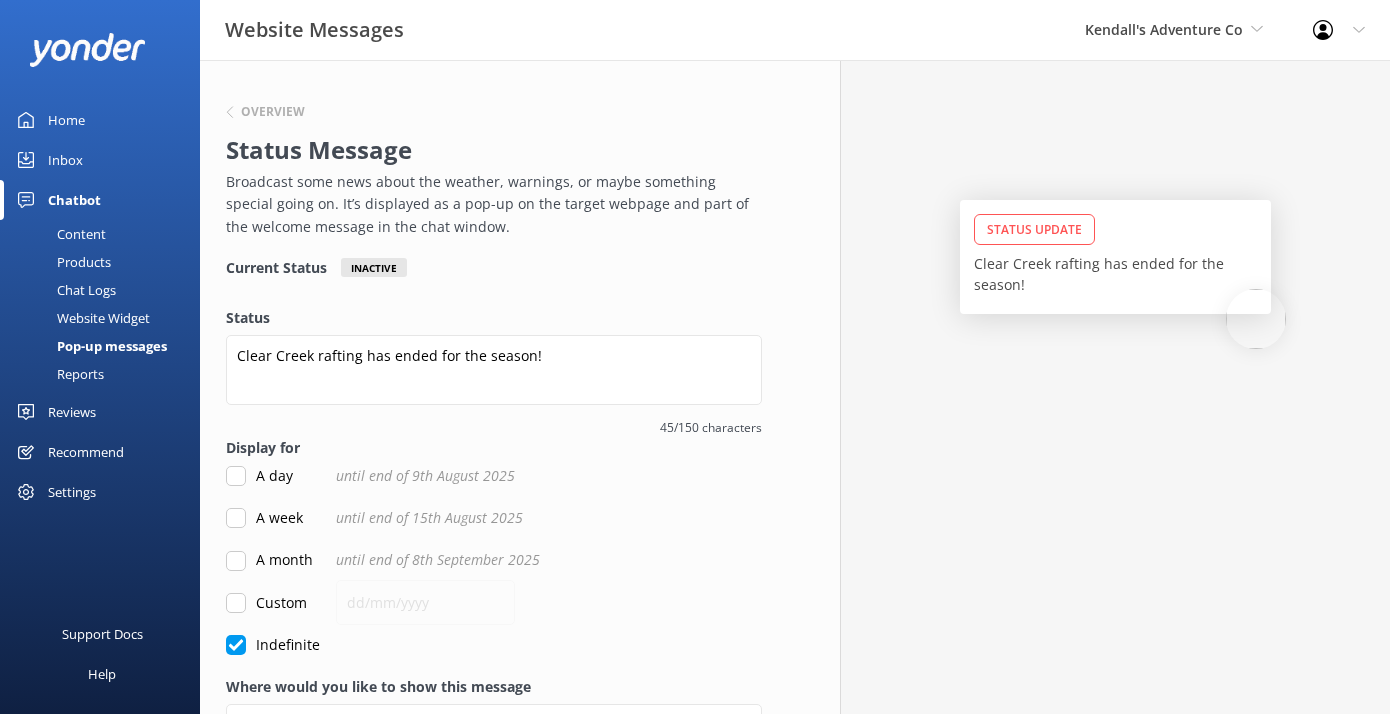 click on "Display for" at bounding box center (494, 448) 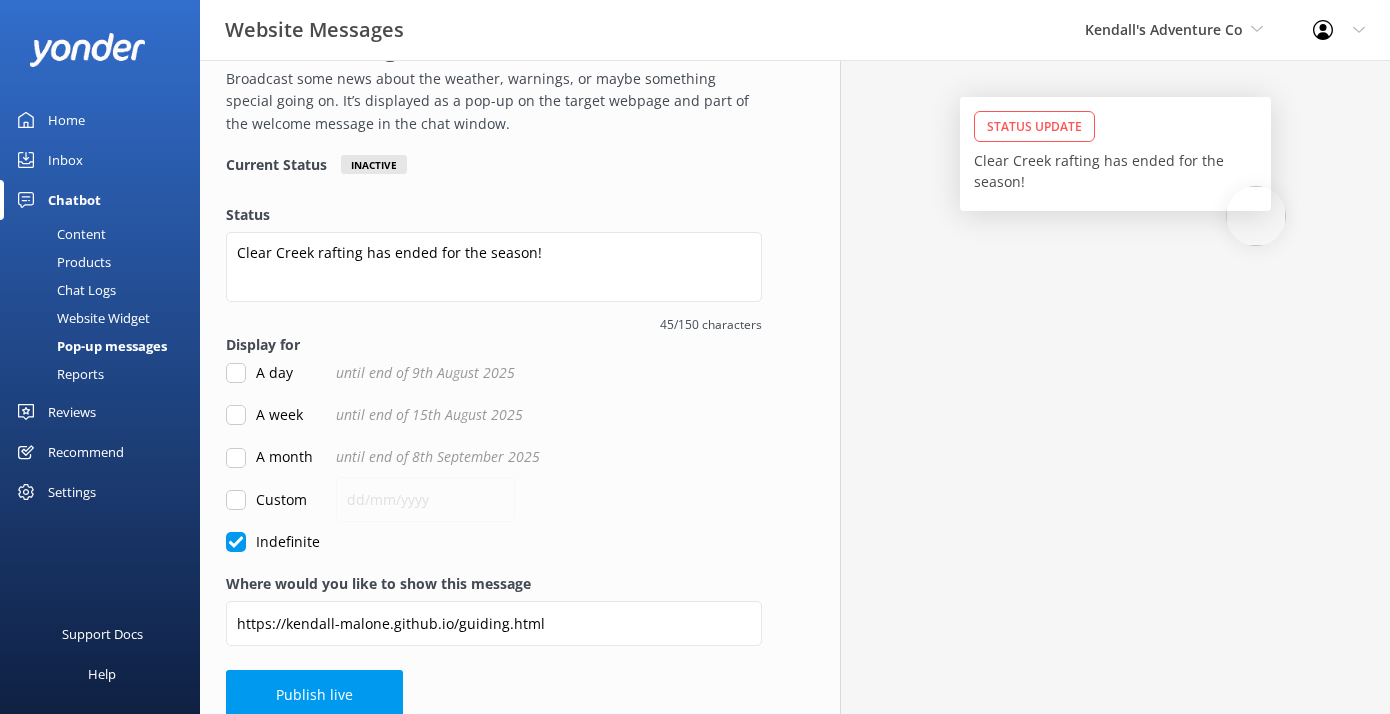 scroll, scrollTop: 128, scrollLeft: 0, axis: vertical 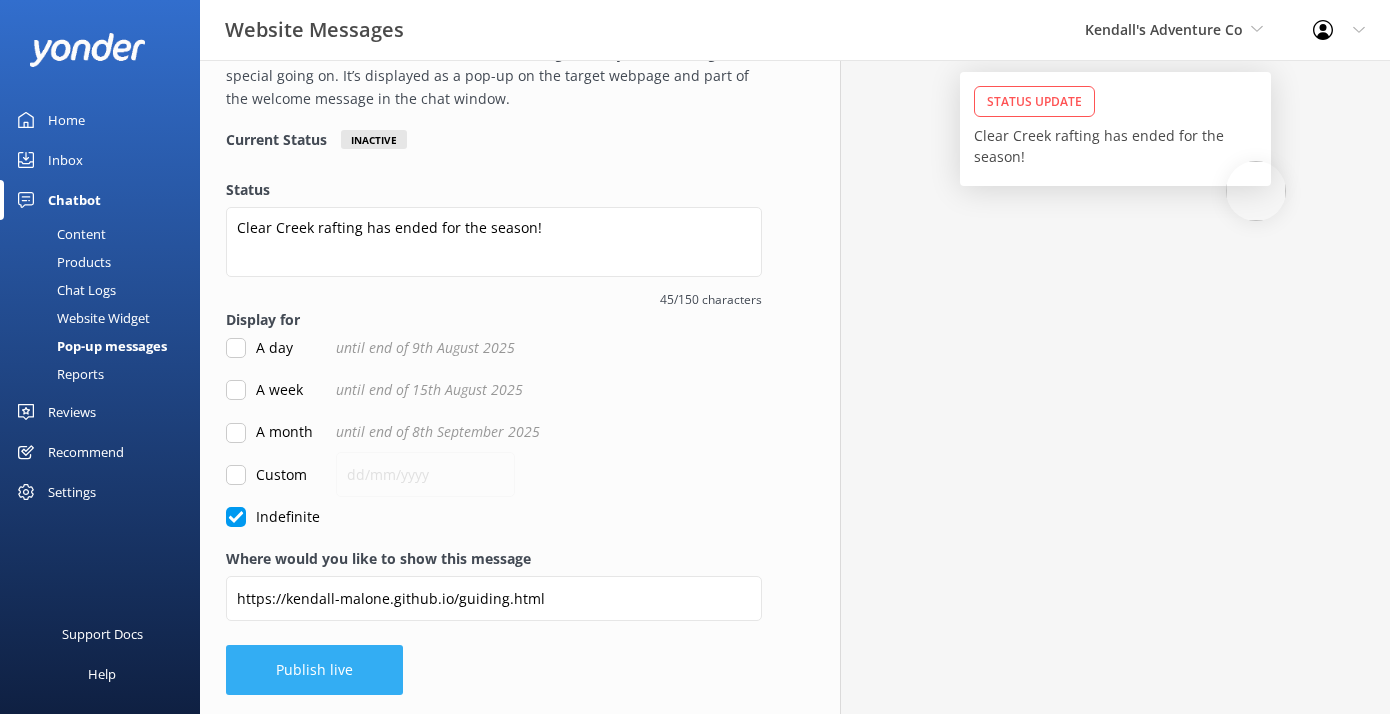 click on "Publish live" at bounding box center (314, 670) 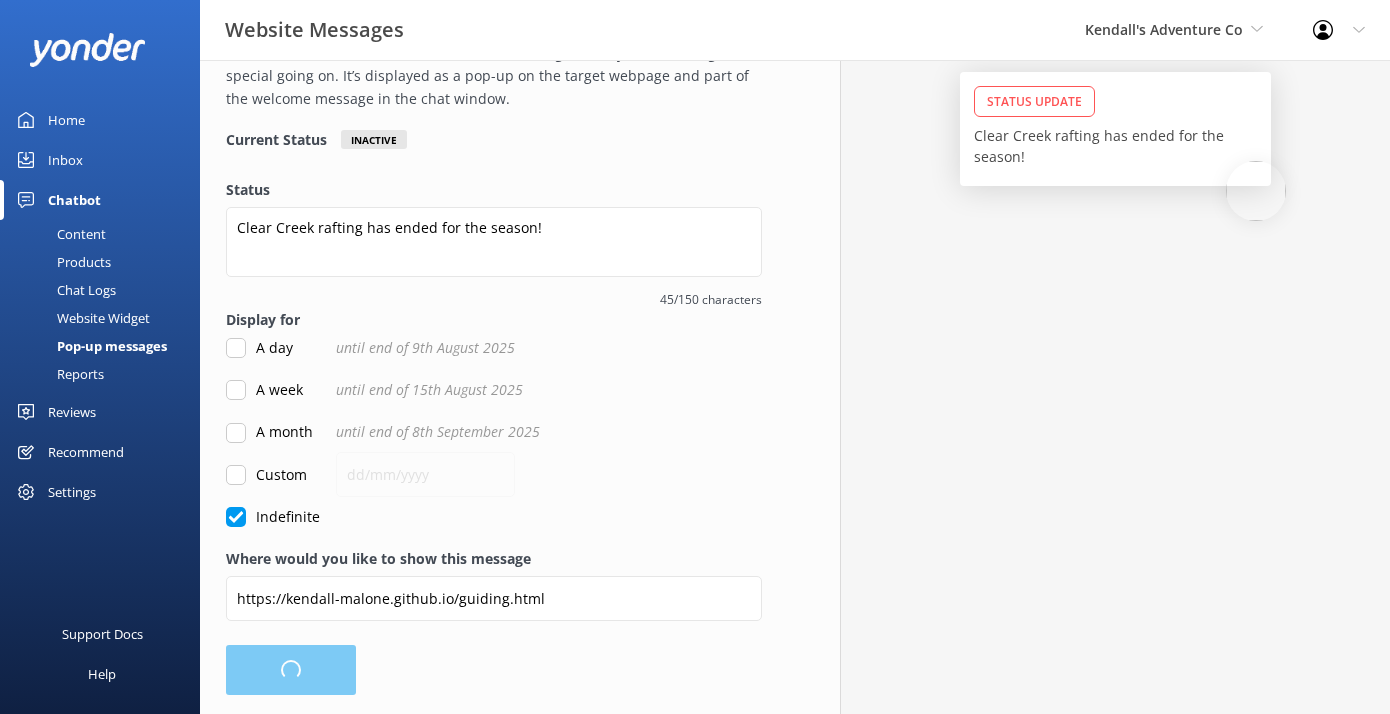 scroll, scrollTop: 0, scrollLeft: 0, axis: both 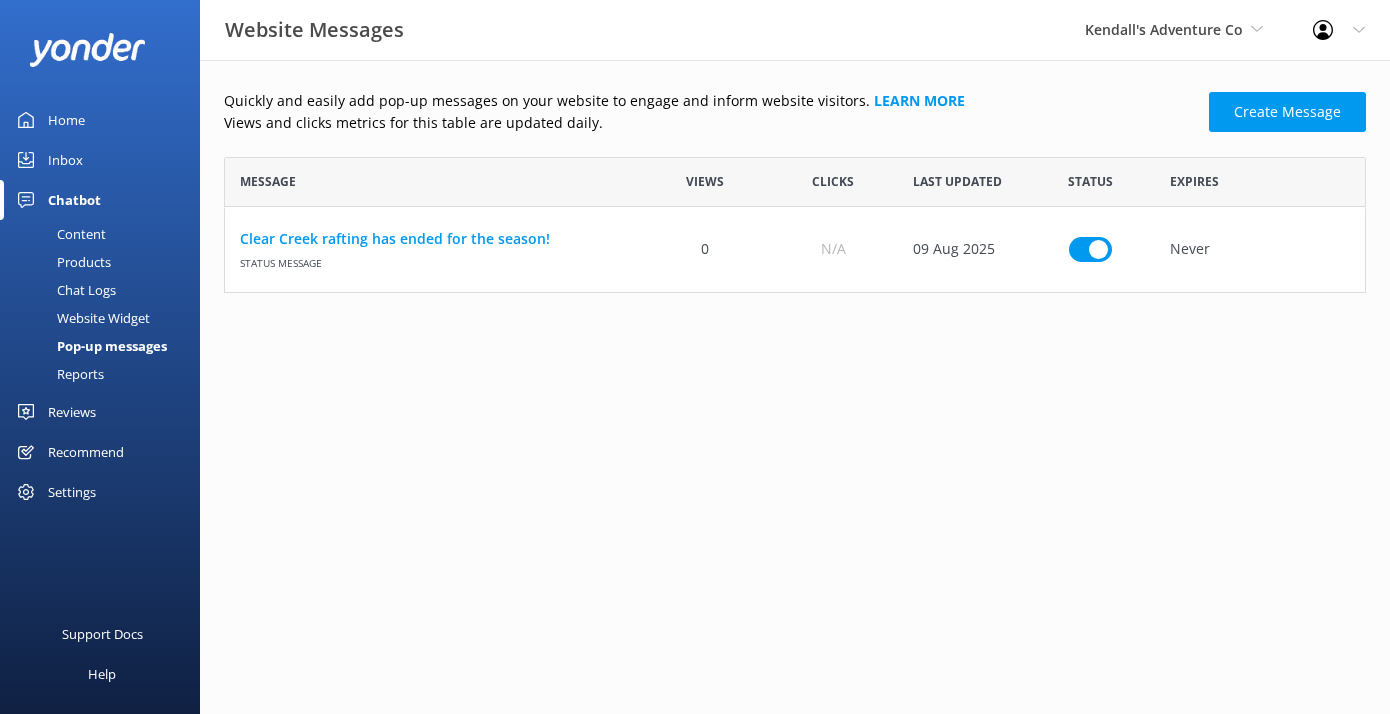click on "Website Widget" at bounding box center [81, 318] 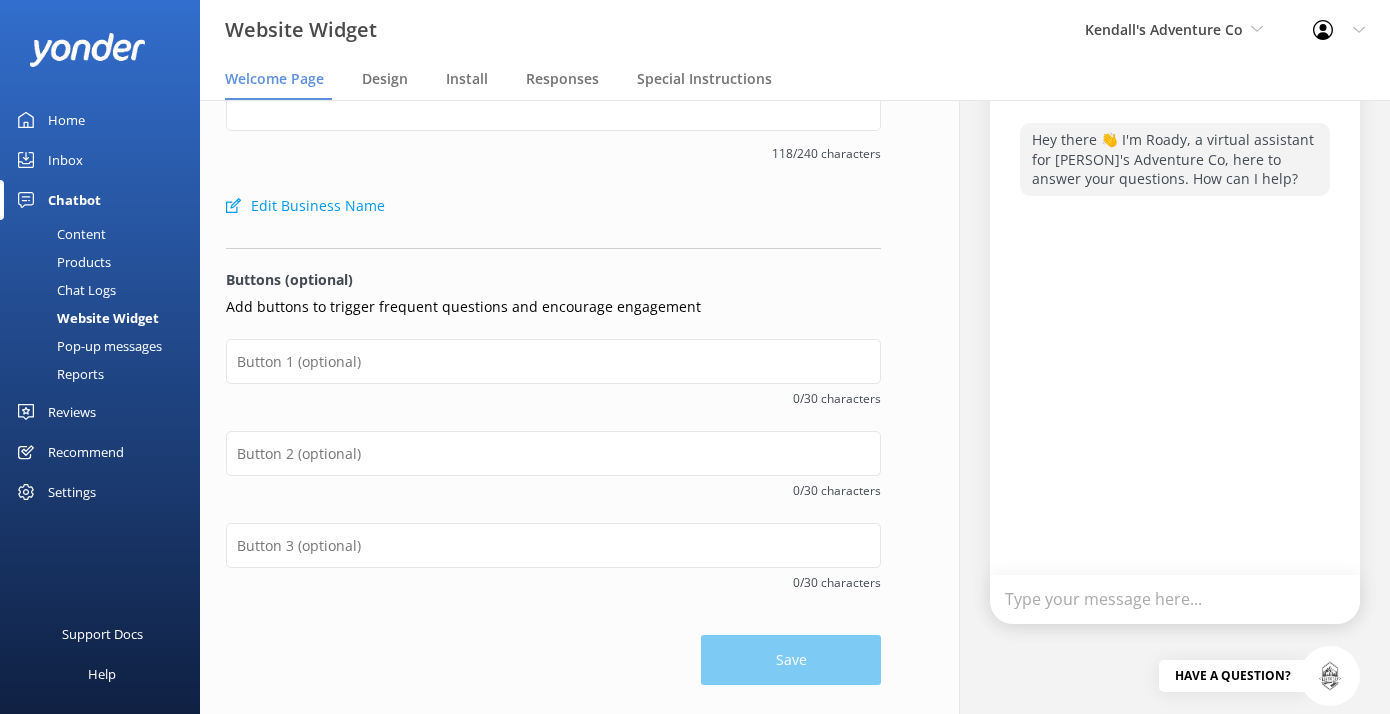 scroll, scrollTop: 149, scrollLeft: 0, axis: vertical 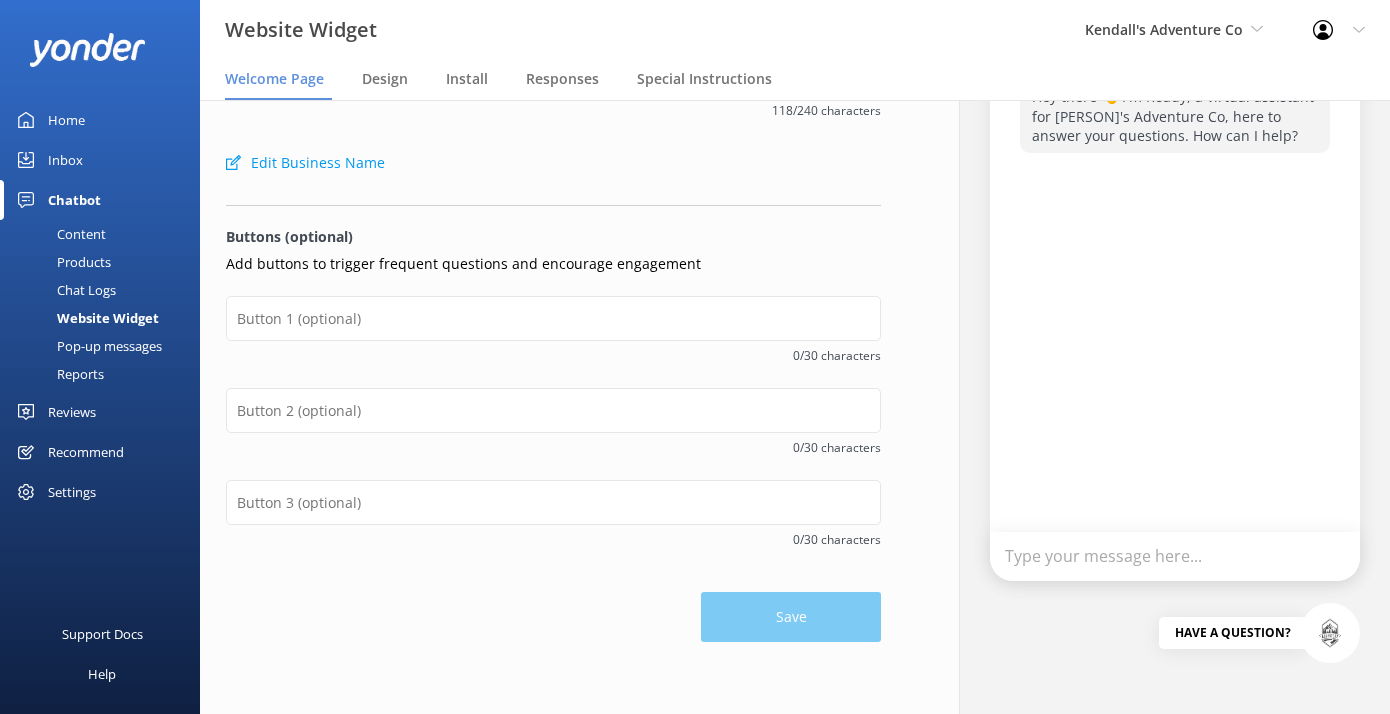 click on "Save" at bounding box center [553, 607] 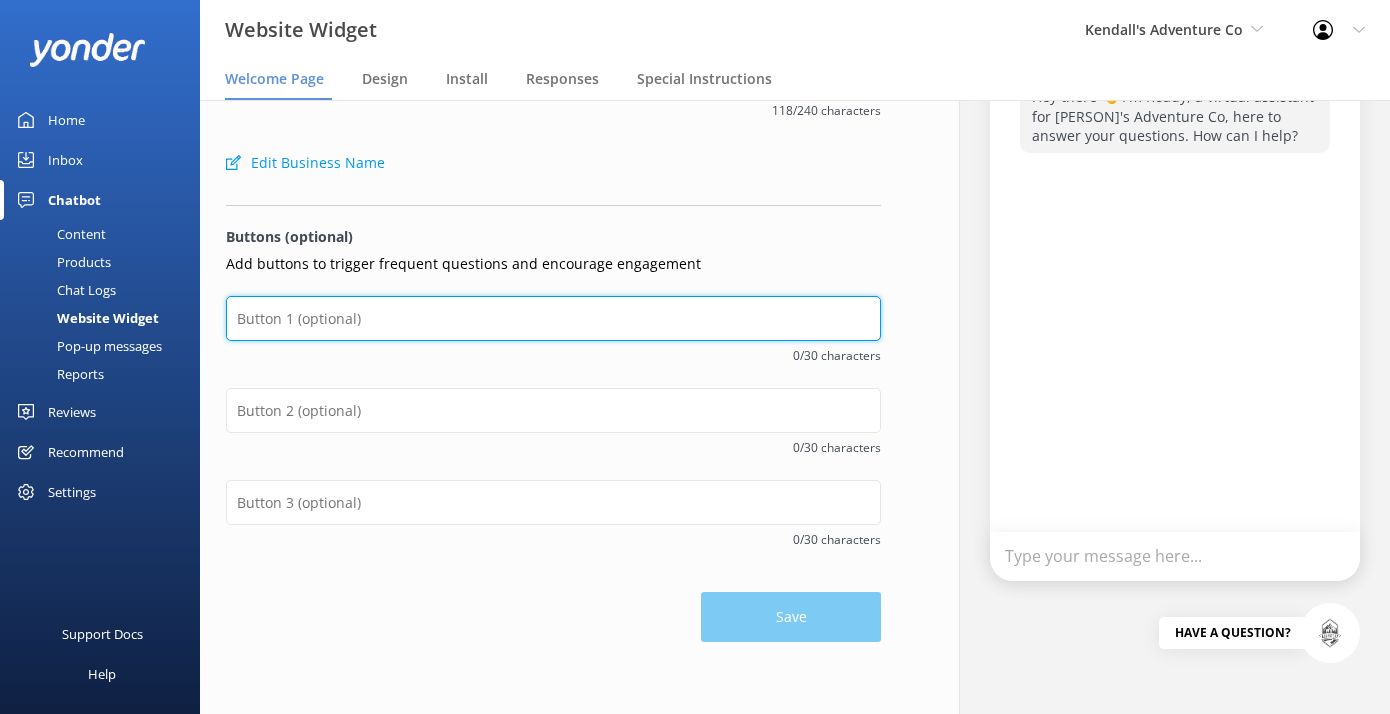 click at bounding box center (553, 318) 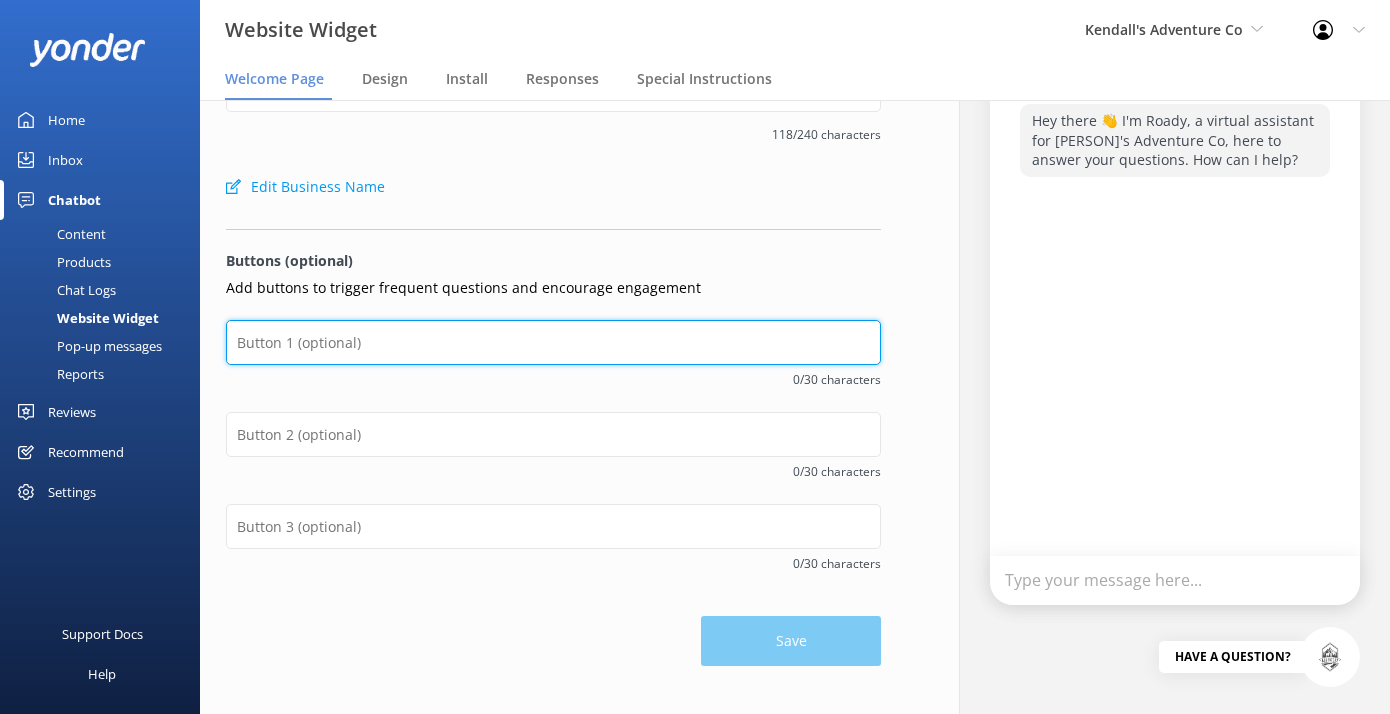 scroll, scrollTop: 115, scrollLeft: 0, axis: vertical 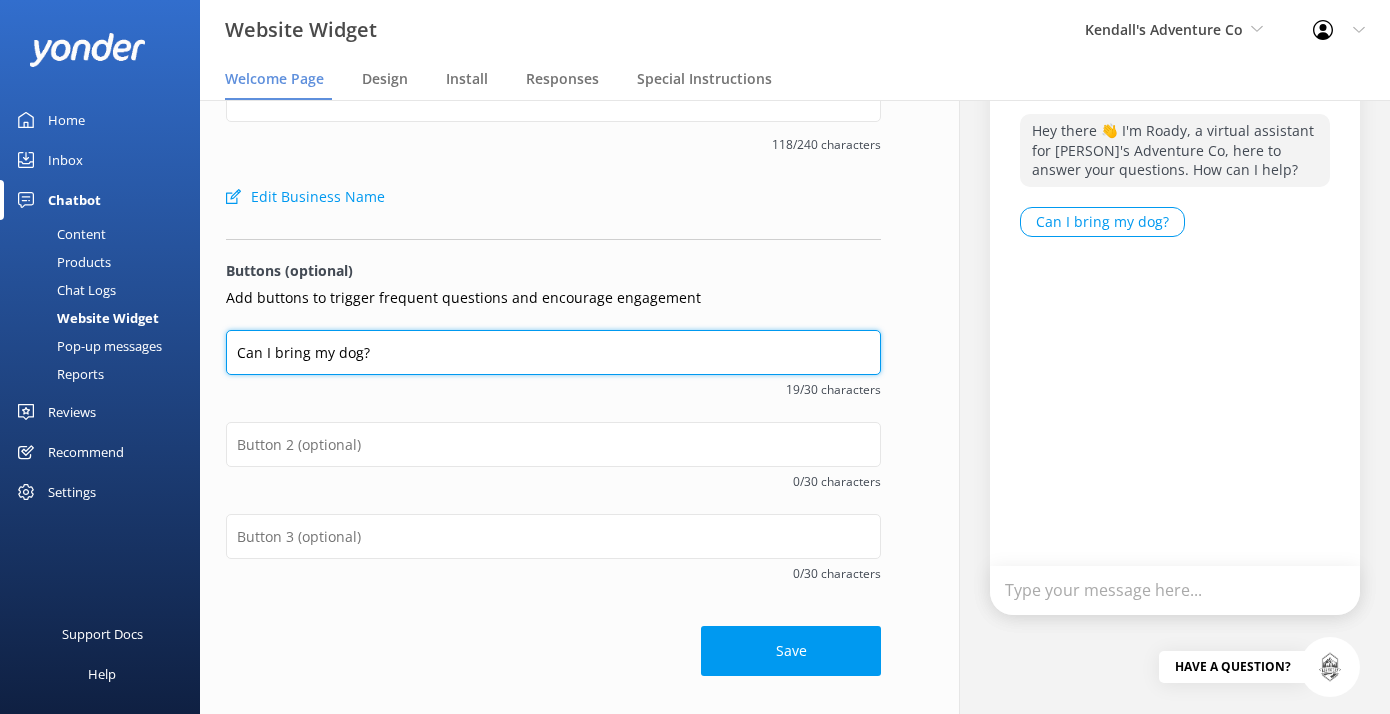 type on "Can I bring my dog?" 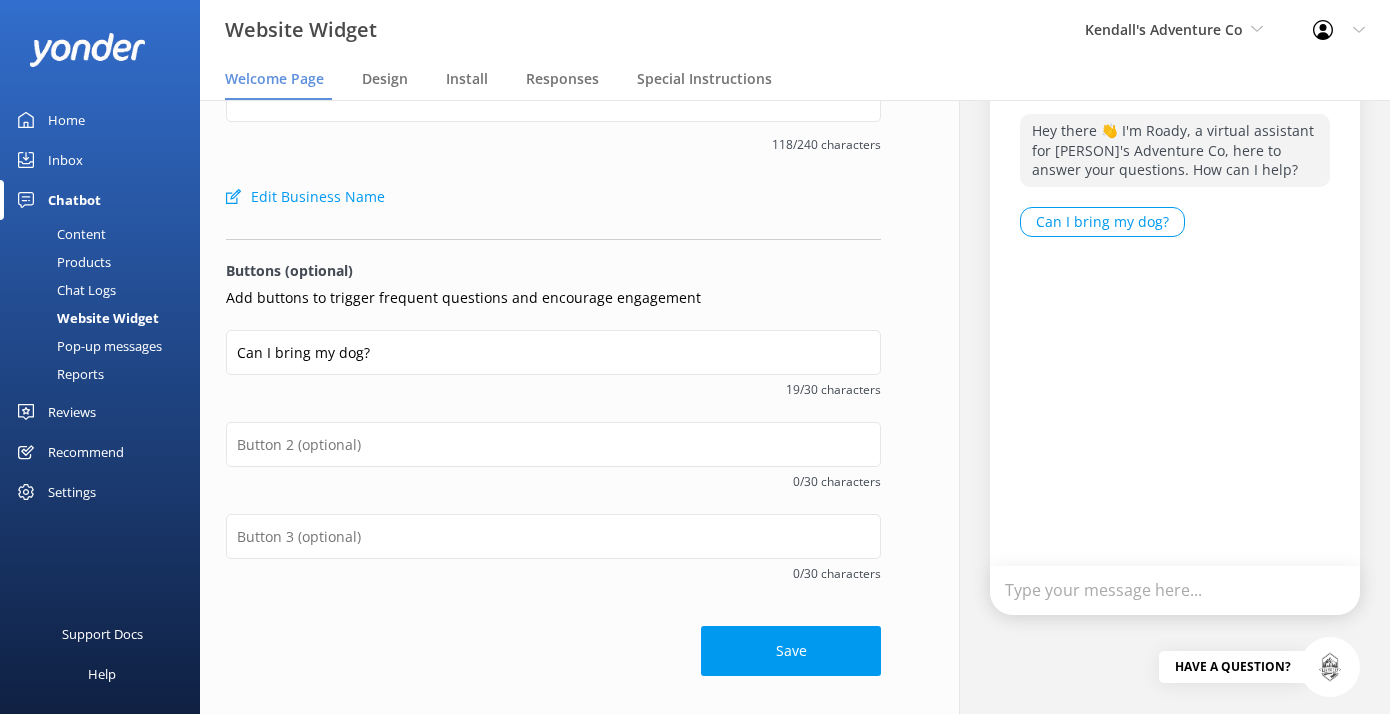 click on "0/30 characters" at bounding box center [553, 479] 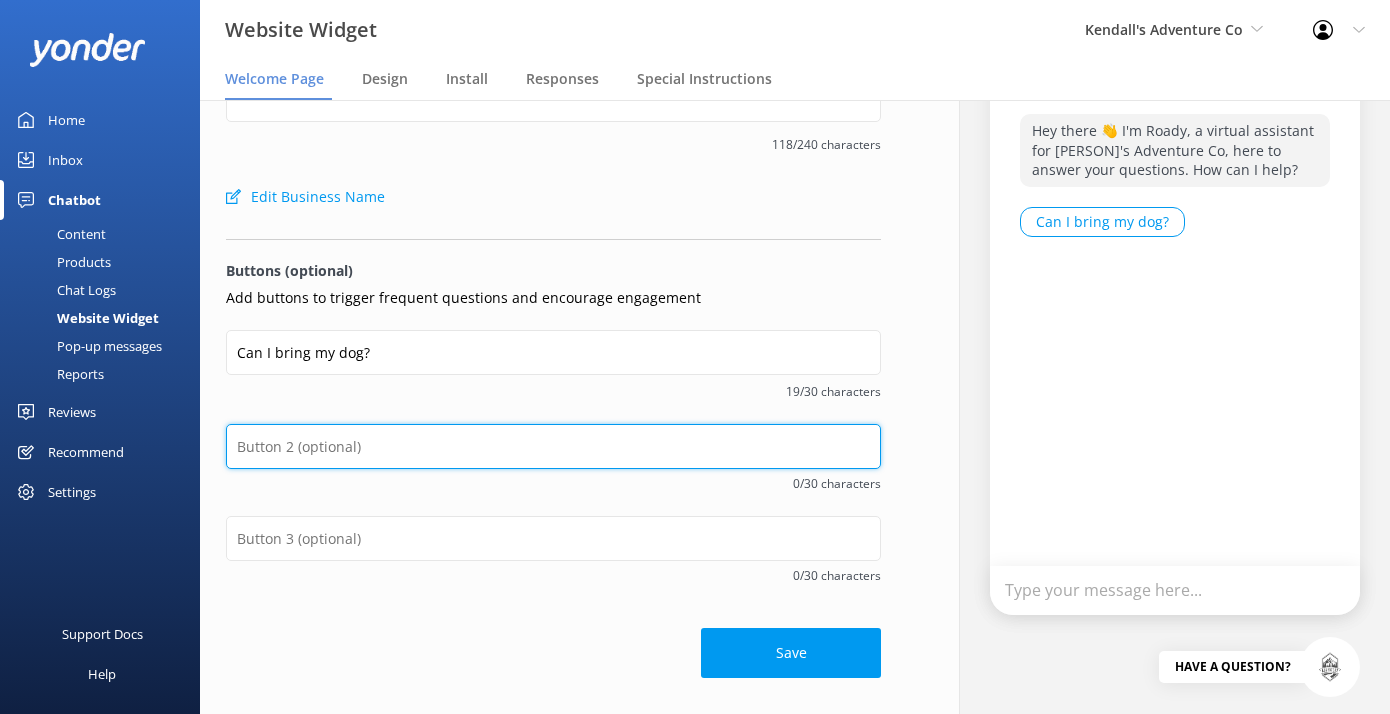 click at bounding box center [553, 446] 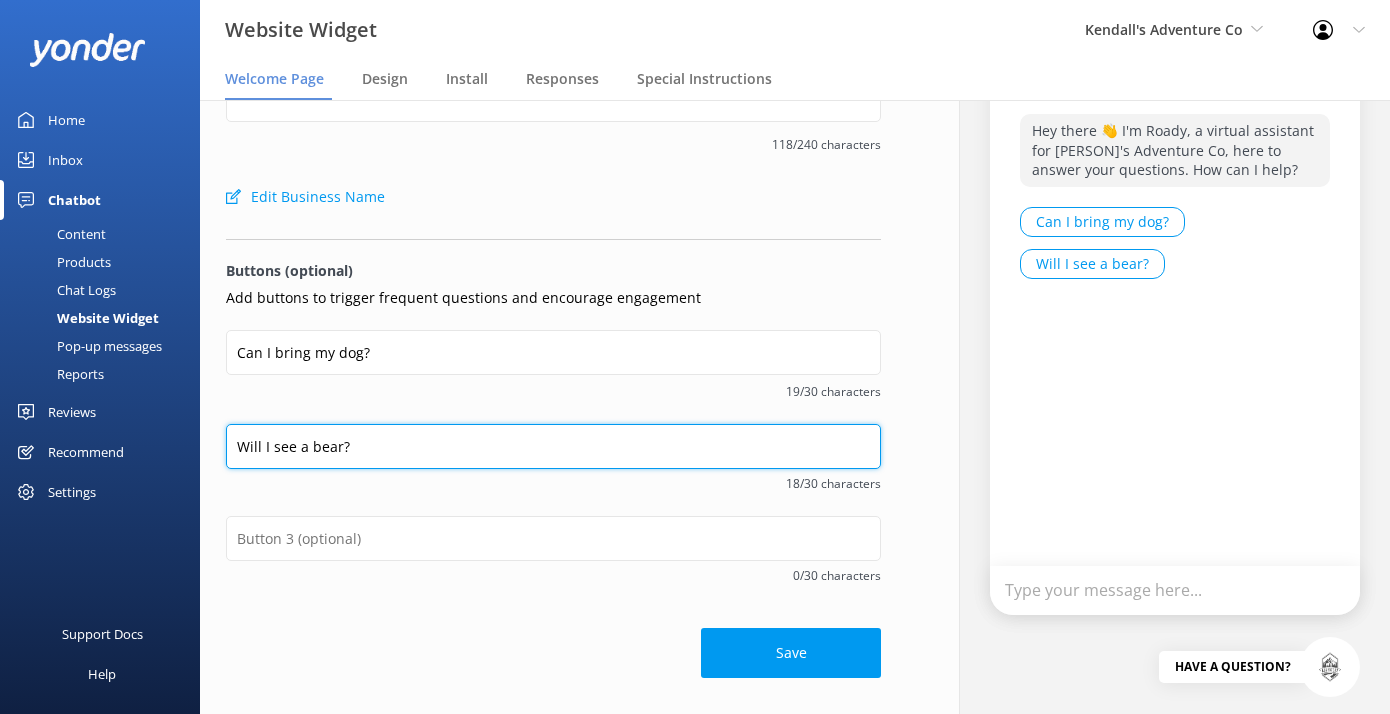 type on "Will I see a bear?" 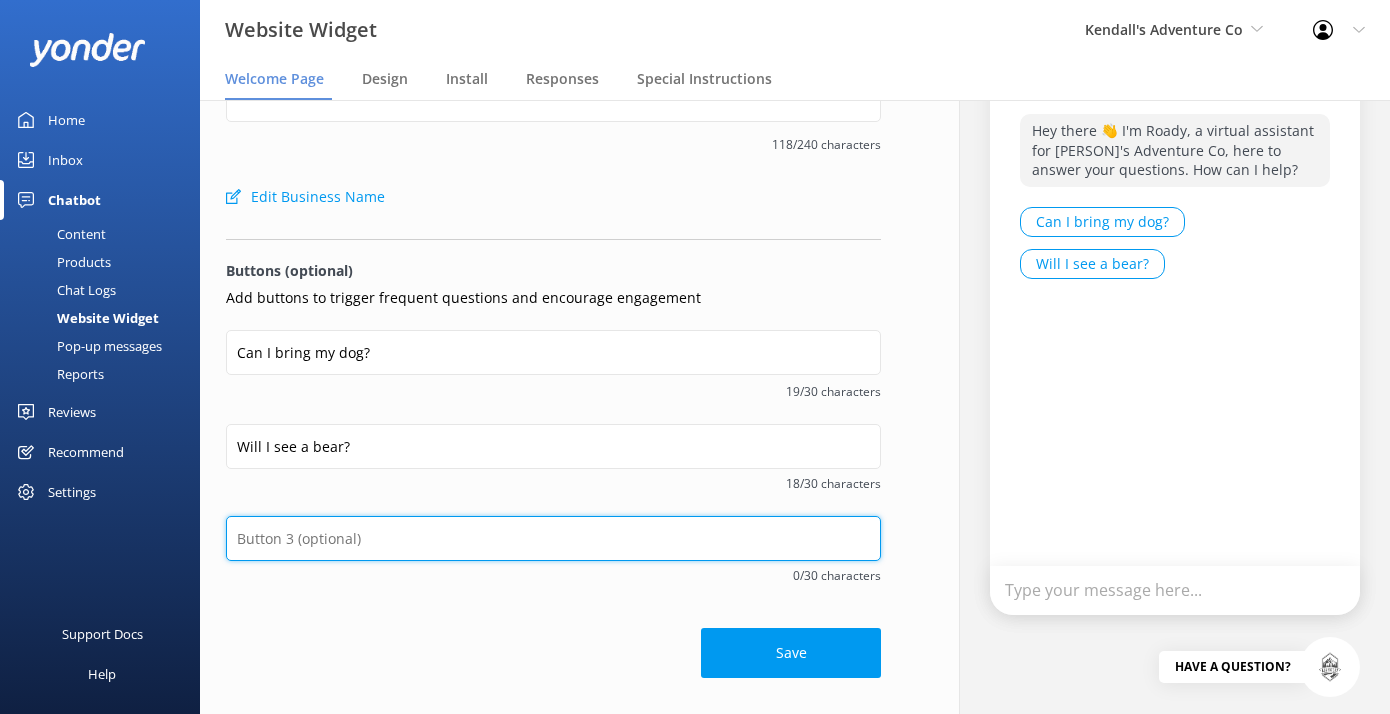 click at bounding box center [553, 538] 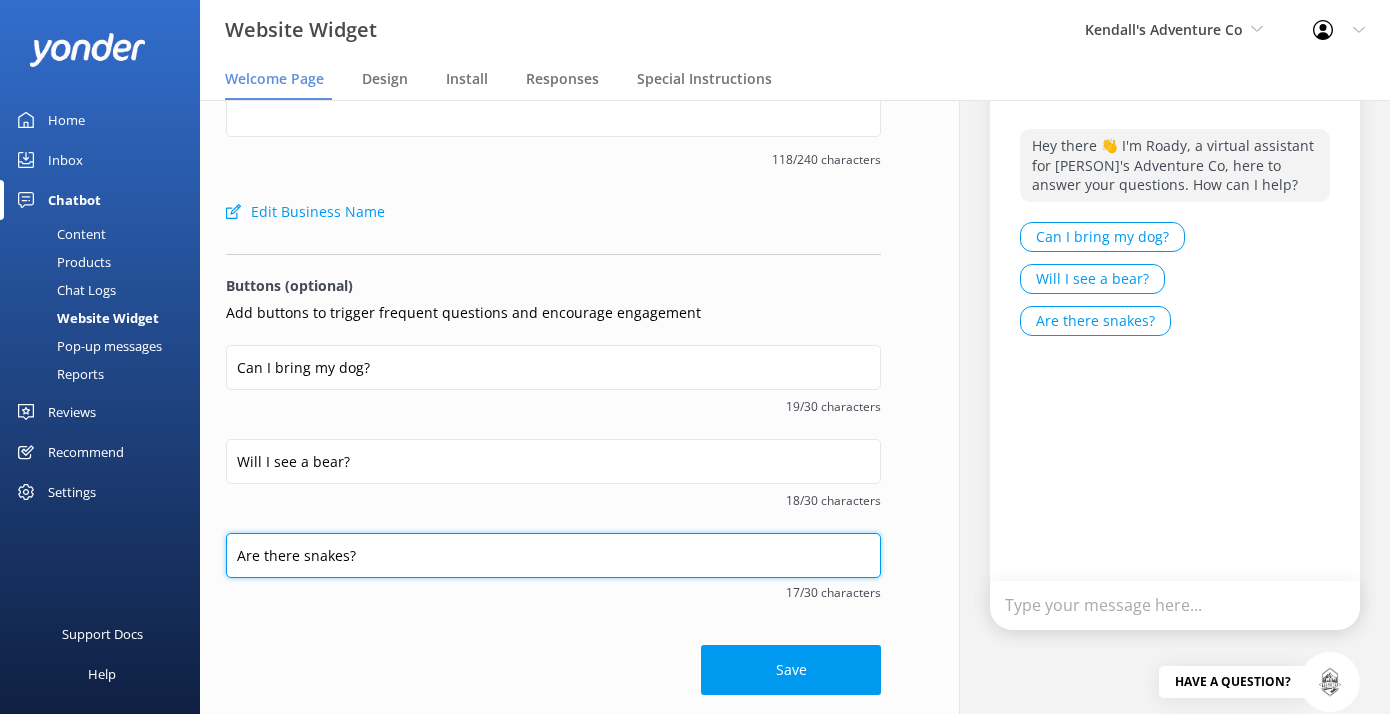 scroll, scrollTop: 149, scrollLeft: 0, axis: vertical 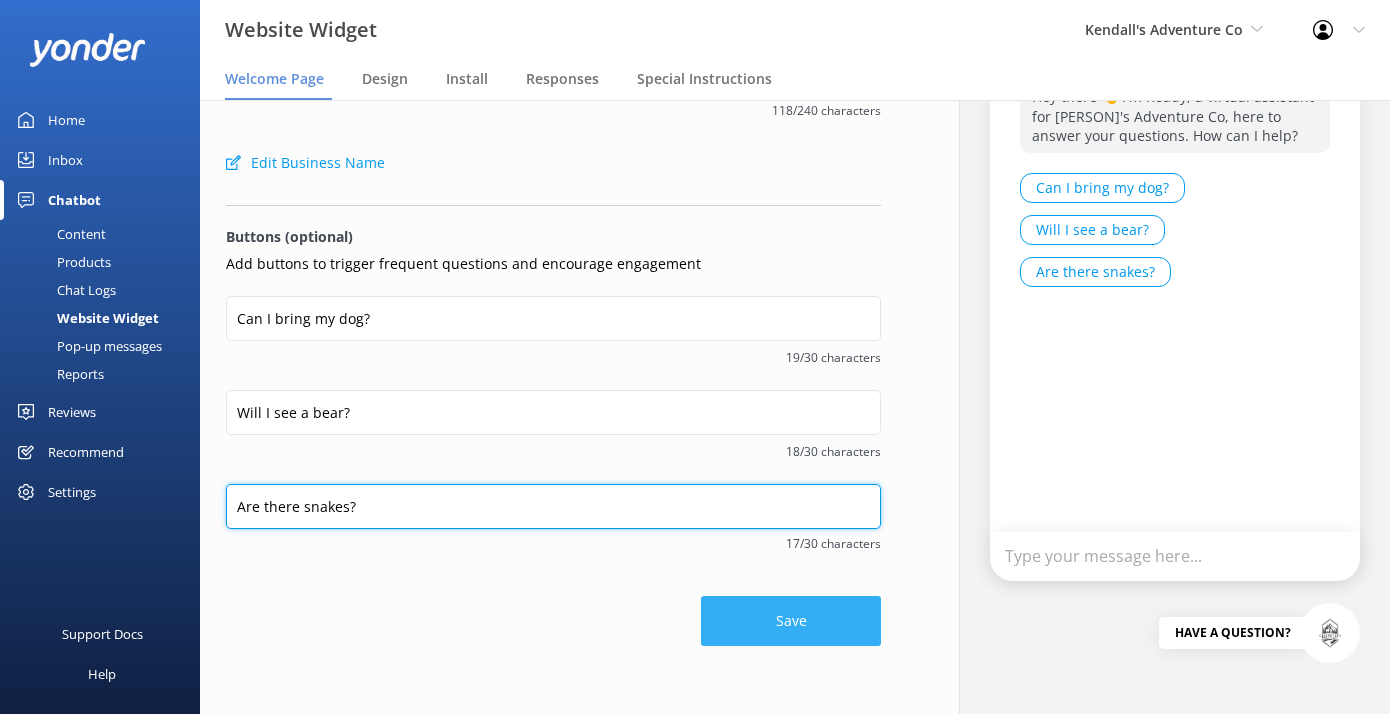 type on "Are there snakes?" 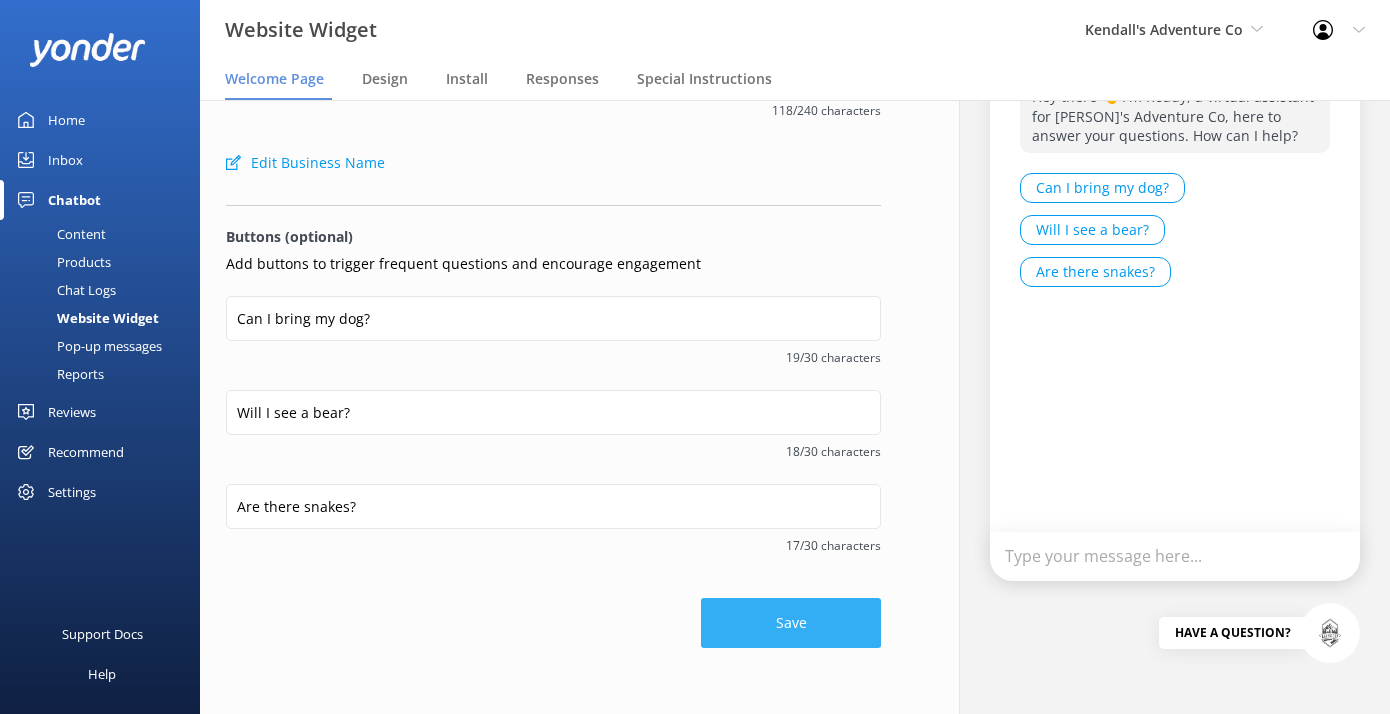 click on "Save" at bounding box center [791, 623] 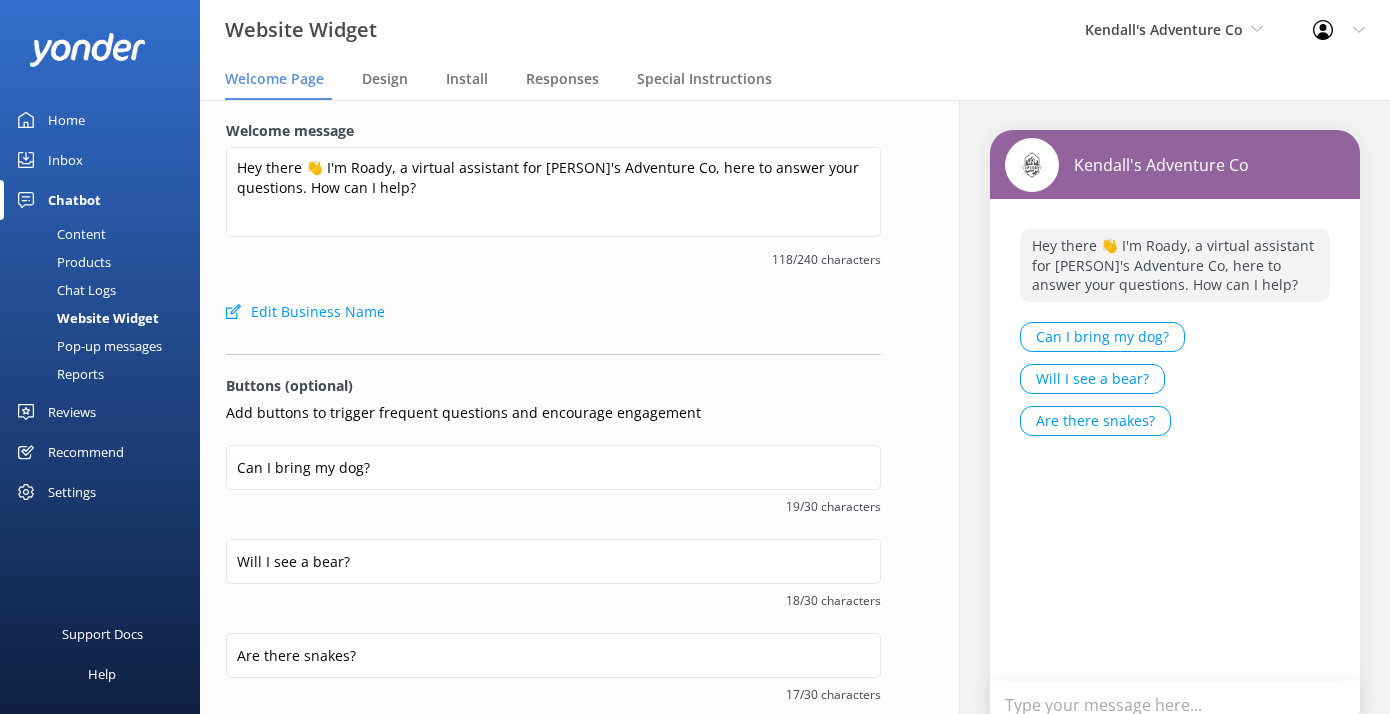 scroll, scrollTop: 149, scrollLeft: 0, axis: vertical 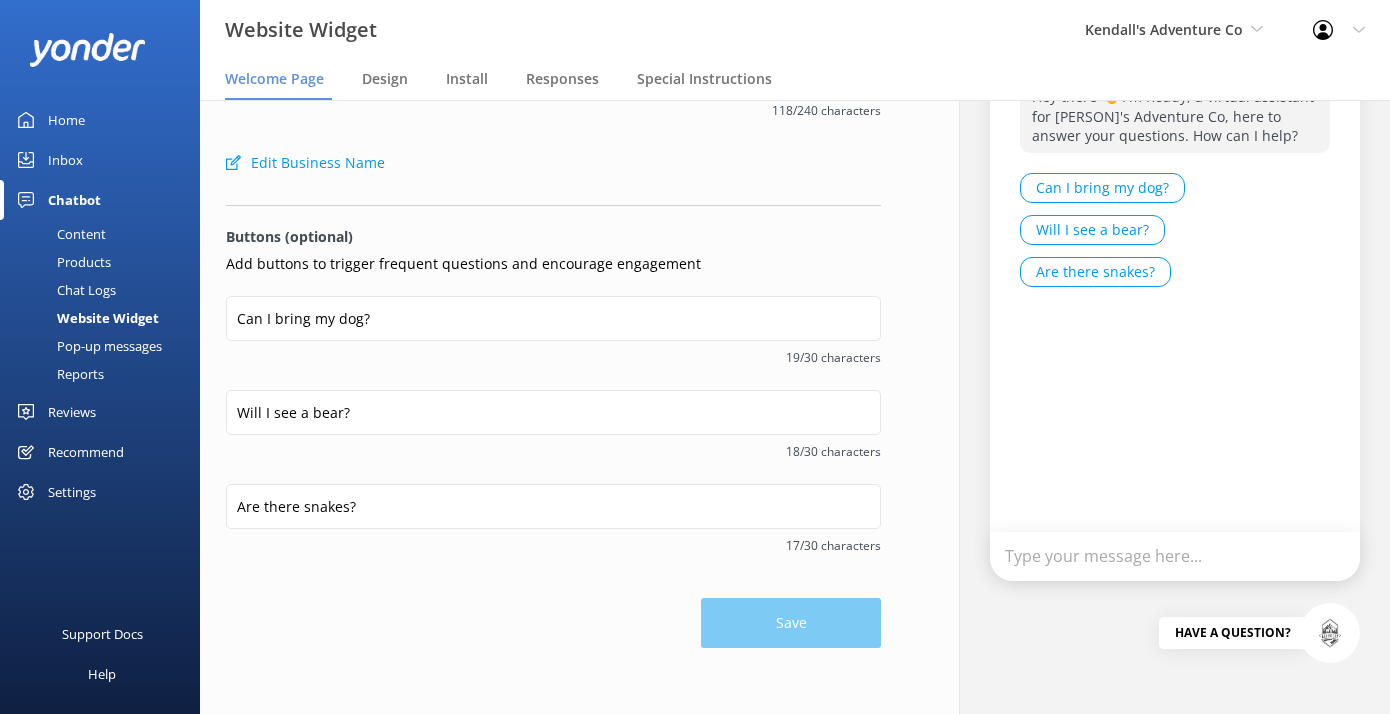 click on "Save" at bounding box center (553, 613) 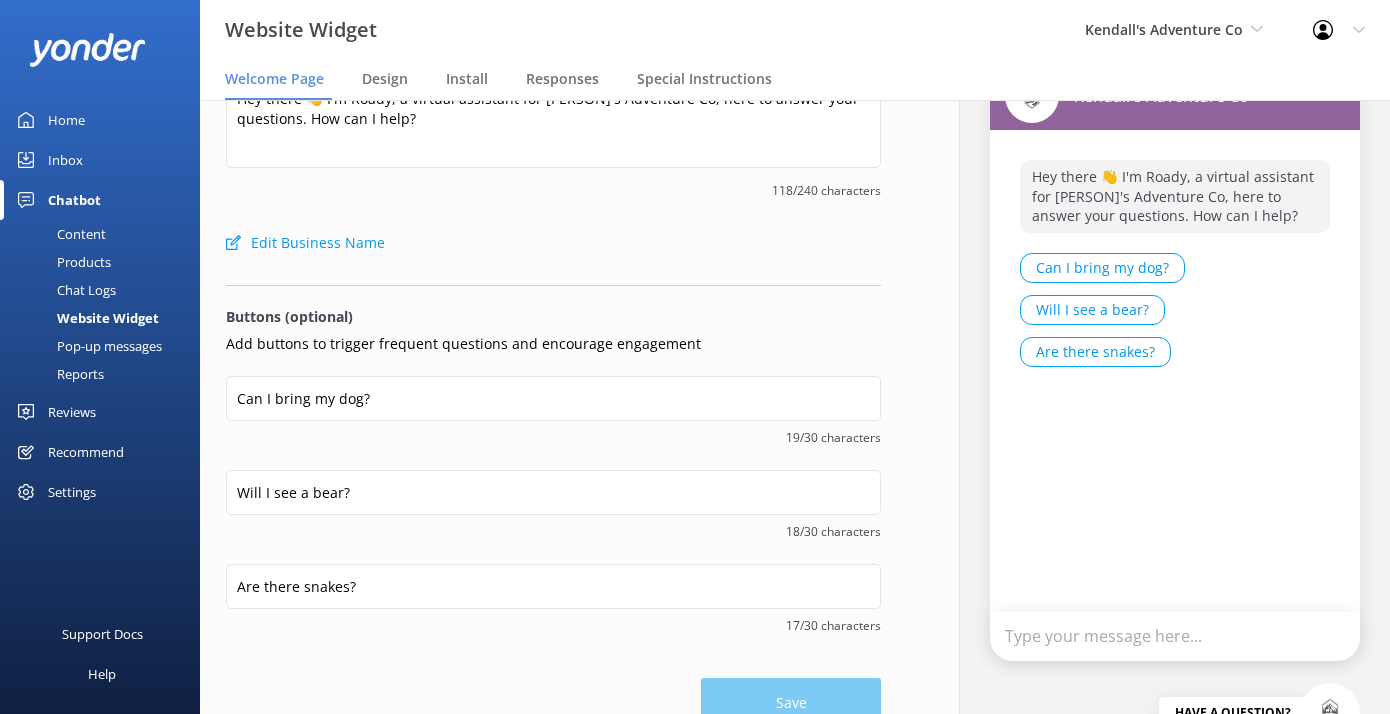 scroll, scrollTop: 0, scrollLeft: 0, axis: both 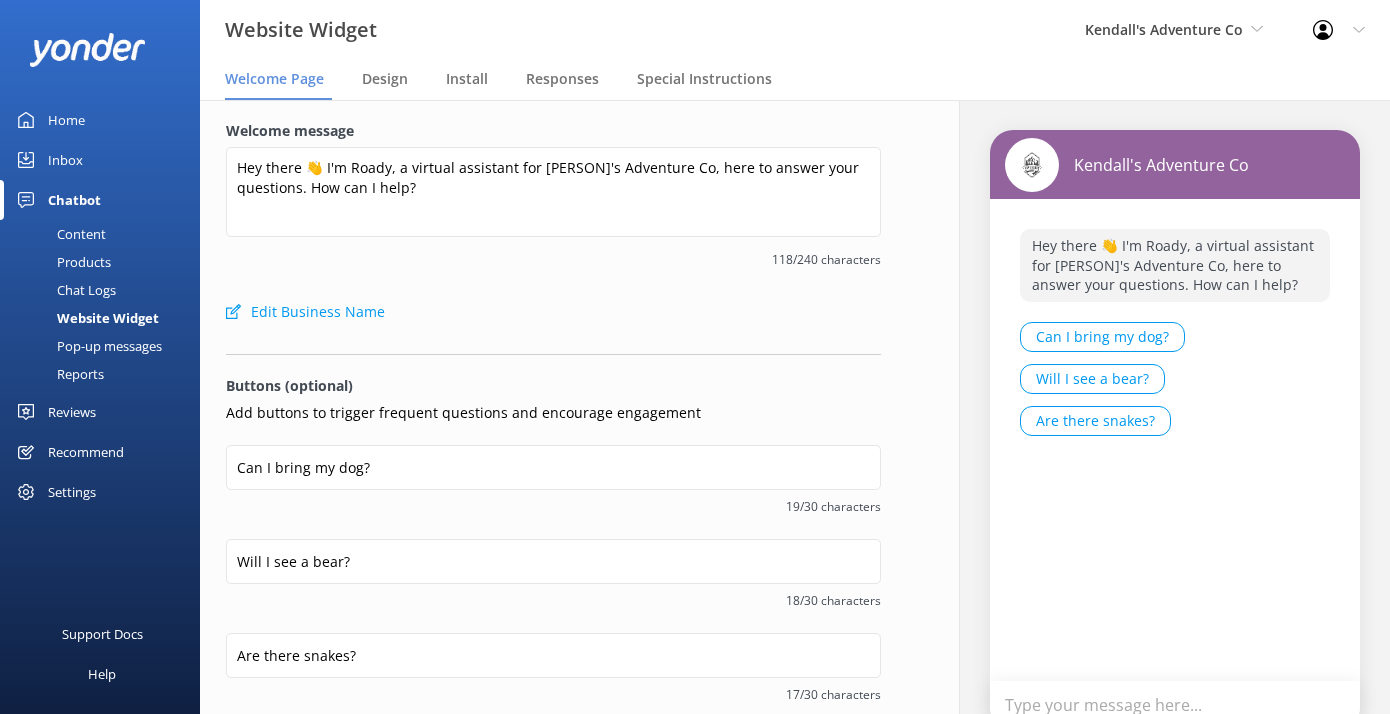 click on "Content" at bounding box center (59, 234) 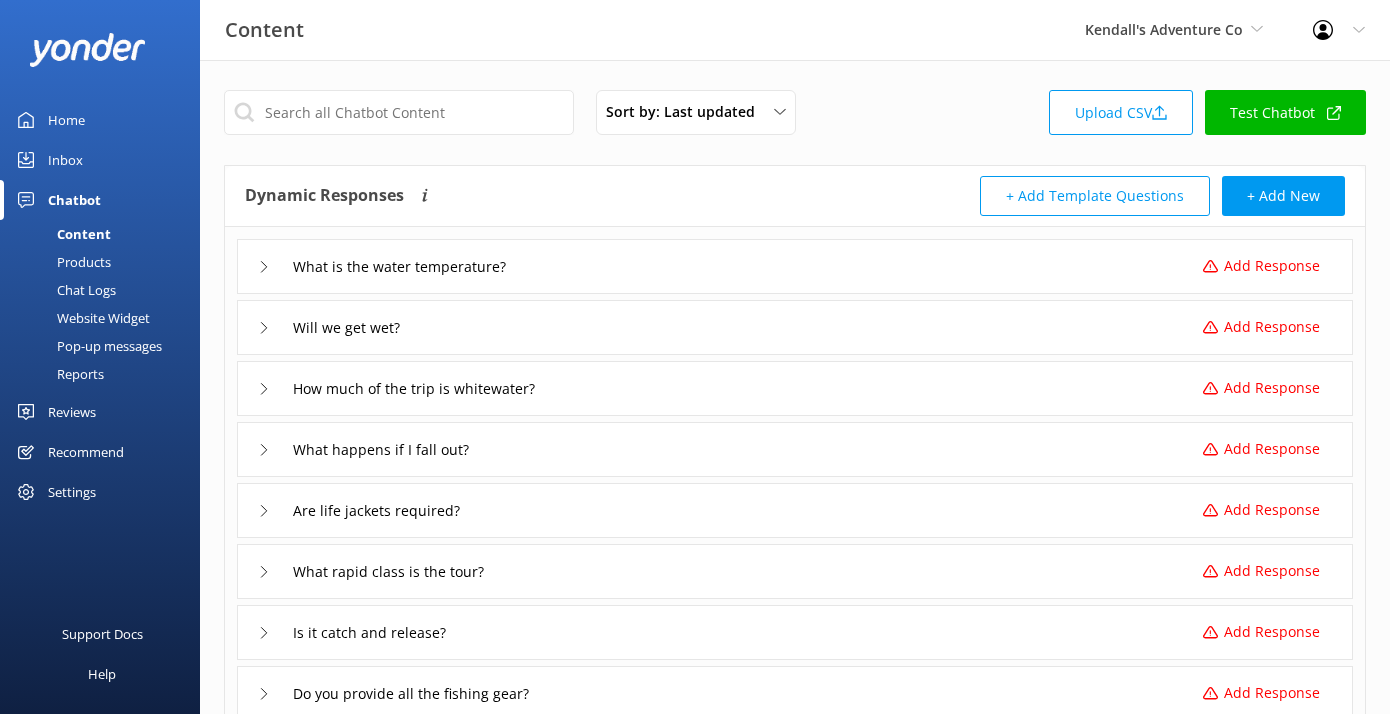 click on "Test Chatbot" at bounding box center (1285, 112) 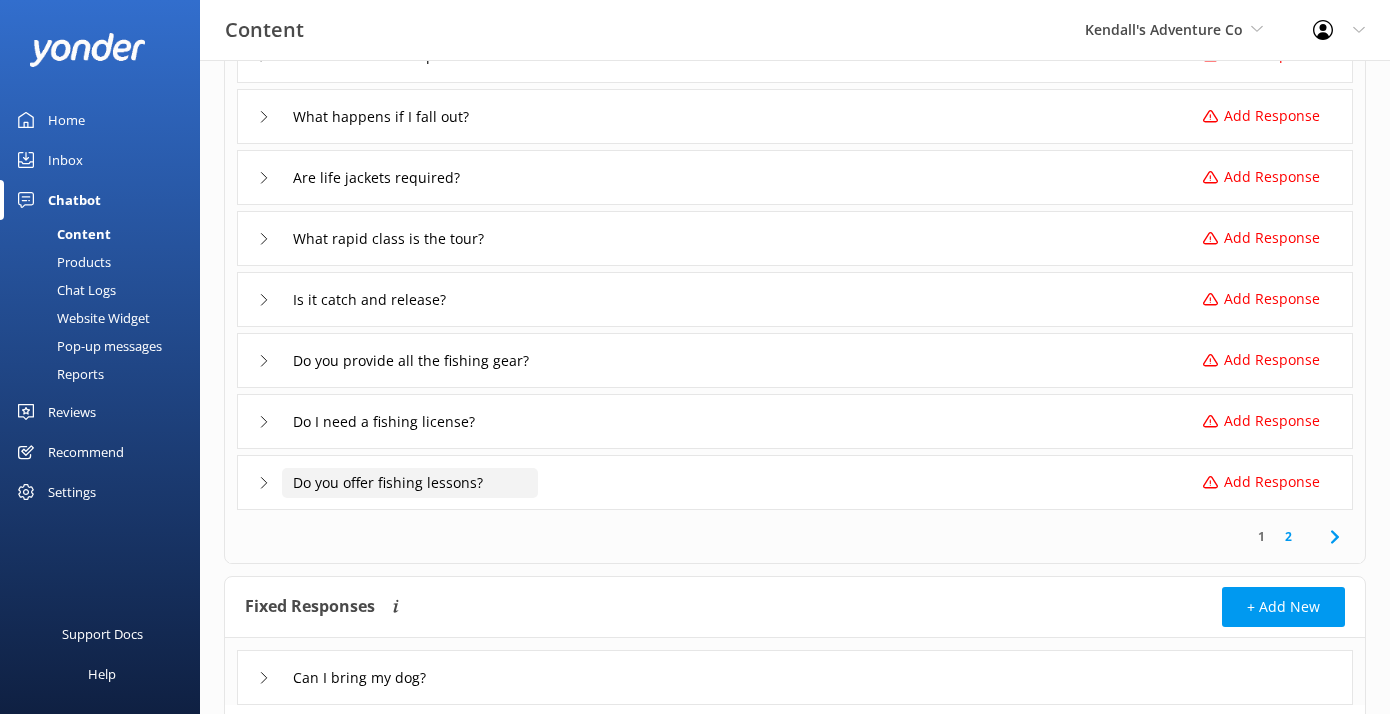 scroll, scrollTop: 397, scrollLeft: 0, axis: vertical 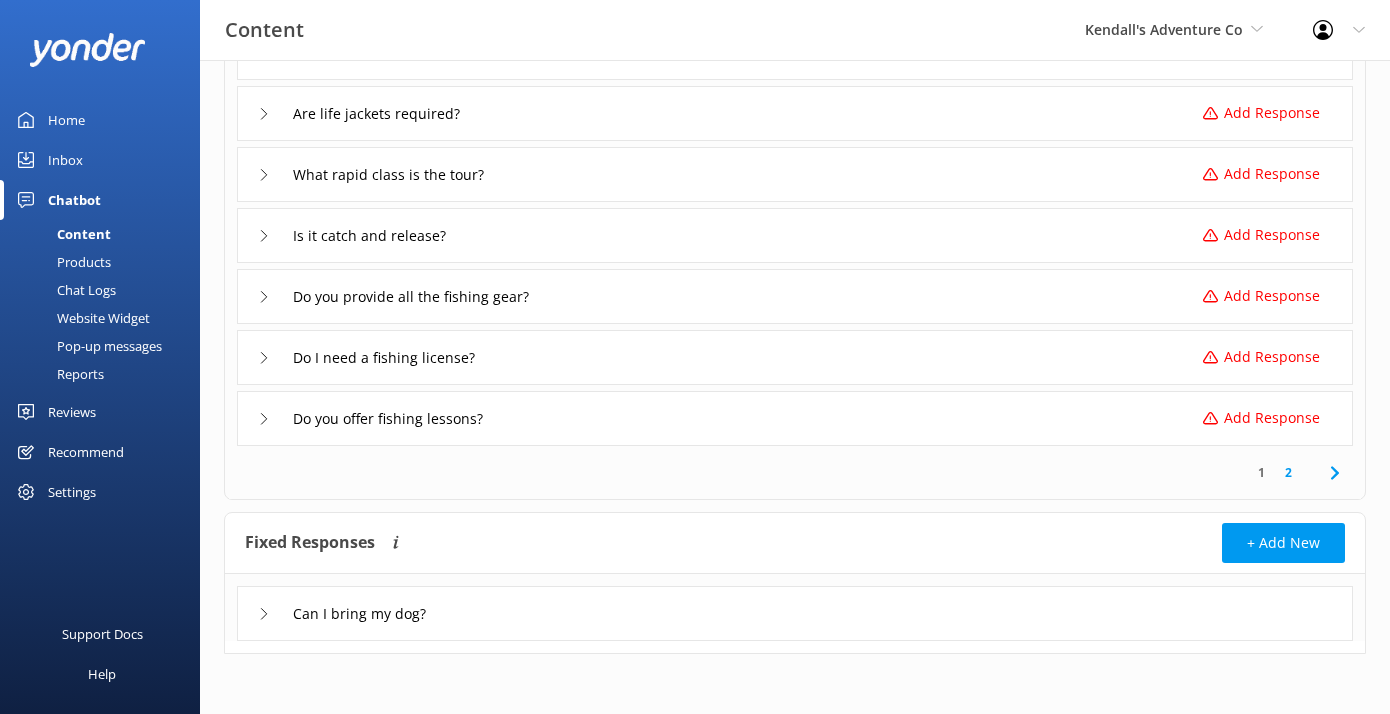 click 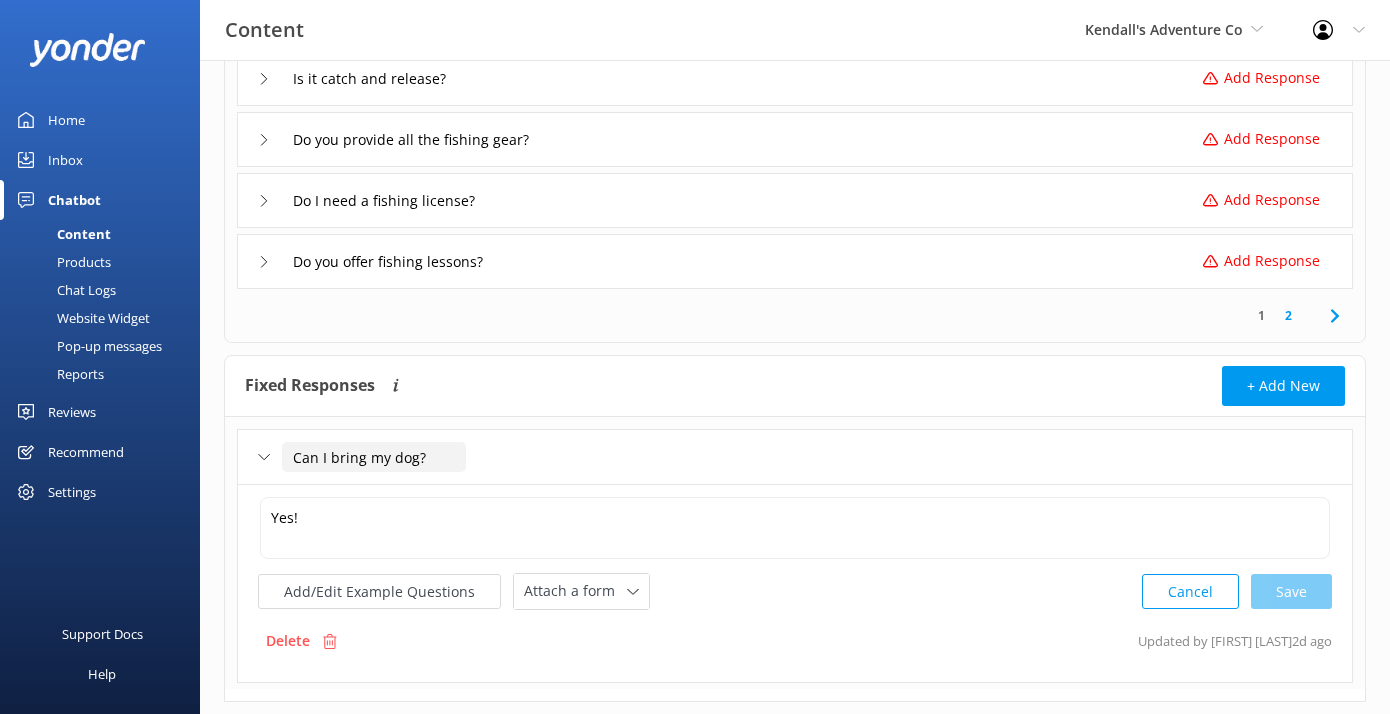 scroll, scrollTop: 588, scrollLeft: 0, axis: vertical 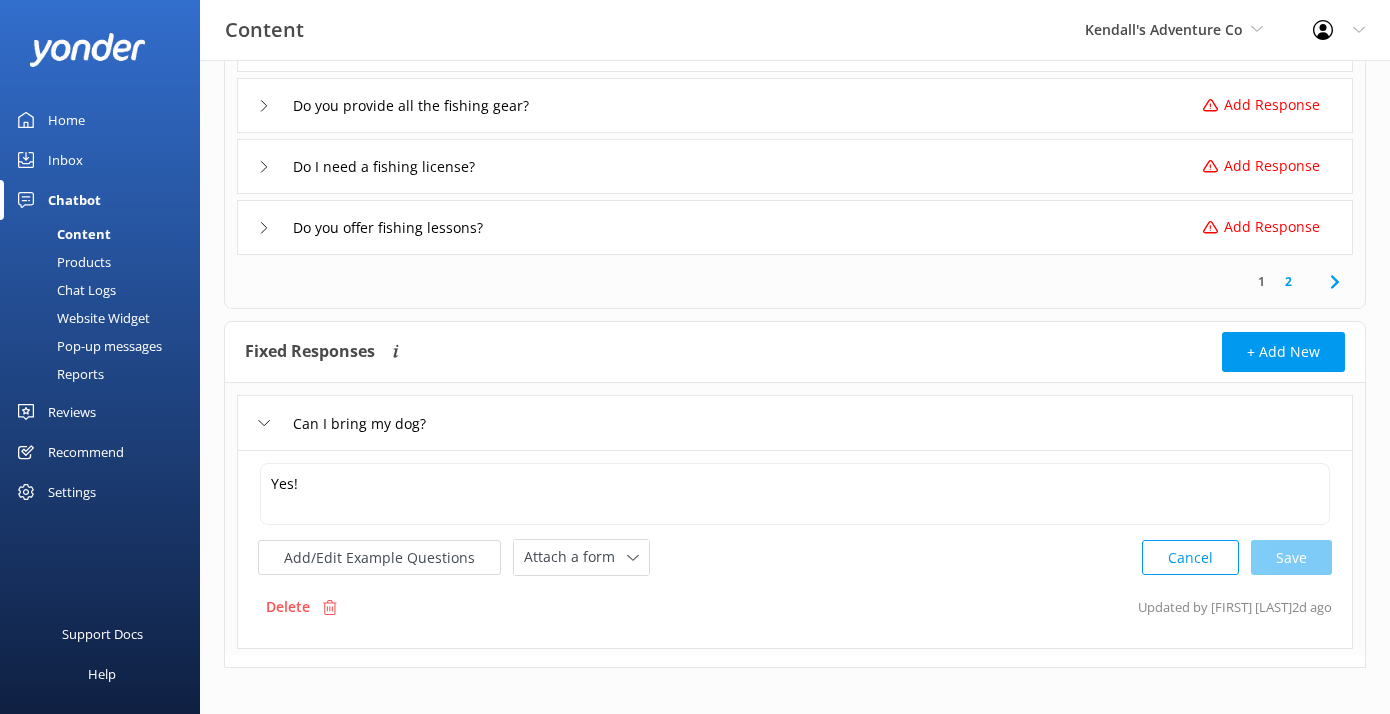 click on "Website Widget" at bounding box center [81, 318] 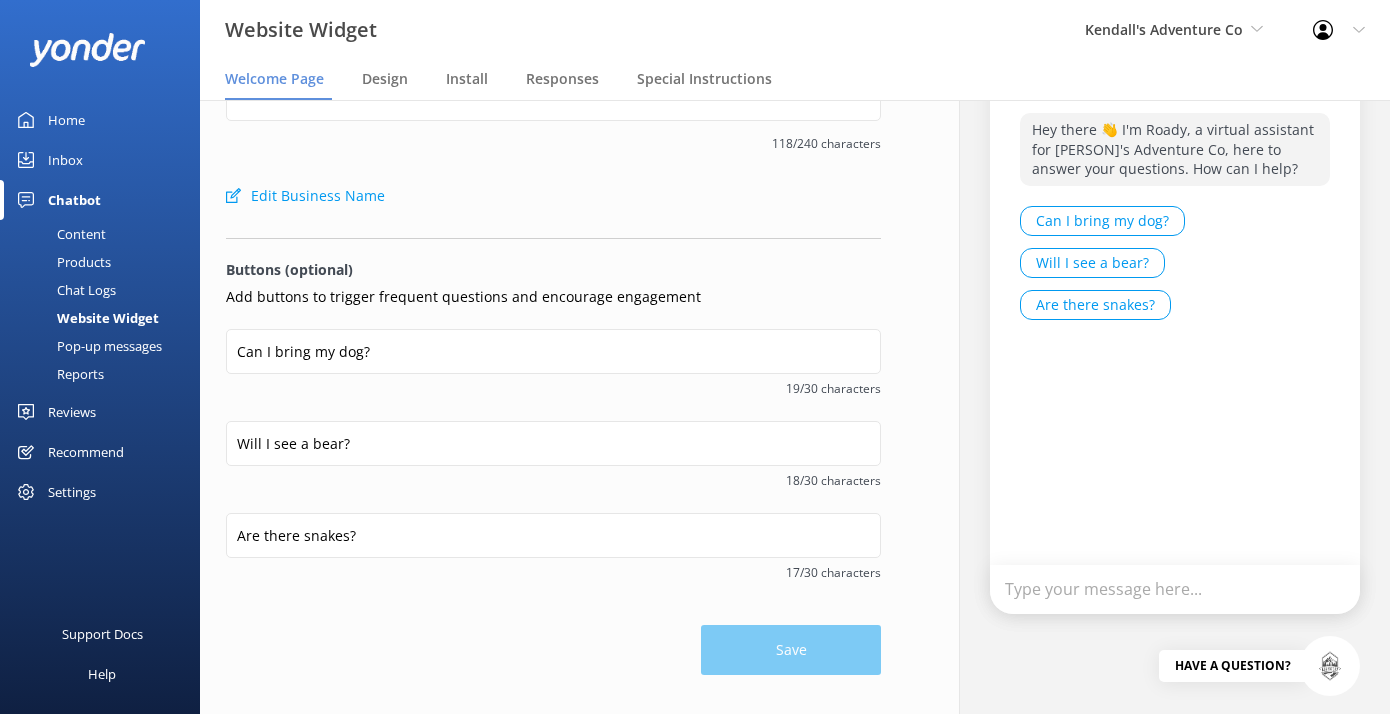 scroll, scrollTop: 120, scrollLeft: 0, axis: vertical 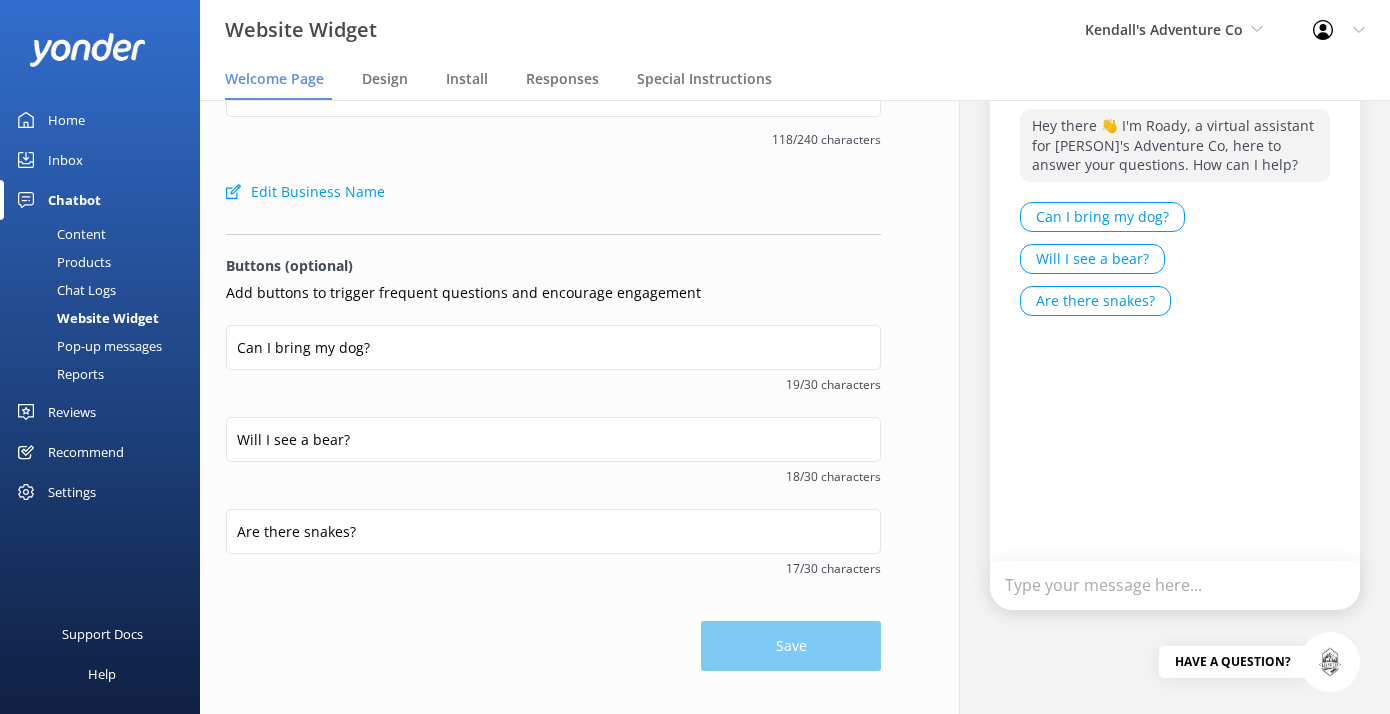 click on "Content" at bounding box center (59, 234) 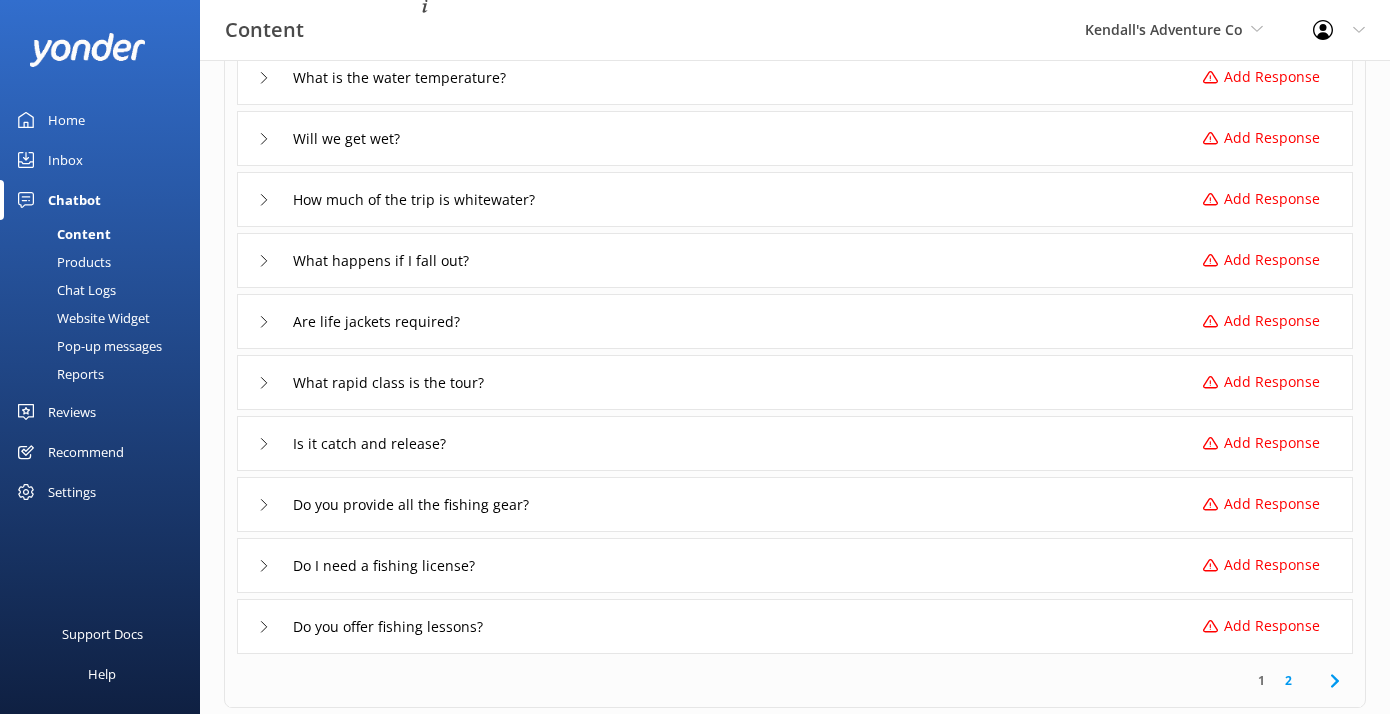 scroll, scrollTop: 397, scrollLeft: 0, axis: vertical 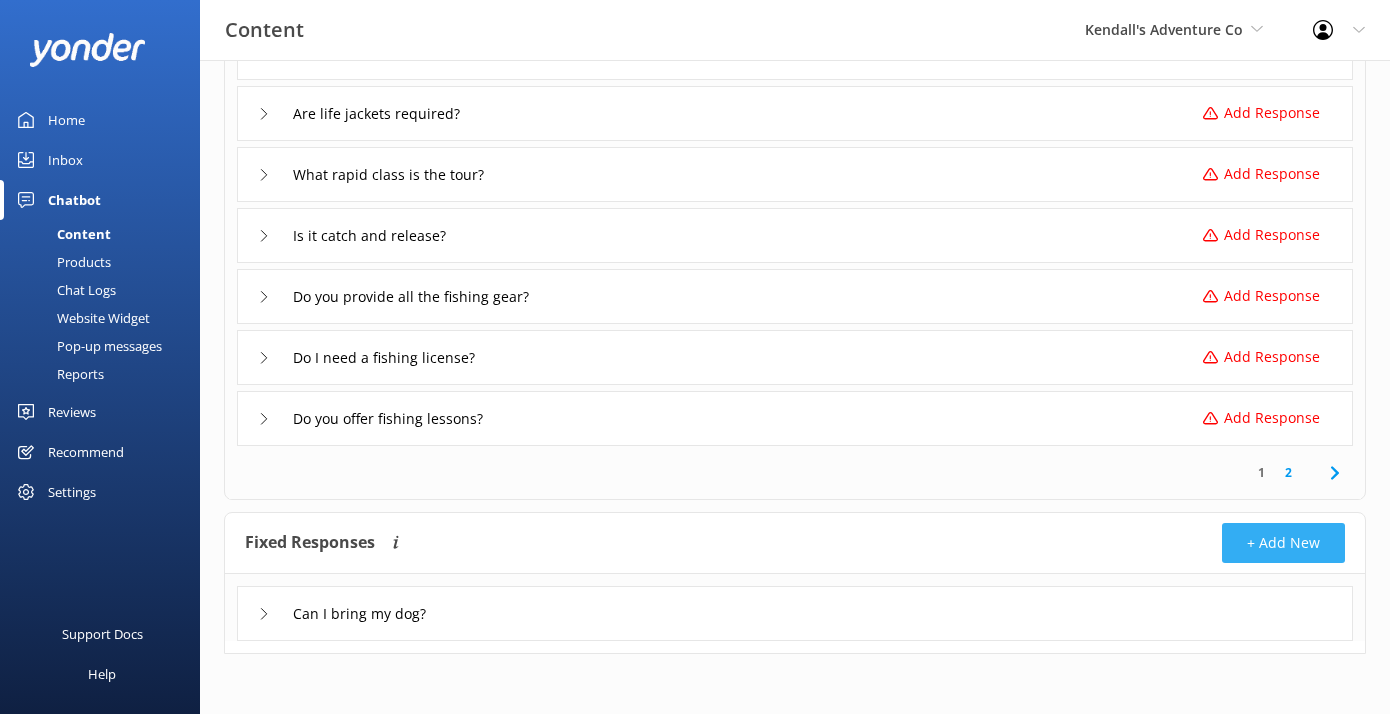 click on "+ Add New" at bounding box center [1283, 543] 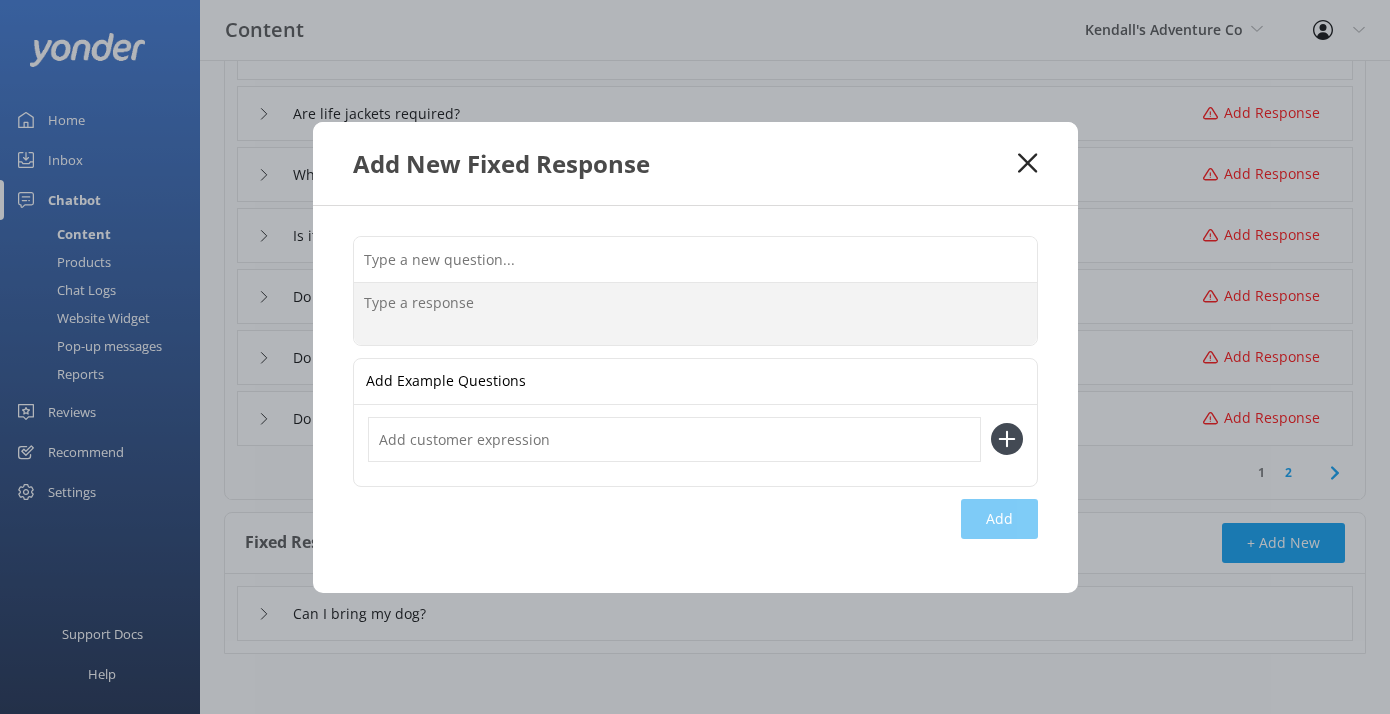 click at bounding box center [695, 314] 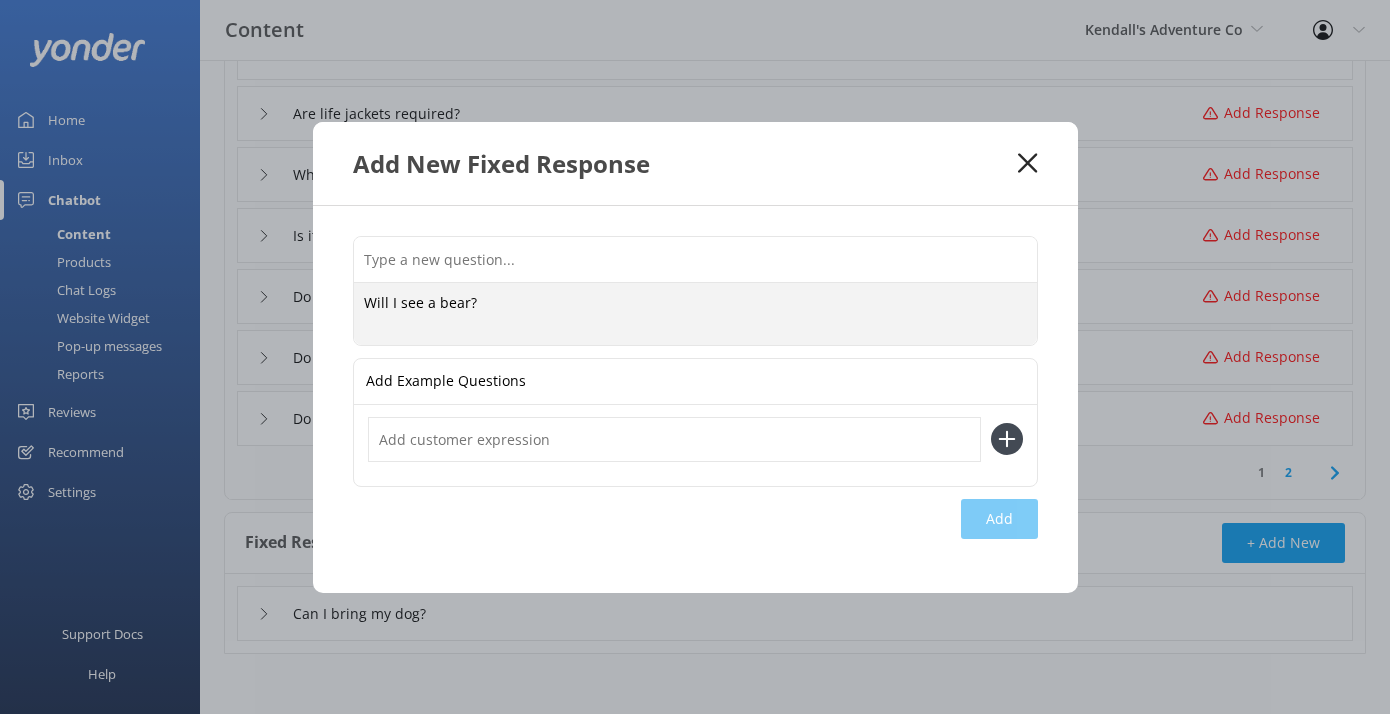 type on "Will I see a bear?" 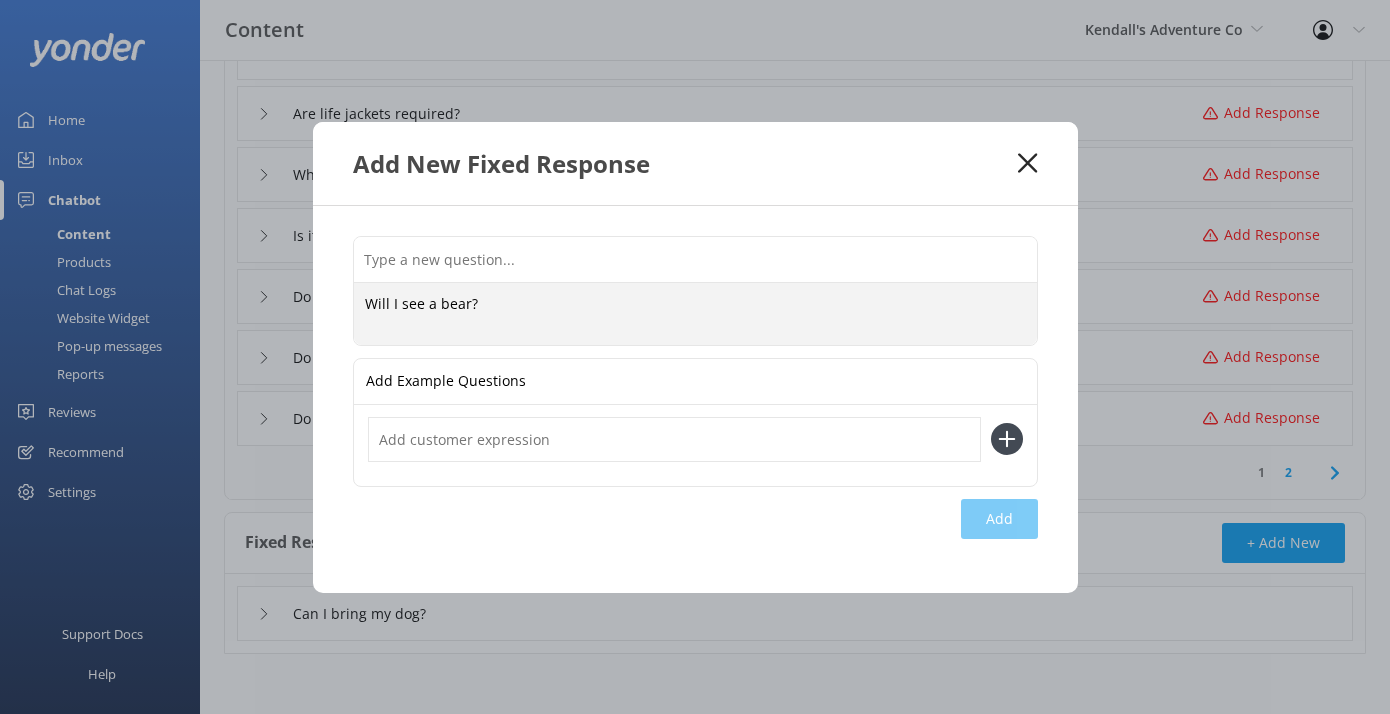 click at bounding box center [674, 439] 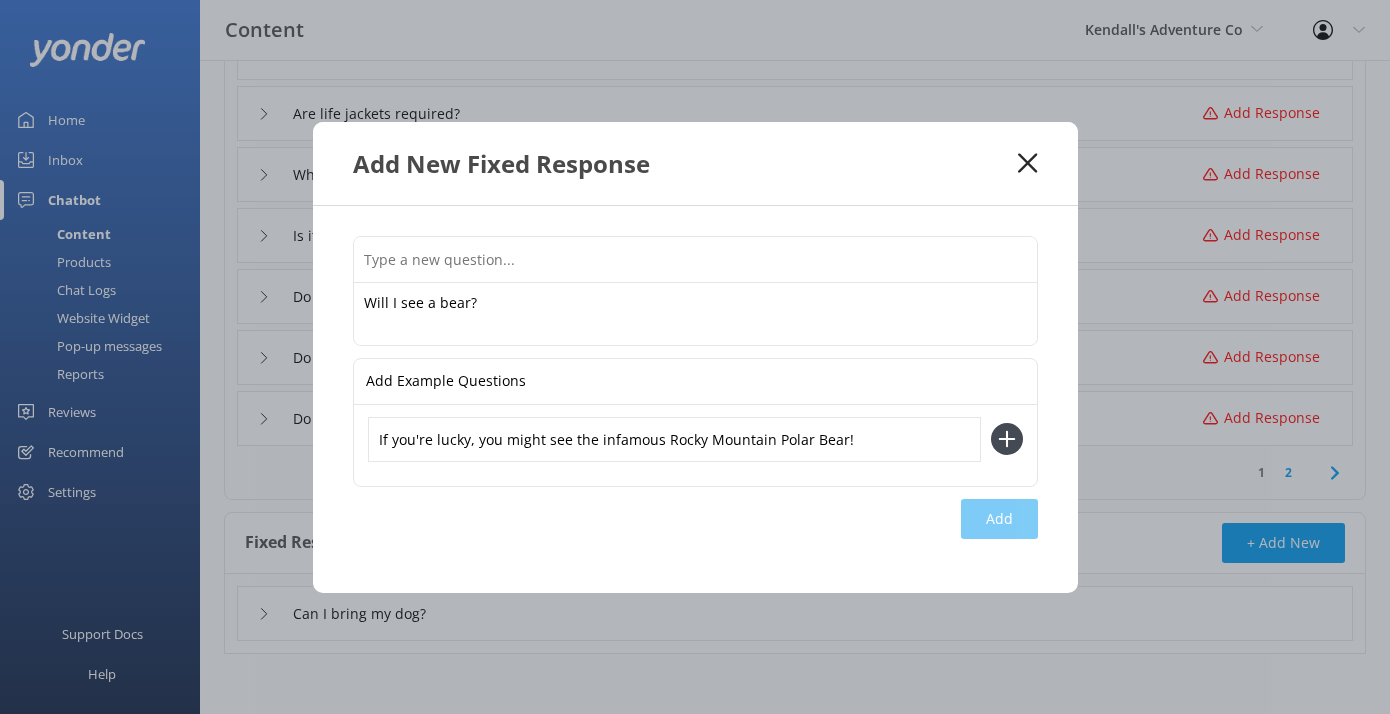 click on "If you're lucky, you might see the infamous Rocky Mountain Polar Bear!" at bounding box center (674, 439) 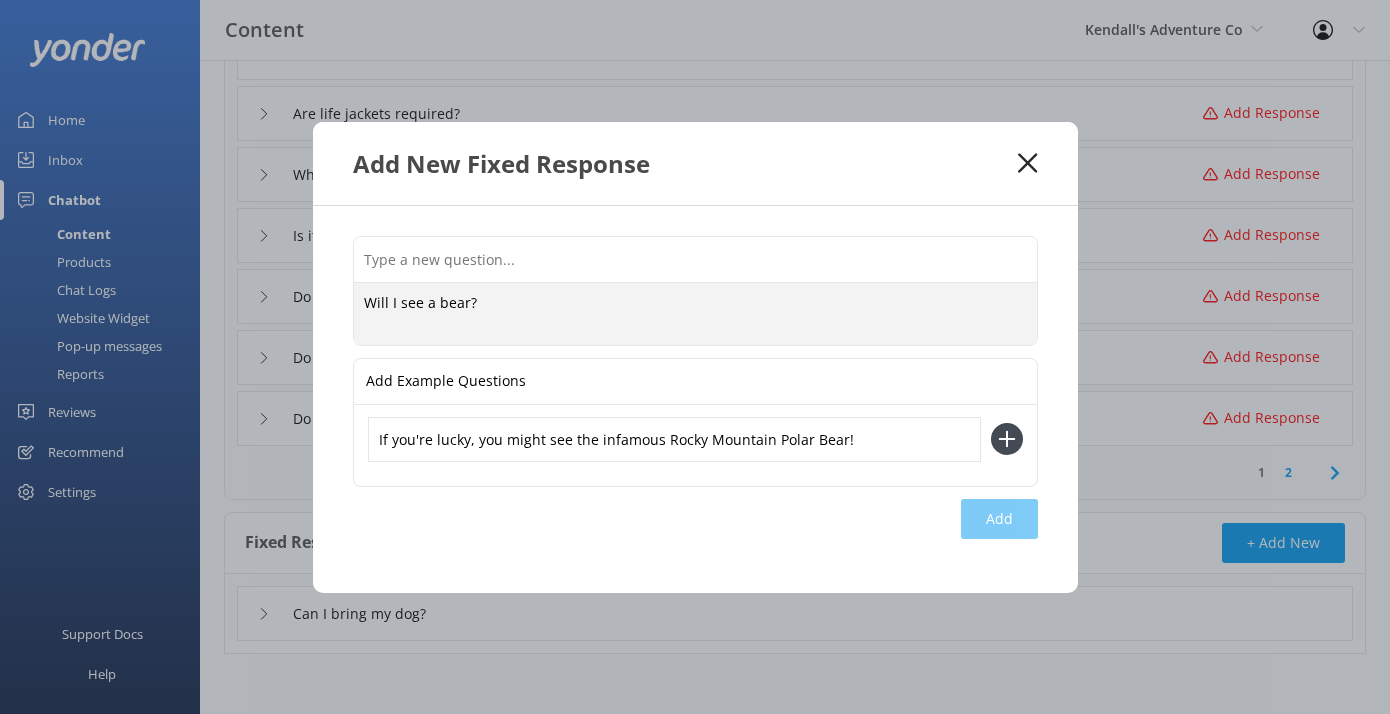 click on "Will I see a bear?" at bounding box center (695, 314) 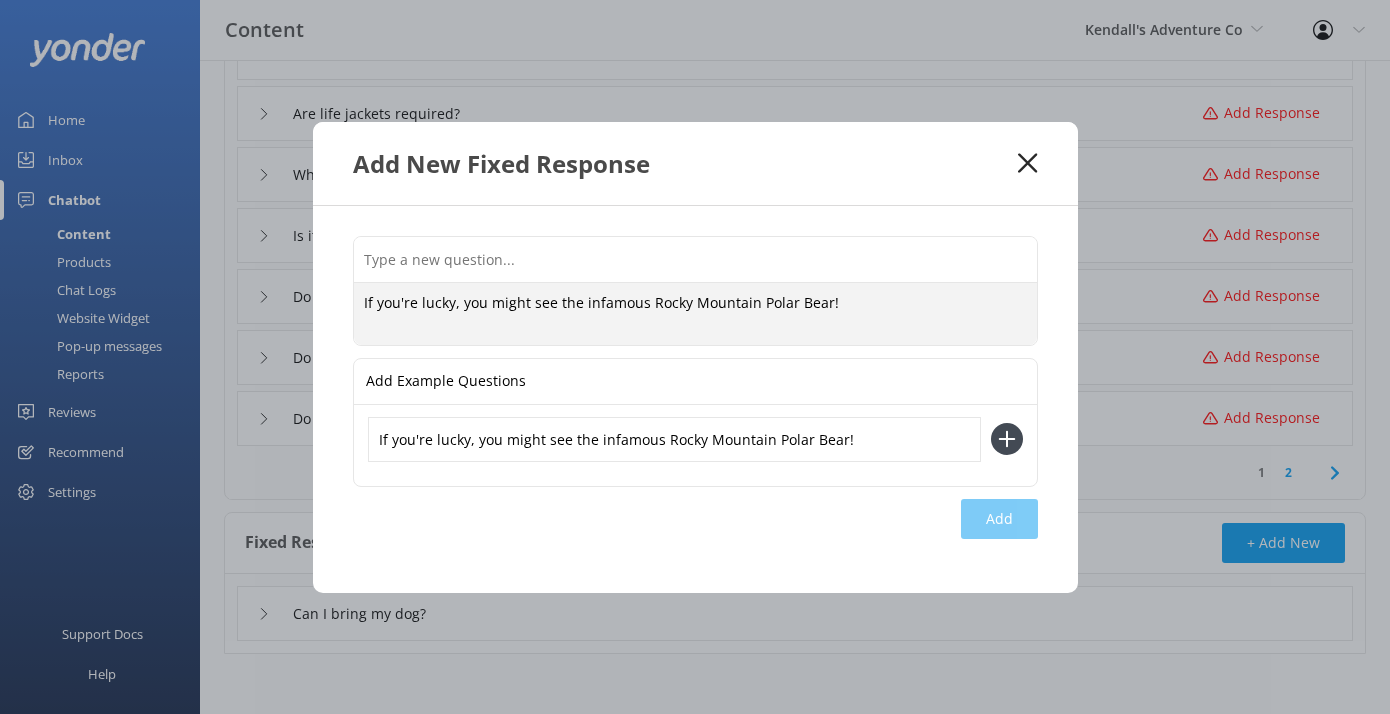 type on "If you're lucky, you might see the infamous Rocky Mountain Polar Bear!" 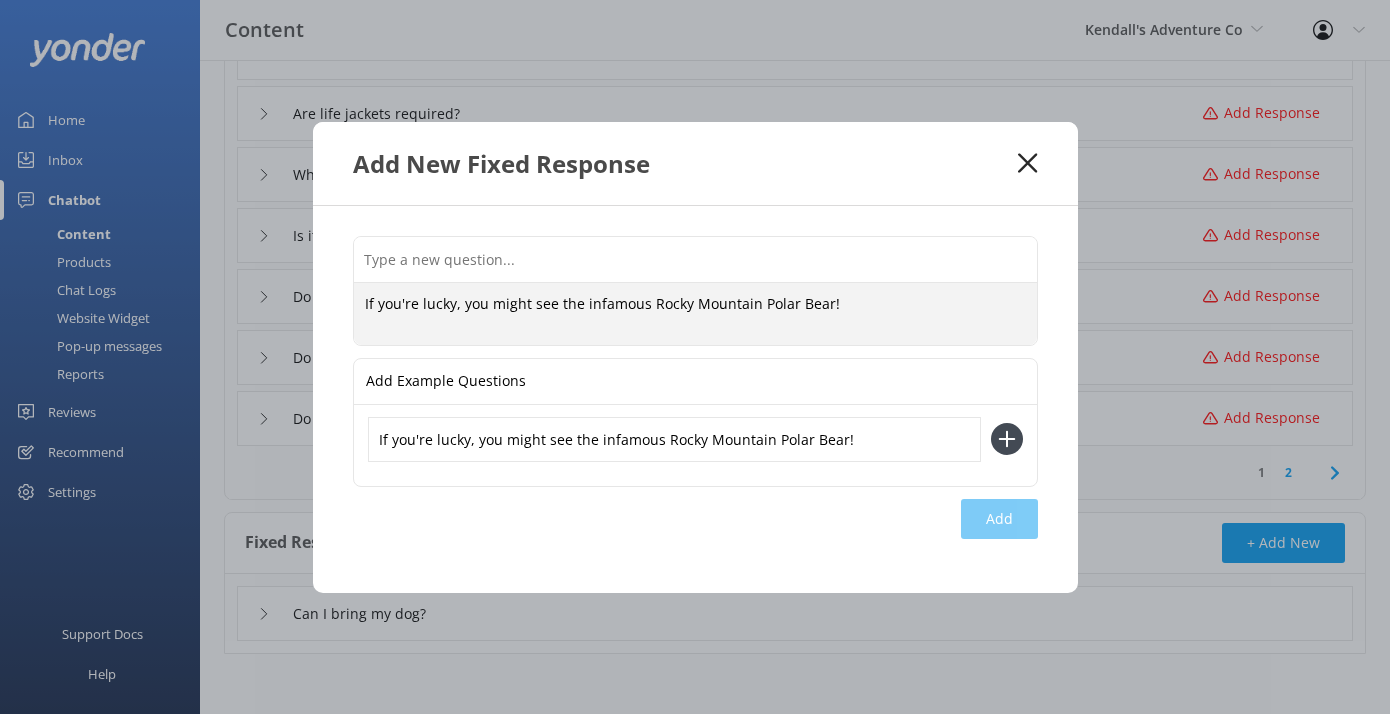 click at bounding box center [695, 259] 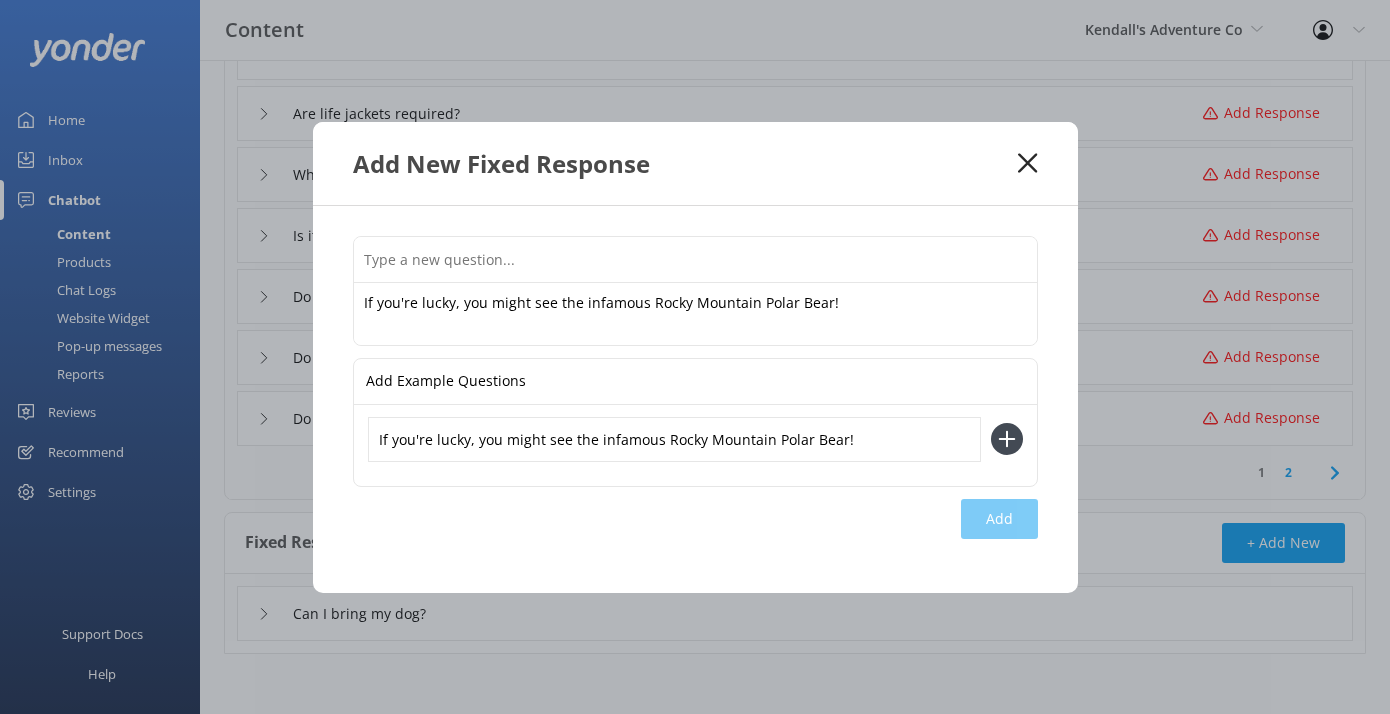 click at bounding box center (695, 259) 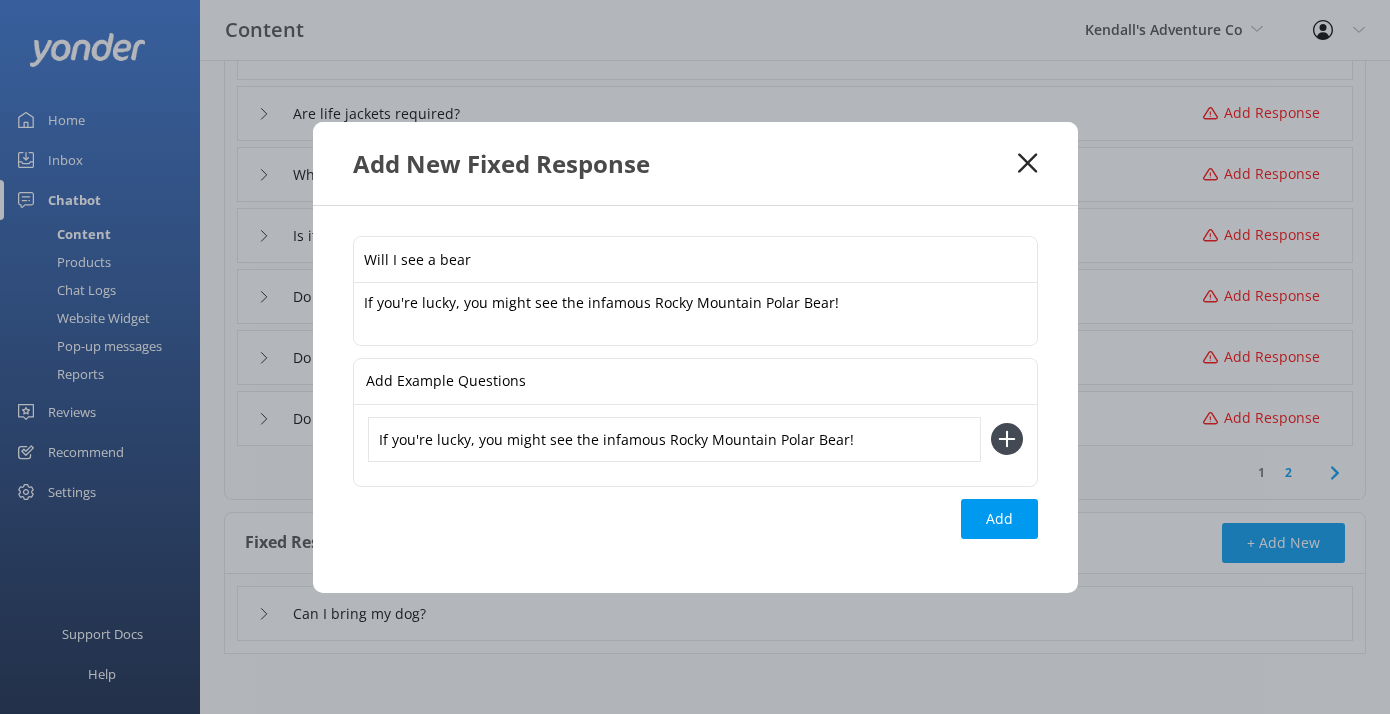 type on "Will I see a bear?" 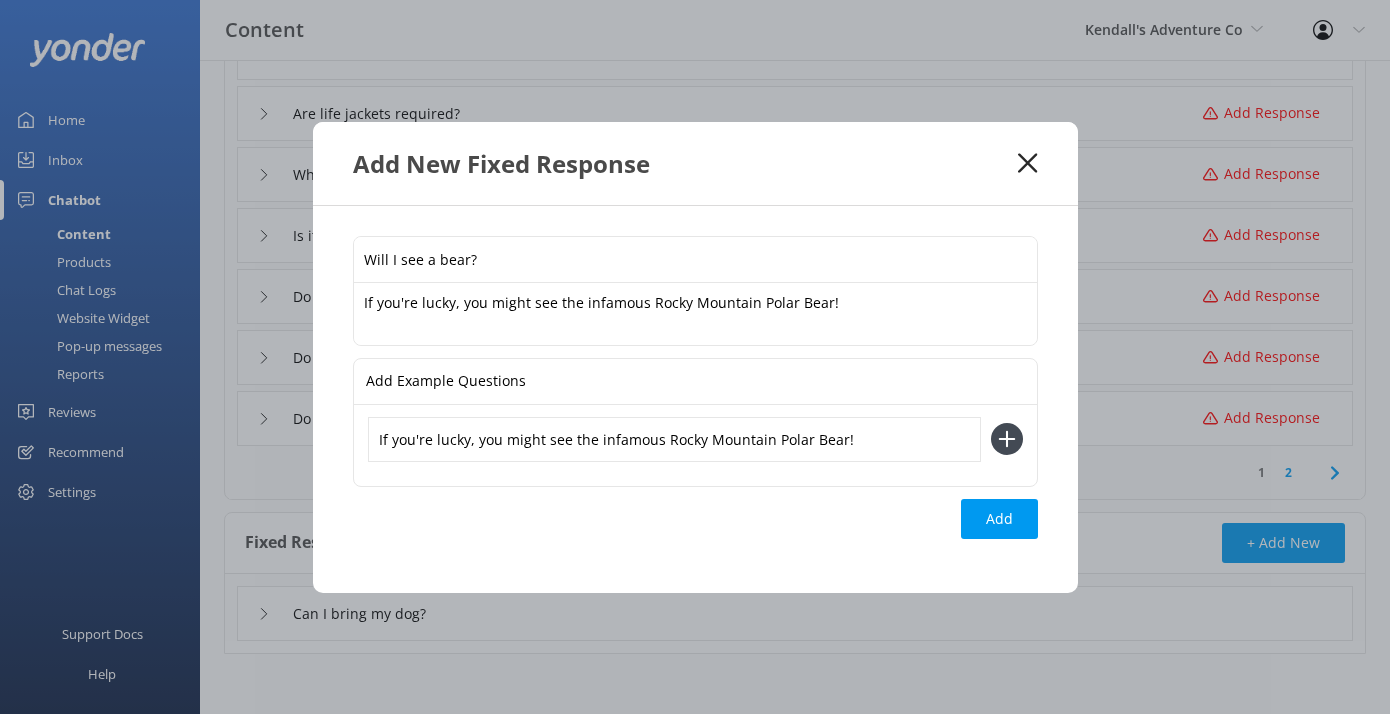 click on "Add" at bounding box center (999, 519) 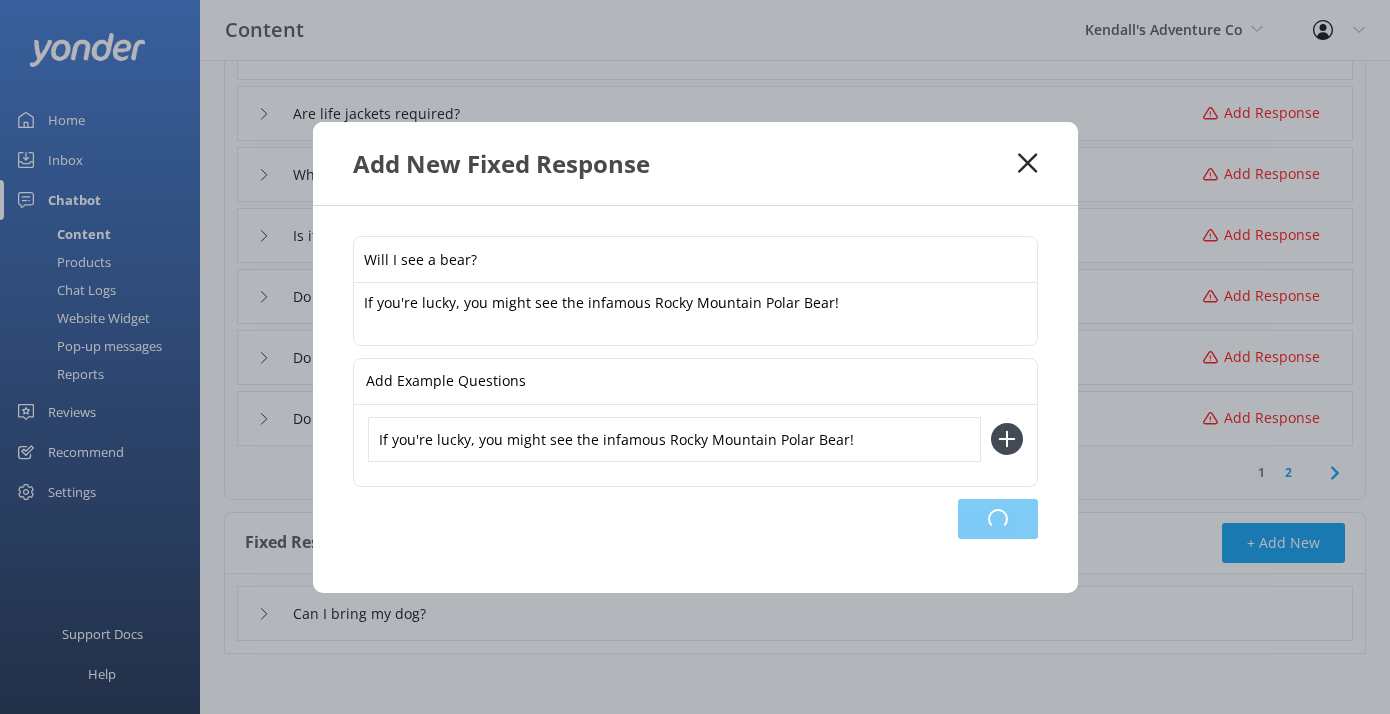 type on "Will I see a bear?" 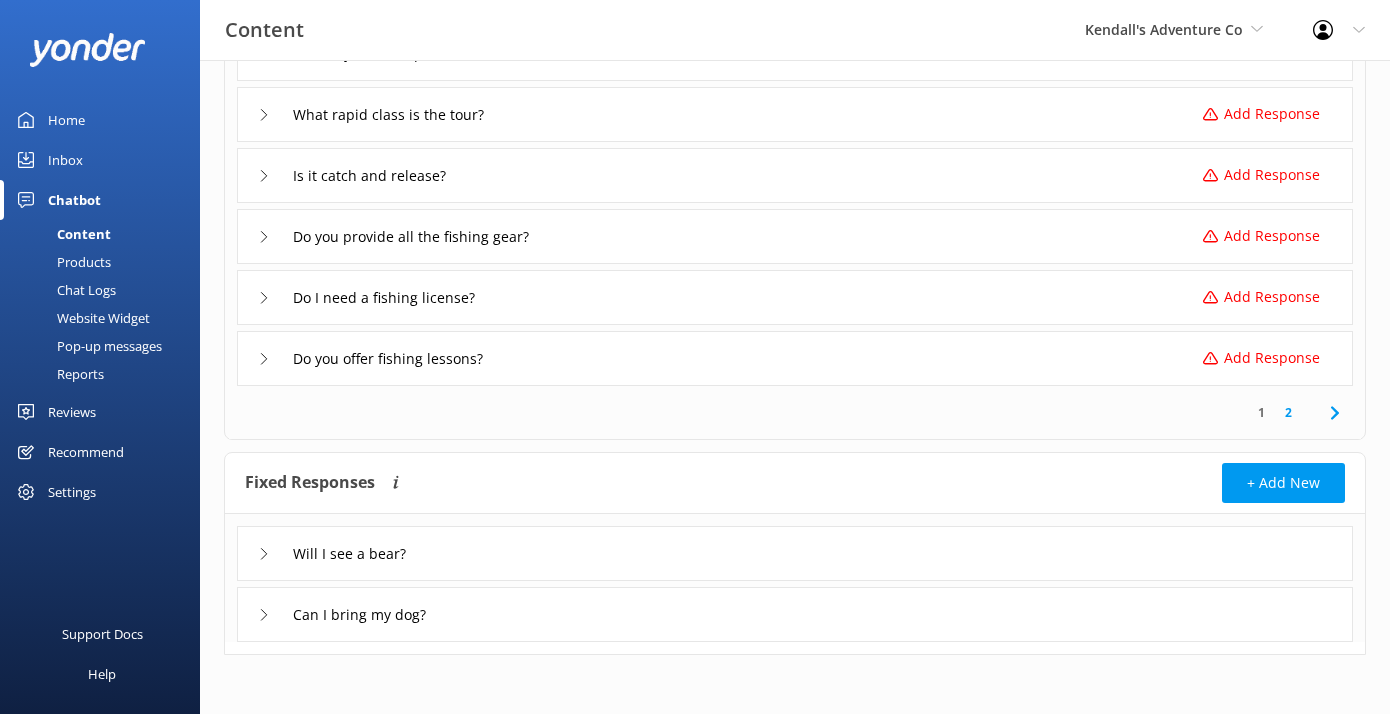 scroll, scrollTop: 458, scrollLeft: 0, axis: vertical 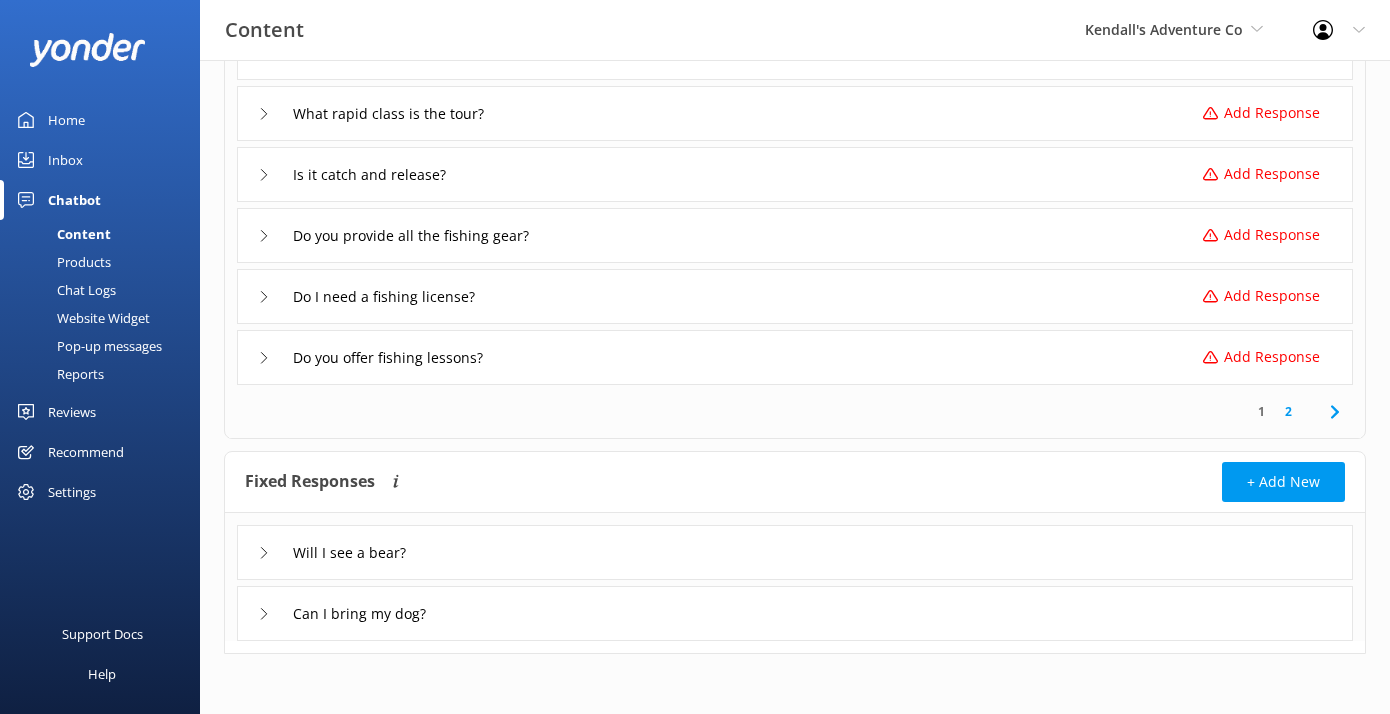 click 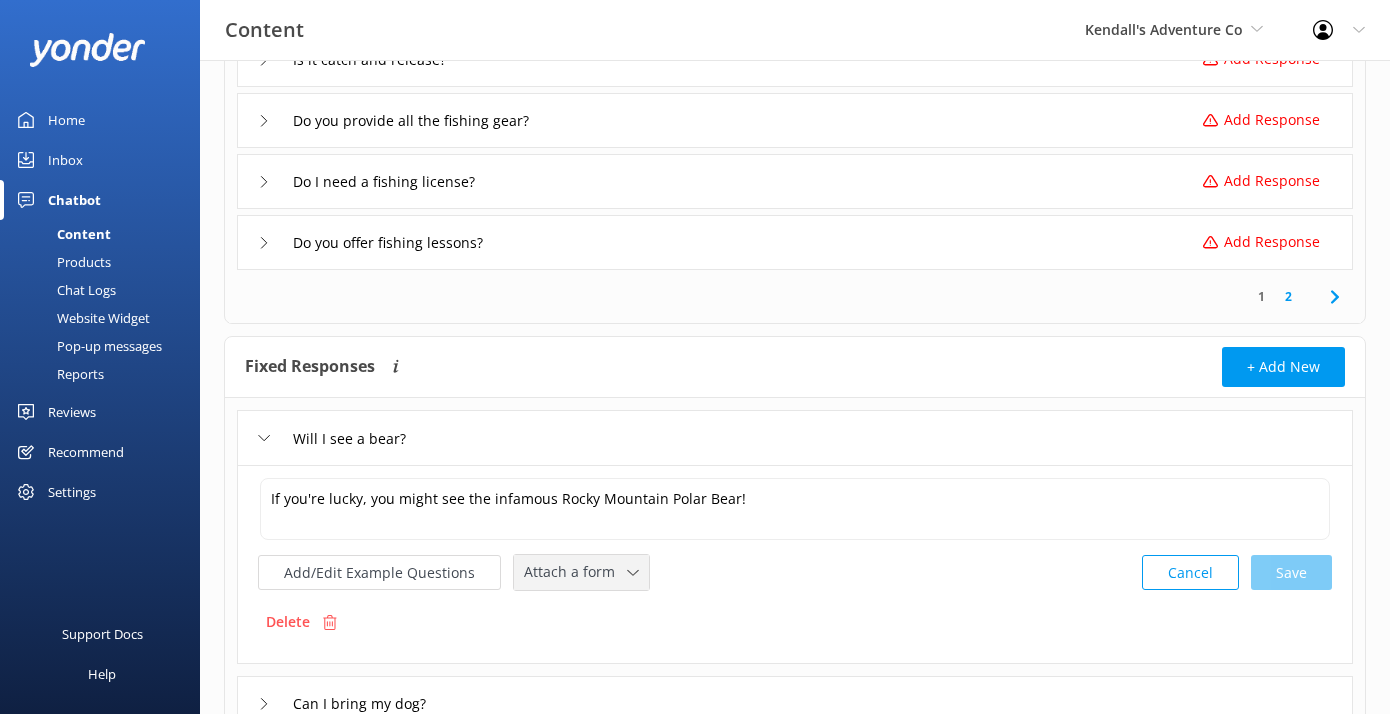 scroll, scrollTop: 602, scrollLeft: 0, axis: vertical 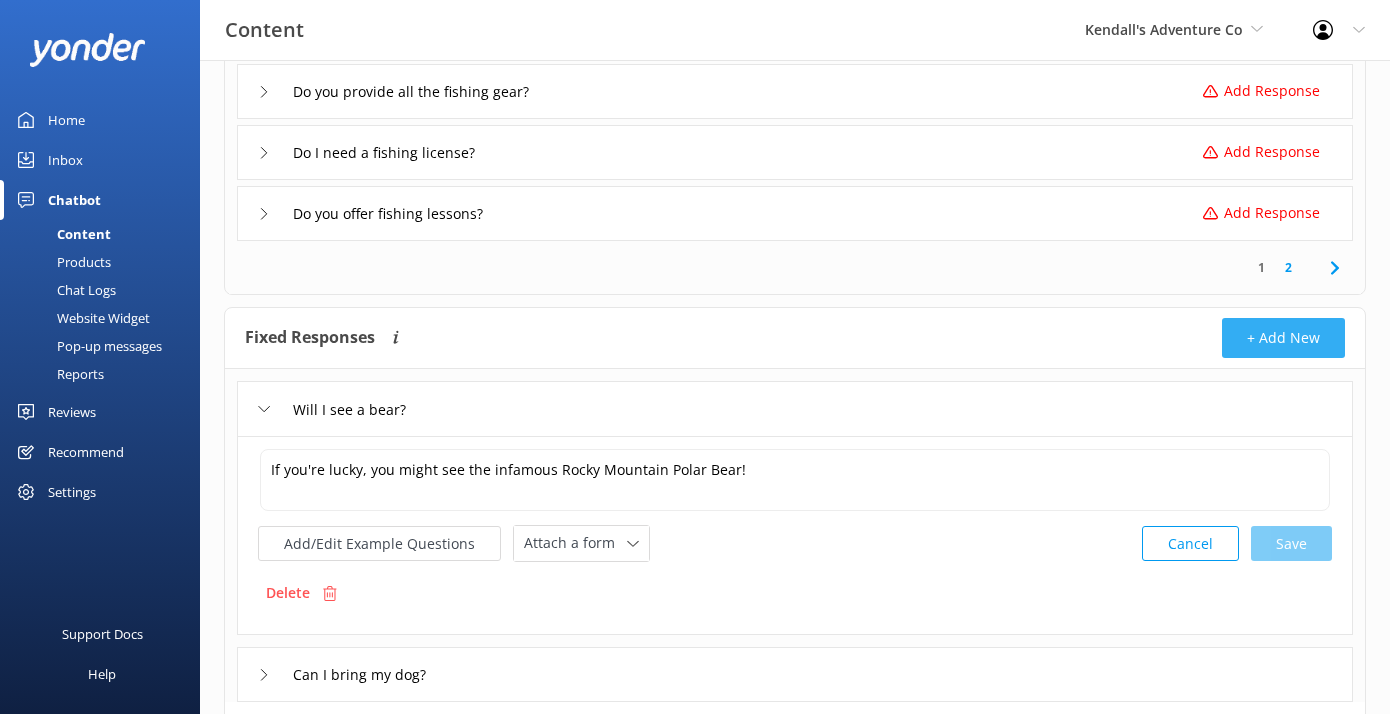 click on "+ Add New" at bounding box center (1283, 338) 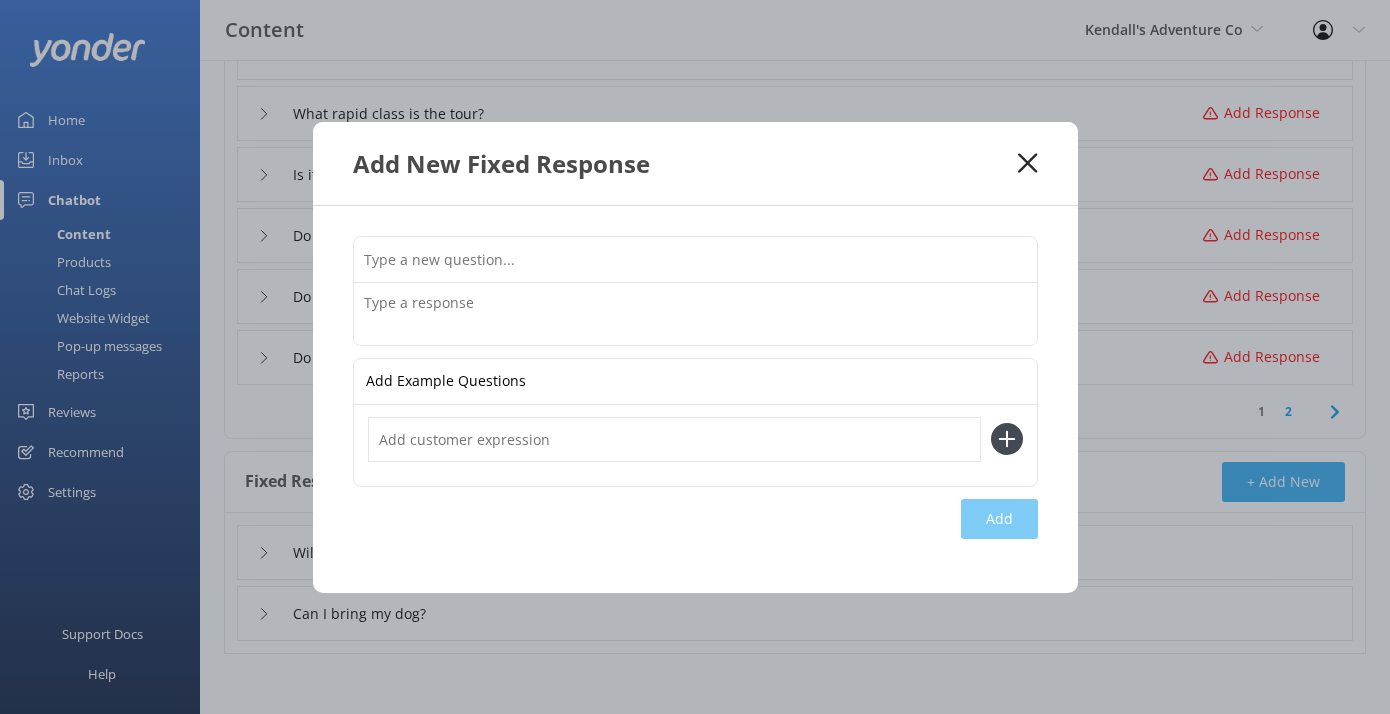 scroll, scrollTop: 458, scrollLeft: 0, axis: vertical 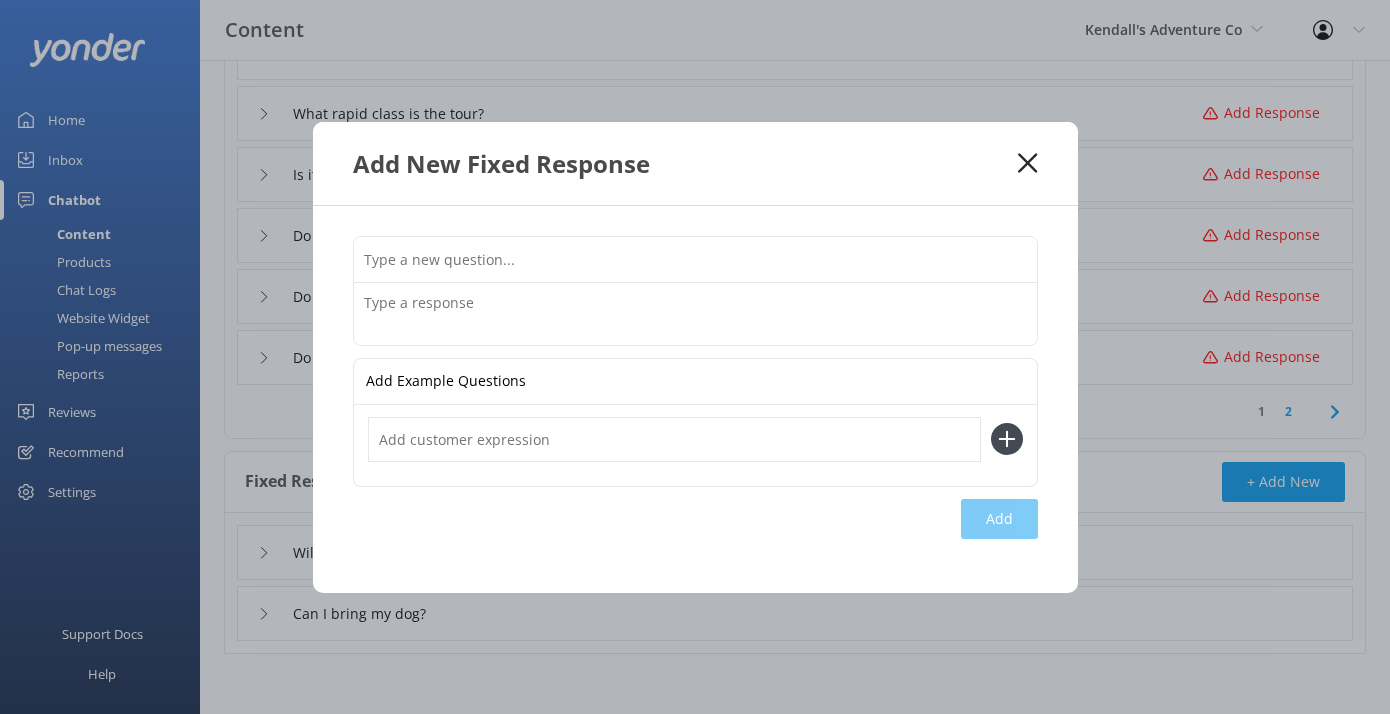 click at bounding box center (695, 259) 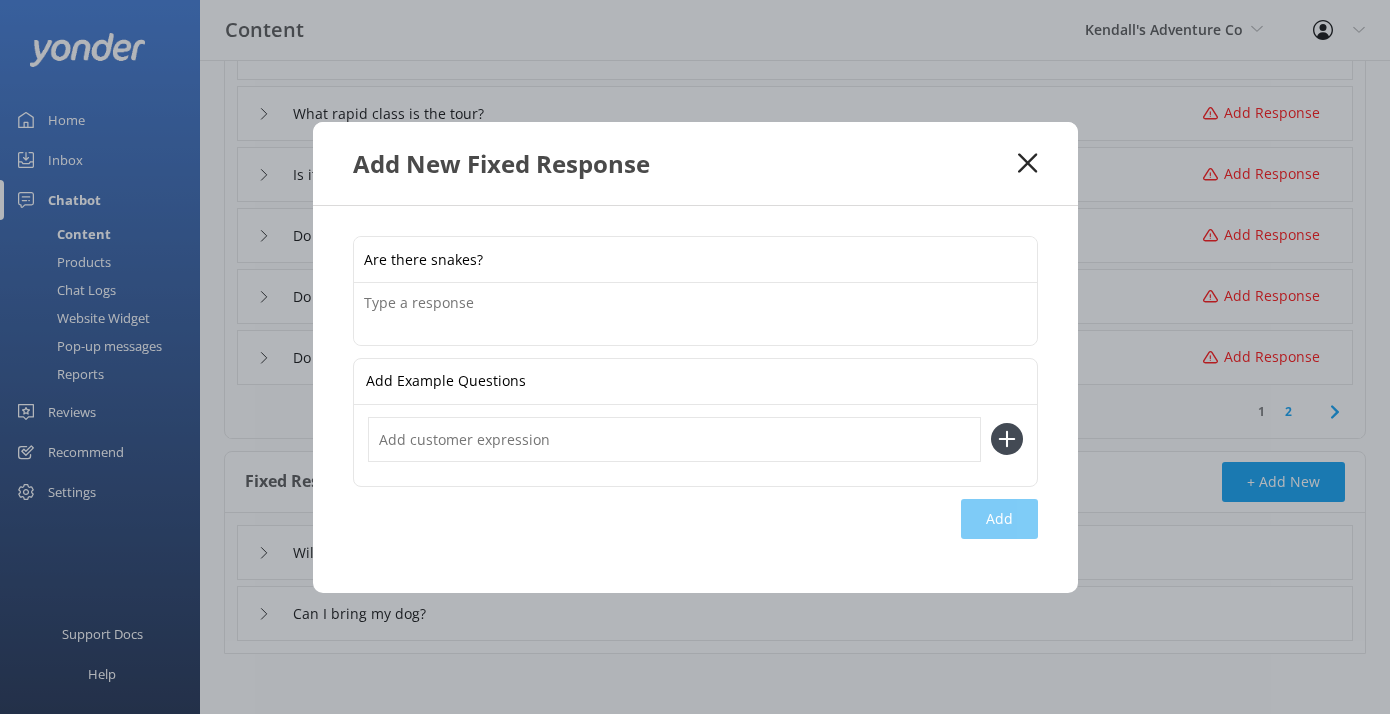 type on "Are there snakes?" 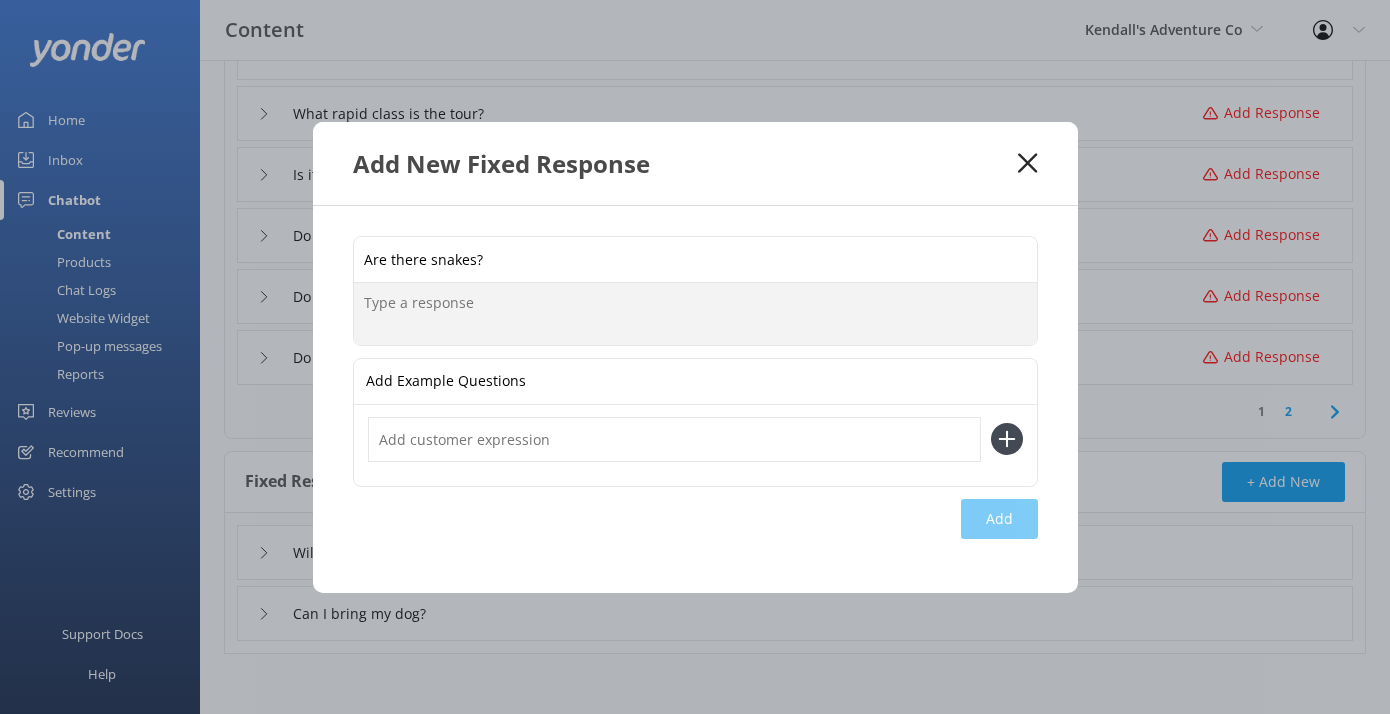 type on "n" 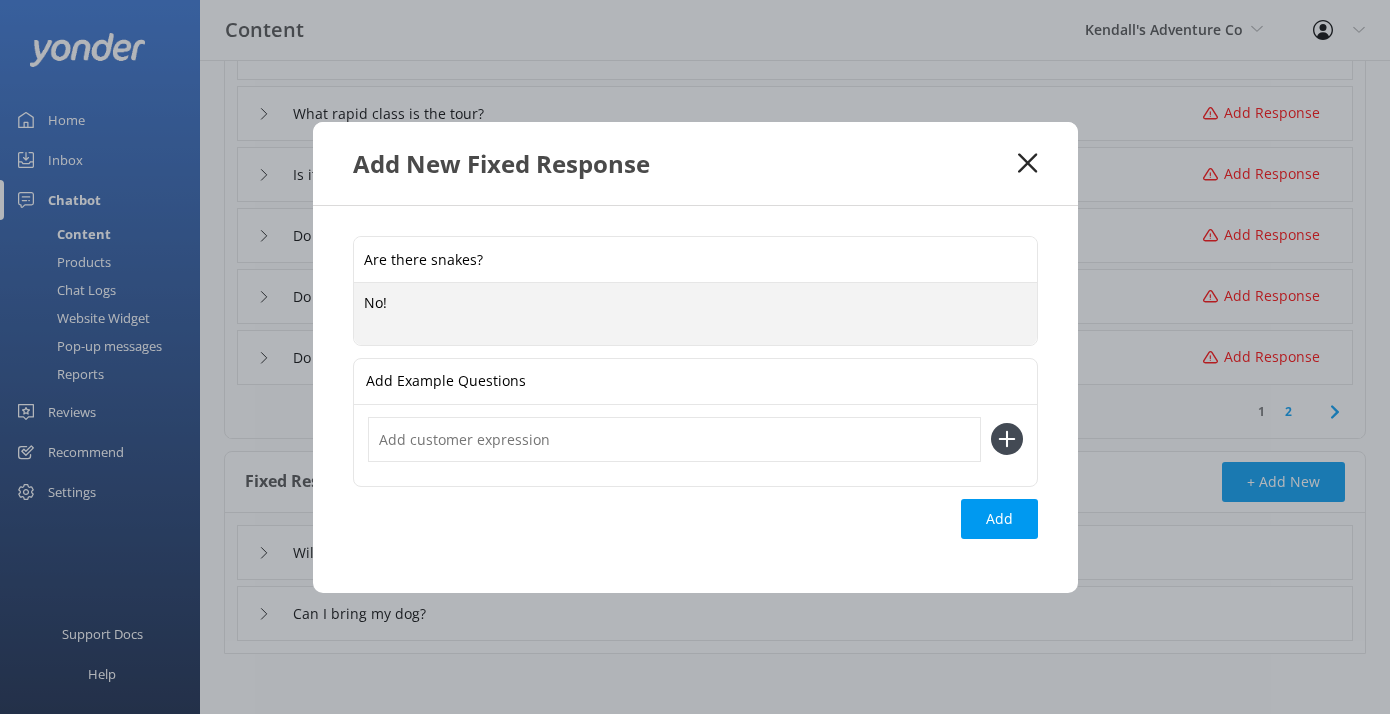 type on "No!" 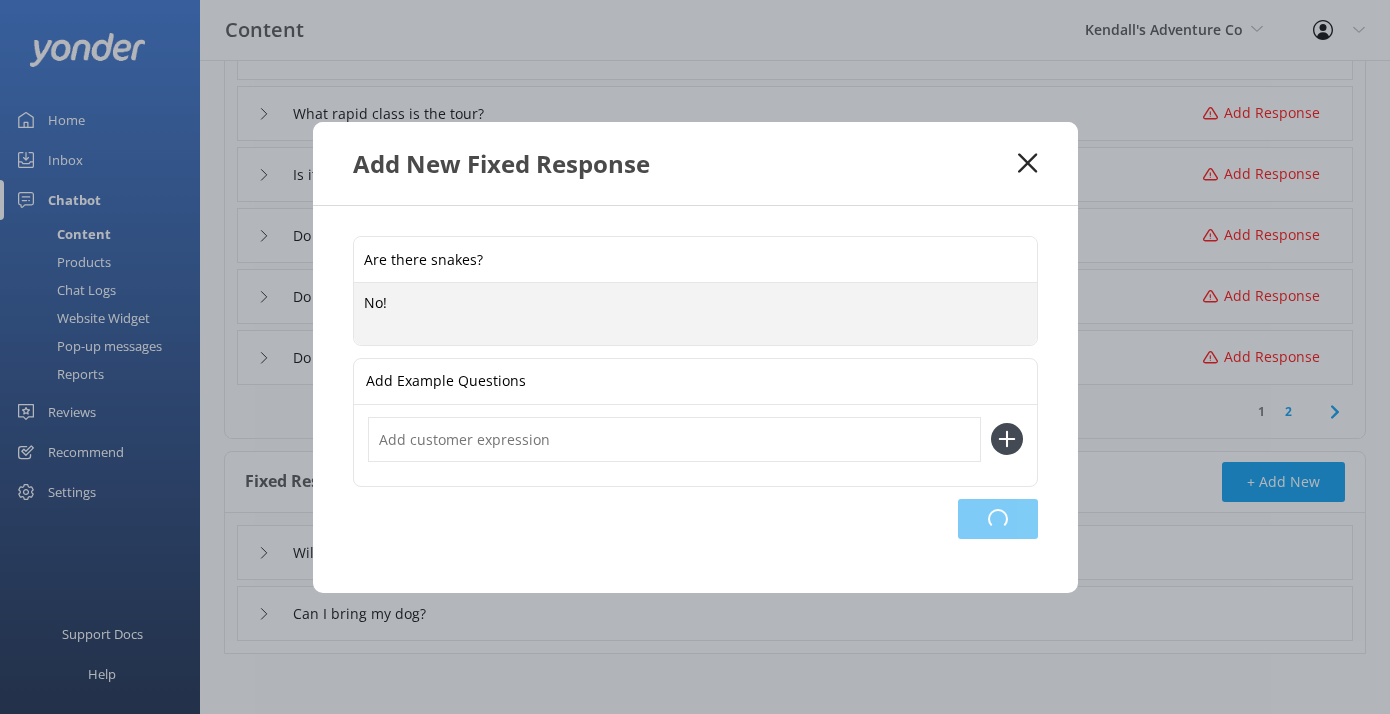 click on "Loading.." at bounding box center [998, 519] 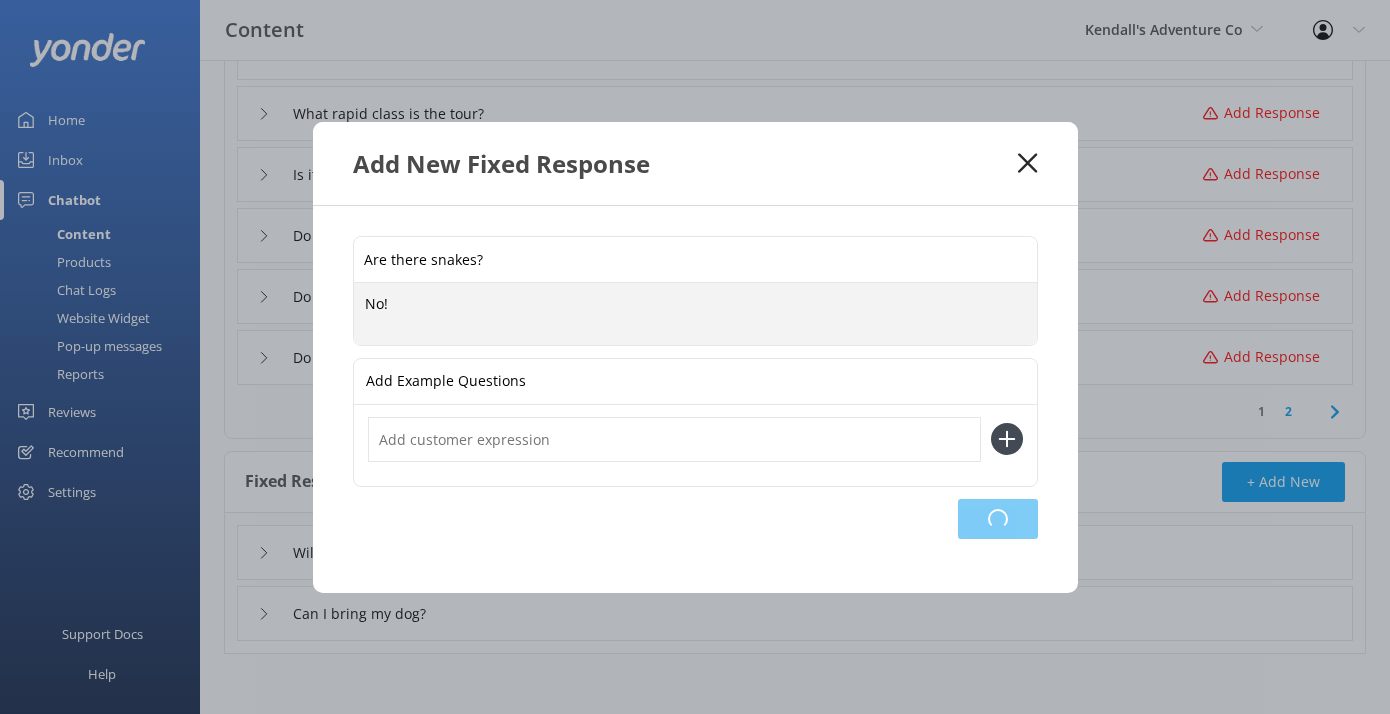 type on "Are there snakes?" 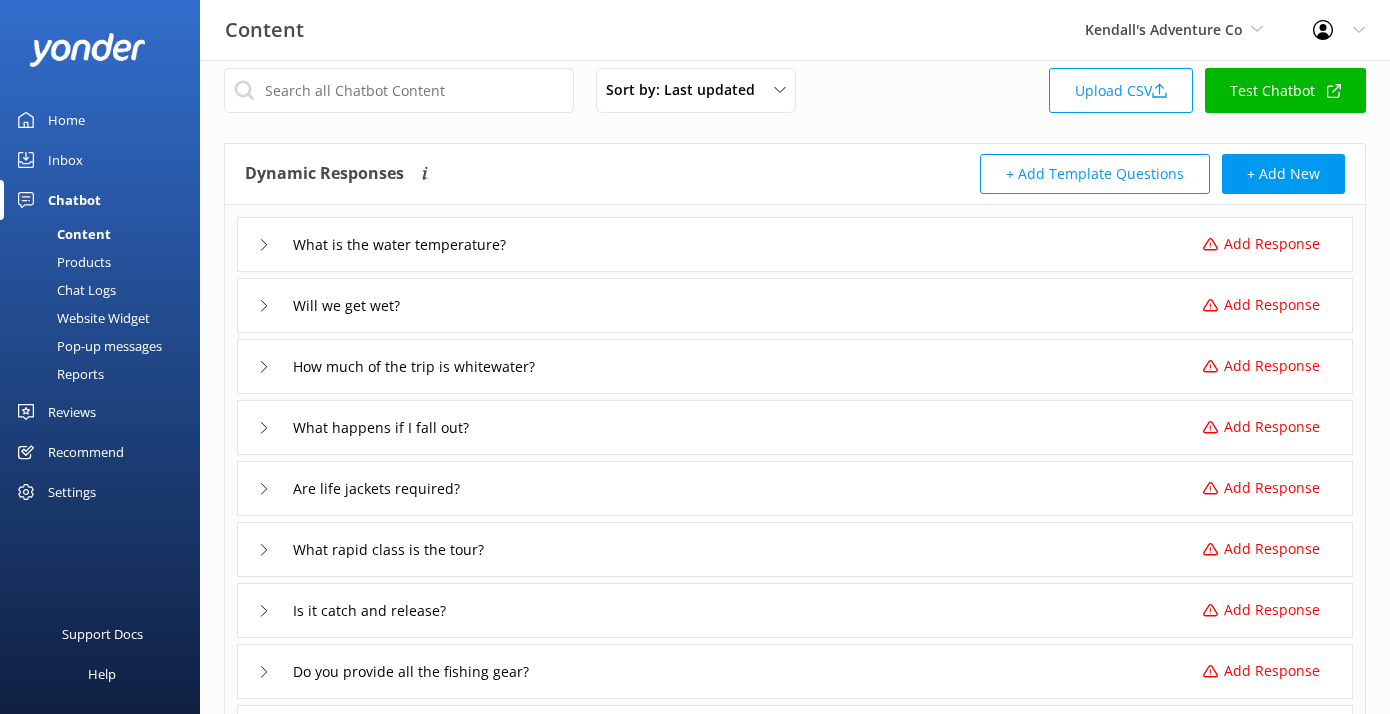 scroll, scrollTop: 0, scrollLeft: 0, axis: both 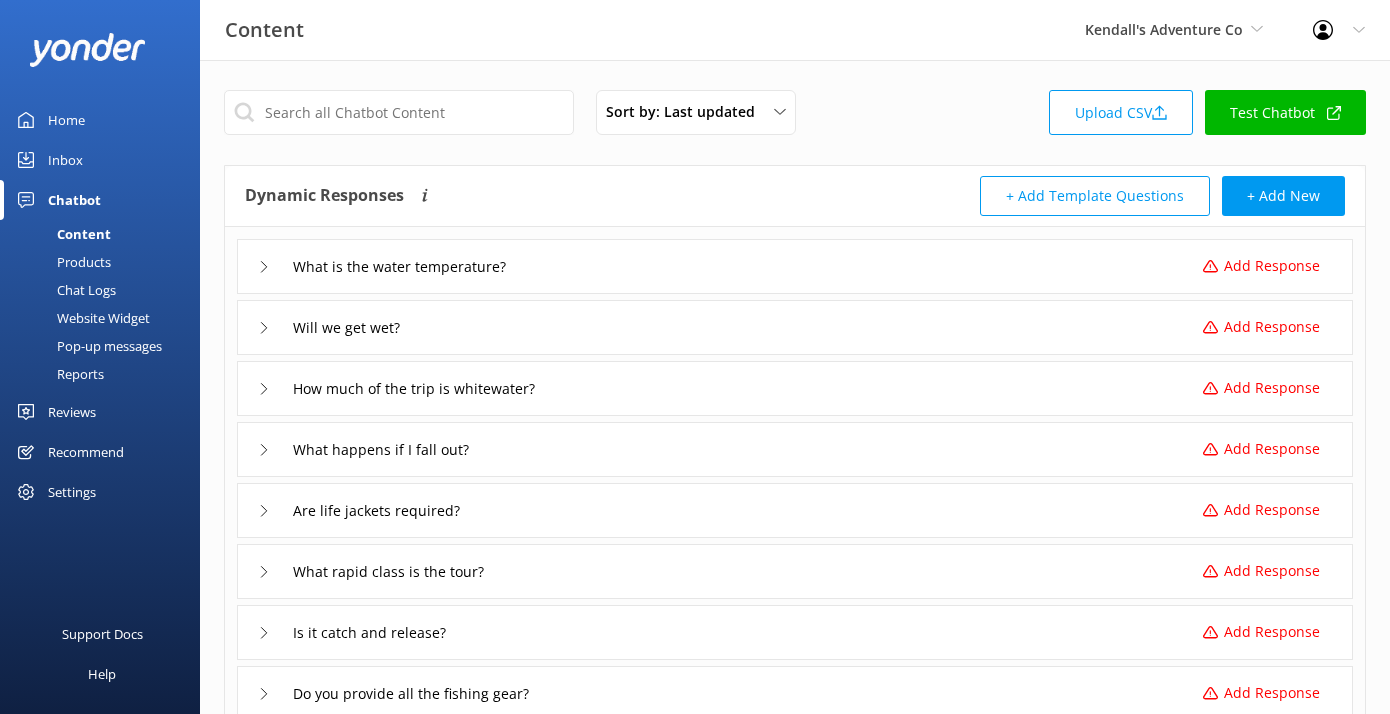 click on "Test Chatbot" at bounding box center (1285, 112) 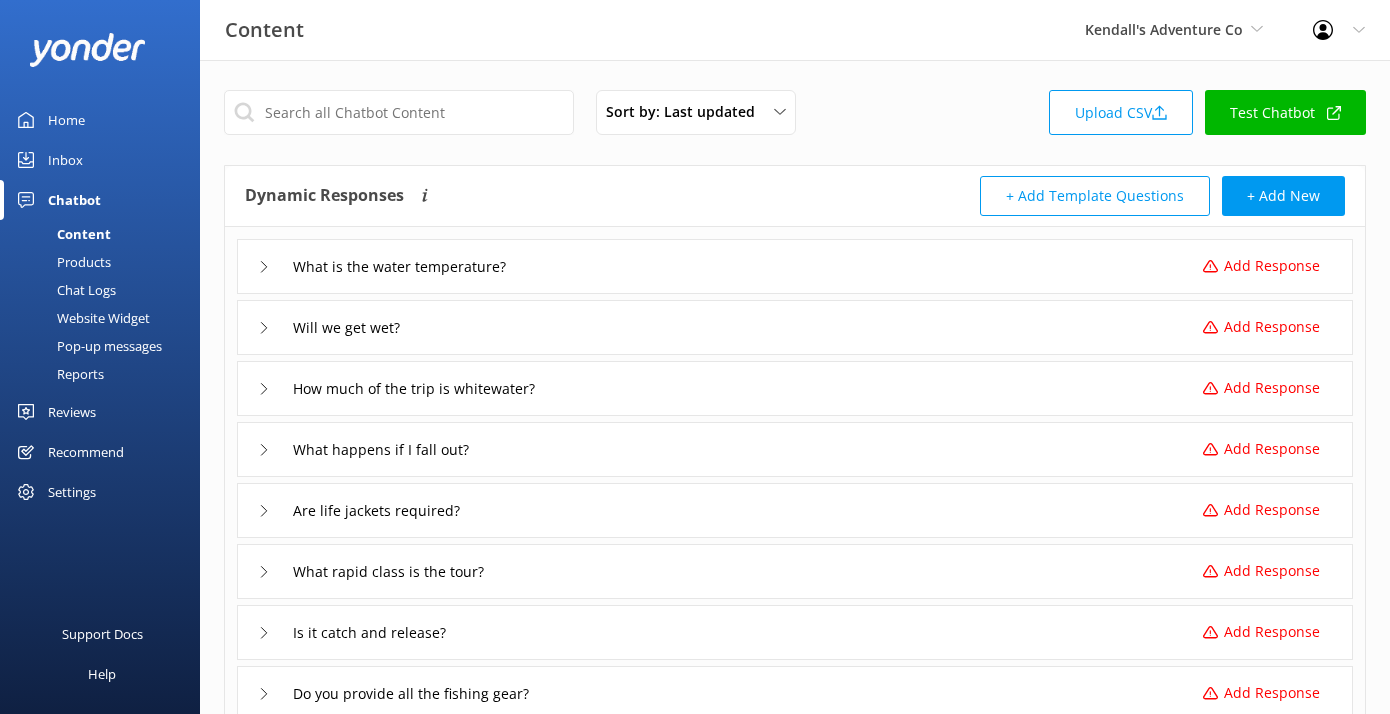 click on "Website Widget" at bounding box center (81, 318) 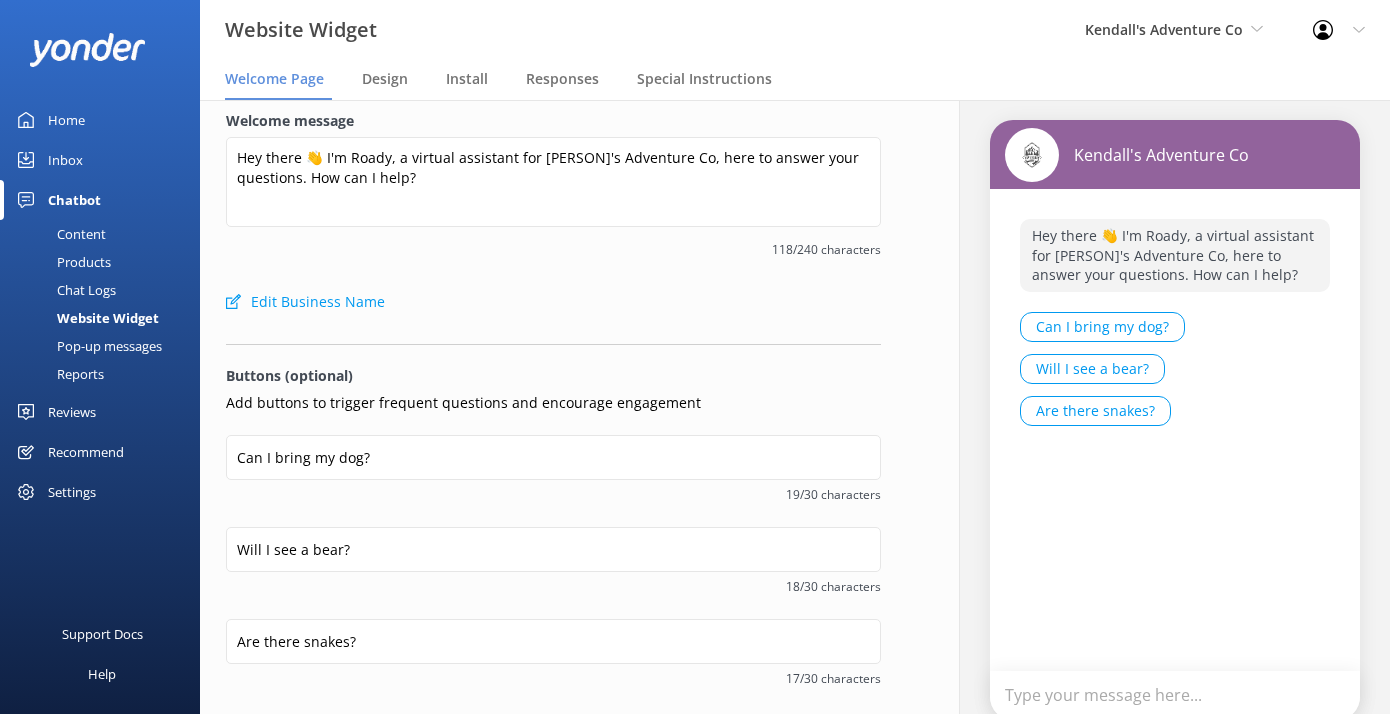 scroll, scrollTop: 11, scrollLeft: 0, axis: vertical 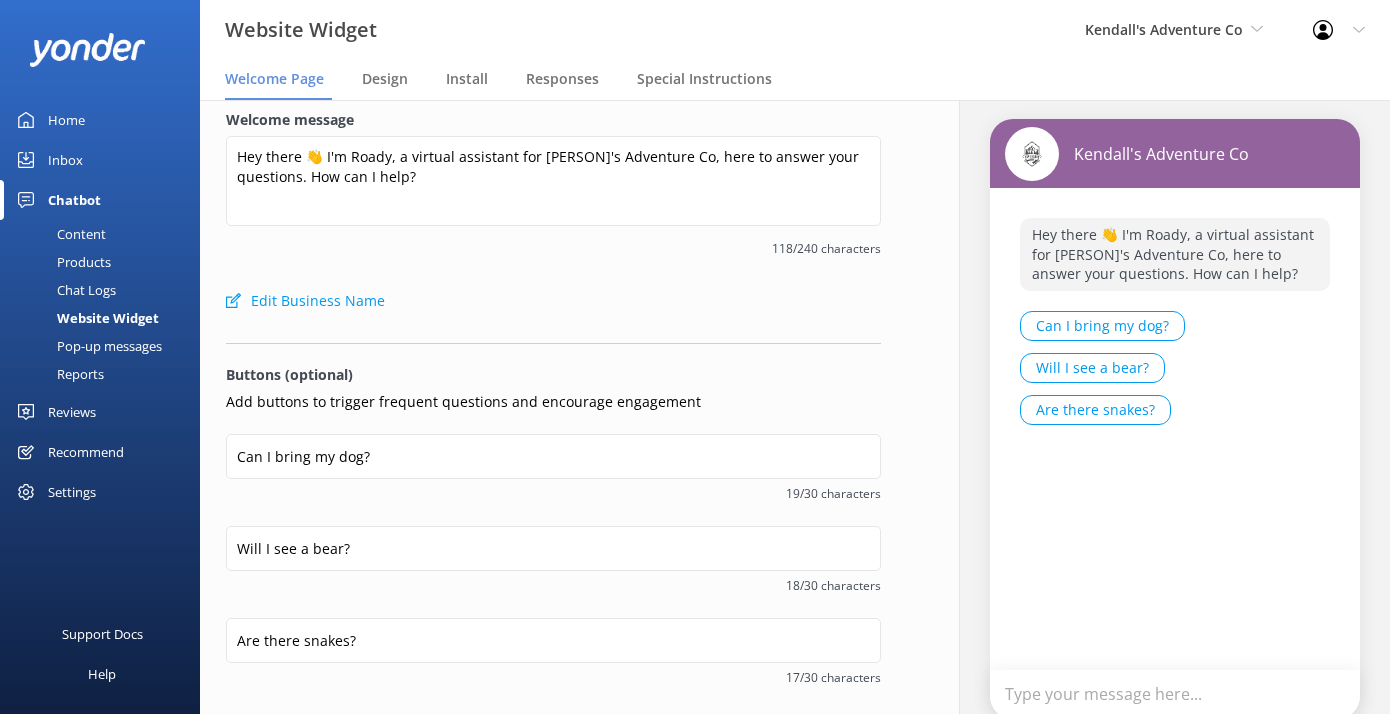 click on "Chatbot" at bounding box center (74, 200) 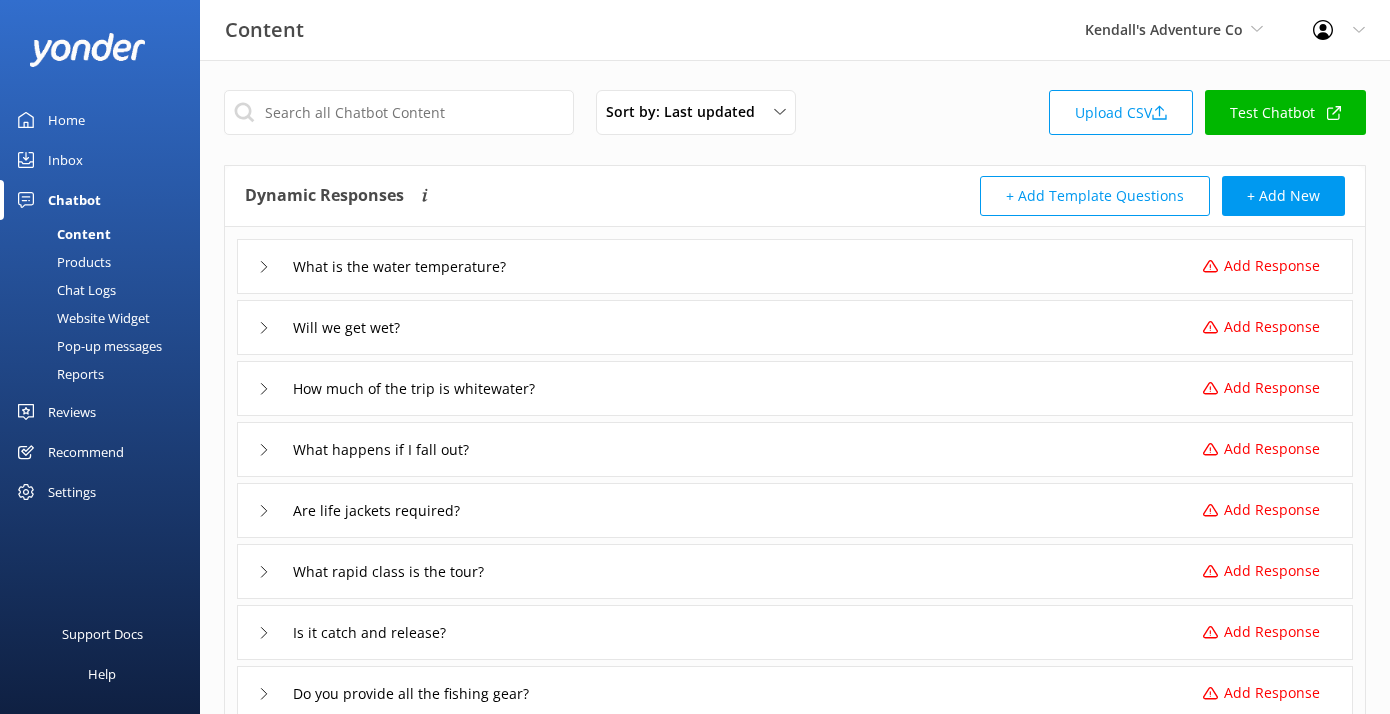 click on "Test Chatbot" at bounding box center (1285, 112) 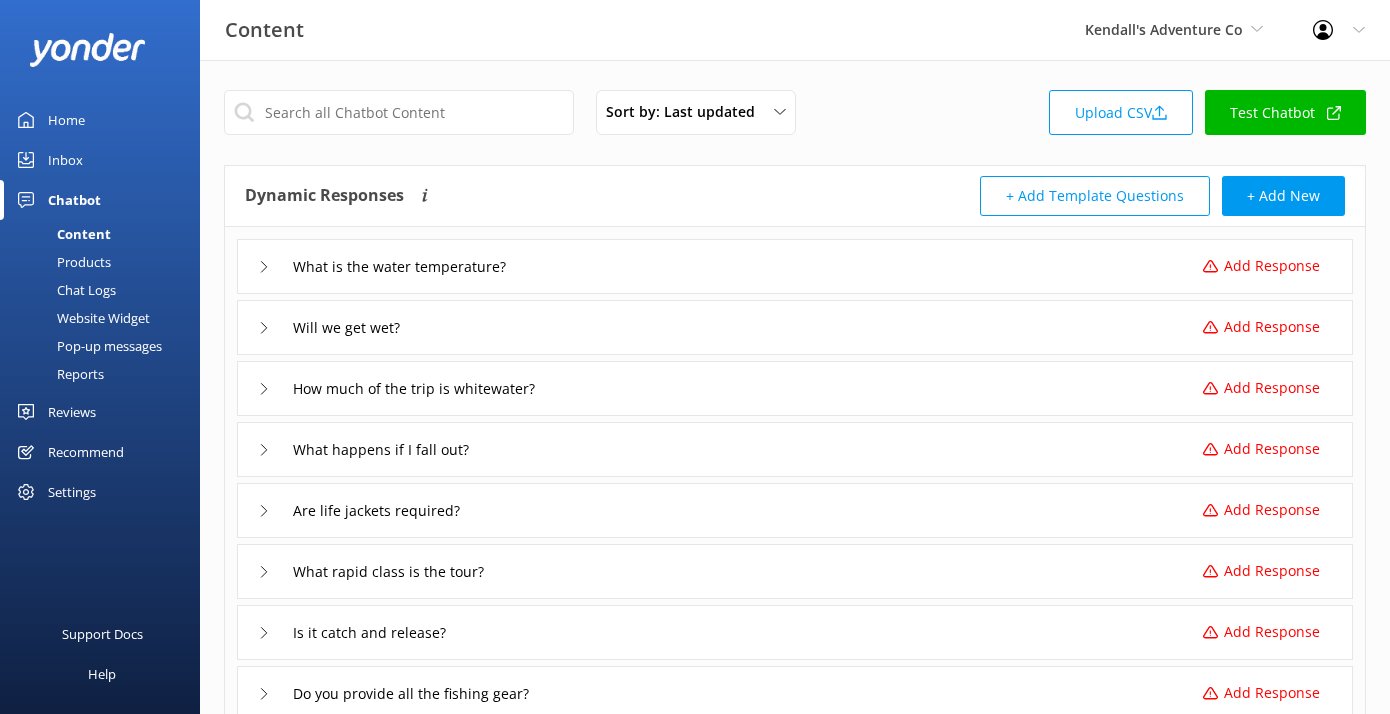 click on "Pop-up messages" at bounding box center (87, 346) 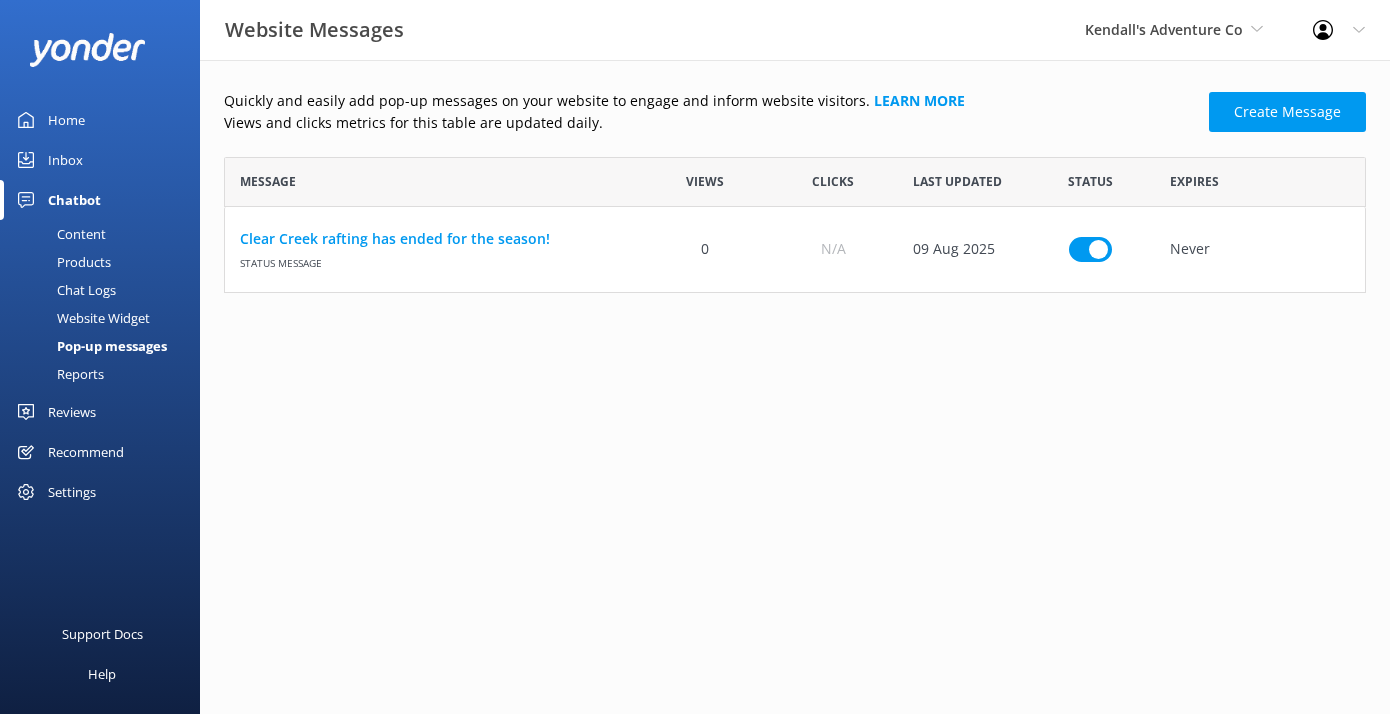 scroll, scrollTop: 1, scrollLeft: 1, axis: both 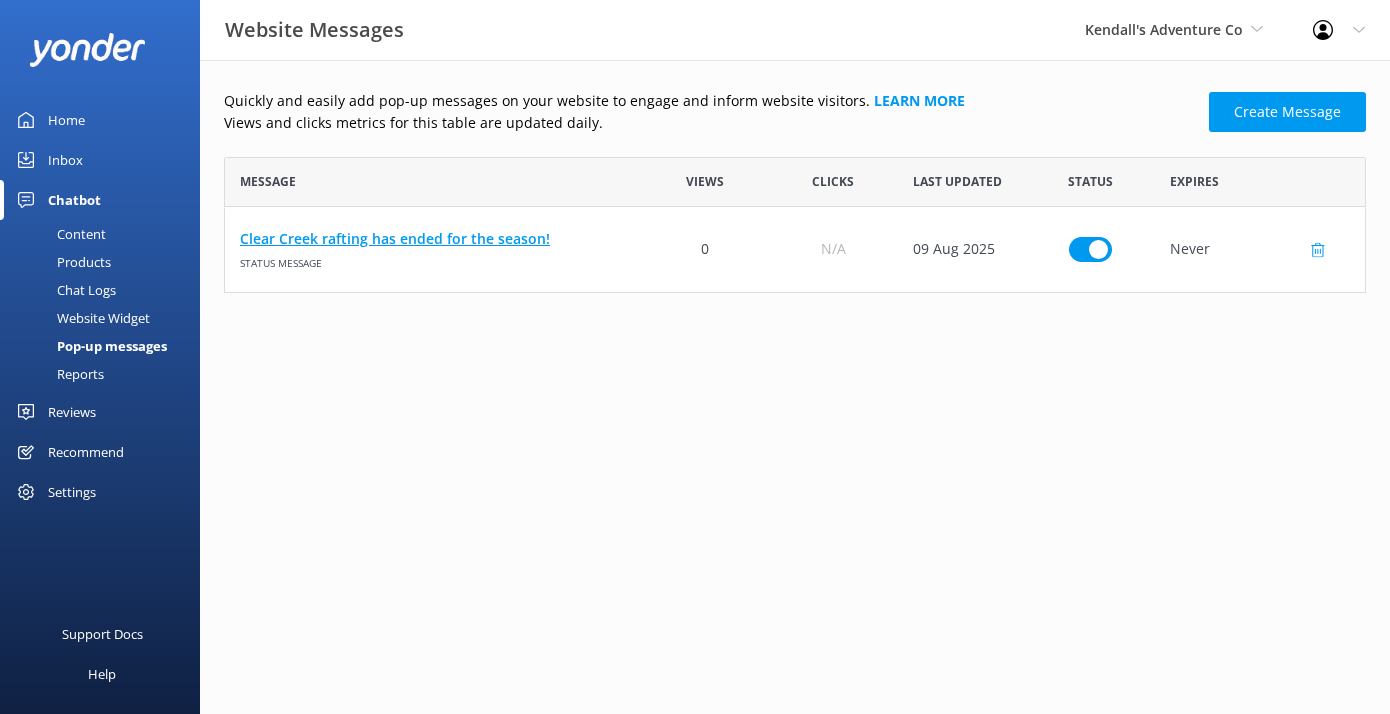 click on "Clear Creek rafting has ended for the season!" at bounding box center [433, 239] 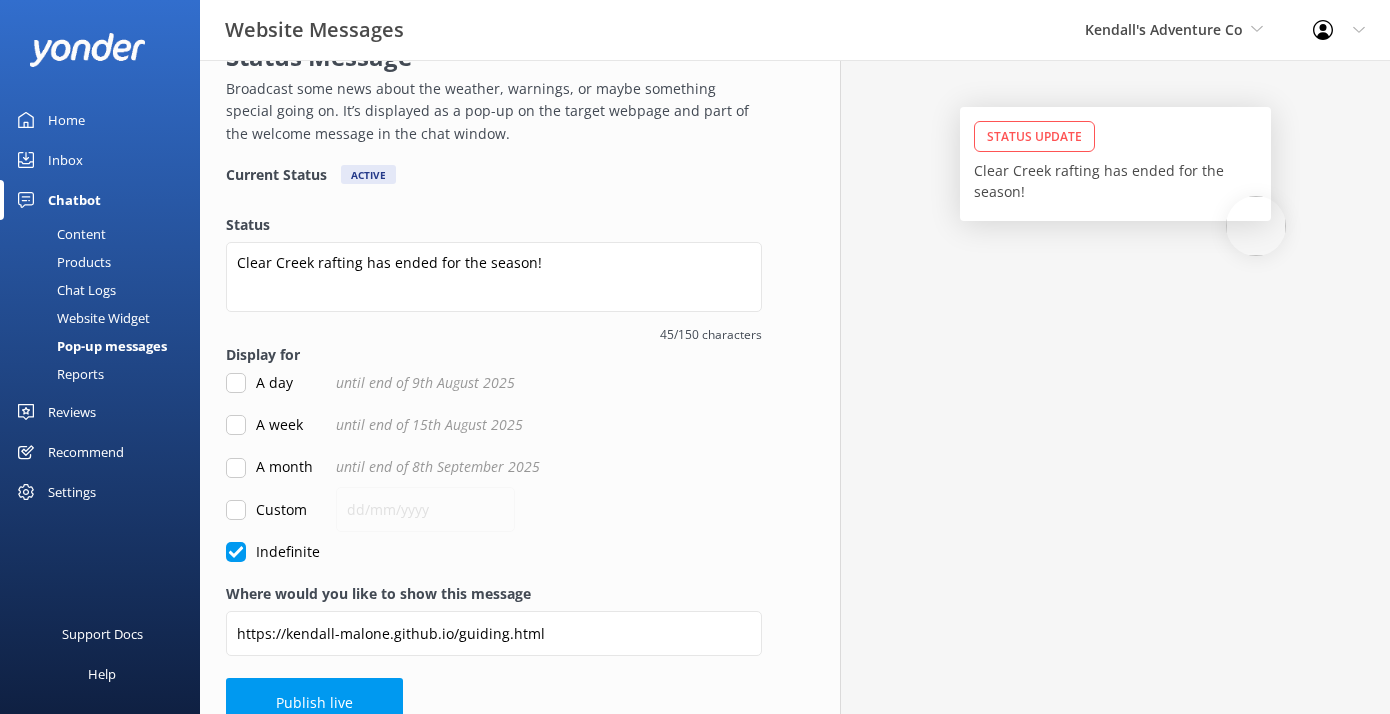 scroll, scrollTop: 126, scrollLeft: 0, axis: vertical 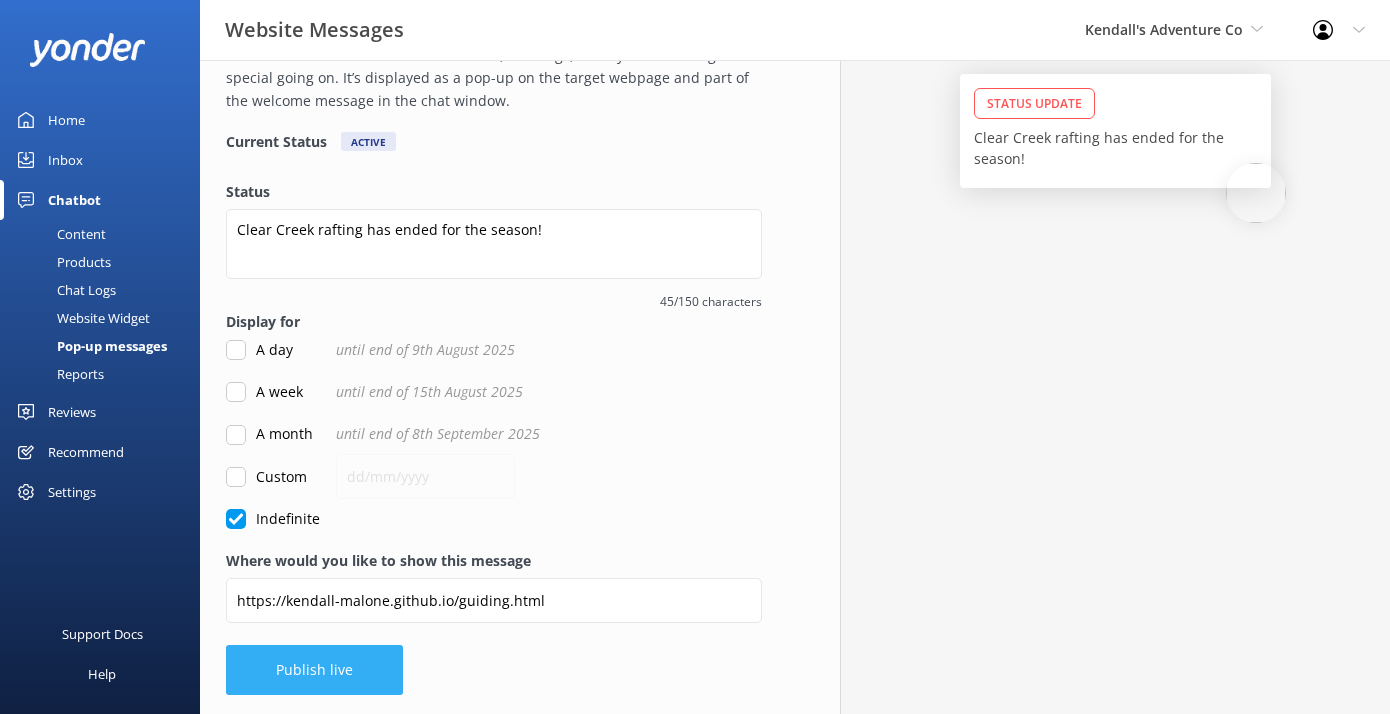 click on "Publish live" at bounding box center (314, 670) 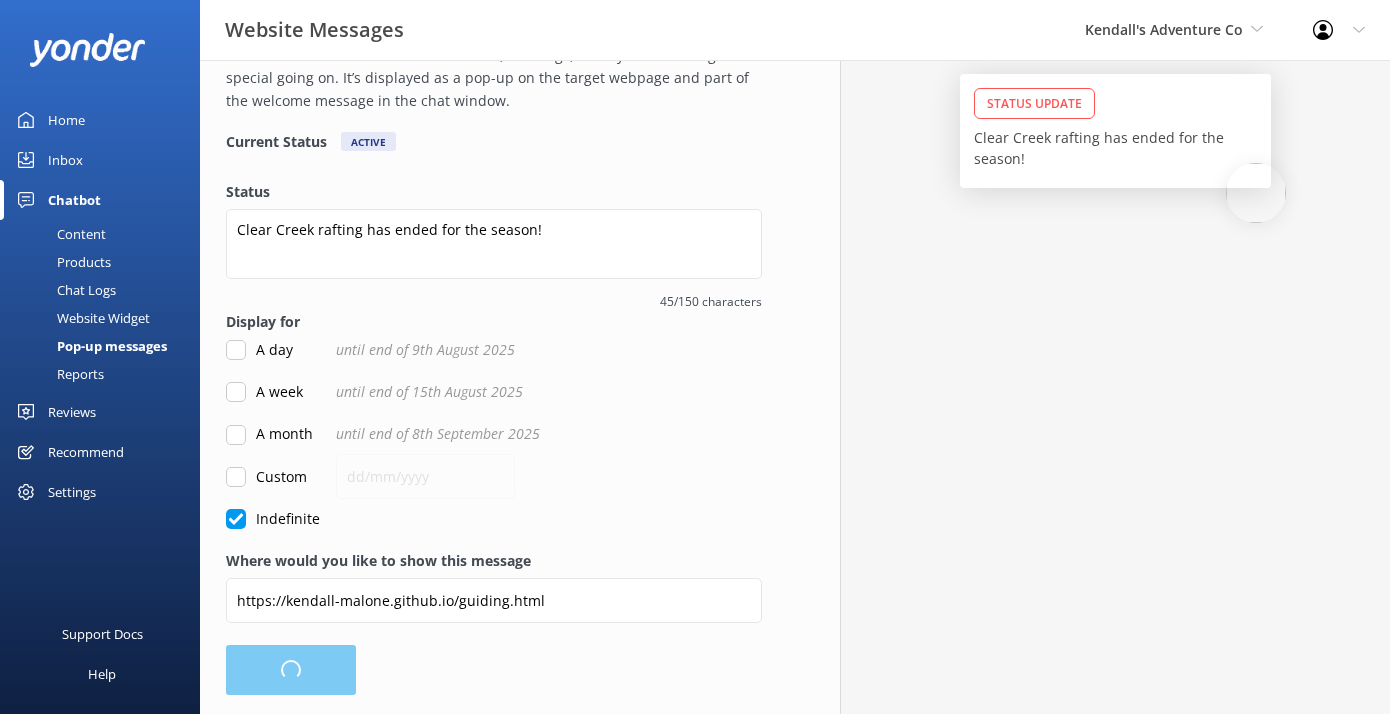 scroll, scrollTop: 0, scrollLeft: 0, axis: both 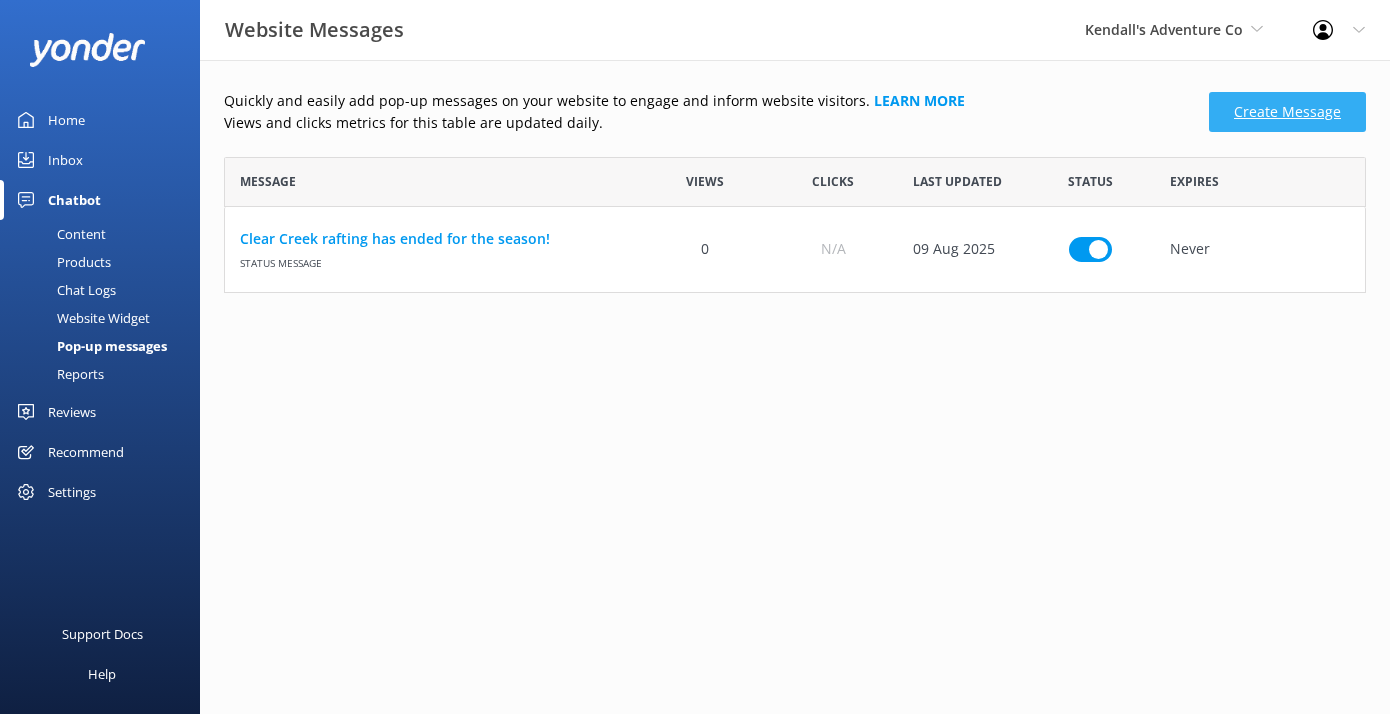 click on "Create Message" at bounding box center (1287, 112) 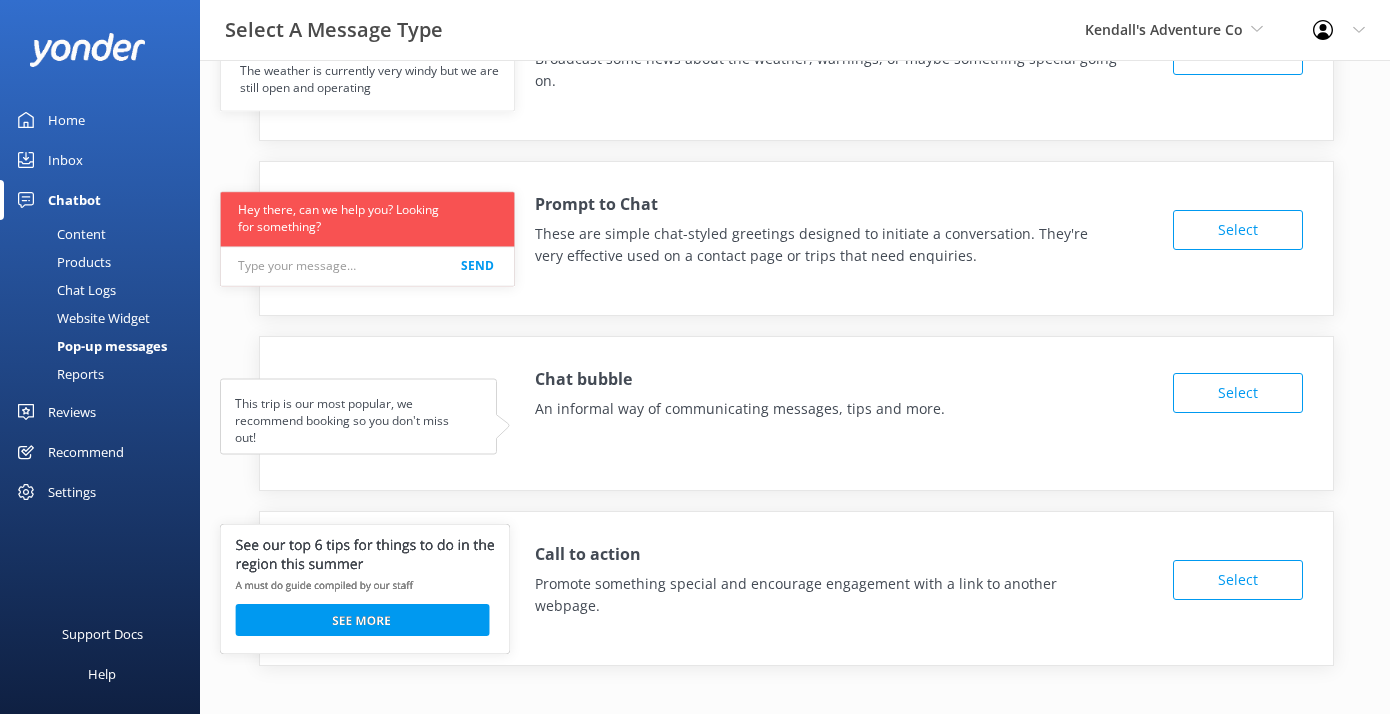 scroll, scrollTop: 116, scrollLeft: 0, axis: vertical 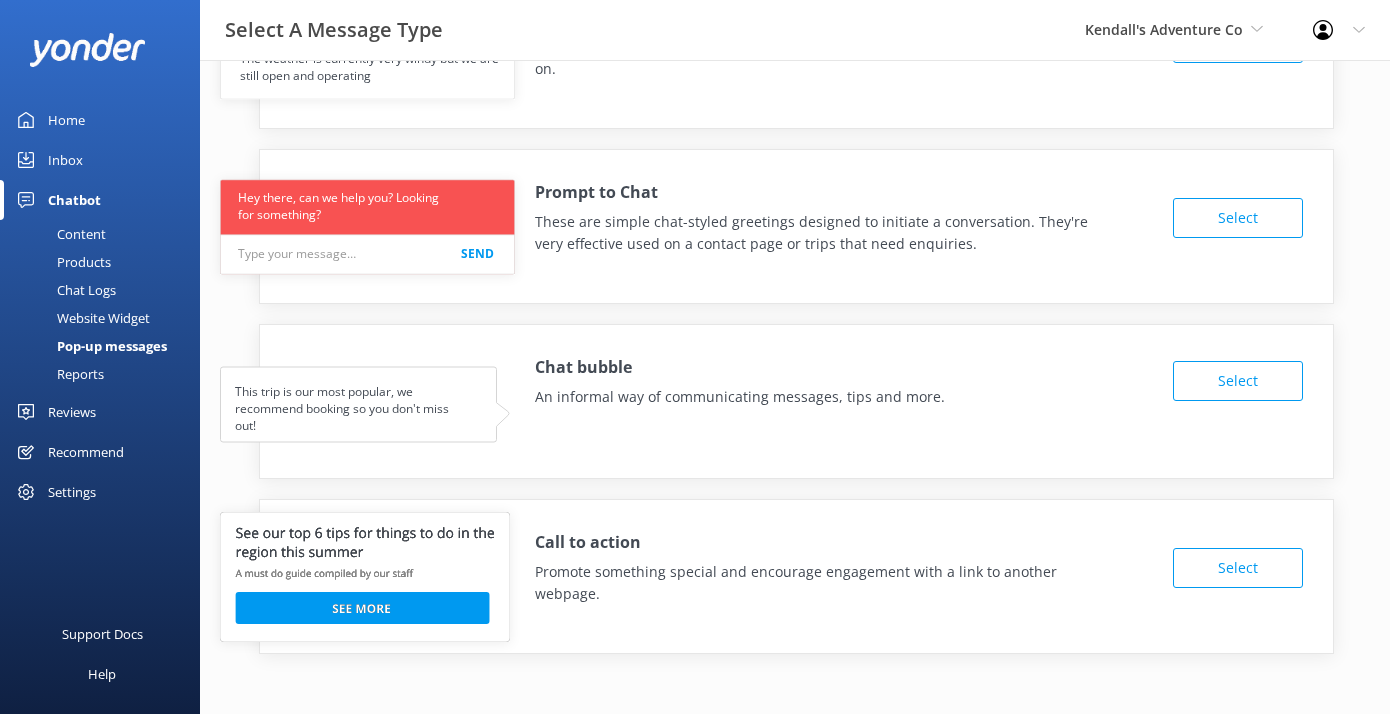 click on "Select" at bounding box center [1238, 381] 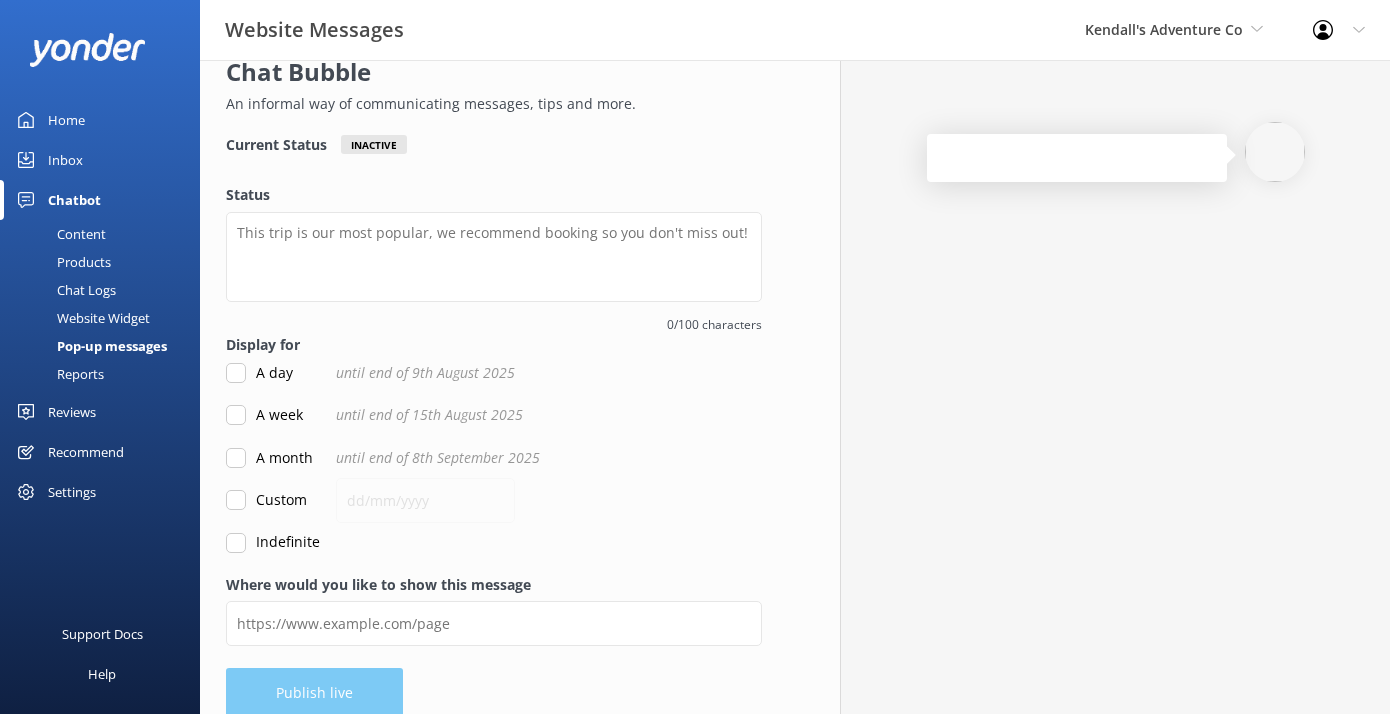 scroll, scrollTop: 101, scrollLeft: 0, axis: vertical 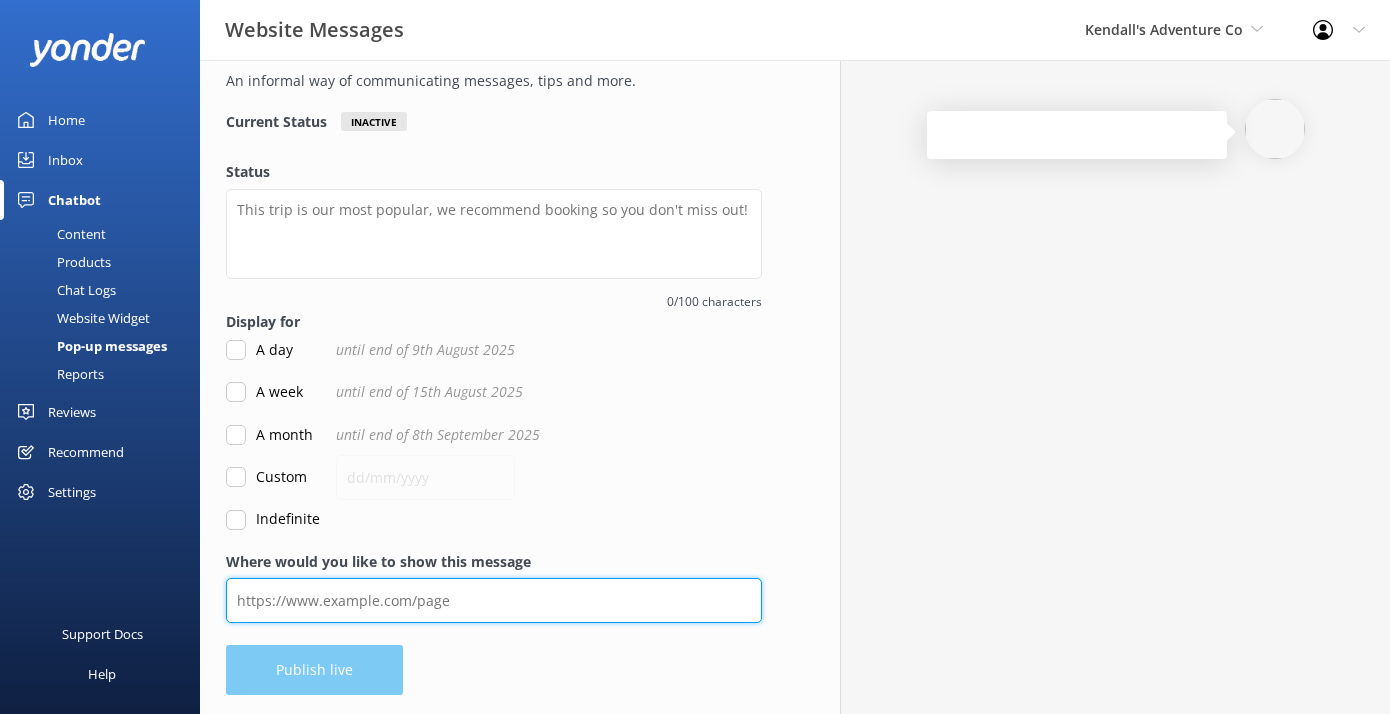 click on "Where would you like to show this message" at bounding box center (494, 600) 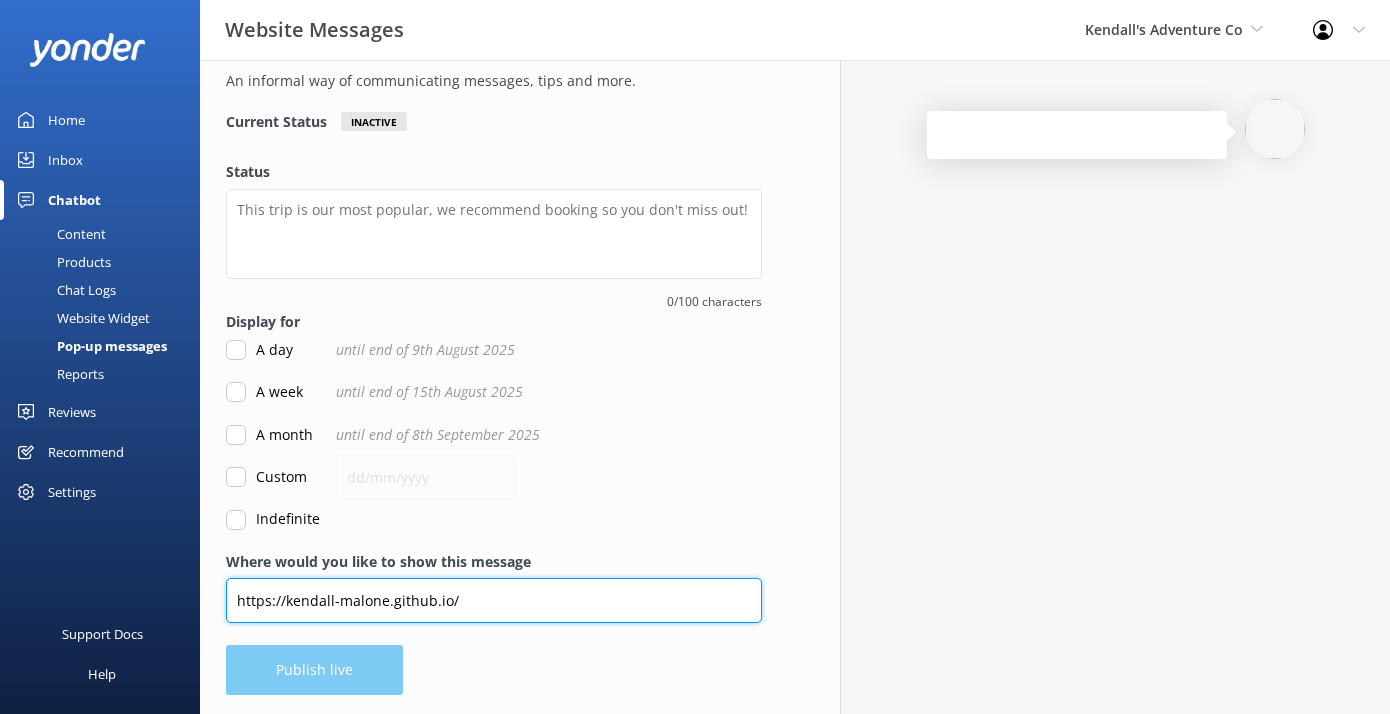 type on "https://kendall-malone.github.io/" 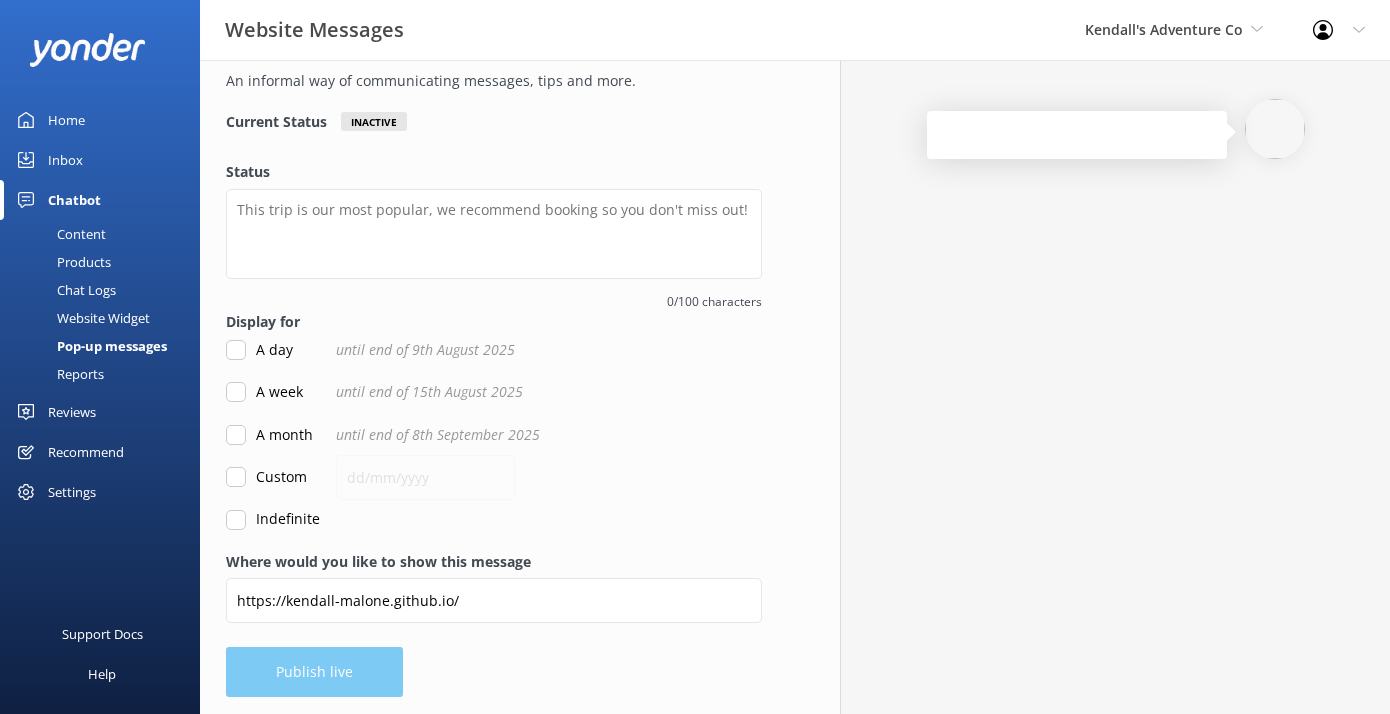 click on "Indefinite" at bounding box center [236, 520] 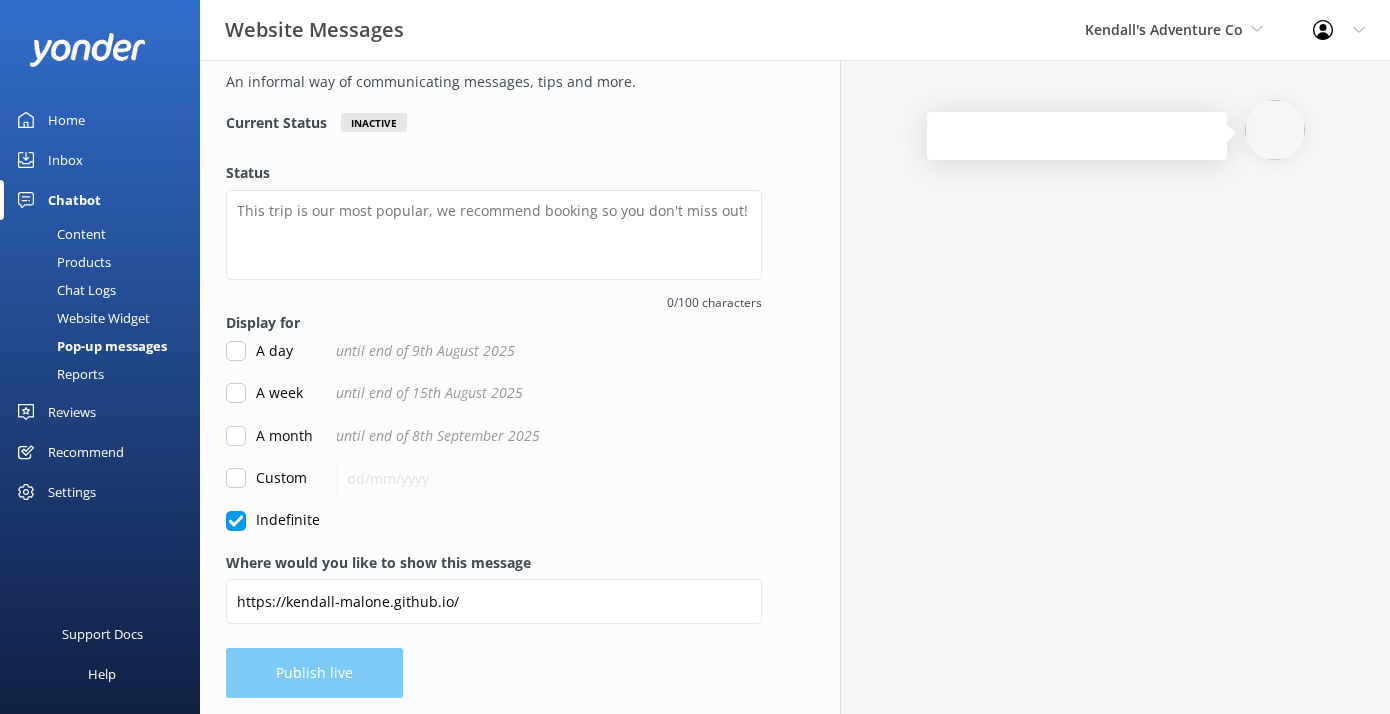 scroll, scrollTop: 0, scrollLeft: 0, axis: both 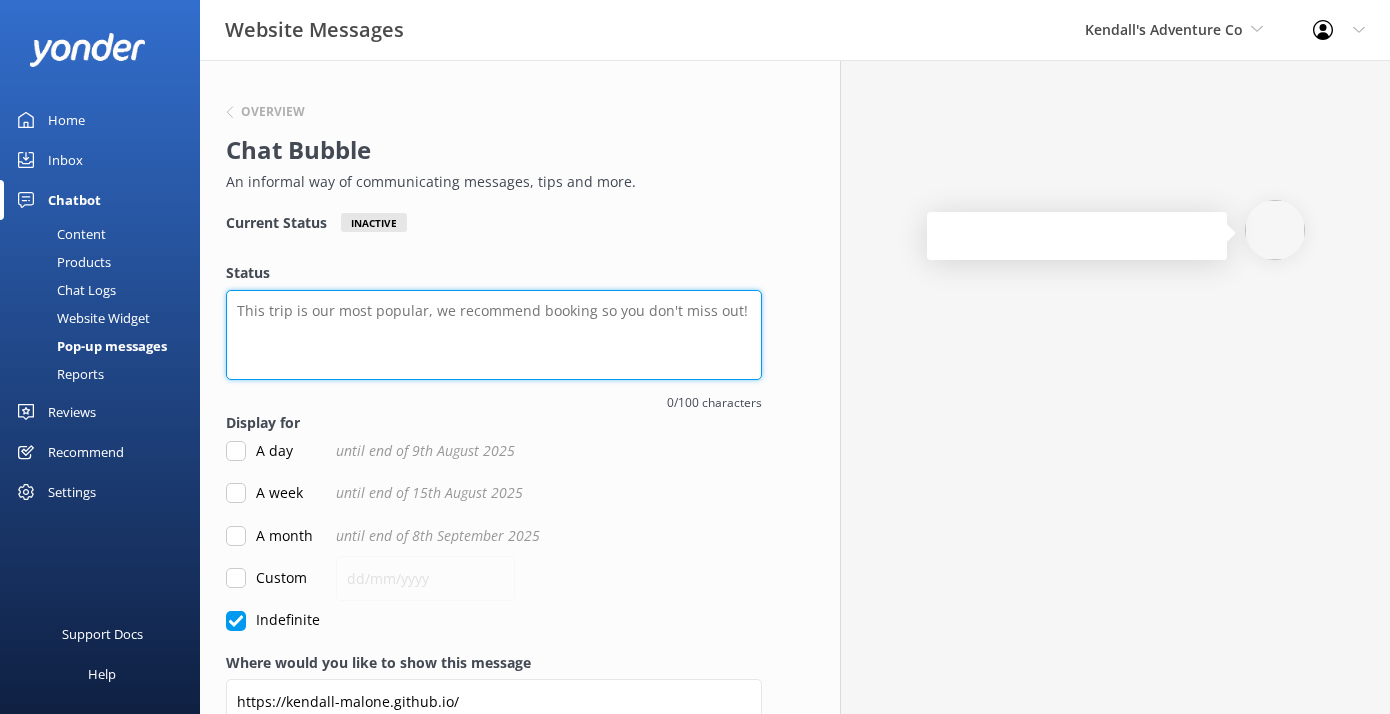 click on "Status" at bounding box center (494, 335) 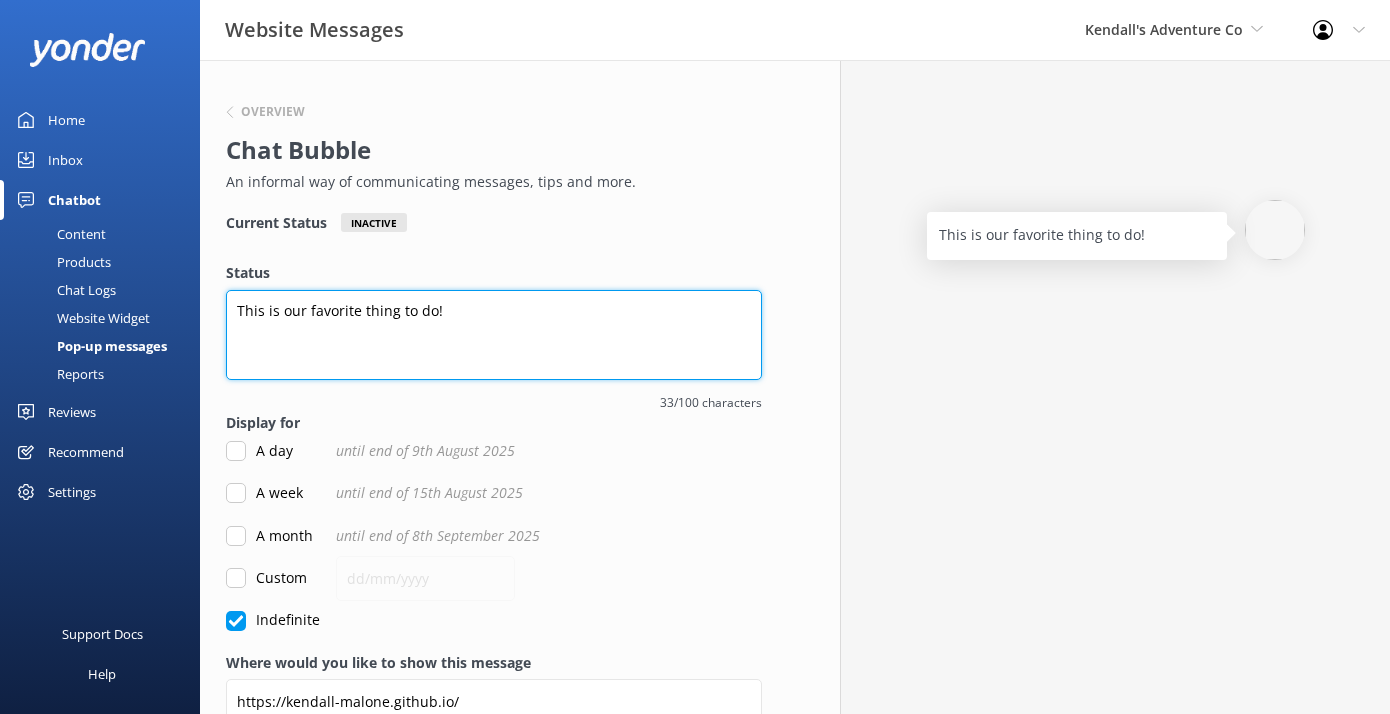 scroll, scrollTop: 103, scrollLeft: 0, axis: vertical 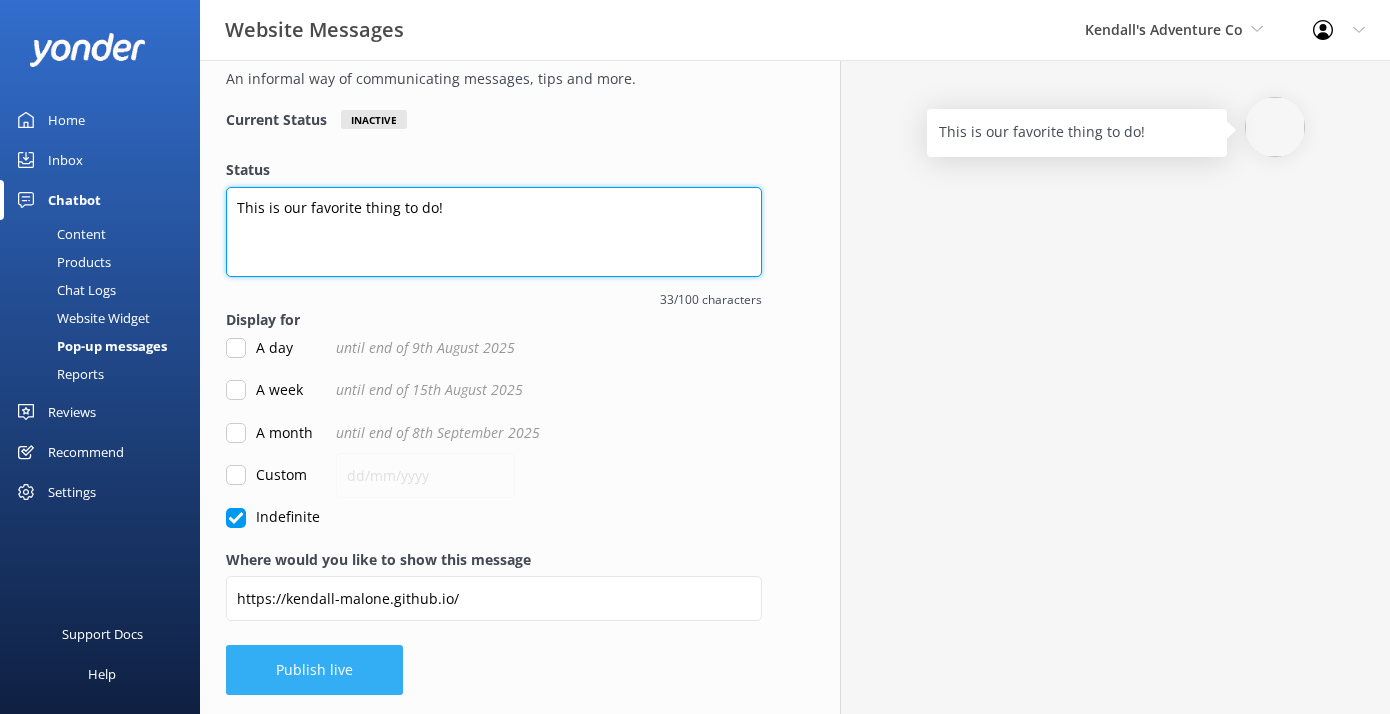 type on "This is our favorite thing to do!" 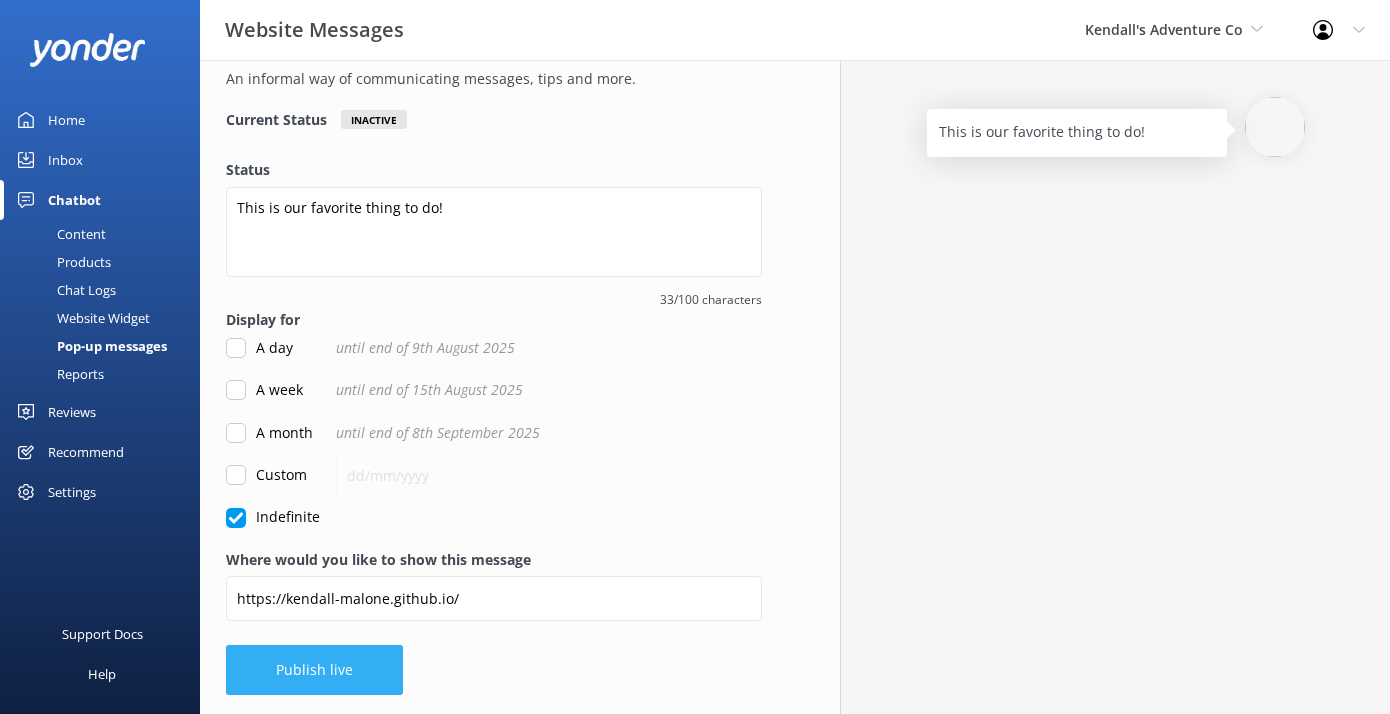 click on "Publish live" at bounding box center [314, 670] 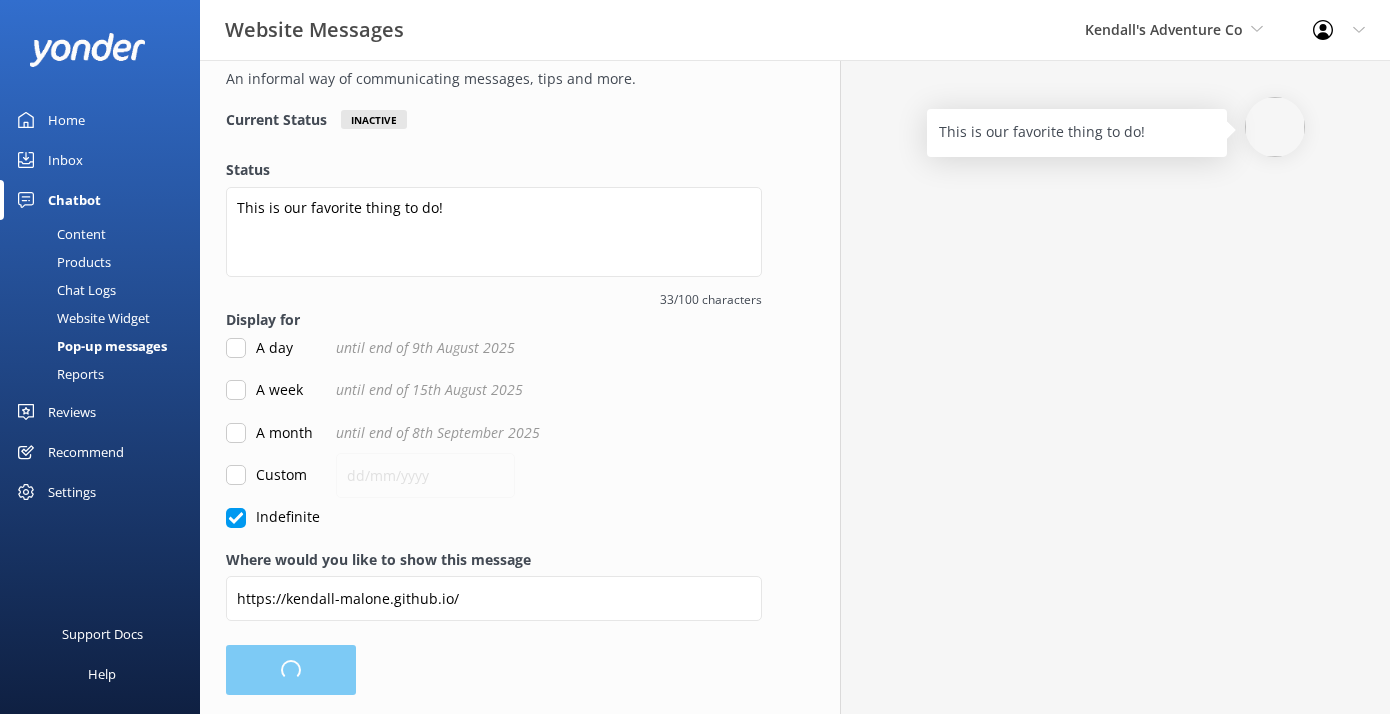 scroll, scrollTop: 0, scrollLeft: 0, axis: both 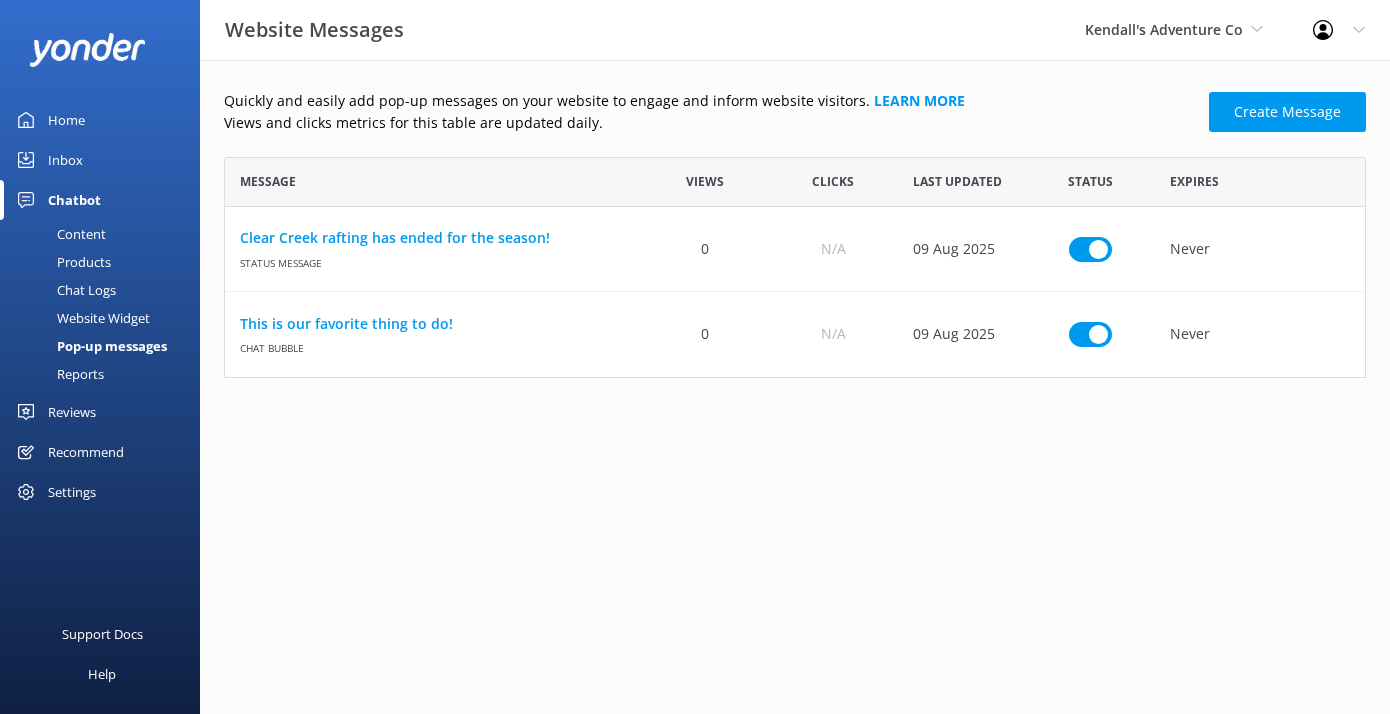 click on "Website Messages Kendall's Adventure Co Kendall's Adventure Co Cool Tours Inc Tongariro River Rafting Yonder Hobbiton Movie Set Lake Geneva Cruise Line Four Winds Maui Challenge Rafting Real NZ Profile Settings Logout Home Inbox Chatbot Content Products Chat Logs Website Widget Pop-up messages Reports Reviews All Reviews Setup Mentions Send Requests Record Feedback Showcase Requests Sent Reports Recommend Settings General Settings Business details Organizations Manage Users Billing Templates Integrations Booking system Review sites Inbox Channels Other Chat Widget Inbox Settings Support Docs Help Quickly and easily add pop-up messages on your website to engage and inform website visitors. Learn more Views and clicks metrics for this table are updated daily. Create Message Message Views Clicks Last updated Status Expires Clear Creek rafting has ended for the season! Status message 0 N/A 09 Aug 2025 Never This is our favorite thing to do! Chat bubble 0 N/A Never" at bounding box center (695, 357) 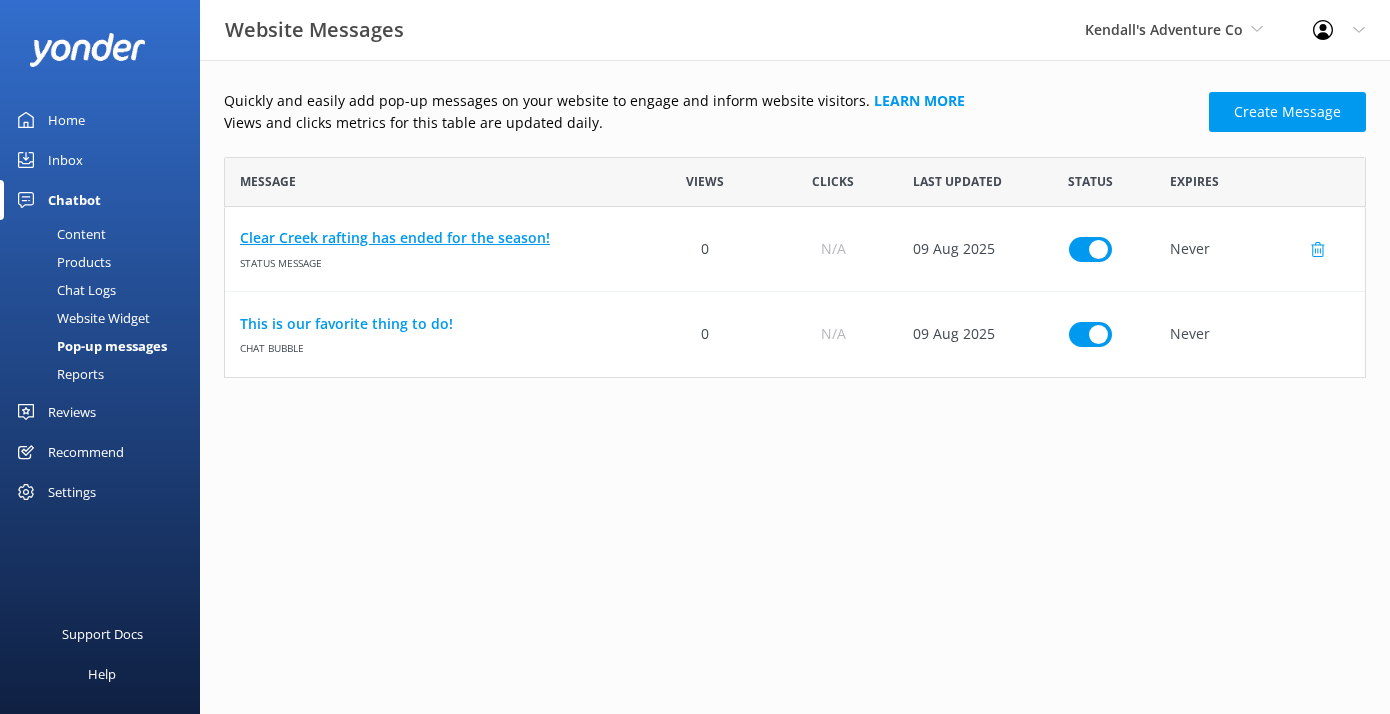click on "Clear Creek rafting has ended for the season!" at bounding box center (433, 238) 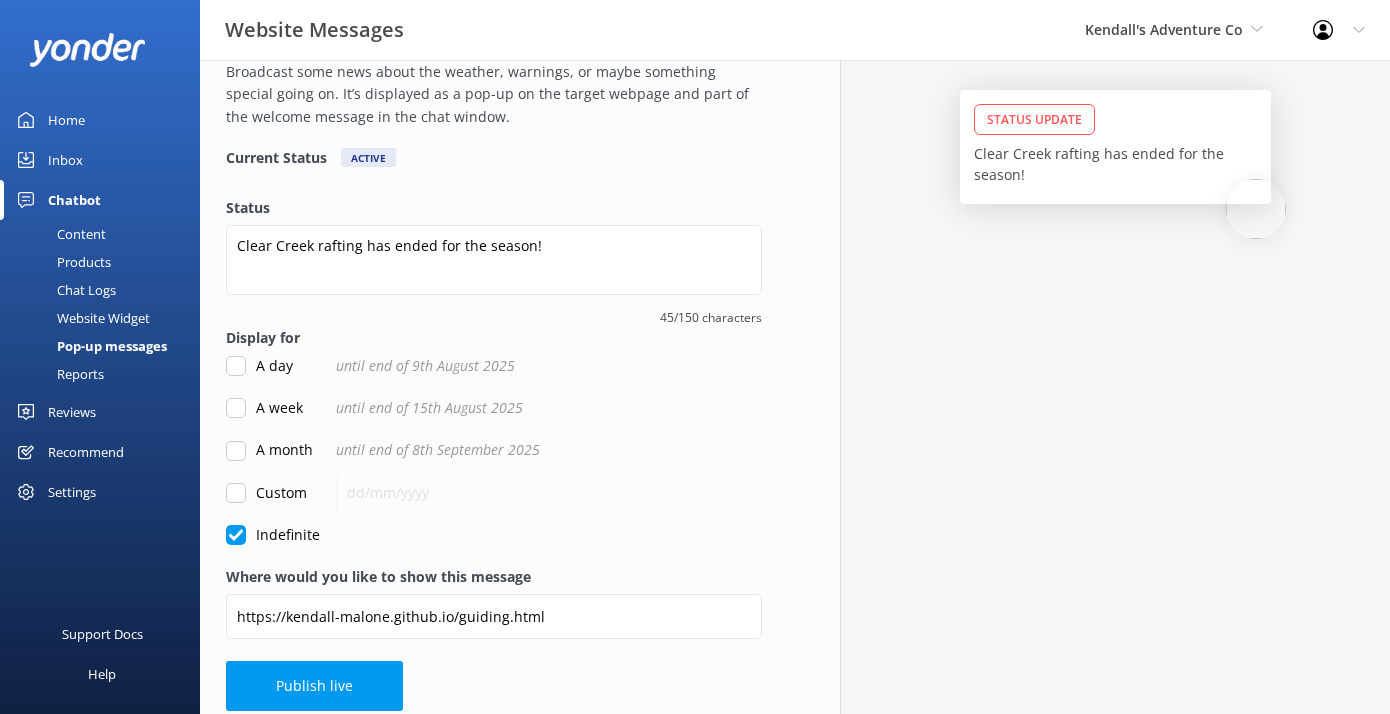 scroll, scrollTop: 126, scrollLeft: 0, axis: vertical 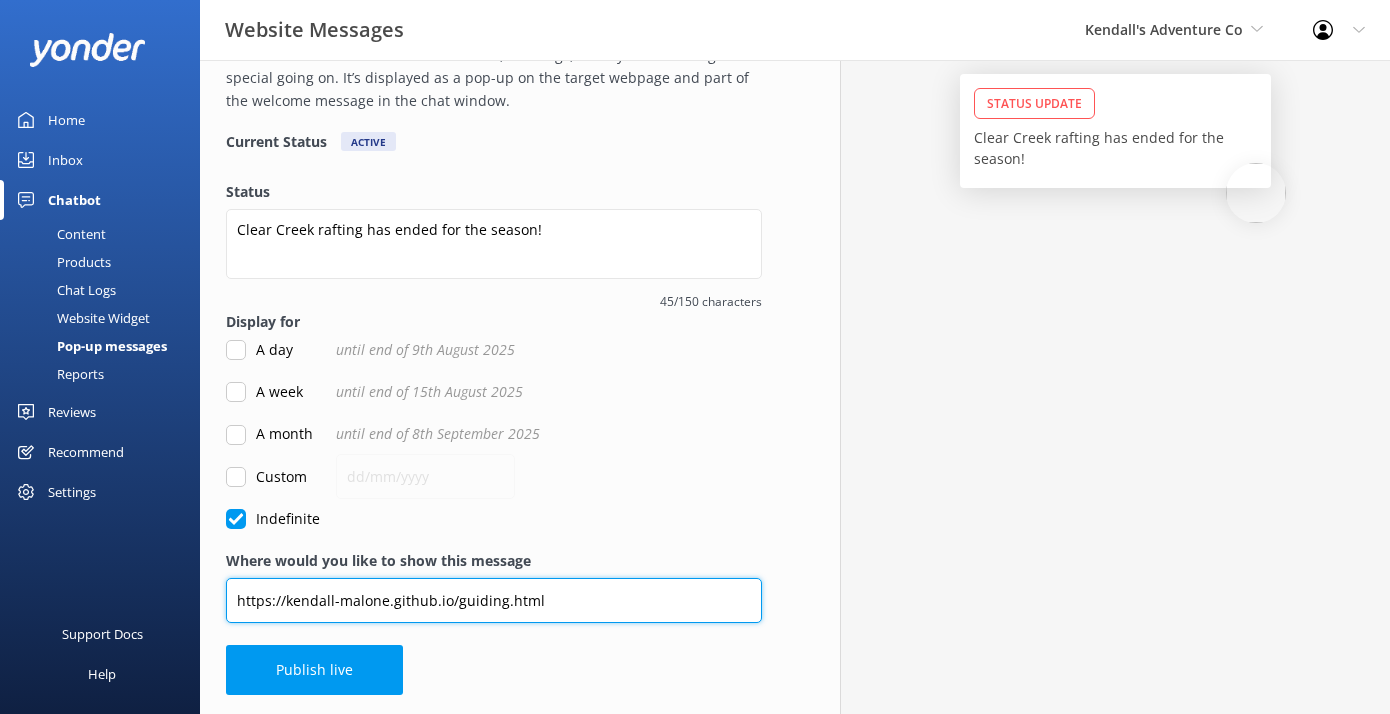 click on "https://kendall-malone.github.io/guiding.html" at bounding box center (494, 600) 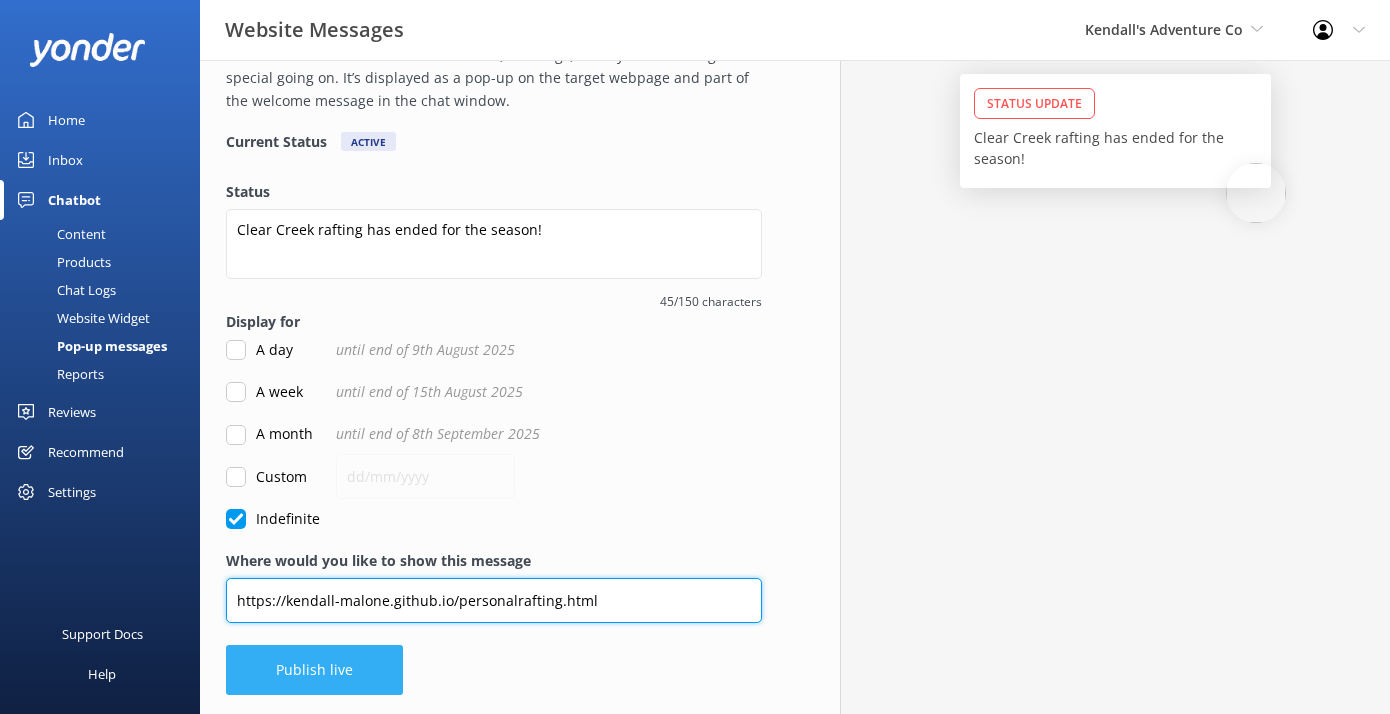 type on "https://kendall-malone.github.io/personalrafting.html" 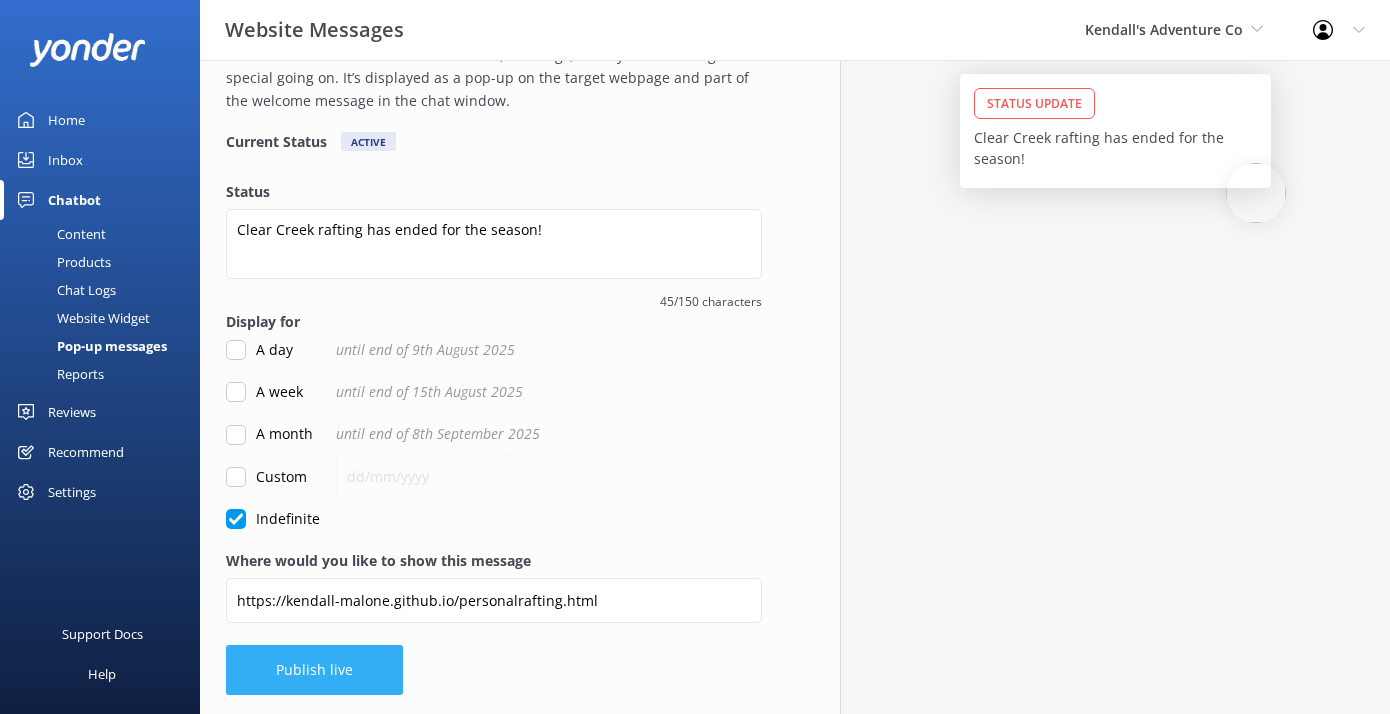 click on "Publish live" at bounding box center [314, 670] 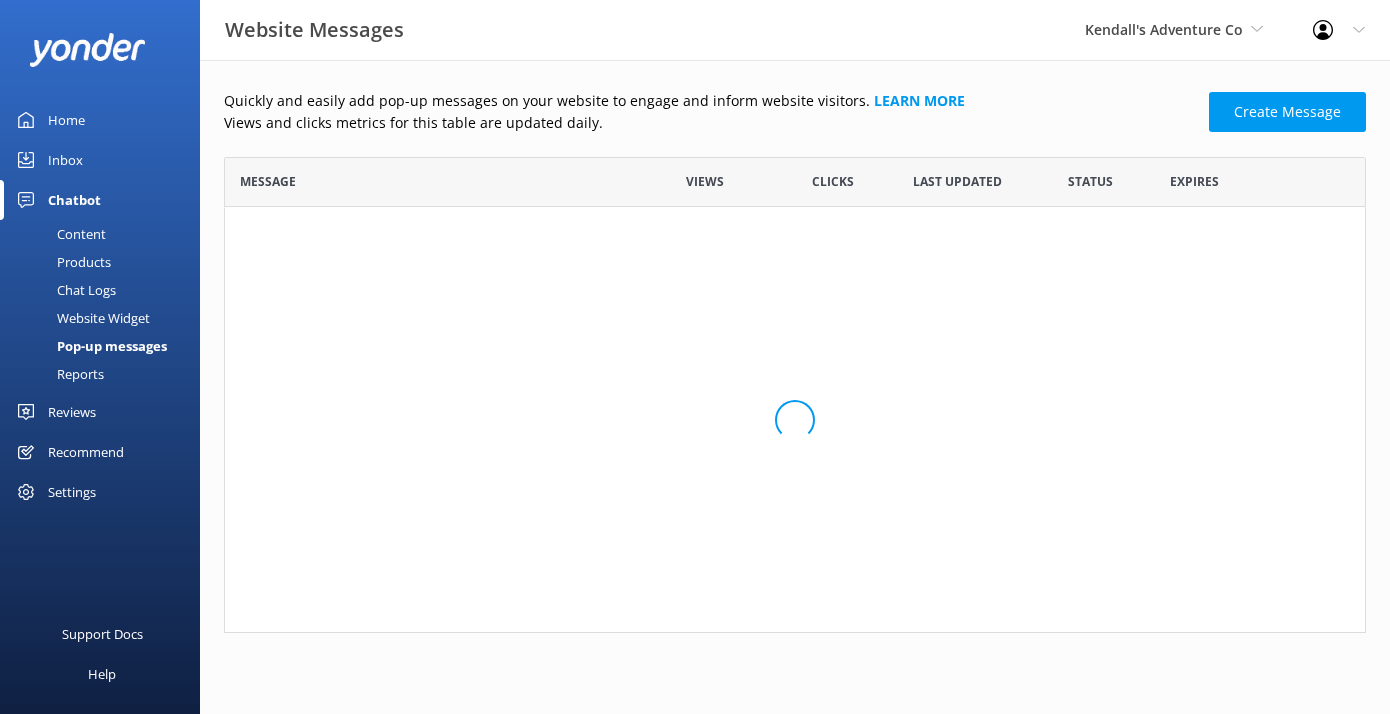 scroll, scrollTop: 0, scrollLeft: 0, axis: both 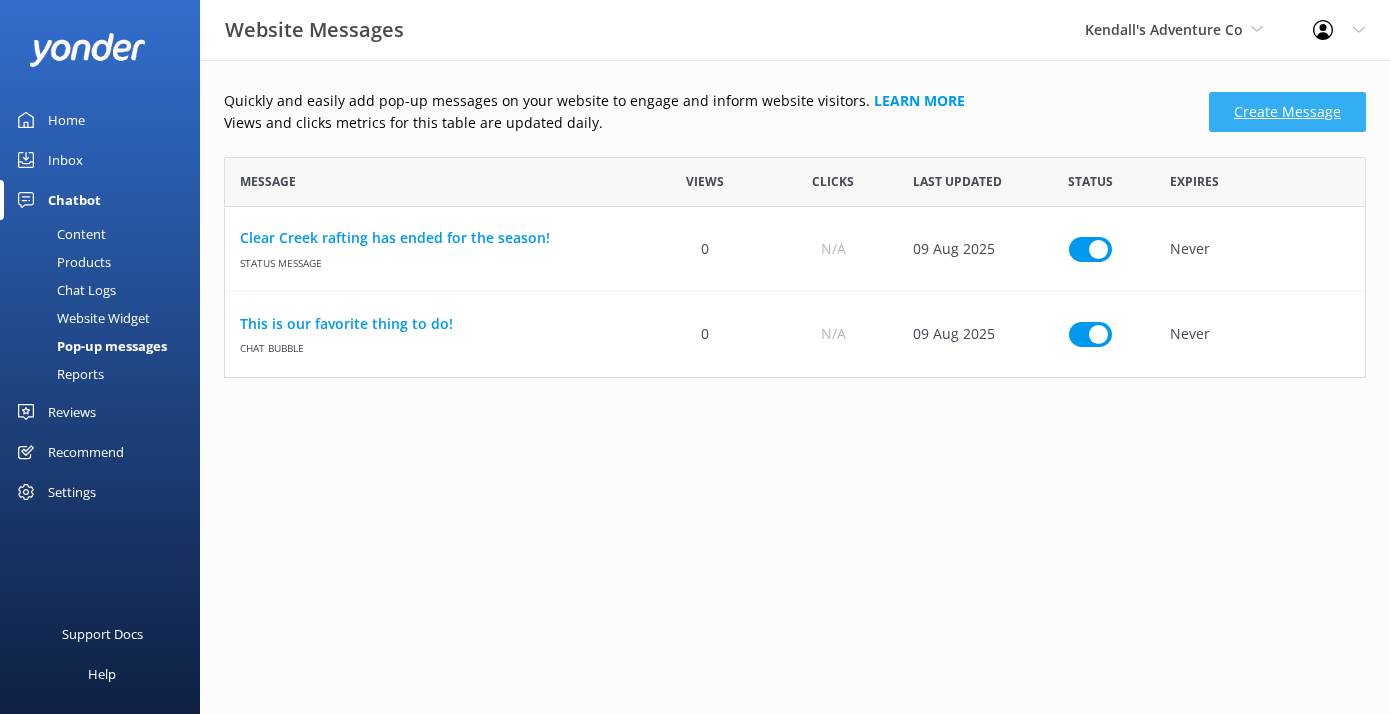 click on "Create Message" at bounding box center (1287, 112) 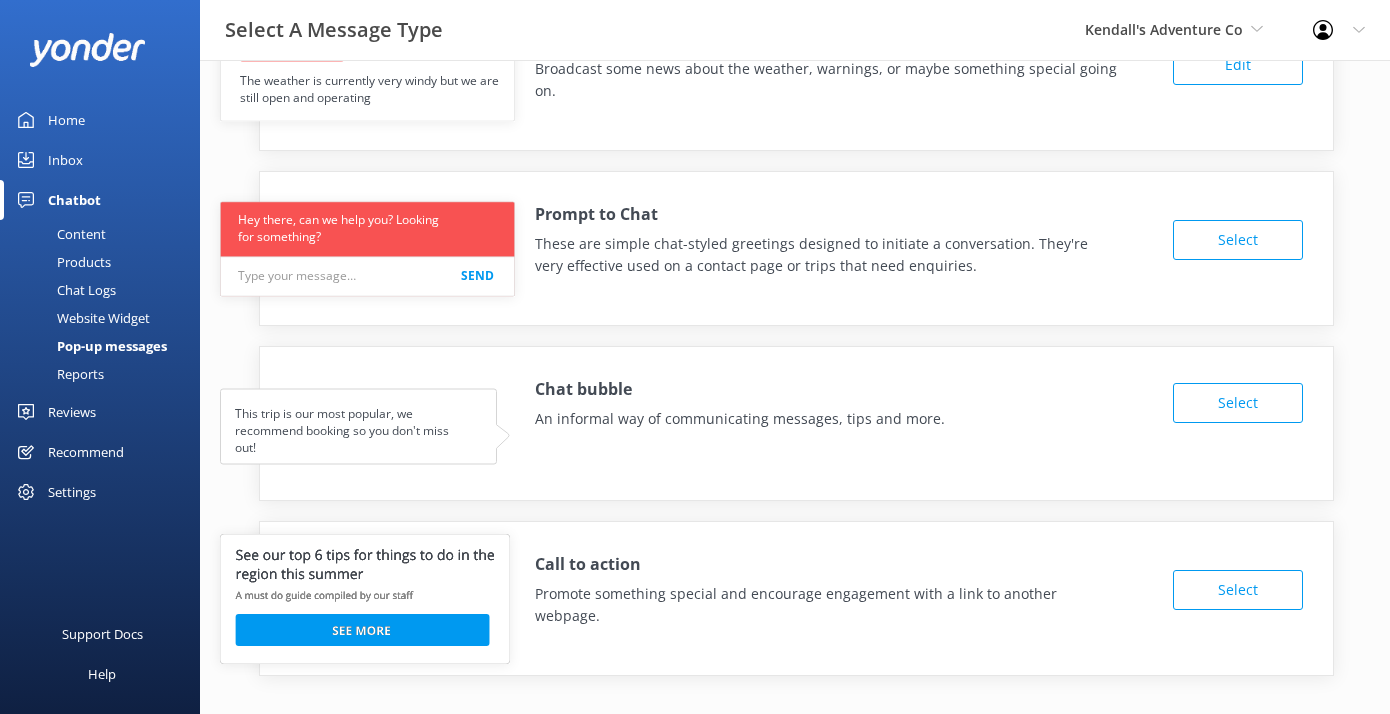 scroll, scrollTop: 116, scrollLeft: 0, axis: vertical 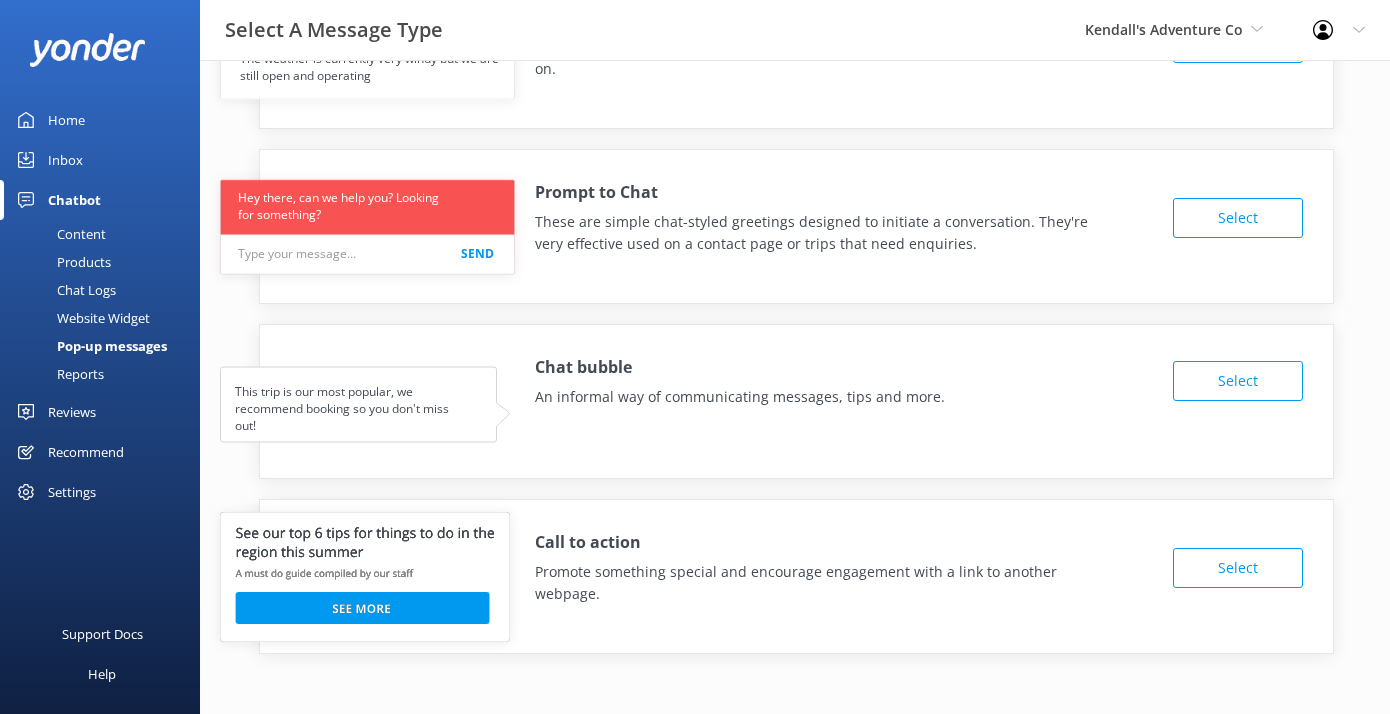 click on "Select" at bounding box center [1238, 568] 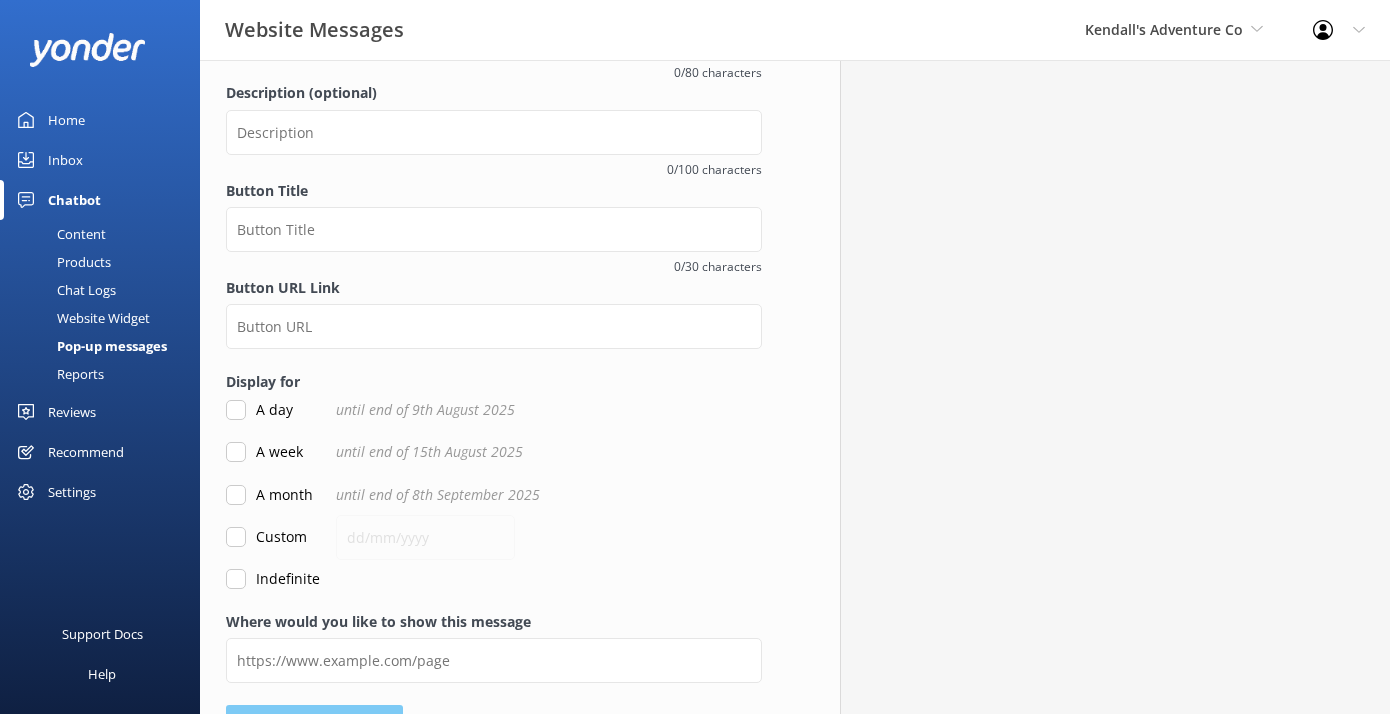 scroll, scrollTop: 361, scrollLeft: 0, axis: vertical 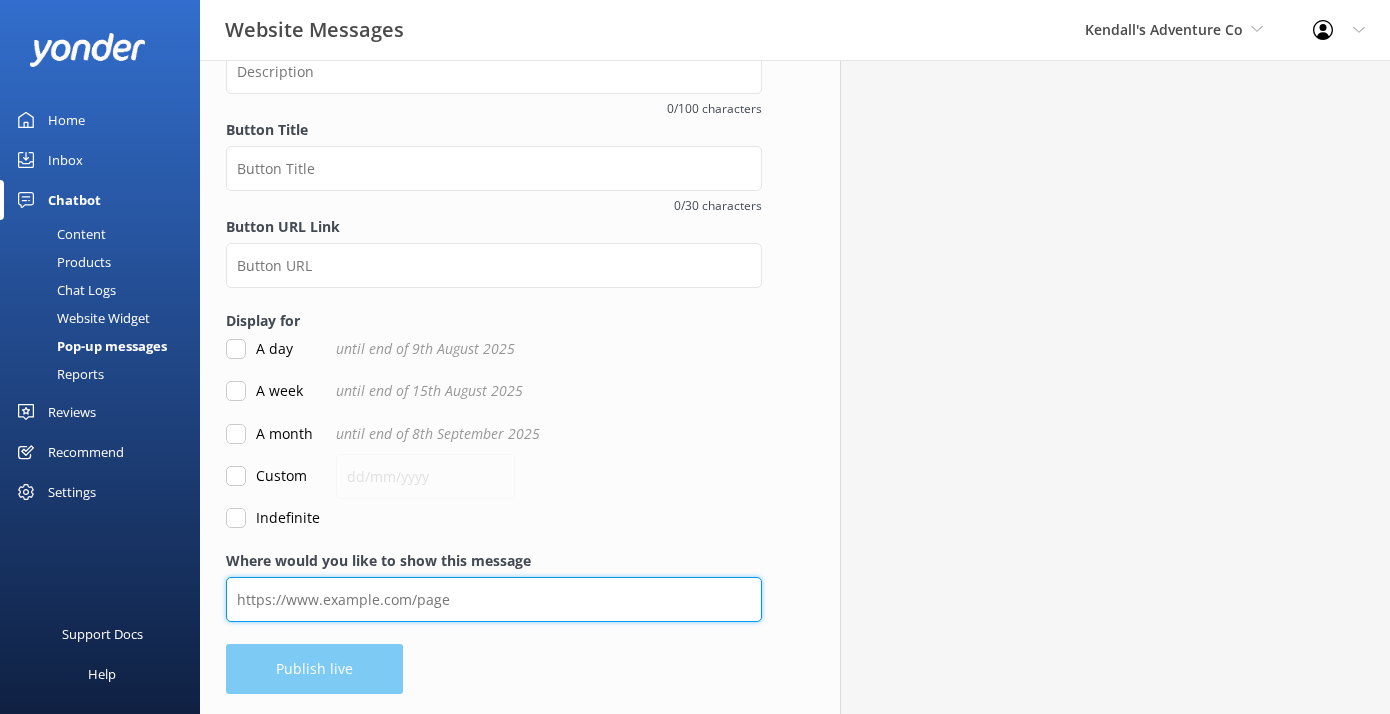 click on "Where would you like to show this message" at bounding box center (494, 599) 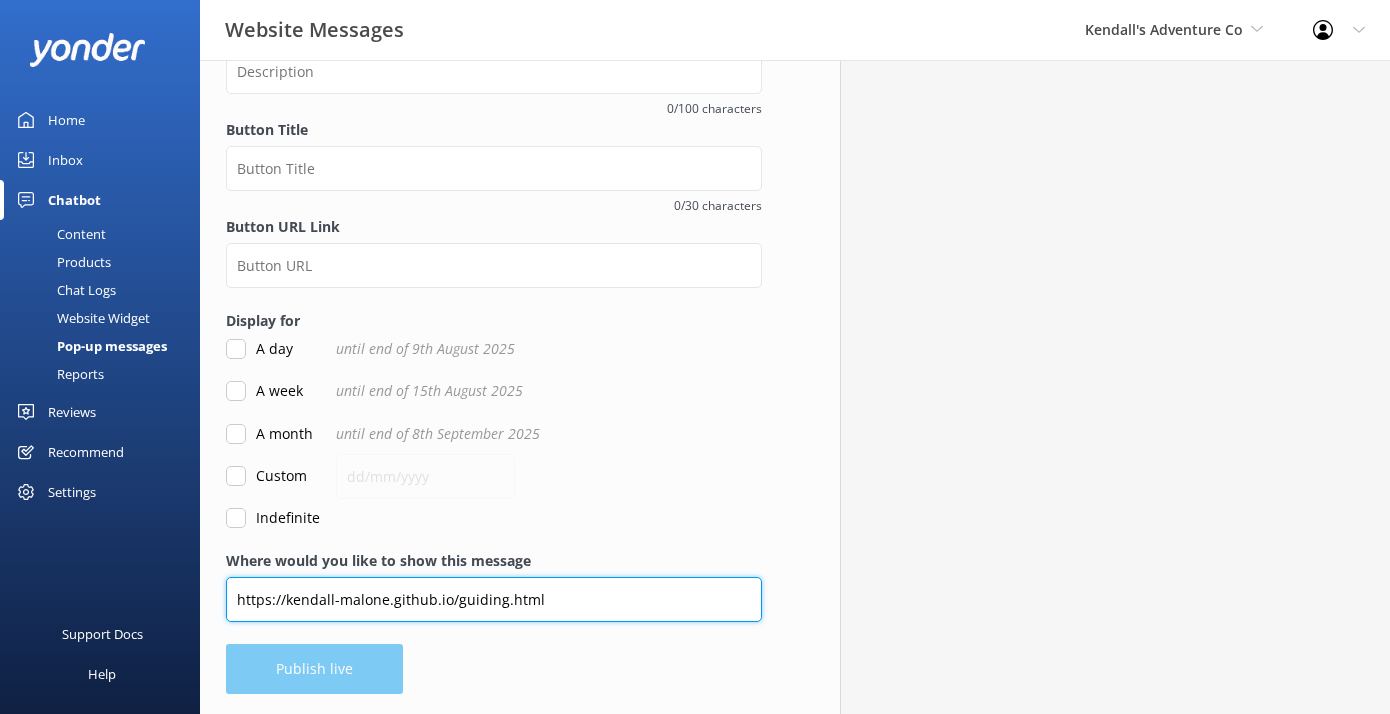 type on "https://kendall-malone.github.io/guiding.html" 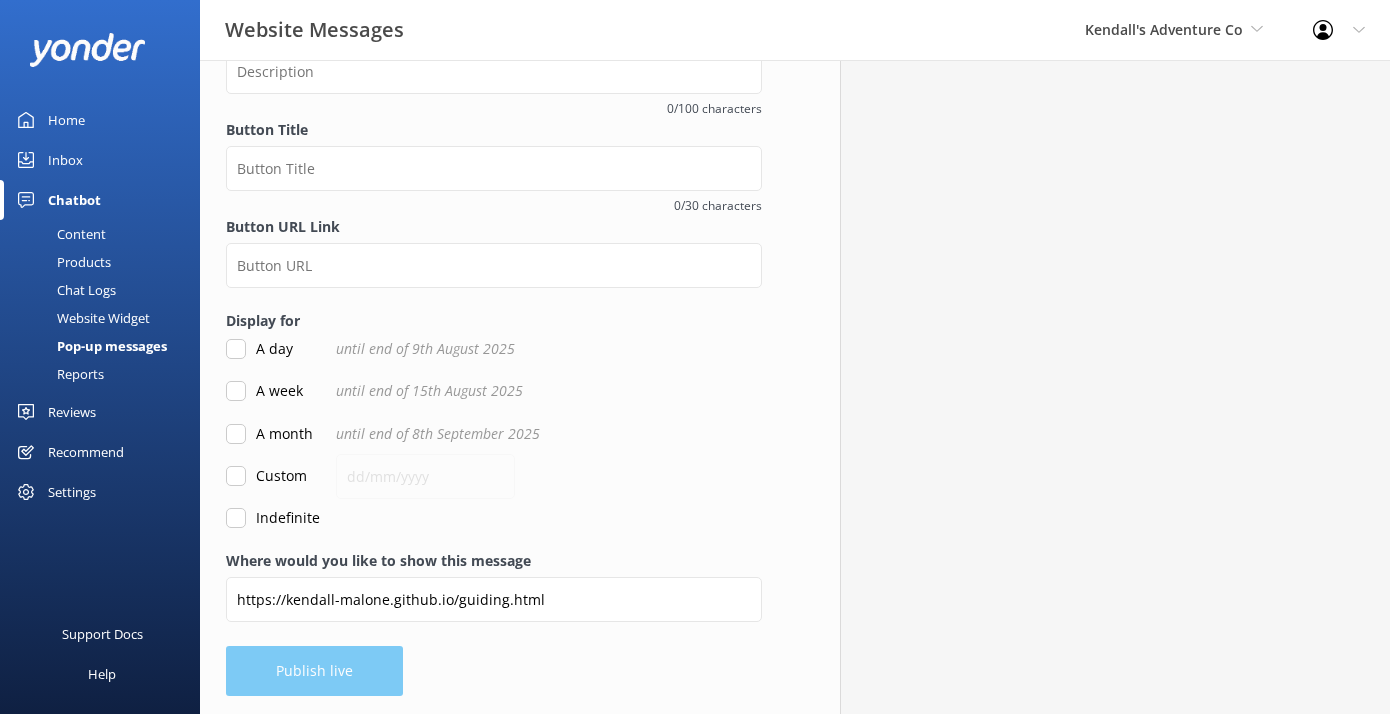 click on "Indefinite" at bounding box center (236, 518) 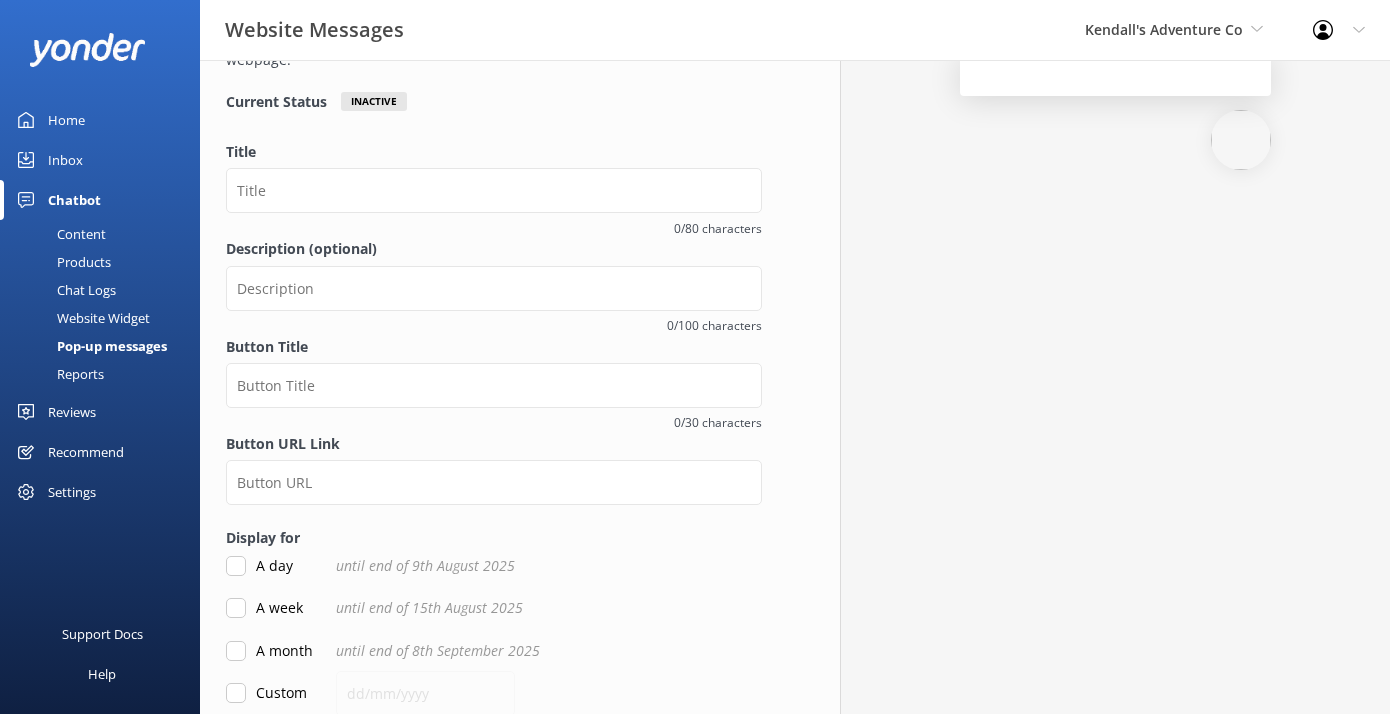 scroll, scrollTop: 142, scrollLeft: 0, axis: vertical 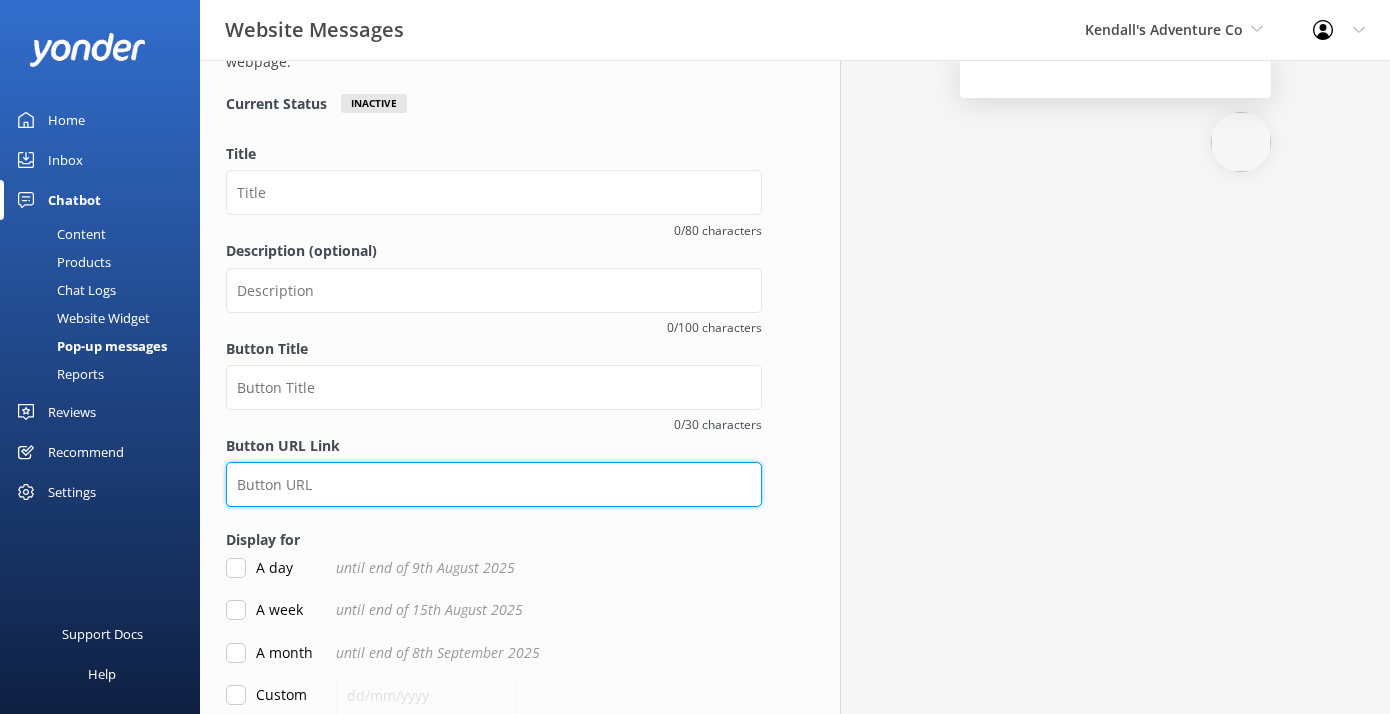click on "Button URL Link" at bounding box center [494, 484] 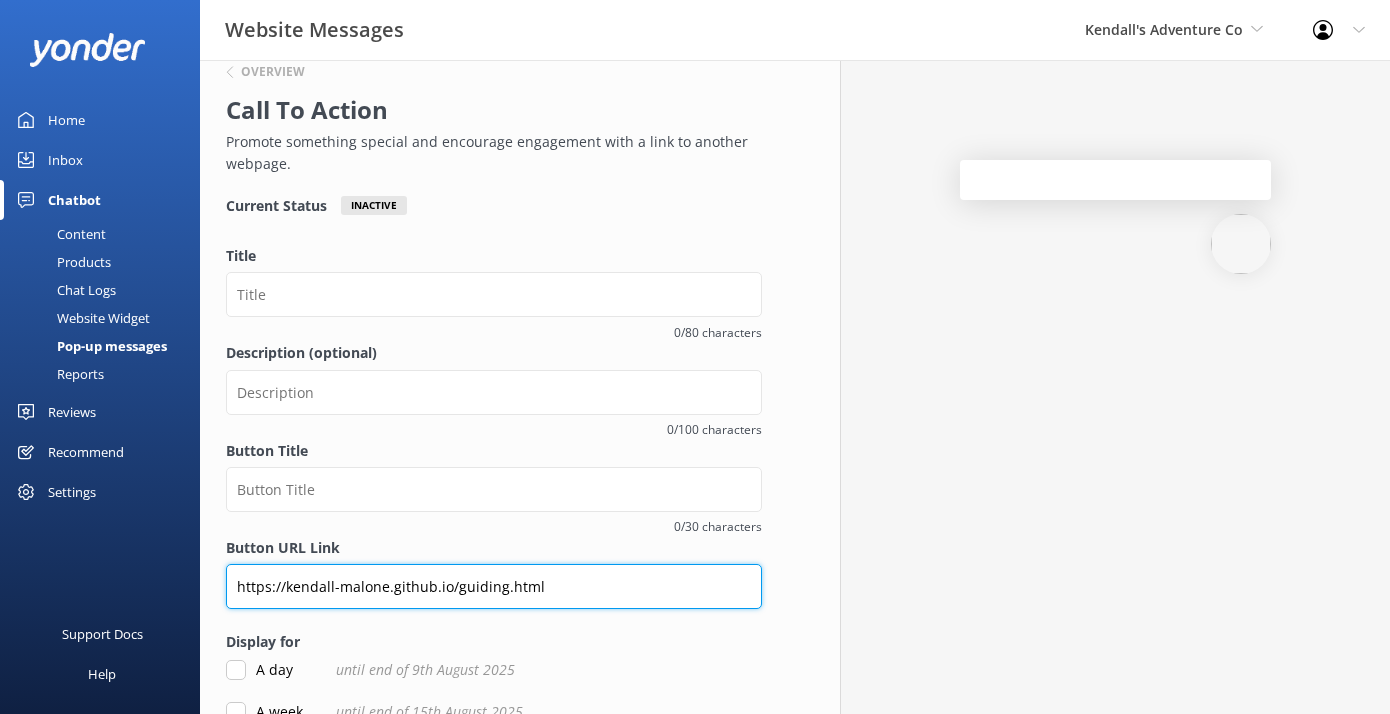 scroll, scrollTop: 69, scrollLeft: 0, axis: vertical 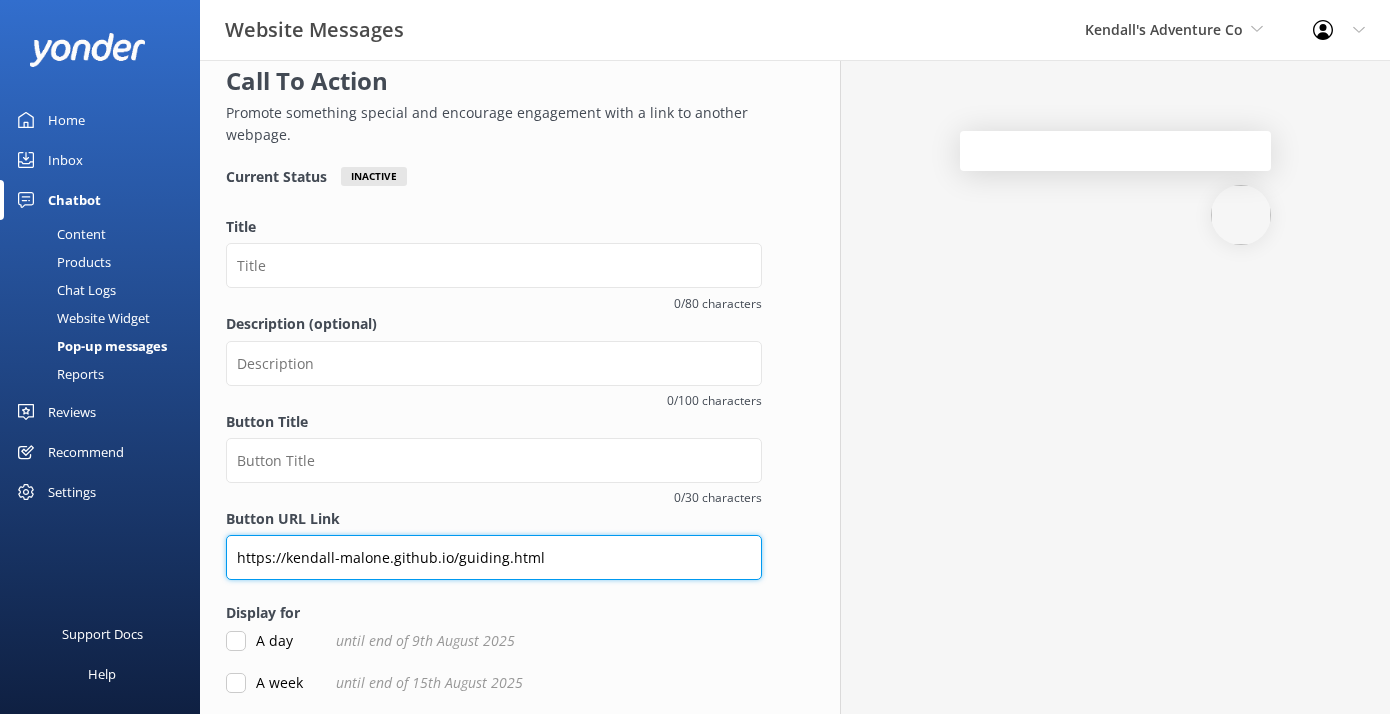 click on "https://kendall-malone.github.io/guiding.html" at bounding box center (494, 557) 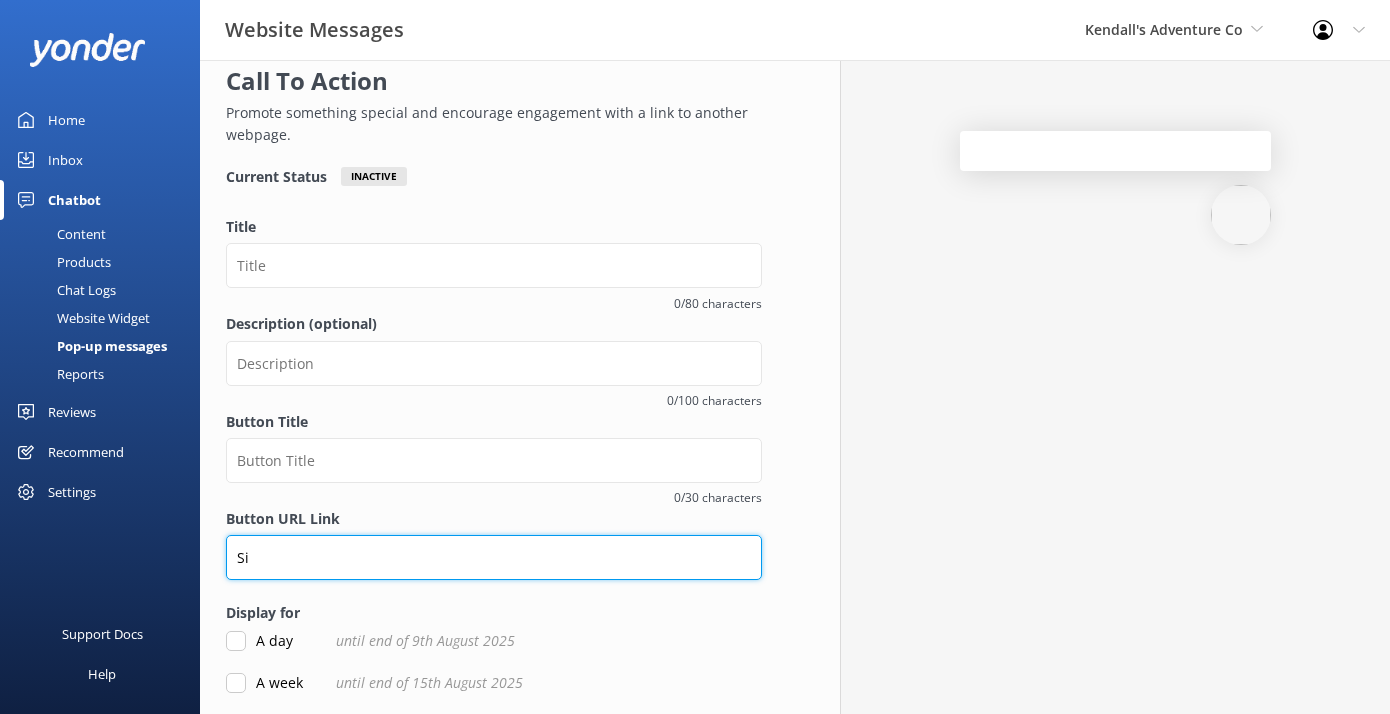 type on "S" 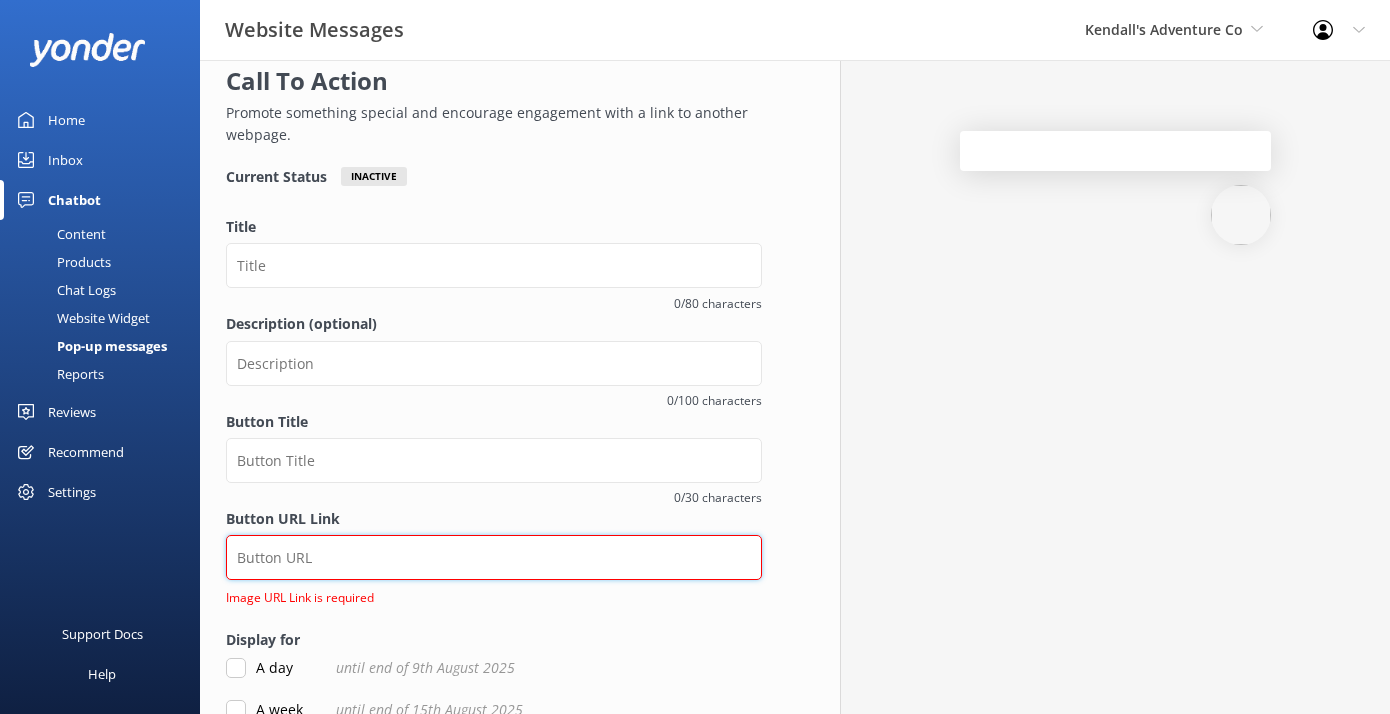 paste on "https://chugachoutdoorcenter.com/six-mile-rafting/" 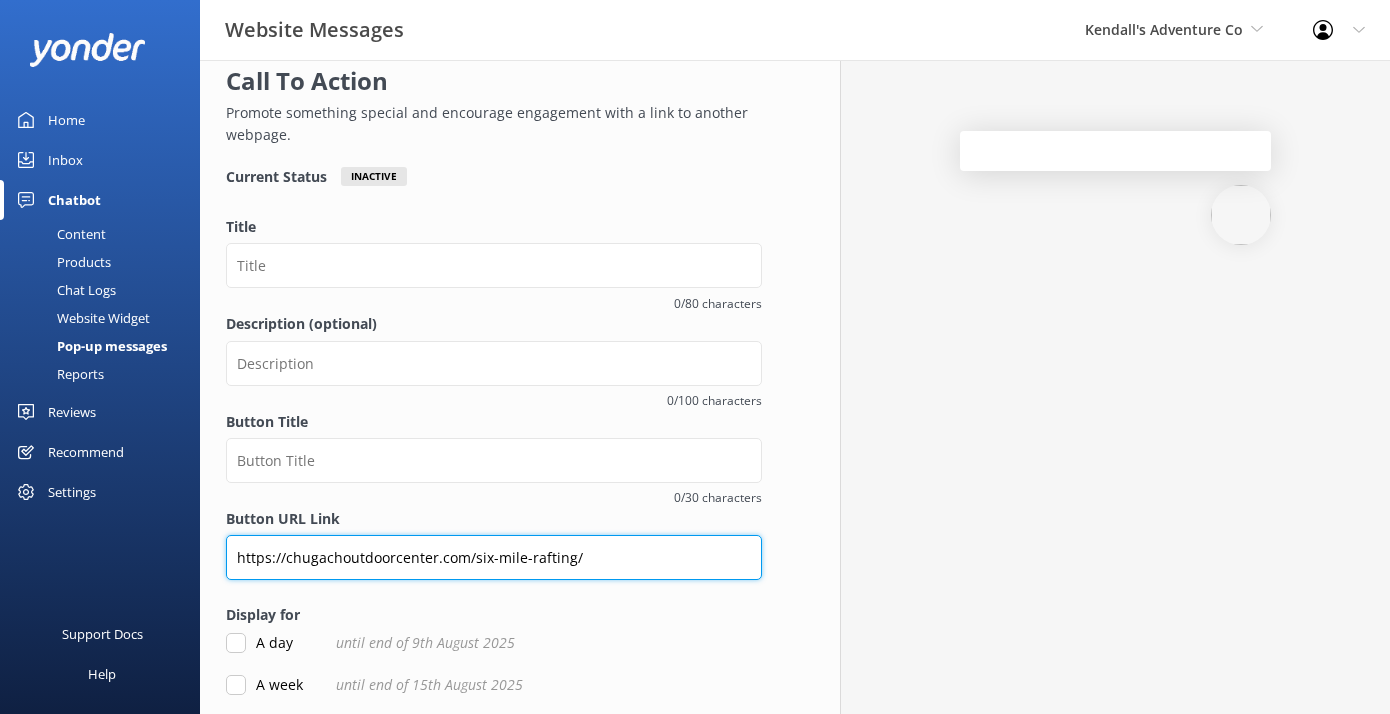 type on "https://chugachoutdoorcenter.com/six-mile-rafting/" 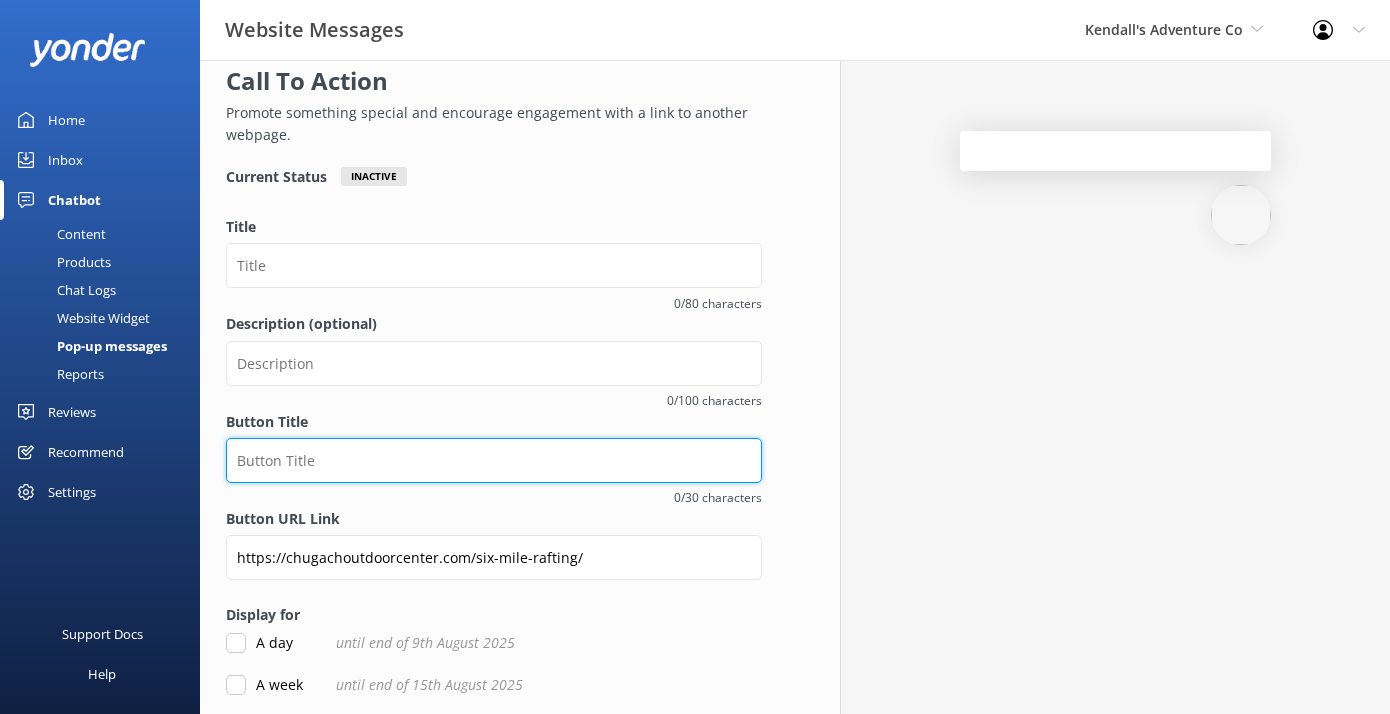 click on "Button Title" at bounding box center (494, 460) 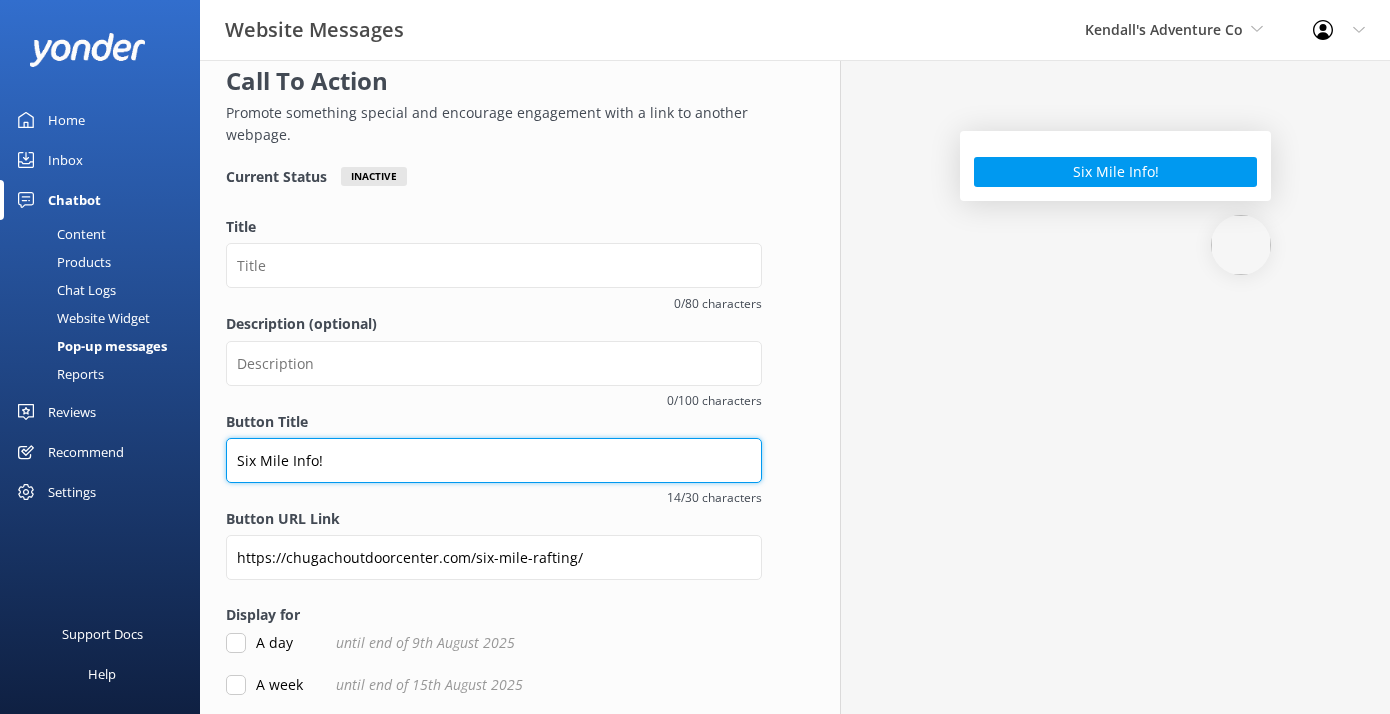type on "Six Mile Info!" 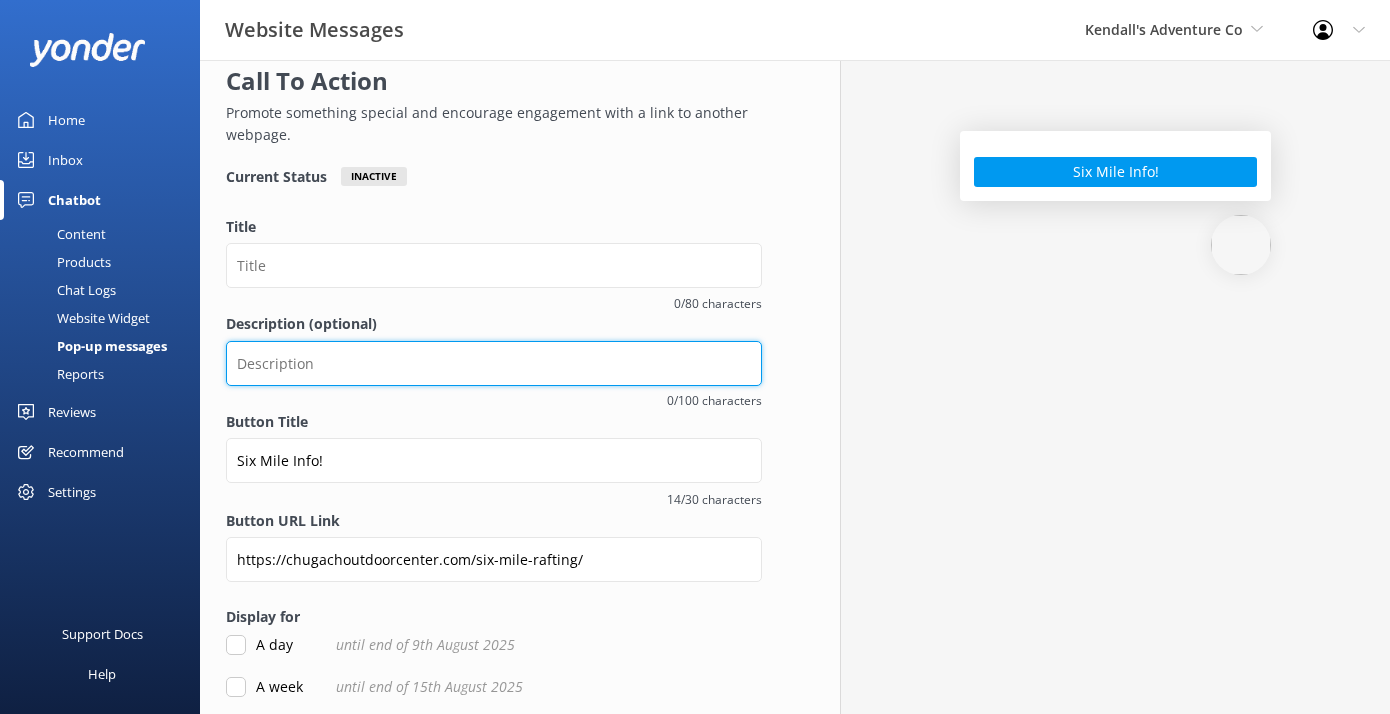 click on "Description (optional)" at bounding box center [494, 363] 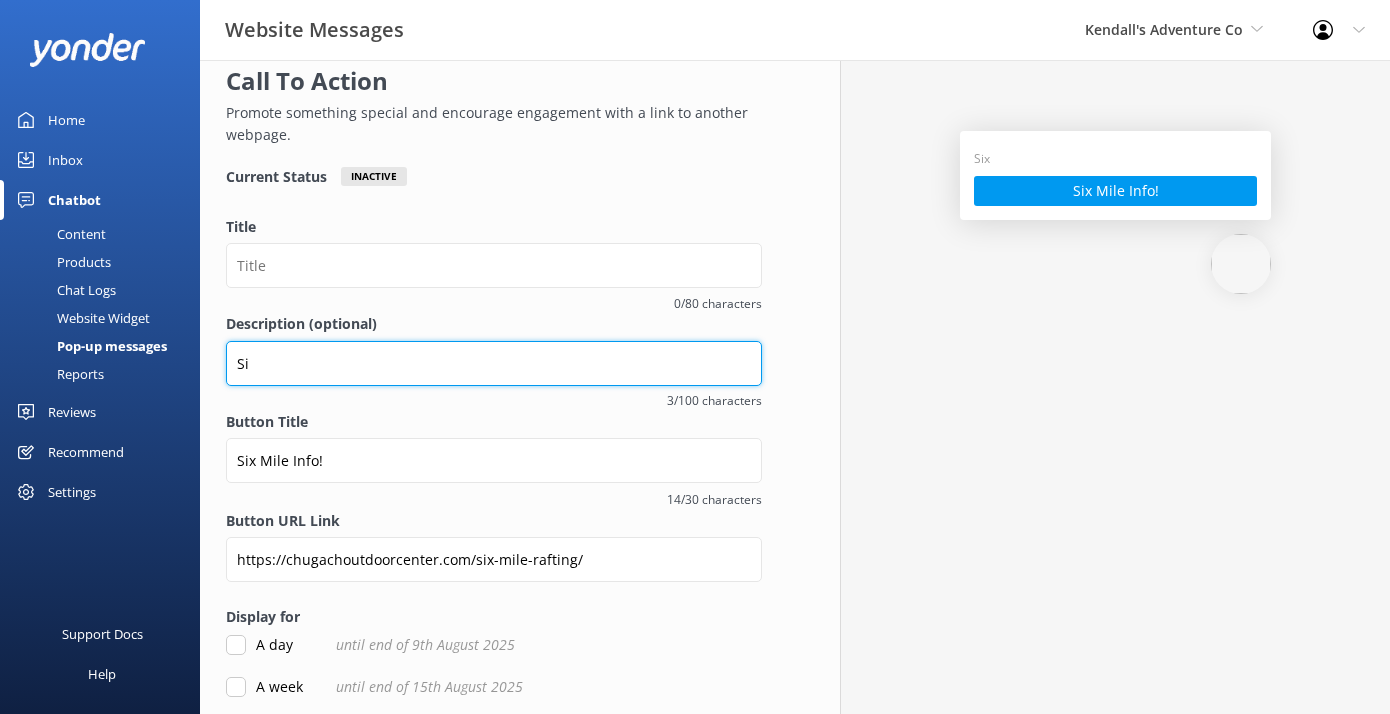 type on "S" 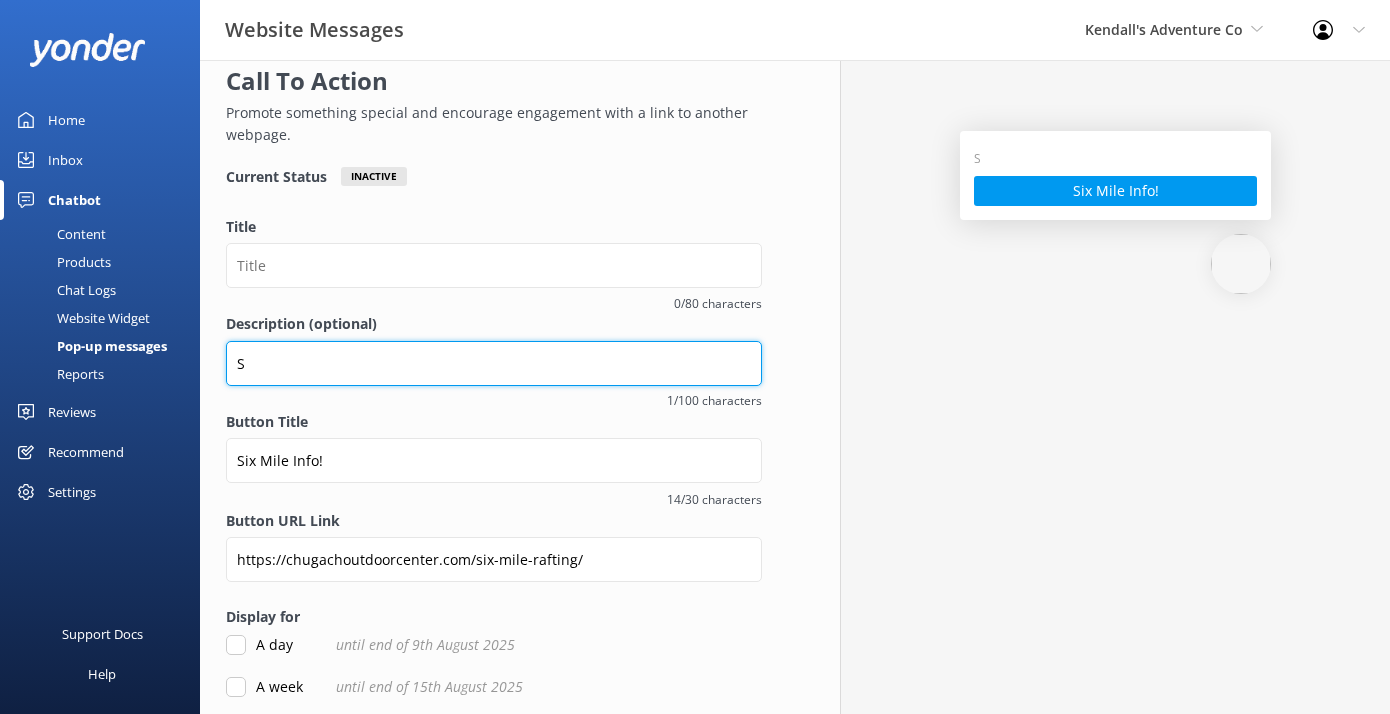 type 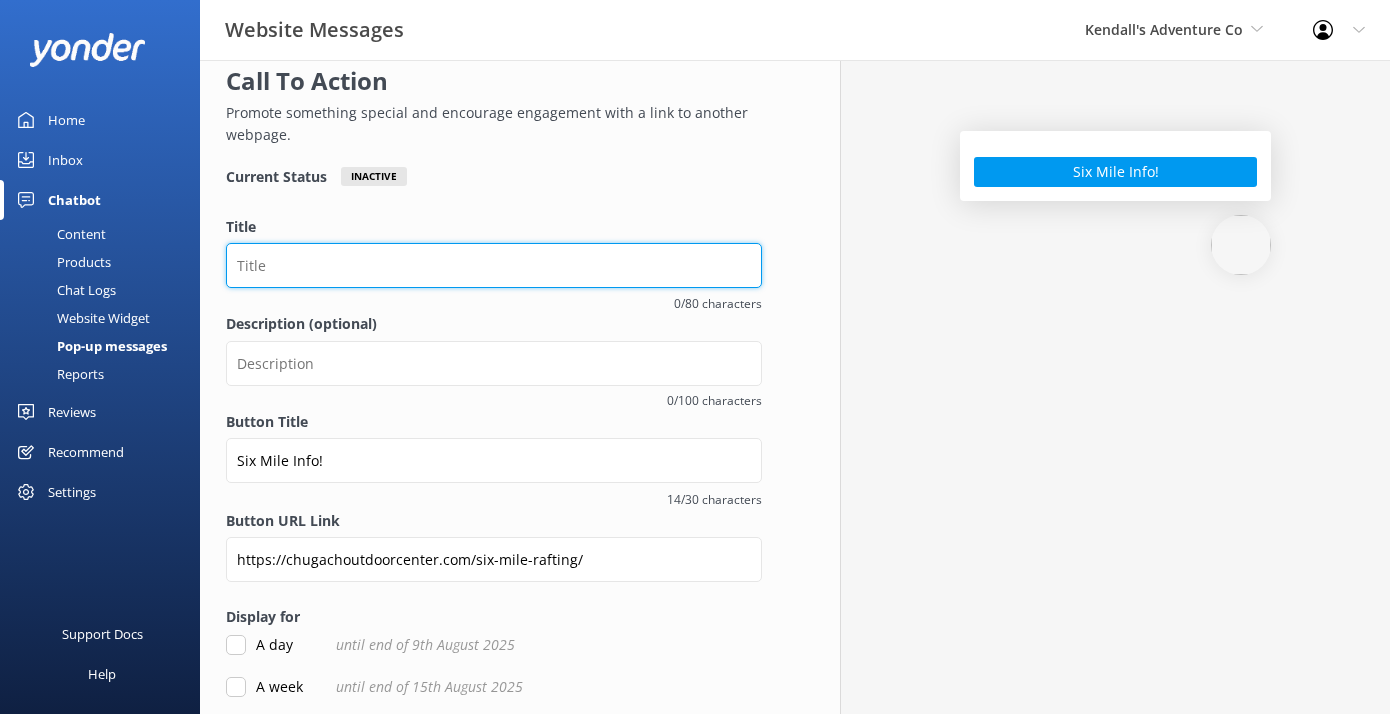 click on "Title" at bounding box center (494, 265) 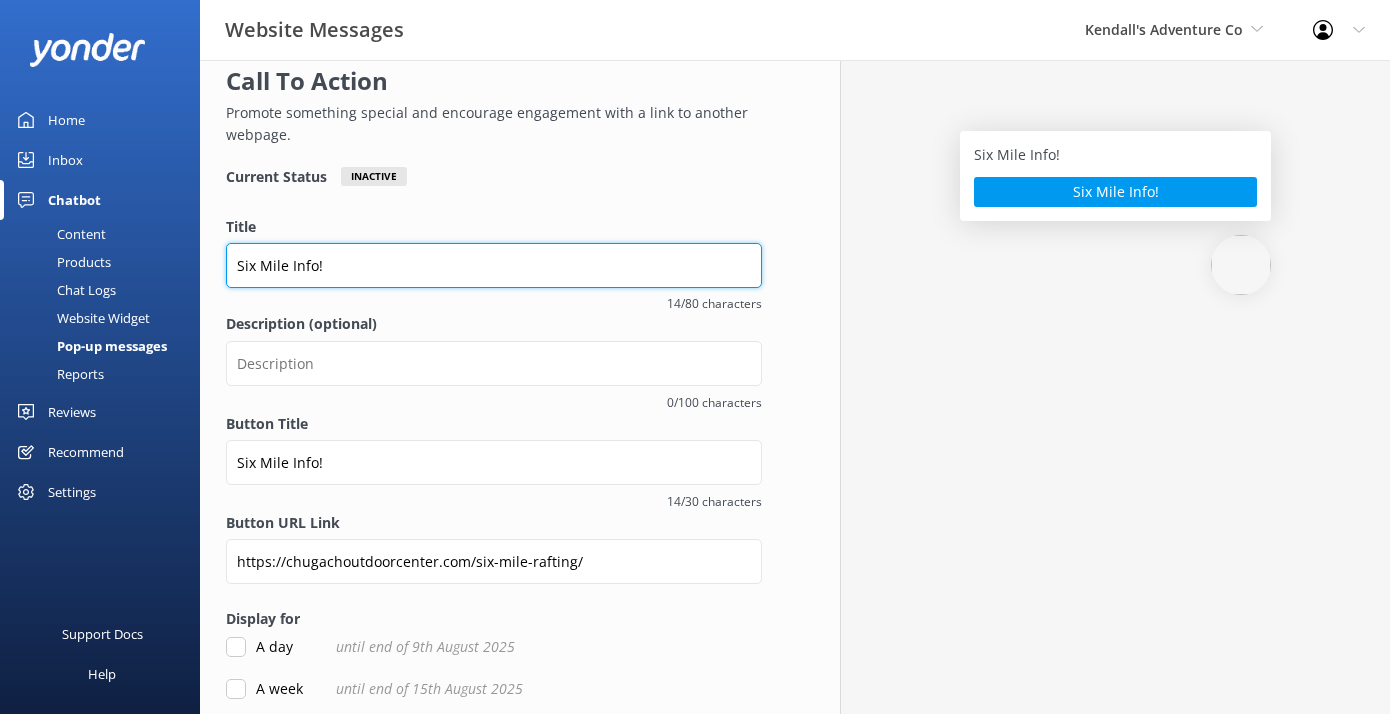 type on "Six Mile Info!" 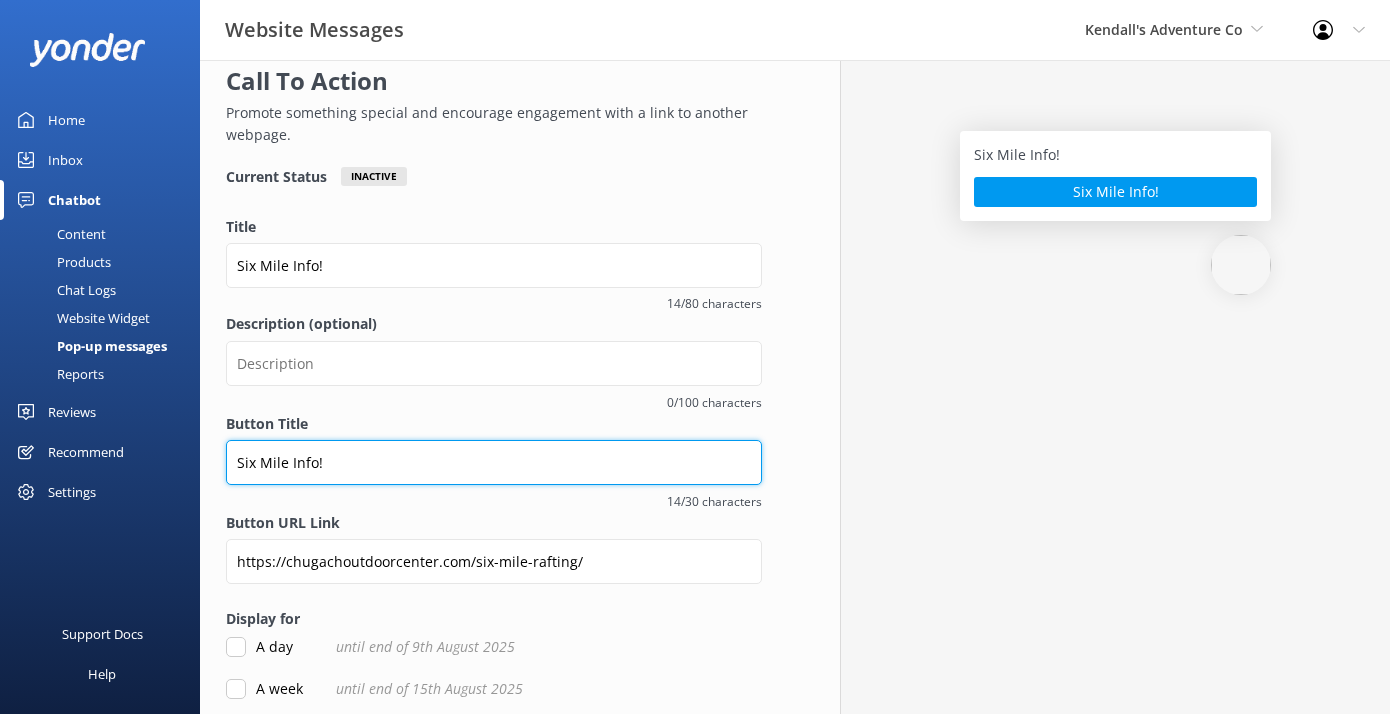 click on "Six Mile Info!" at bounding box center (494, 462) 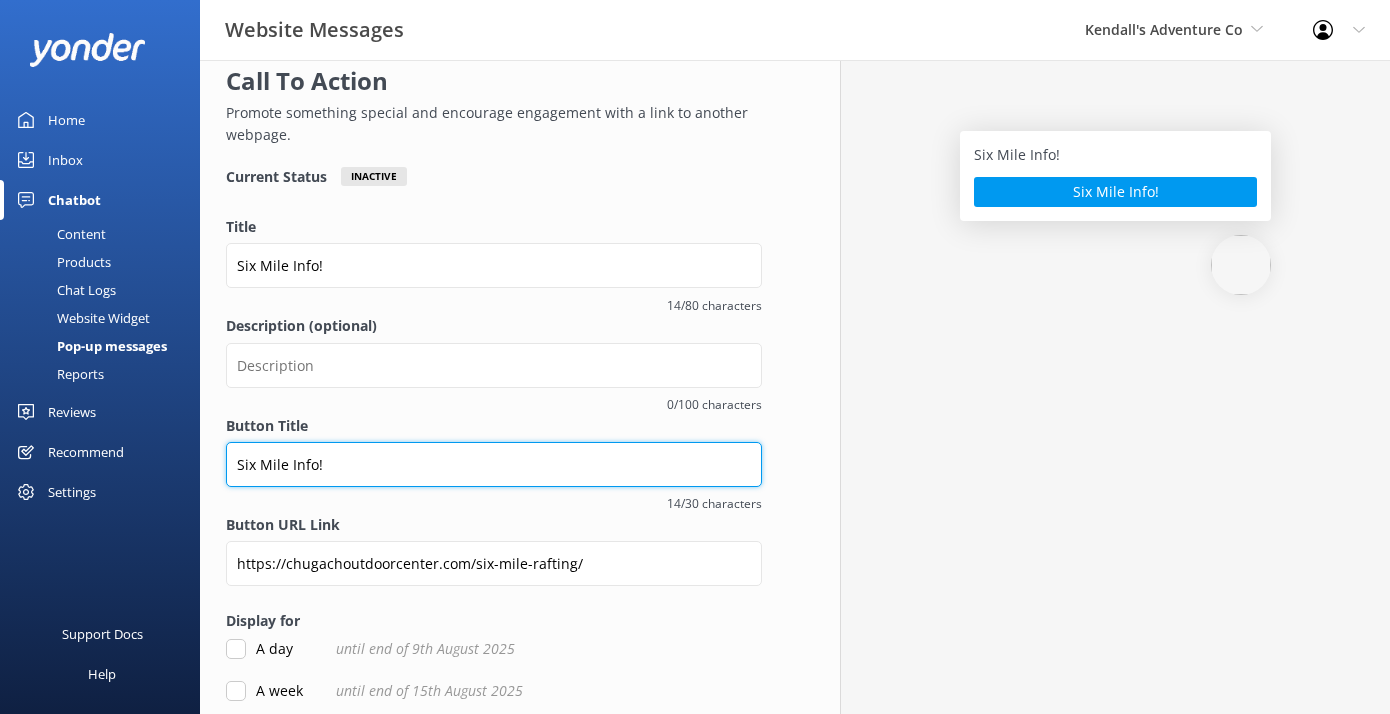 click on "Six Mile Info!" at bounding box center (494, 464) 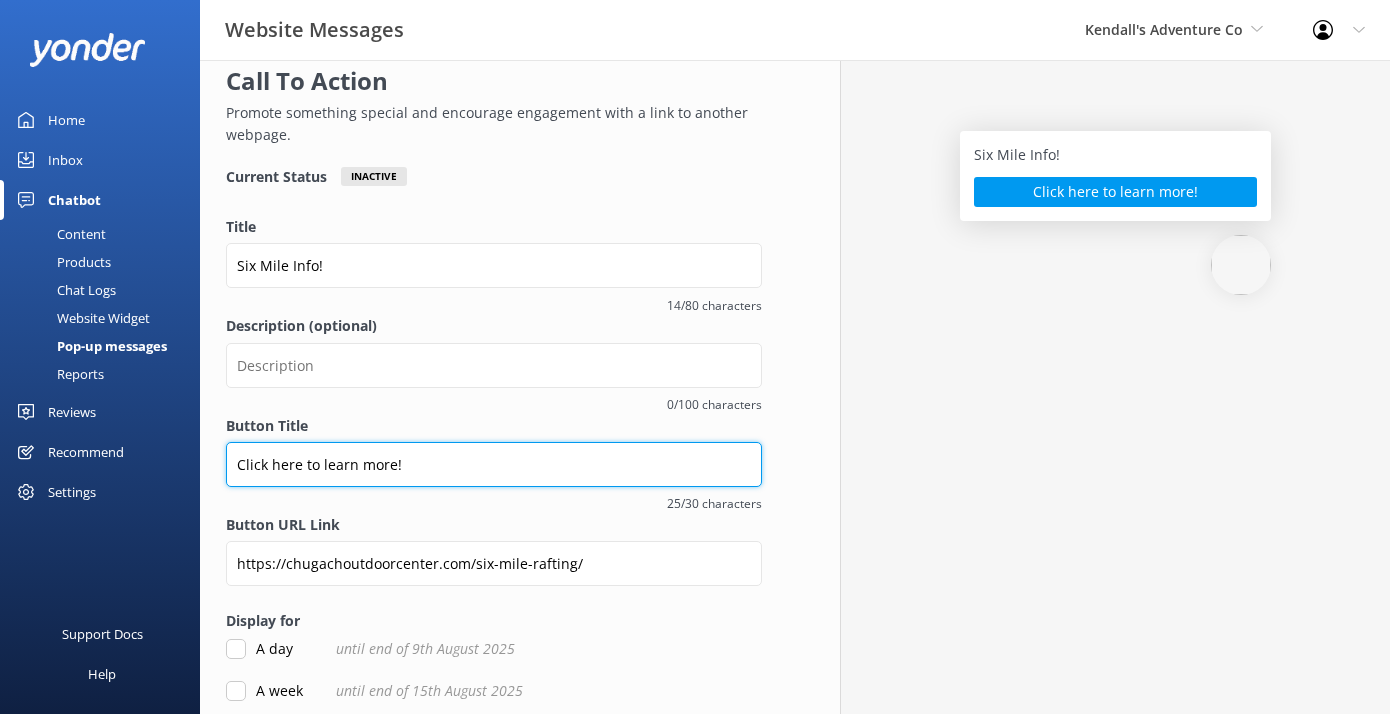 type on "Click here to learn more!" 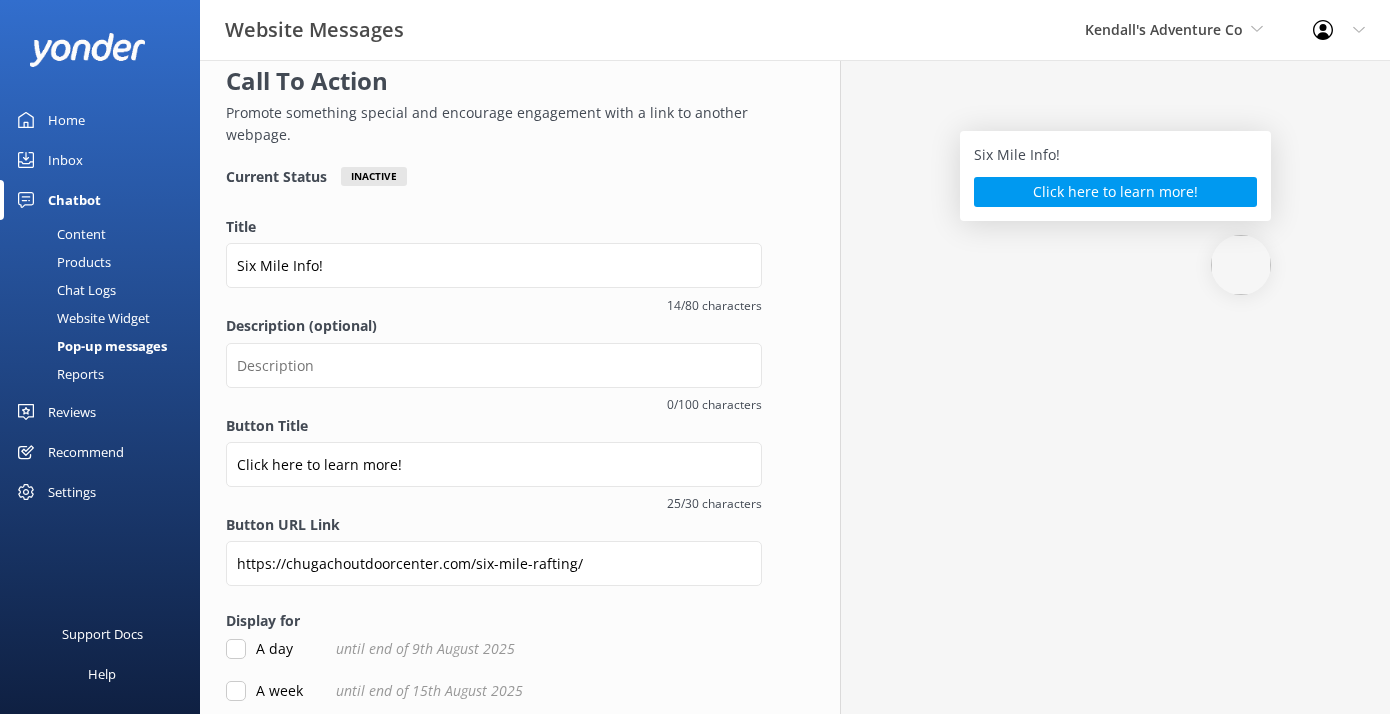 click on "Overview Call To Action Promote something special and encourage engagement with a link to another webpage. Current Status Inactive Title Six Mile Info! 14/80 characters Description (optional) 0/100 characters Button Title Click here to learn more! 25/30 characters Button URL Link https://chugachoutdoorcenter.com/six-mile-rafting/ Display for A day until end of 9th August 2025 A week until end of 15th August 2025 A month until end of 8th September 2025 Custom Indefinite Where would you like to show this message https://kendall-malone.github.io/guiding.html Publish live" at bounding box center [494, 503] 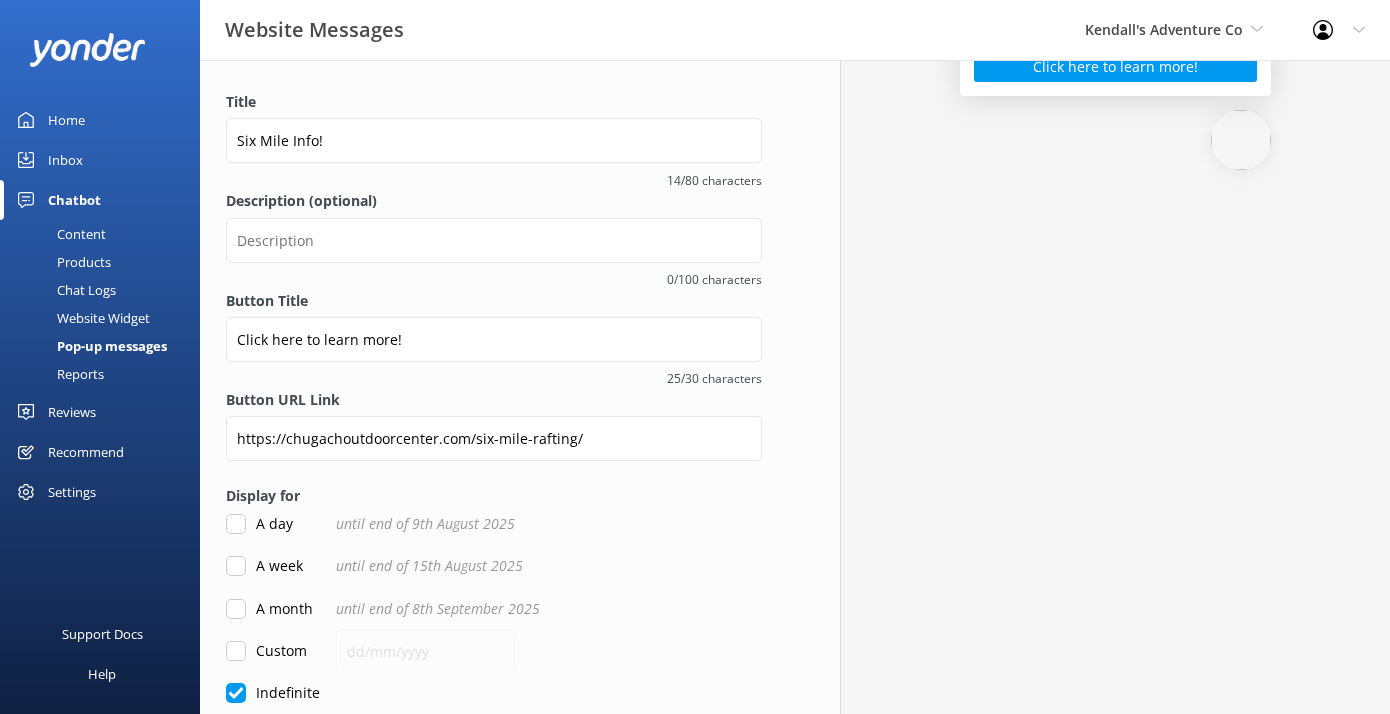 scroll, scrollTop: 371, scrollLeft: 0, axis: vertical 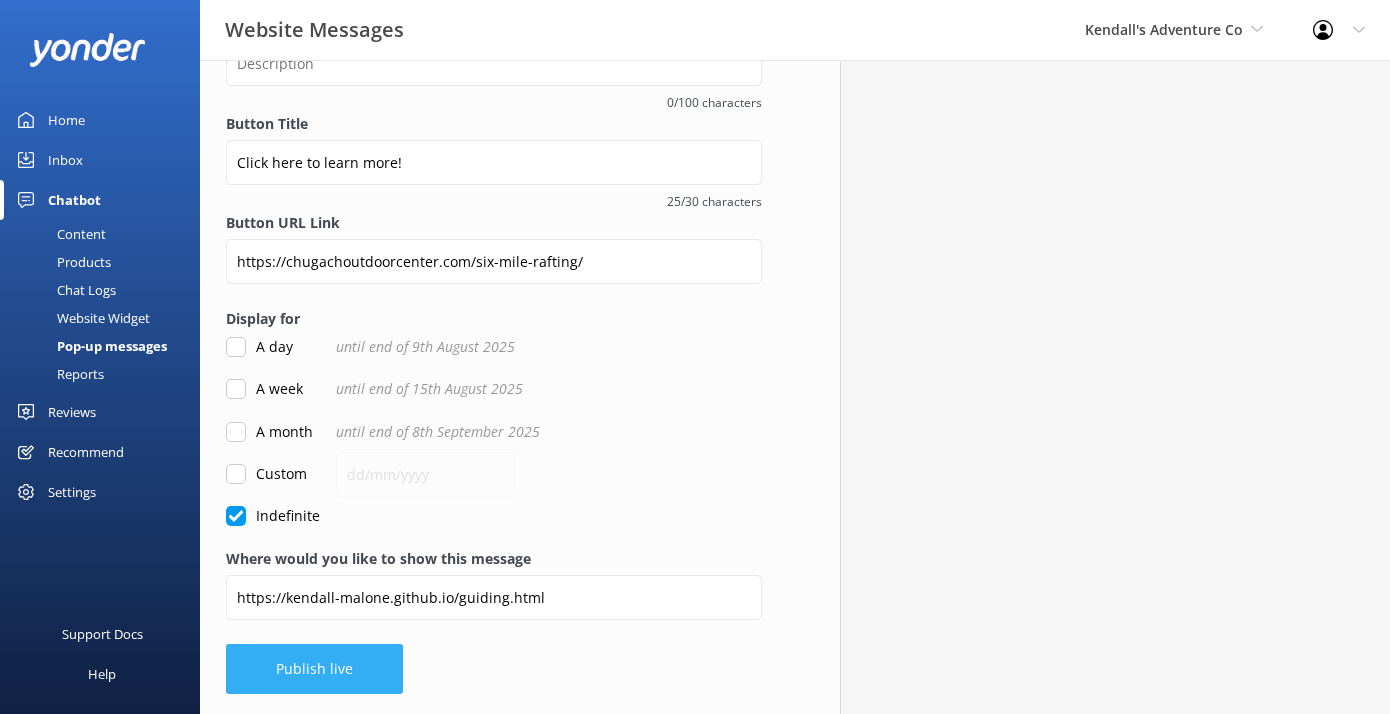 click on "Publish live" at bounding box center [314, 669] 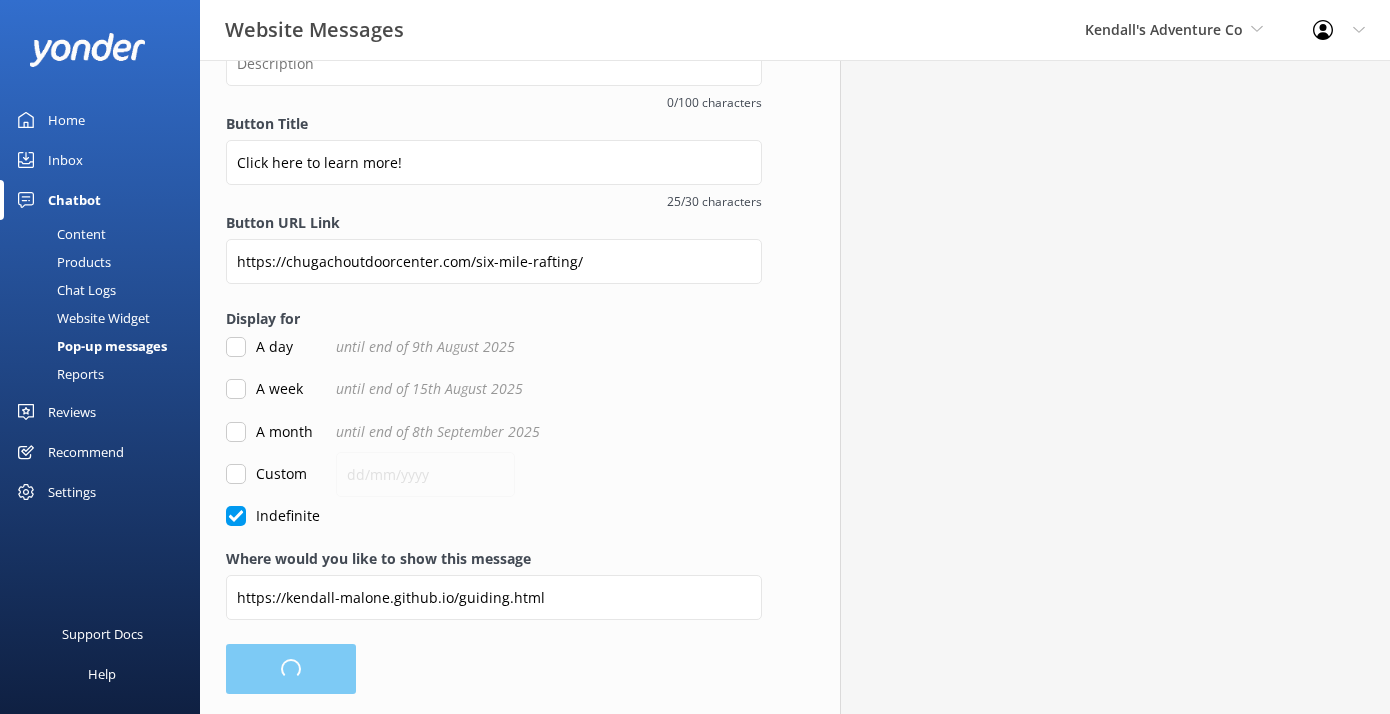 scroll, scrollTop: 0, scrollLeft: 0, axis: both 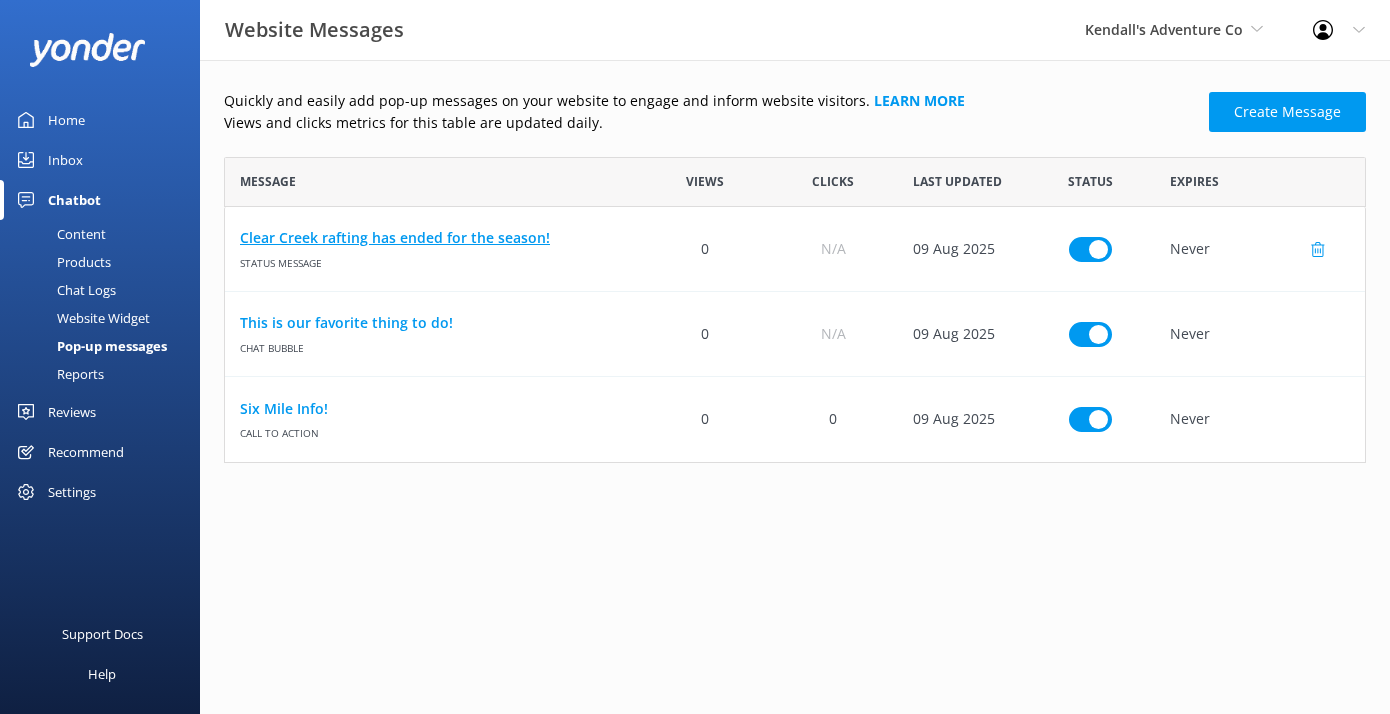 click on "Clear Creek rafting has ended for the season!" at bounding box center [433, 238] 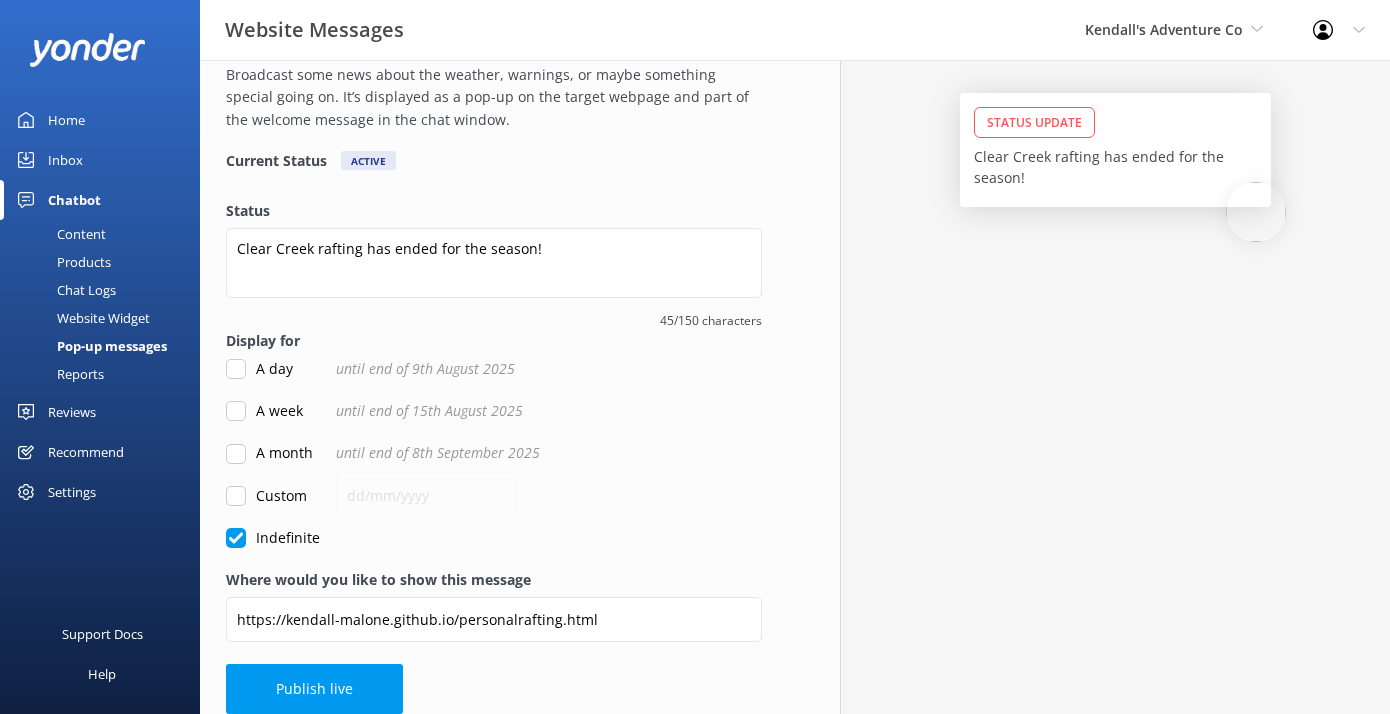 scroll, scrollTop: 126, scrollLeft: 0, axis: vertical 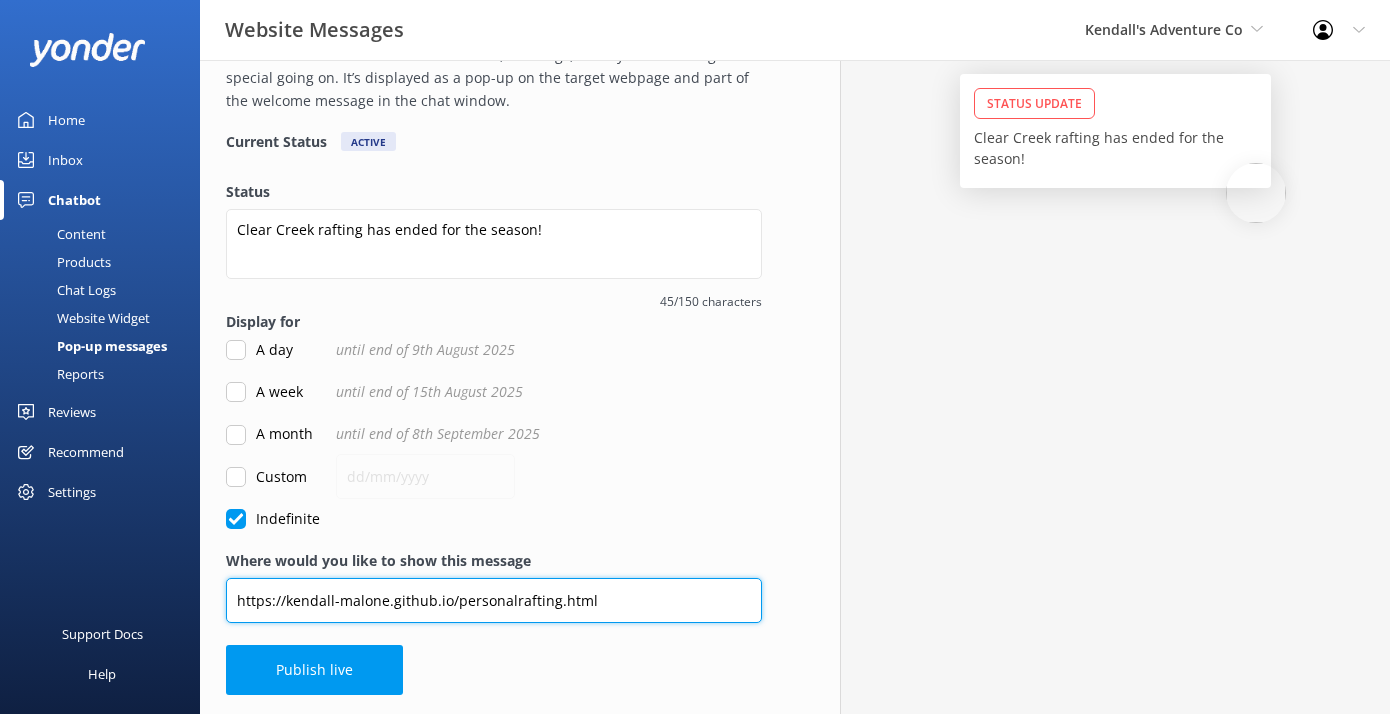 click on "https://kendall-malone.github.io/personalrafting.html" at bounding box center [494, 600] 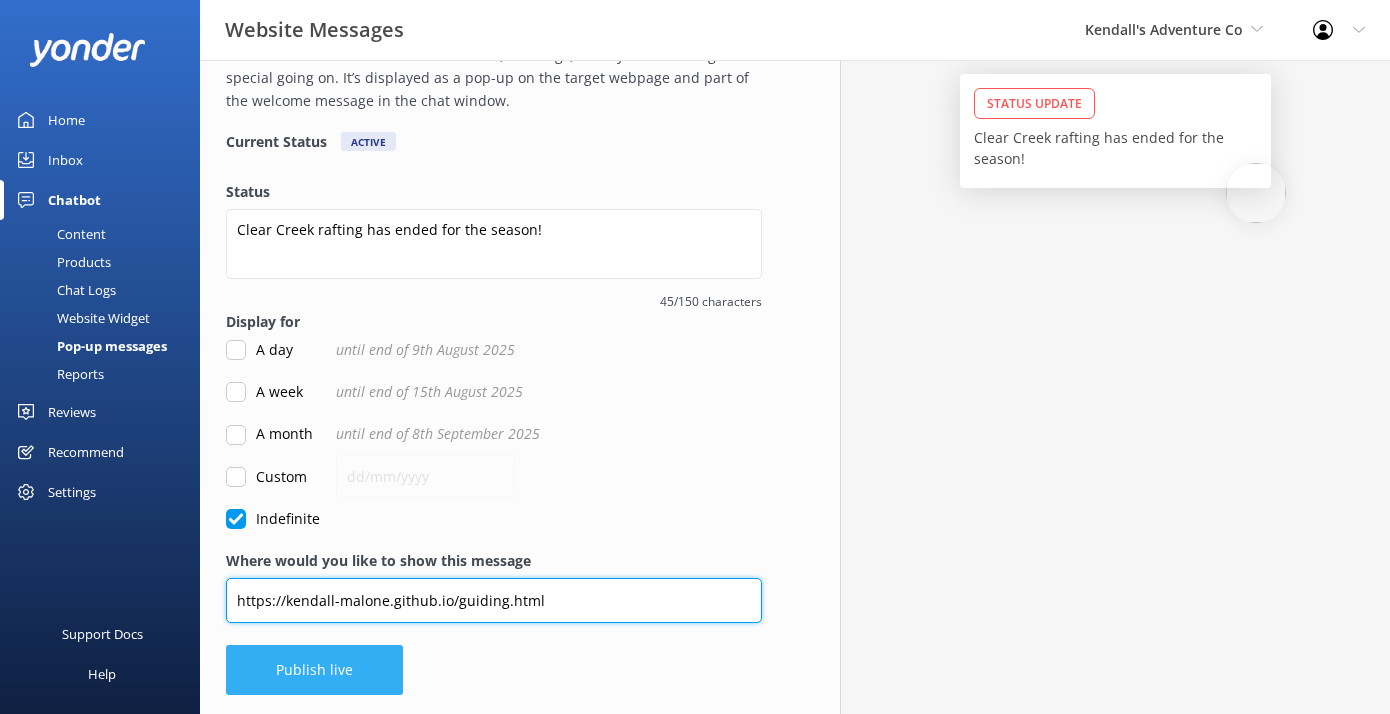 type on "https://kendall-malone.github.io/guiding.html" 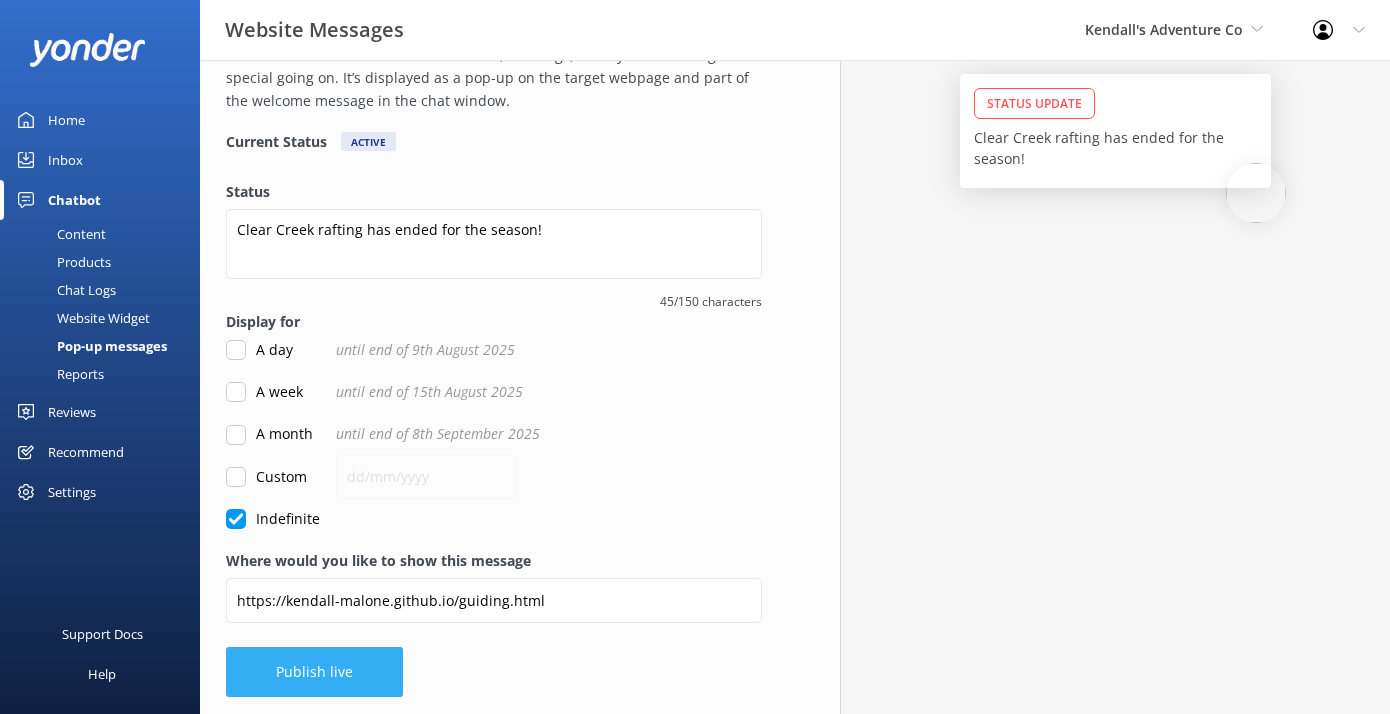 click on "Publish live" at bounding box center (314, 672) 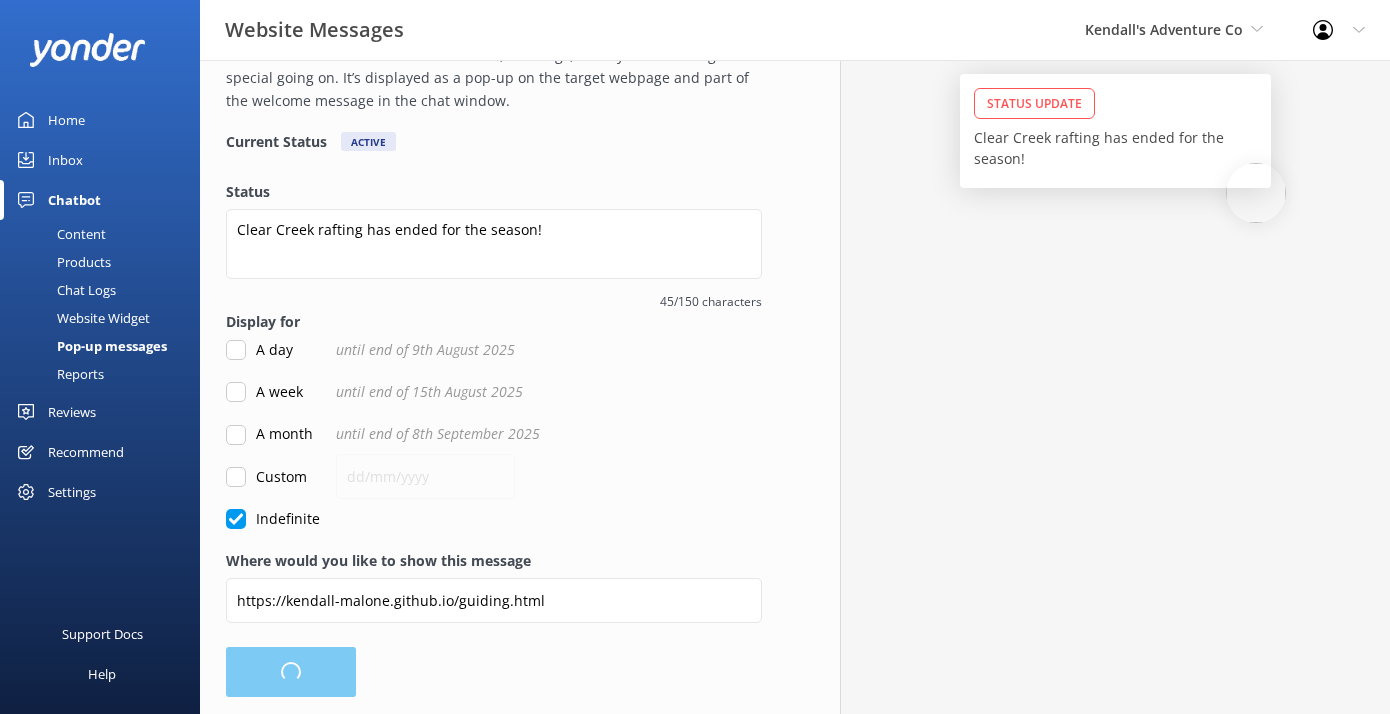 scroll, scrollTop: 0, scrollLeft: 0, axis: both 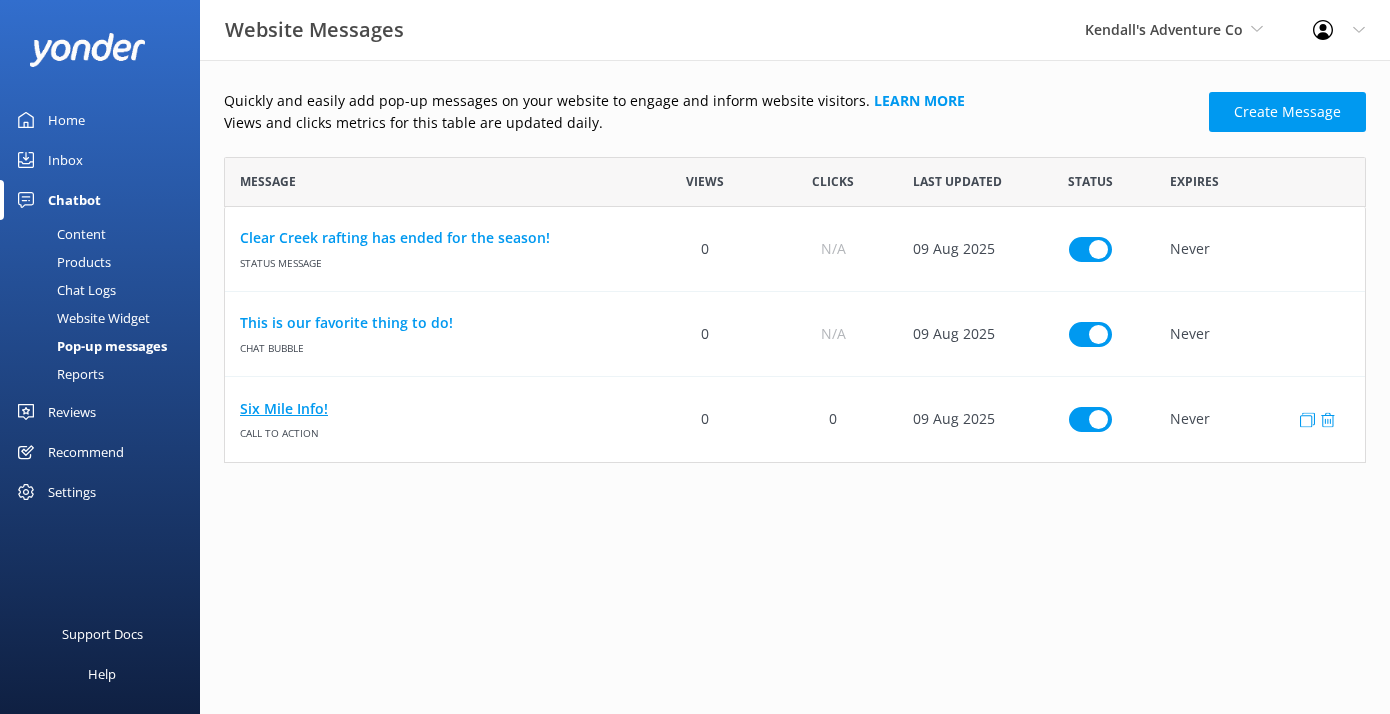 click on "Six Mile Info!" at bounding box center [433, 409] 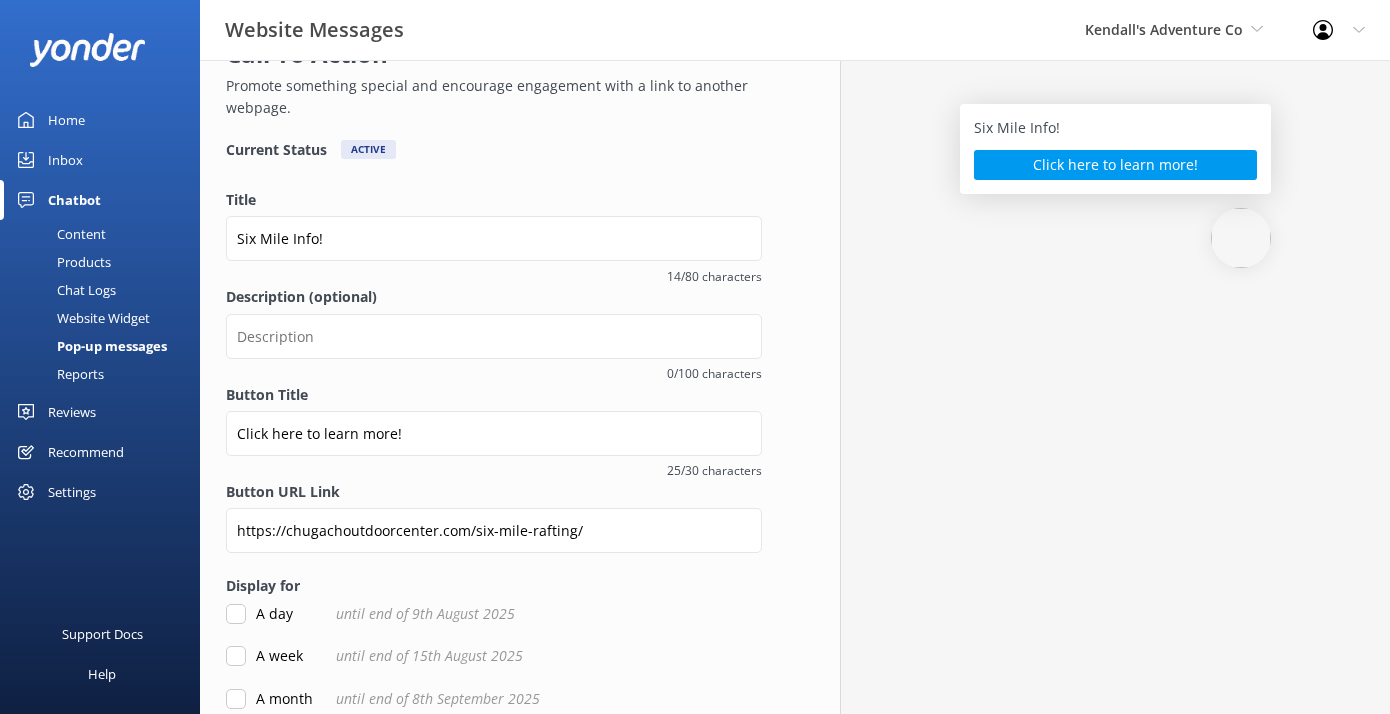 scroll, scrollTop: 222, scrollLeft: 0, axis: vertical 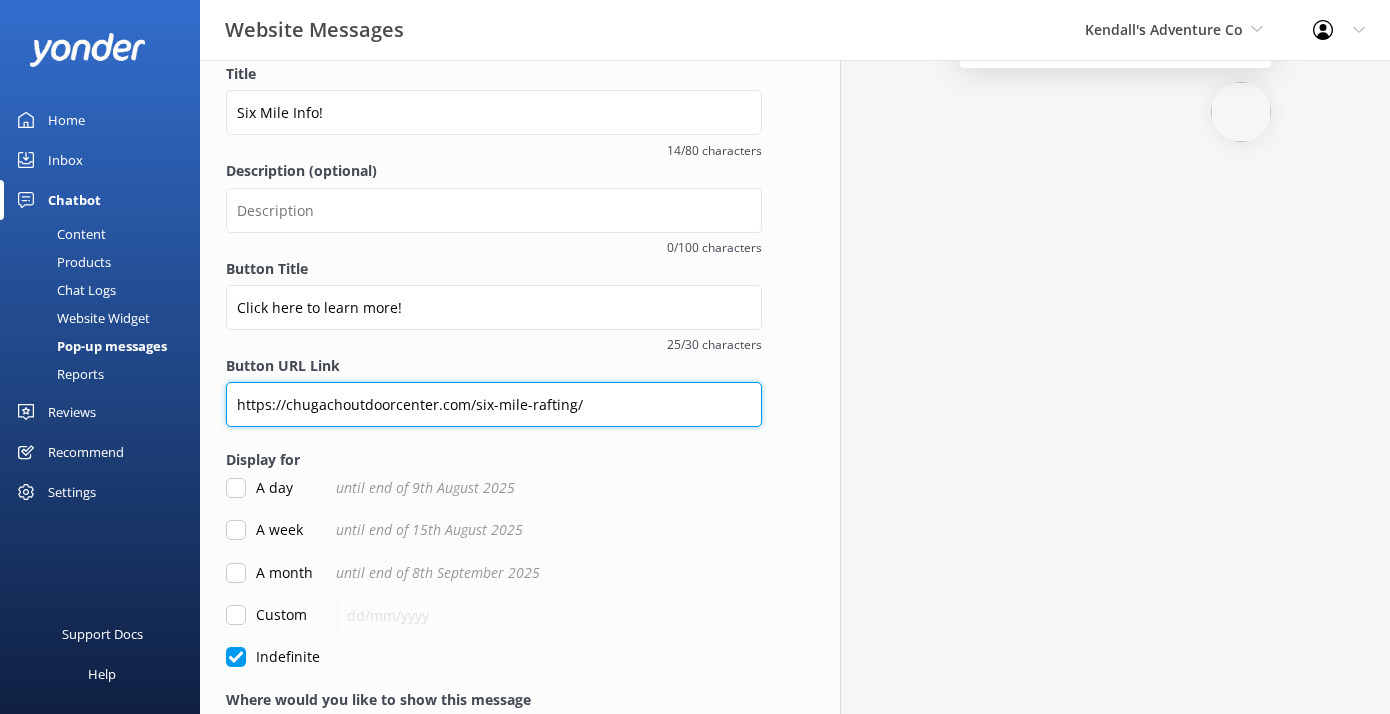 click on "https://chugachoutdoorcenter.com/six-mile-rafting/" at bounding box center [494, 404] 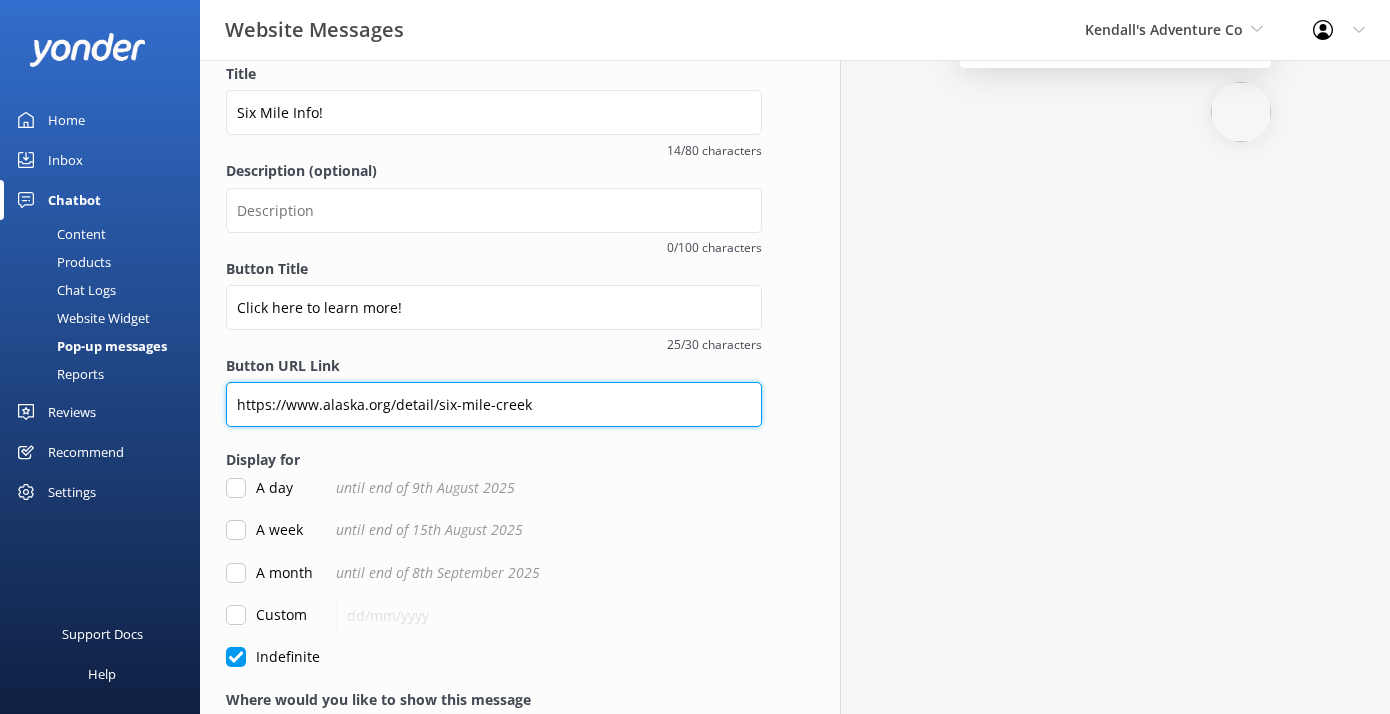 scroll, scrollTop: 210, scrollLeft: 0, axis: vertical 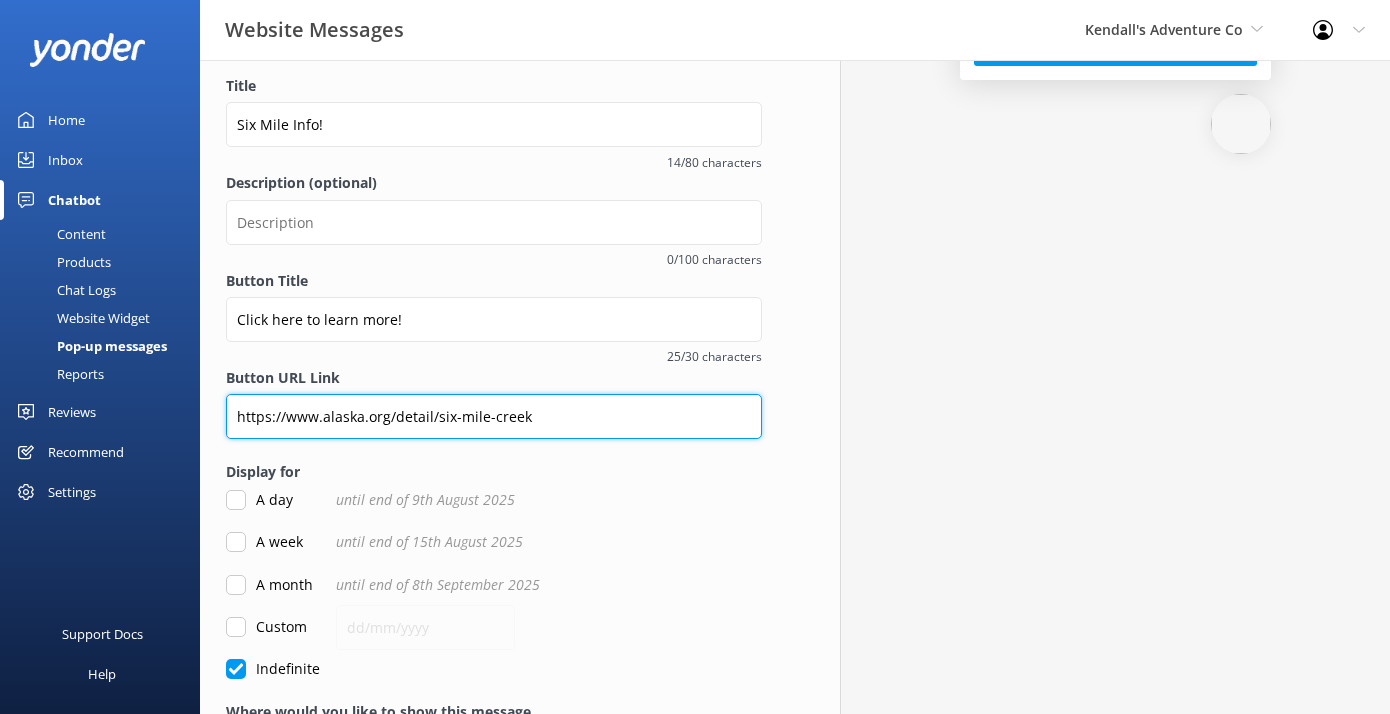 type on "https://www.alaska.org/detail/six-mile-creek" 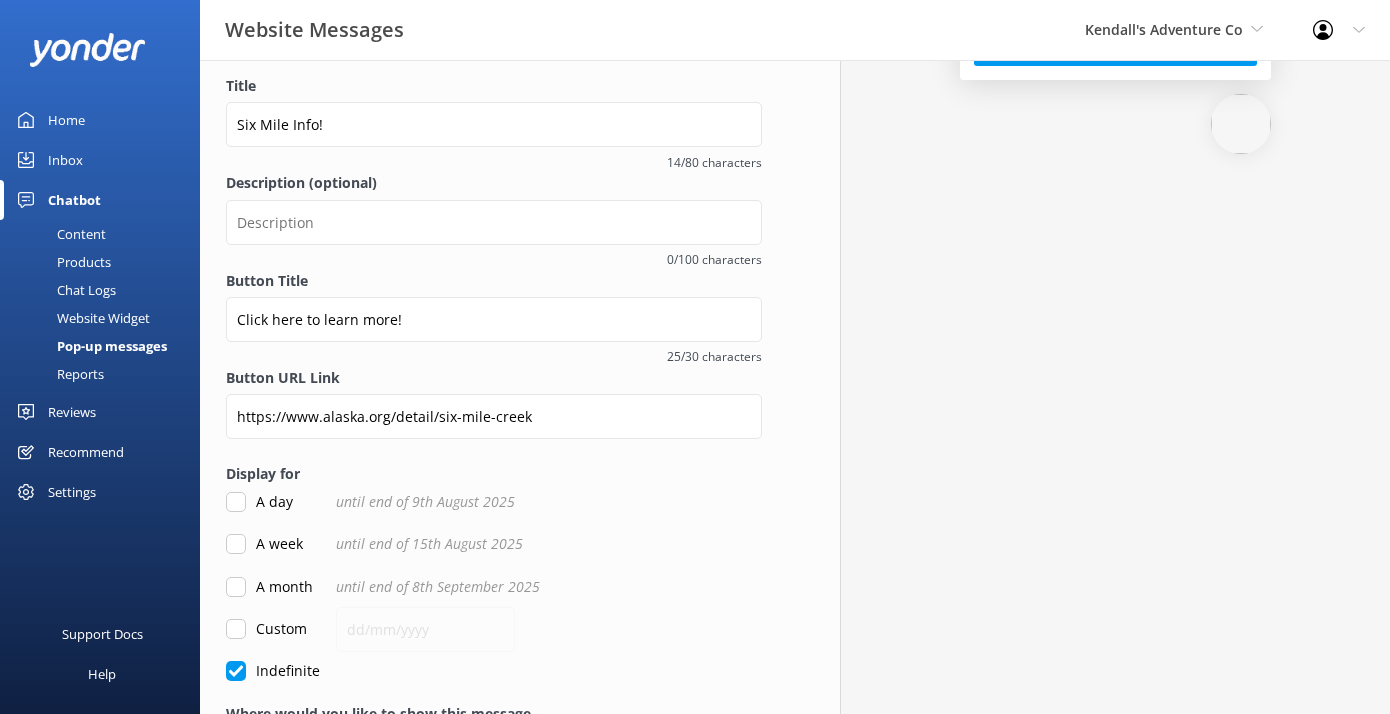 click on "Title Six Mile Info! 14/80 characters Description (optional) 0/100 characters Button Title Click here to learn more! 25/30 characters Button URL Link https://www.alaska.org/detail/six-mile-creek Display for A day until end of 9th August 2025 A week until end of 15th August 2025 A month until end of 8th September 2025 Custom Indefinite" at bounding box center [494, 379] 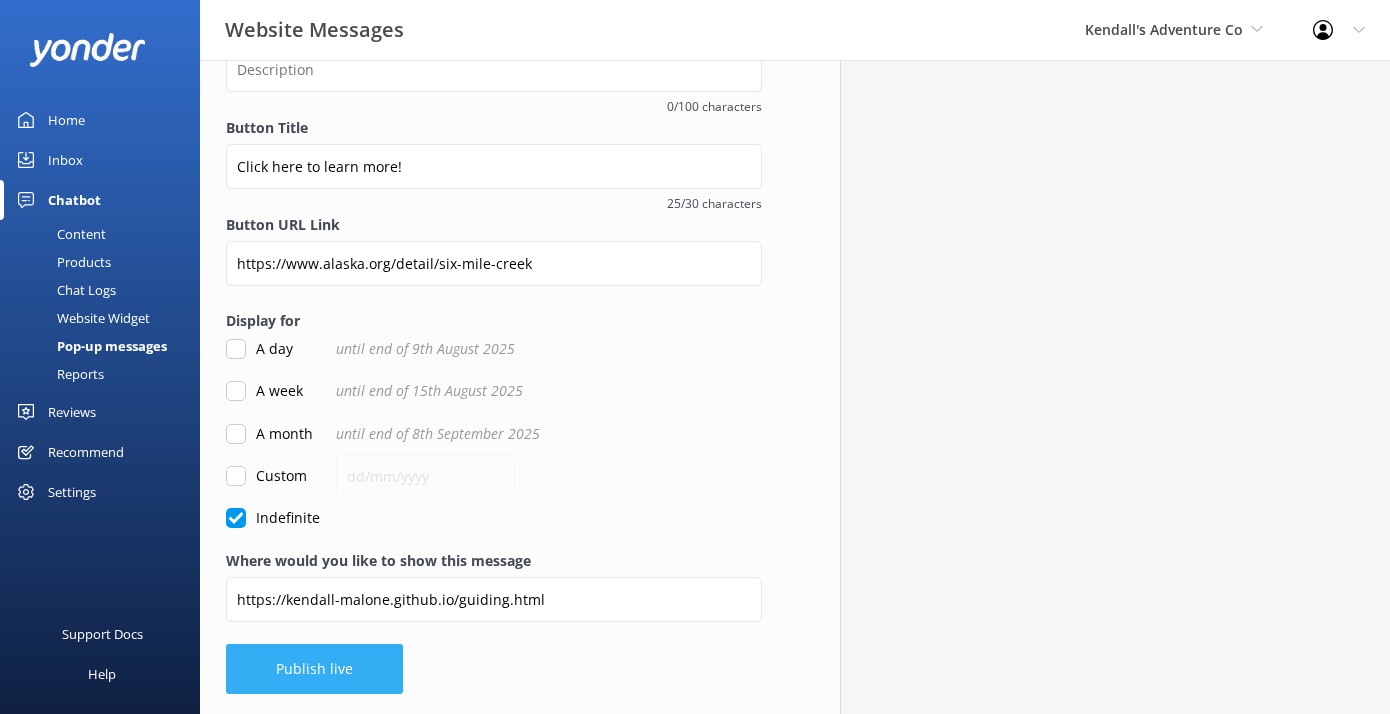 click on "Publish live" at bounding box center (314, 669) 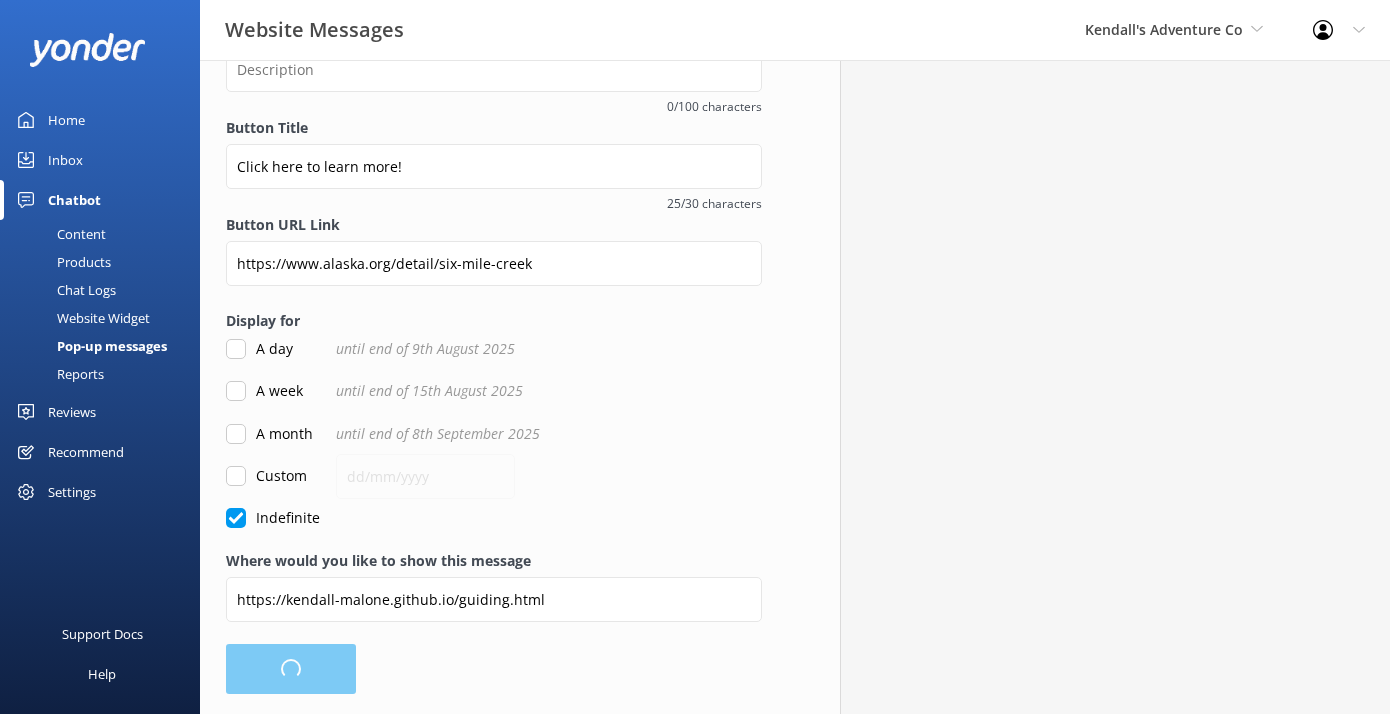 scroll, scrollTop: 0, scrollLeft: 0, axis: both 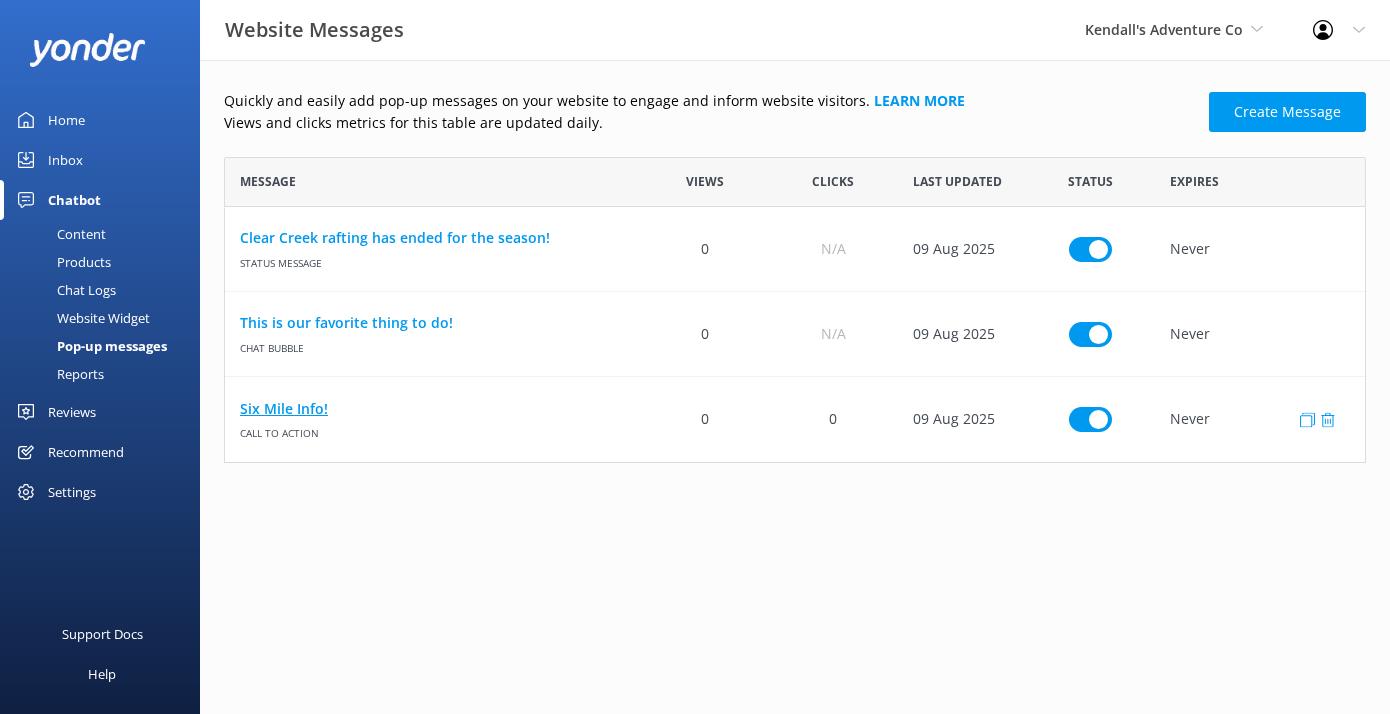 click on "Six Mile Info!" at bounding box center (433, 409) 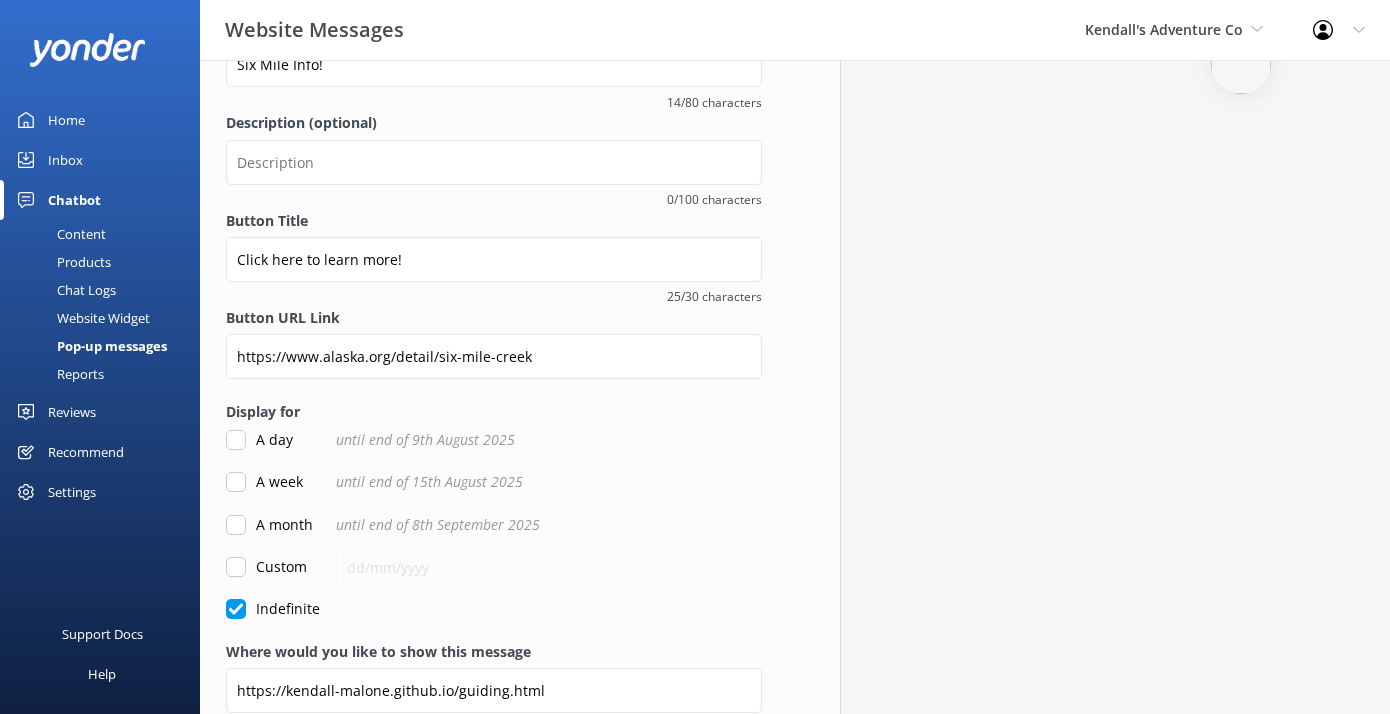 scroll, scrollTop: 361, scrollLeft: 0, axis: vertical 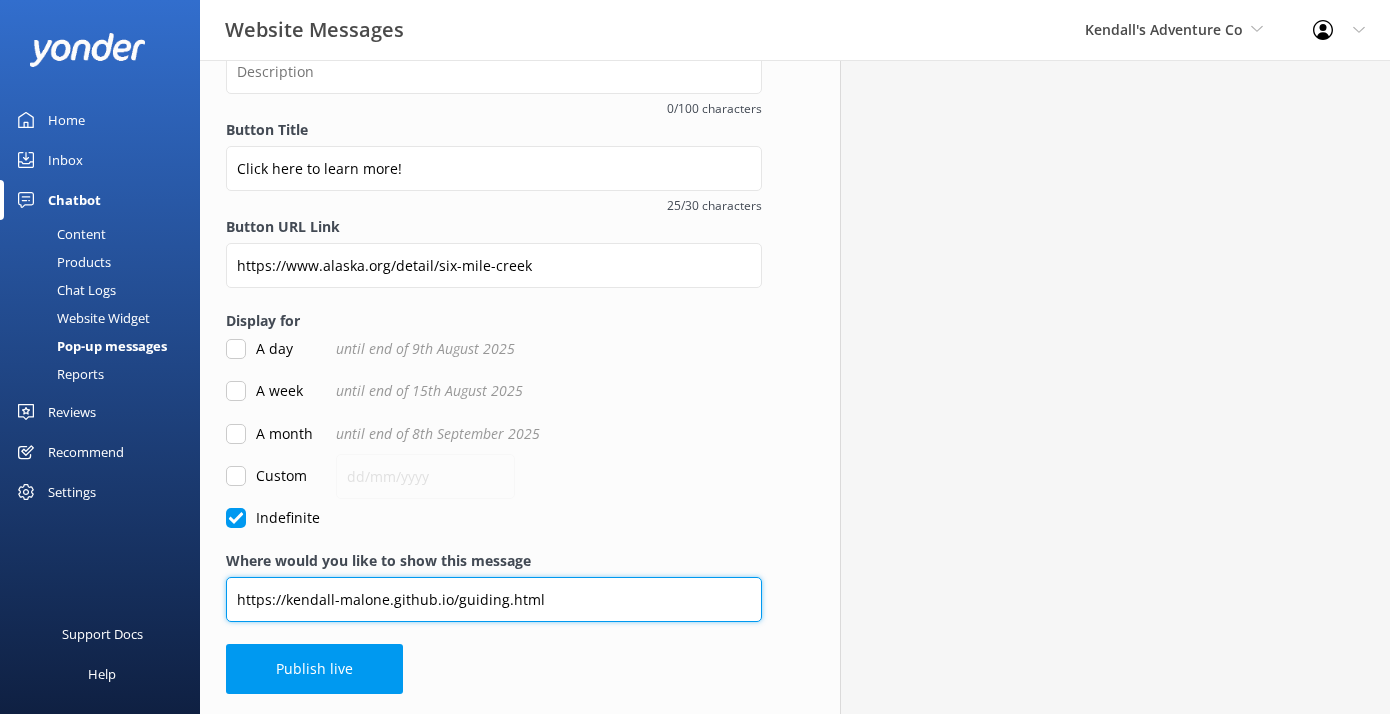 click on "https://kendall-malone.github.io/guiding.html" at bounding box center [494, 599] 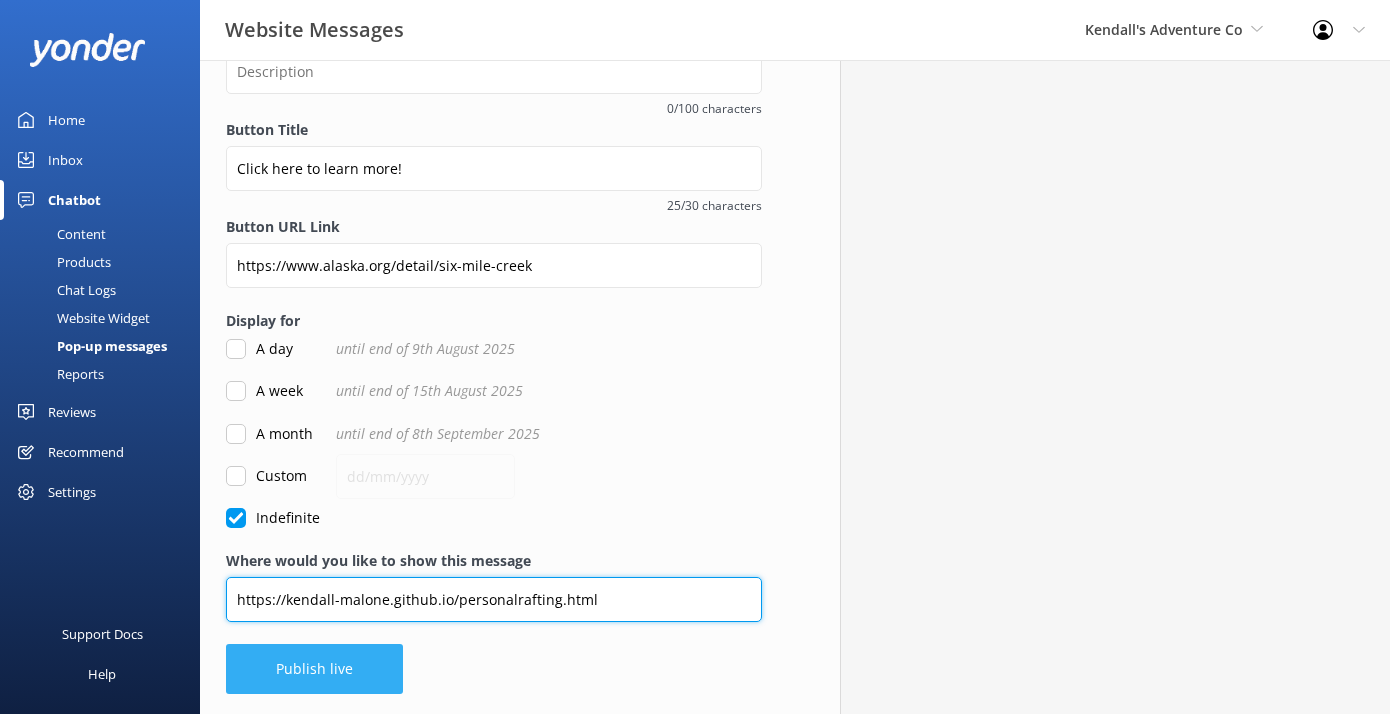 type on "https://kendall-malone.github.io/personalrafting.html" 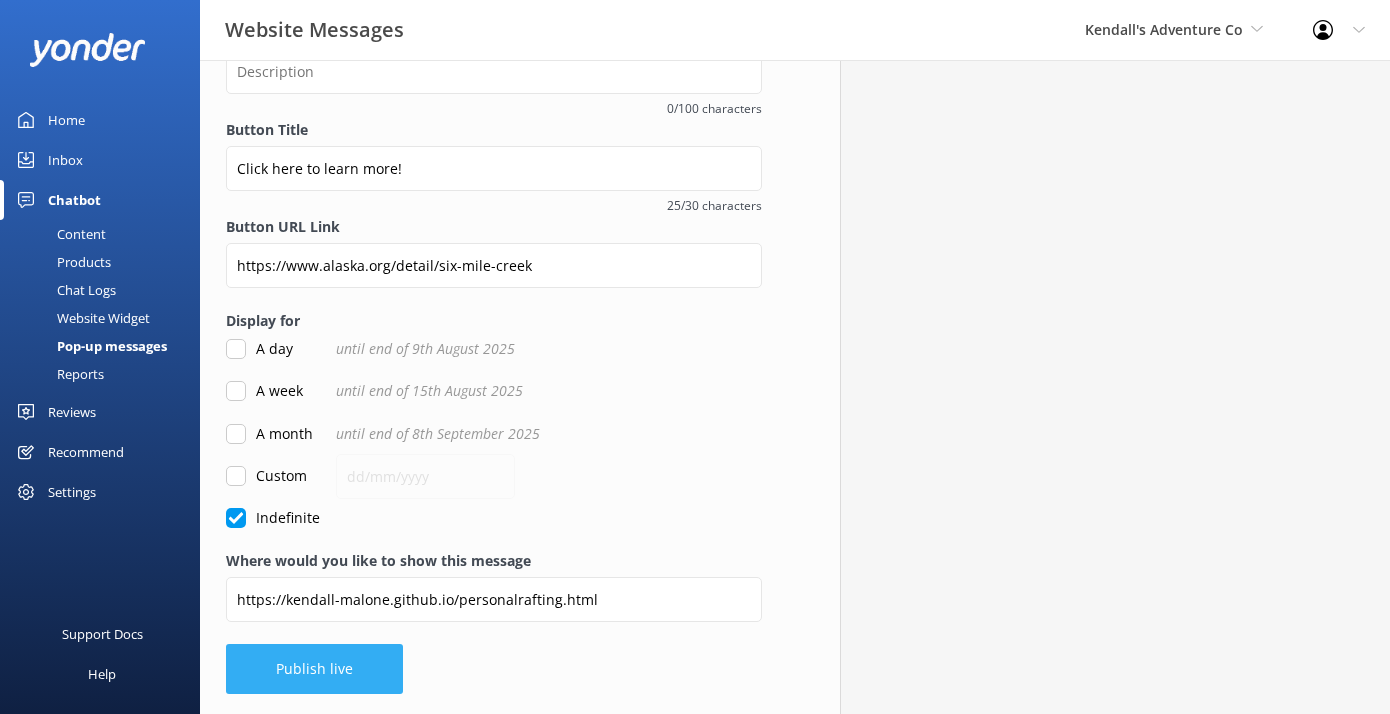 click on "Publish live" at bounding box center [314, 669] 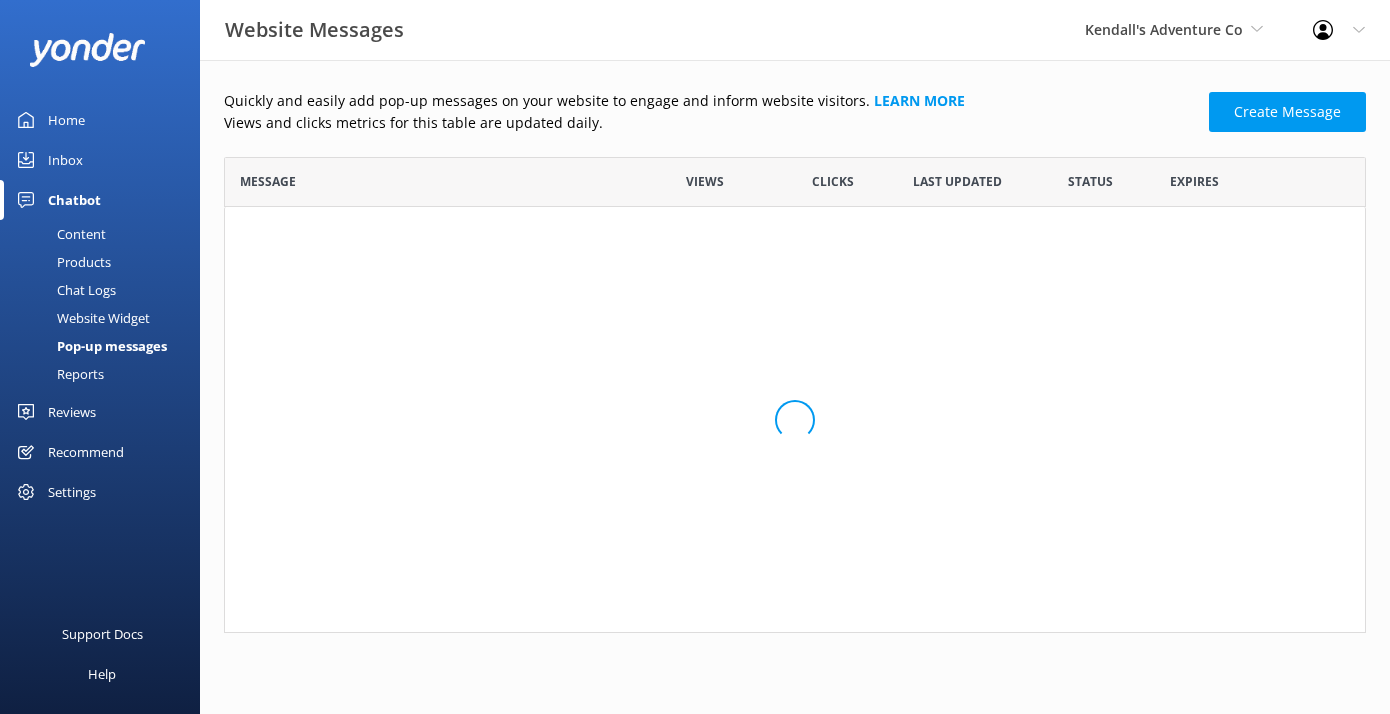 scroll, scrollTop: 0, scrollLeft: 0, axis: both 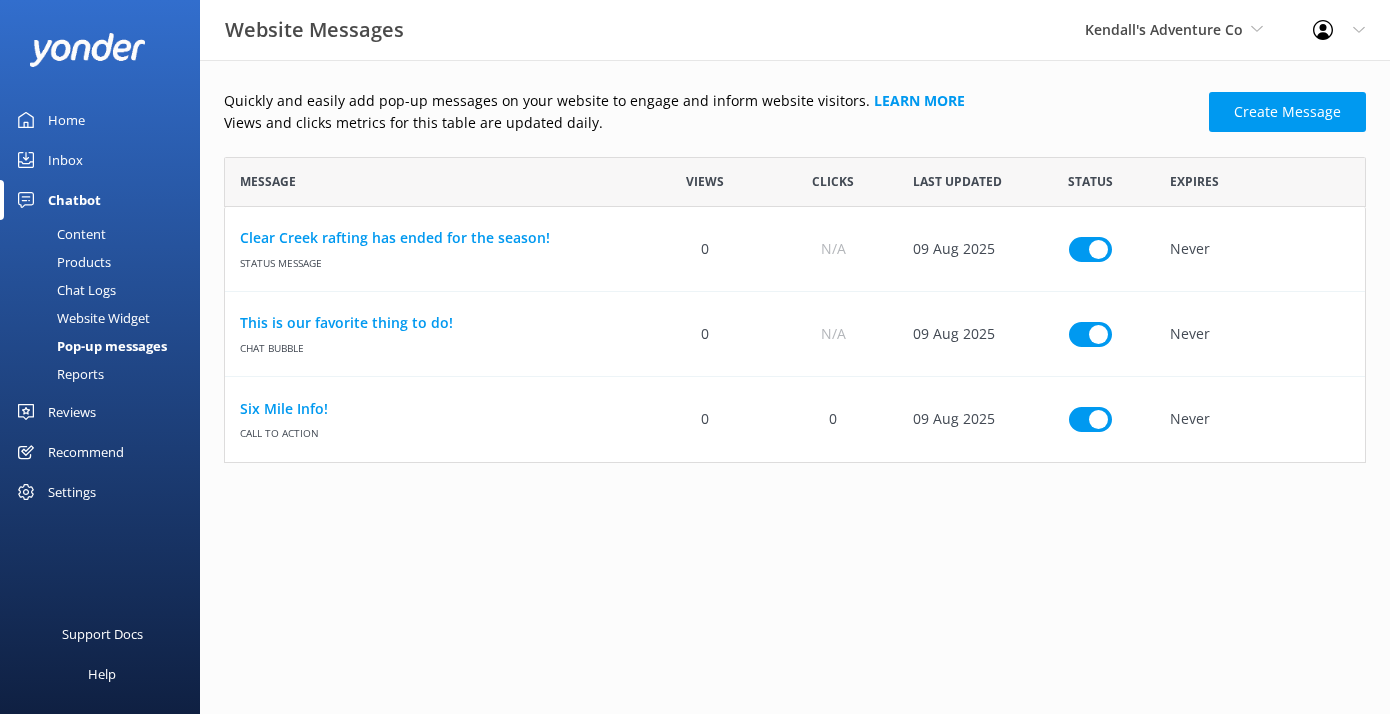 click on "Quickly and easily add pop-up messages on your website to engage and inform website visitors. Learn more Views and clicks metrics for this table are updated daily. Create Message Message Views Clicks Last updated Status Expires Clear Creek rafting has ended for the season! Status message 0 N/A 09 Aug 2025 Never This is our favorite thing to do! Chat bubble 0 N/A 09 Aug 2025 Never Six Mile Info! Call to action 0 0 09 Aug 2025 Never" at bounding box center (795, 281) 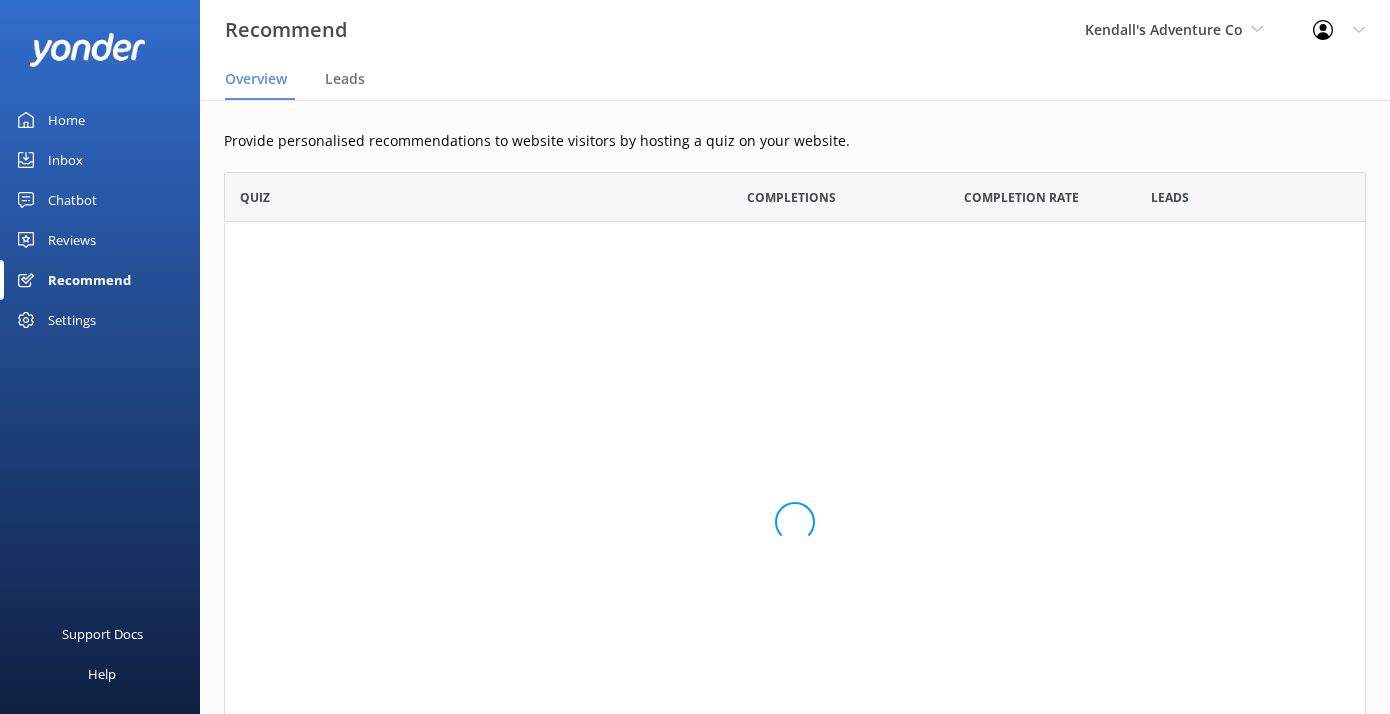 scroll, scrollTop: 1, scrollLeft: 1, axis: both 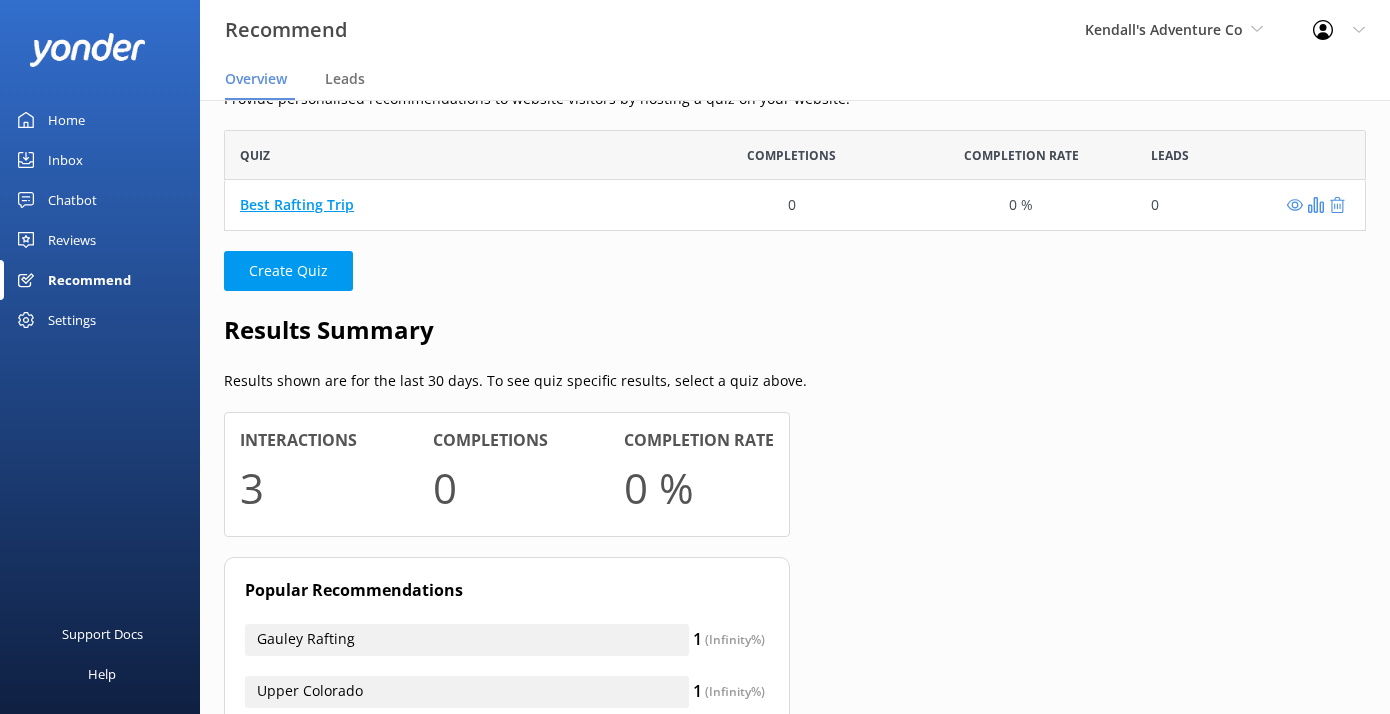 click on "Best Rafting Trip" at bounding box center (297, 204) 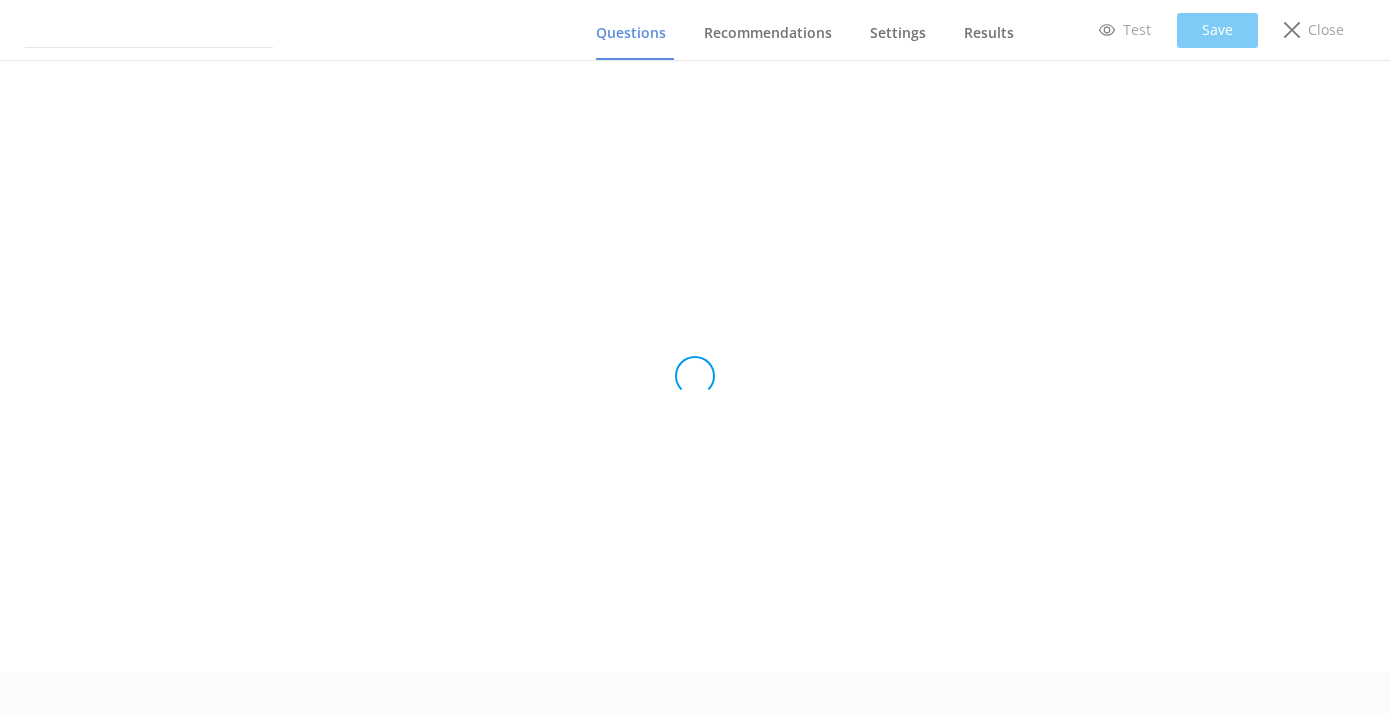scroll, scrollTop: 0, scrollLeft: 0, axis: both 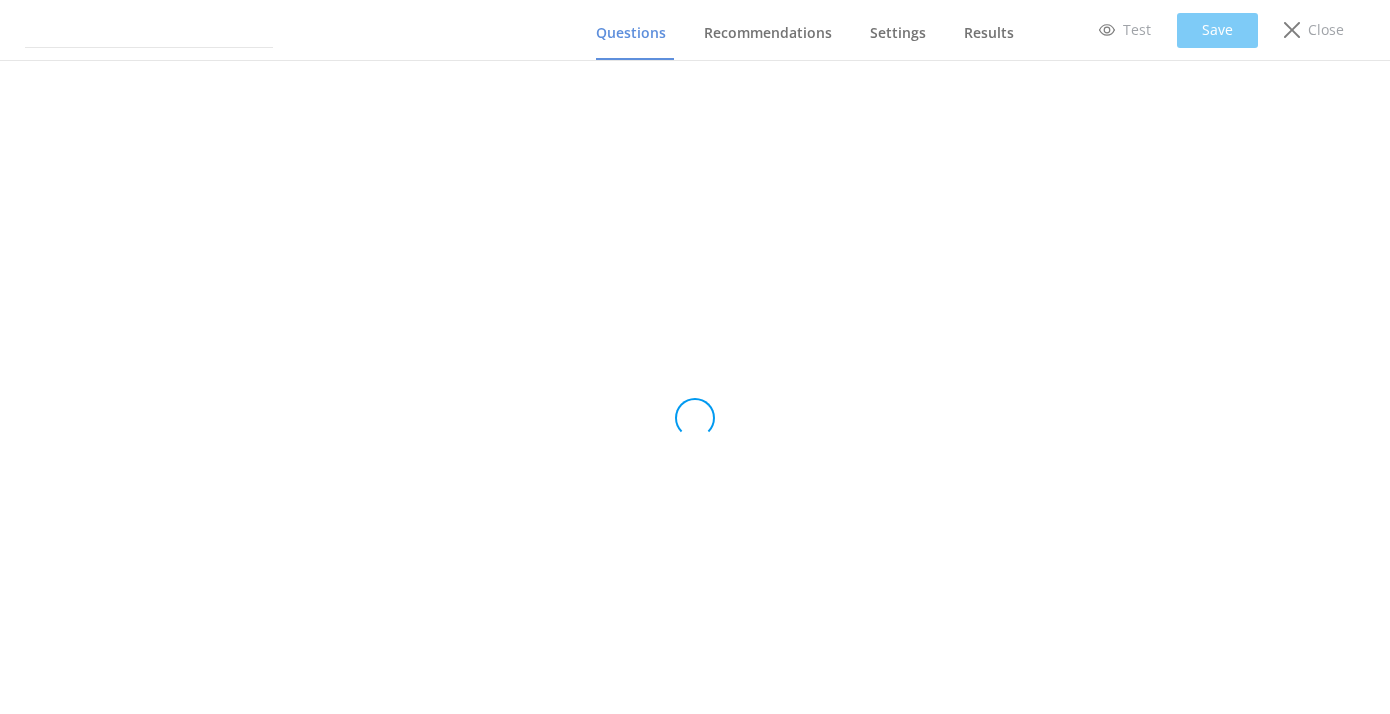 type on "Best Rafting Trip" 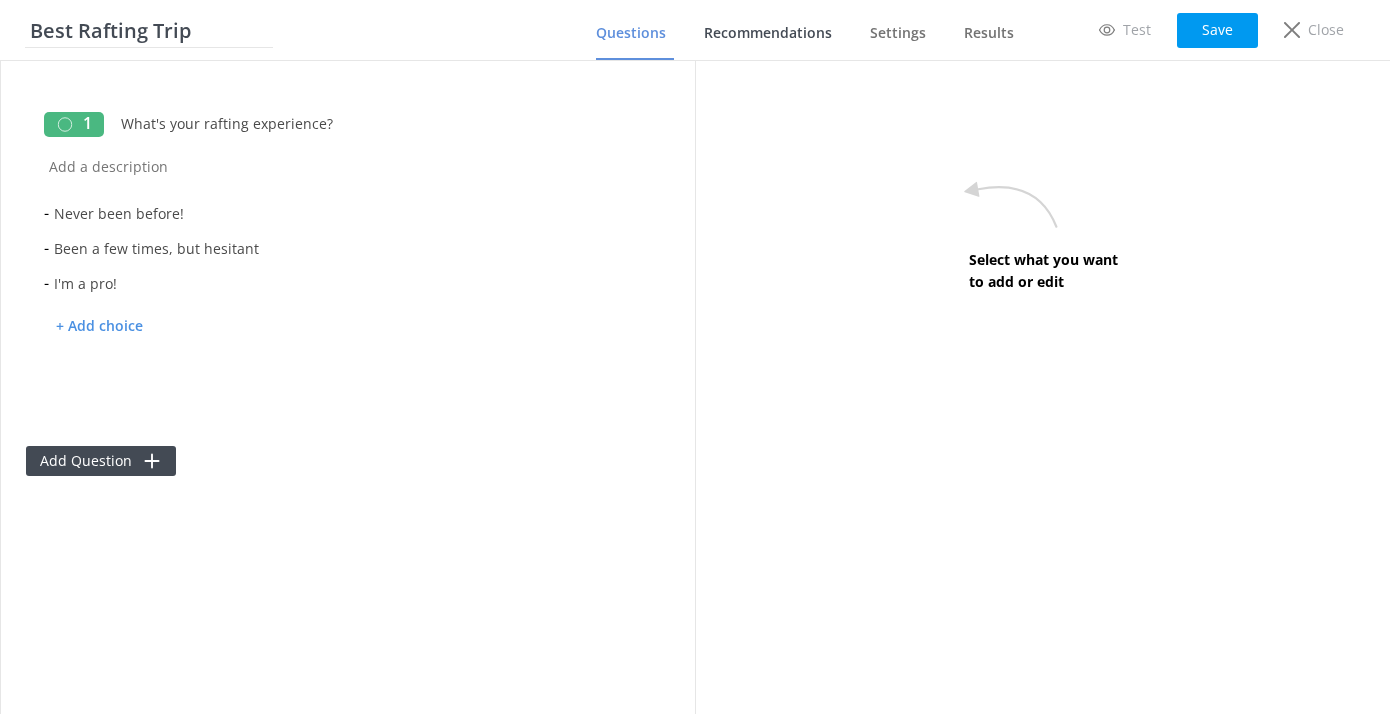 click on "Recommendations" at bounding box center [772, 34] 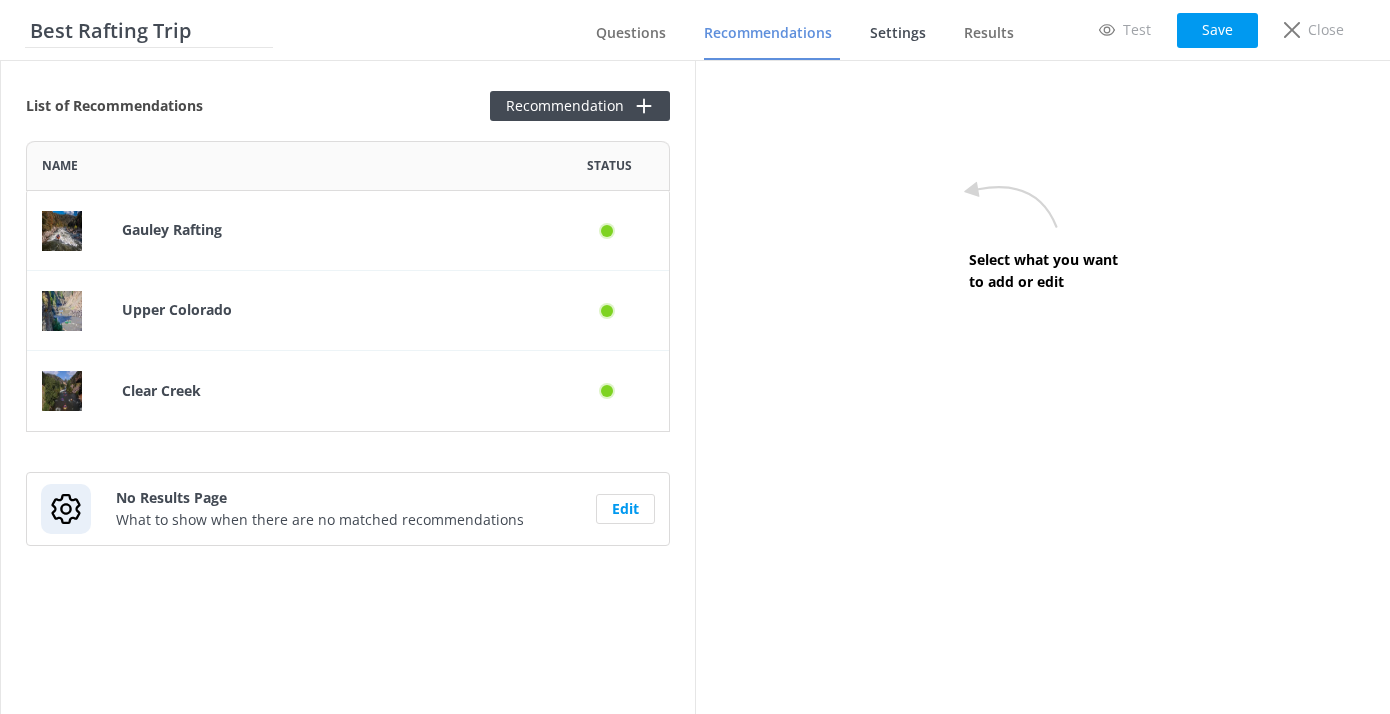 scroll, scrollTop: 1, scrollLeft: 1, axis: both 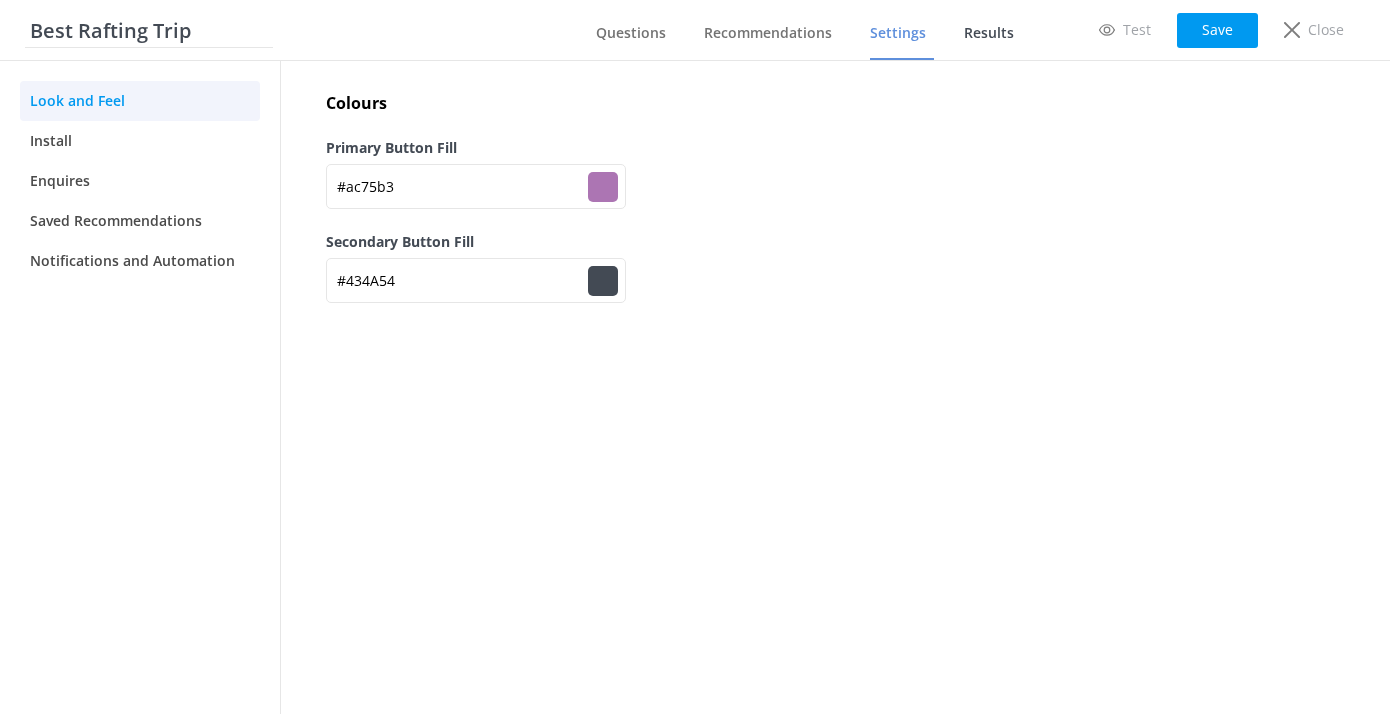 click on "Results" at bounding box center [989, 33] 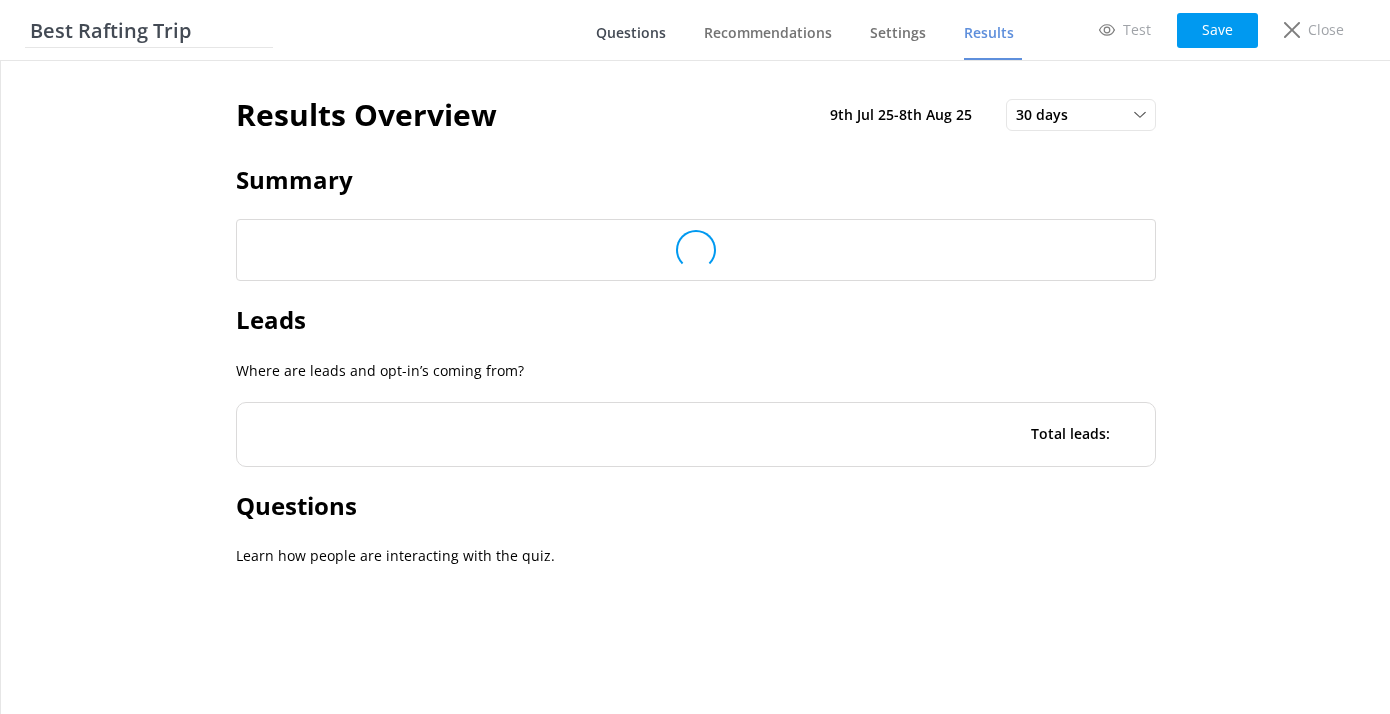 click on "Questions" at bounding box center (631, 33) 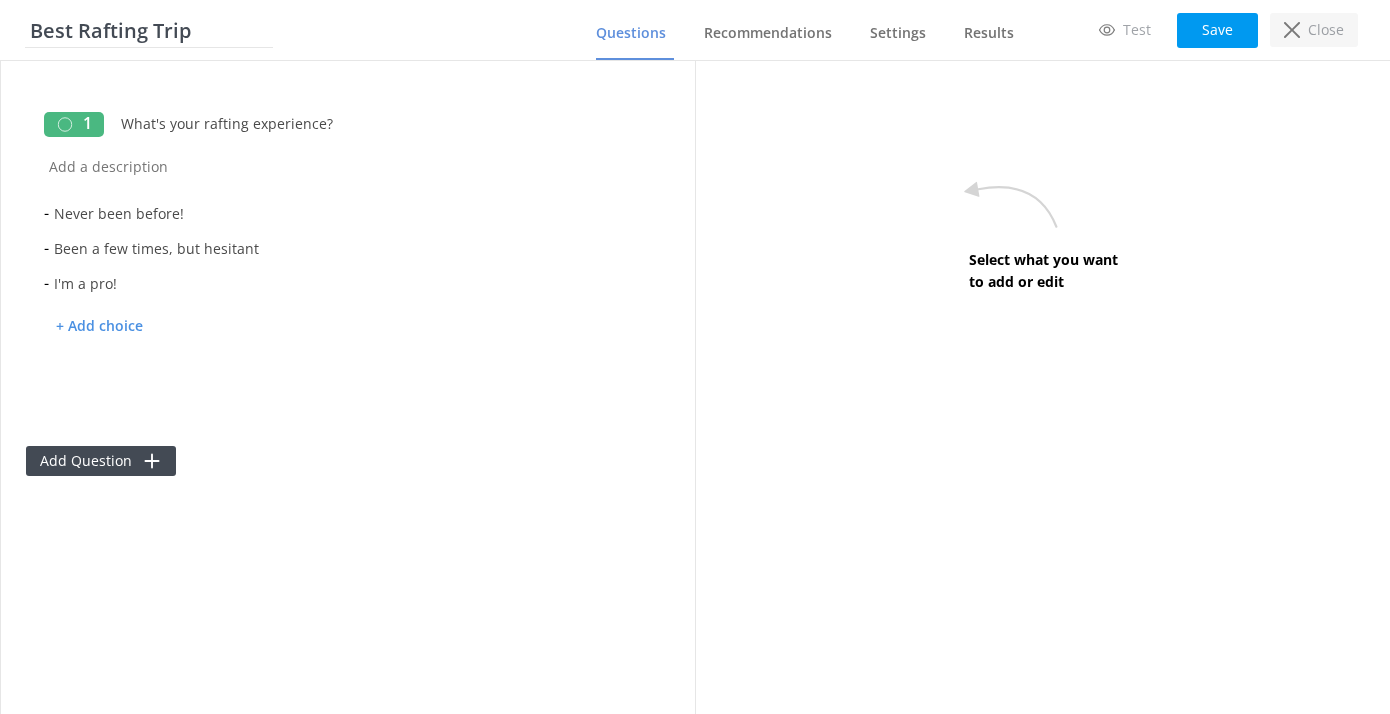 click 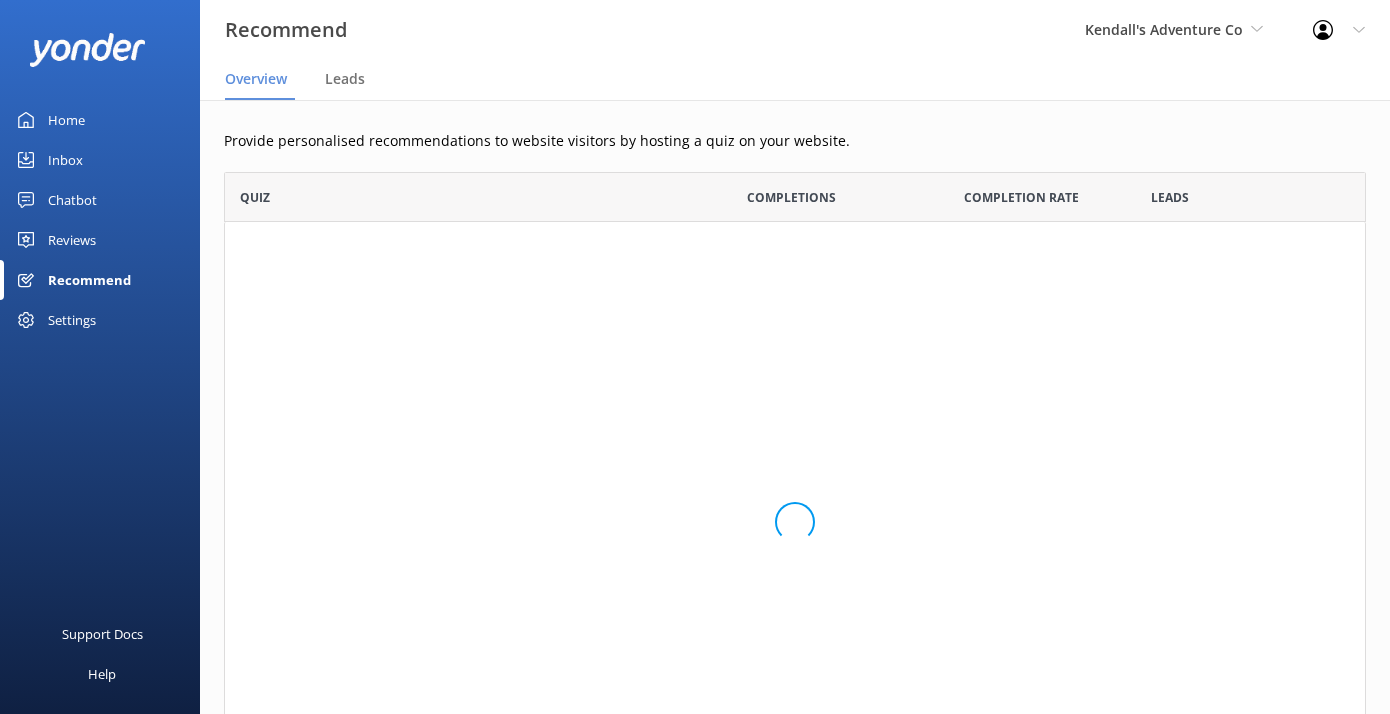 scroll, scrollTop: 1, scrollLeft: 1, axis: both 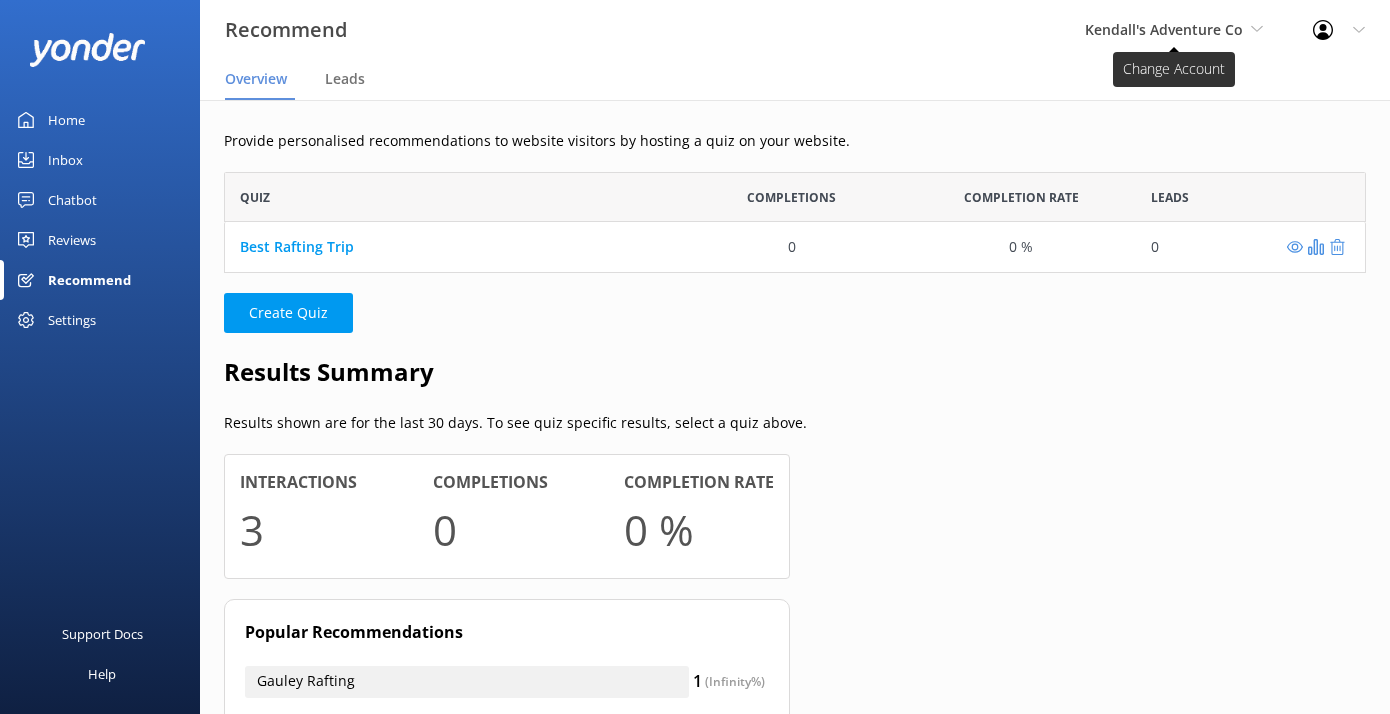 click on "Kendall's Adventure Co" at bounding box center (1164, 29) 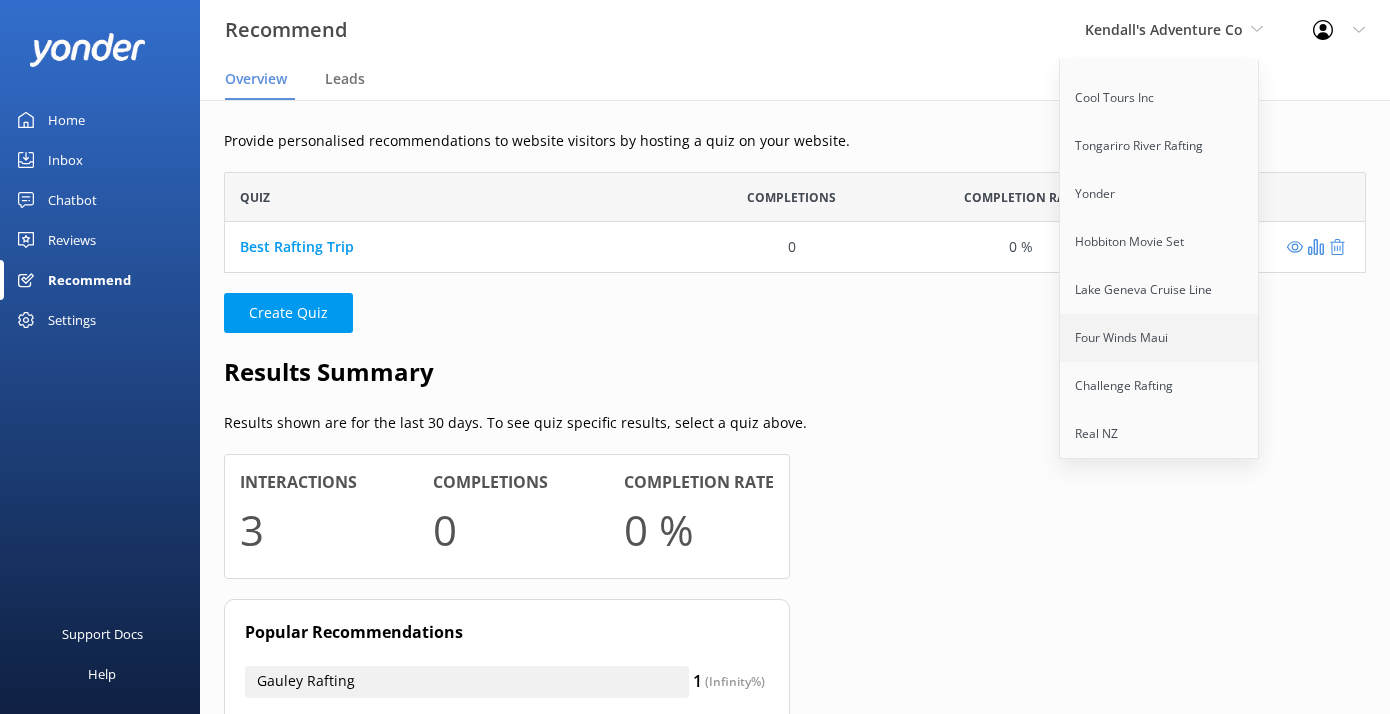 scroll, scrollTop: 0, scrollLeft: 0, axis: both 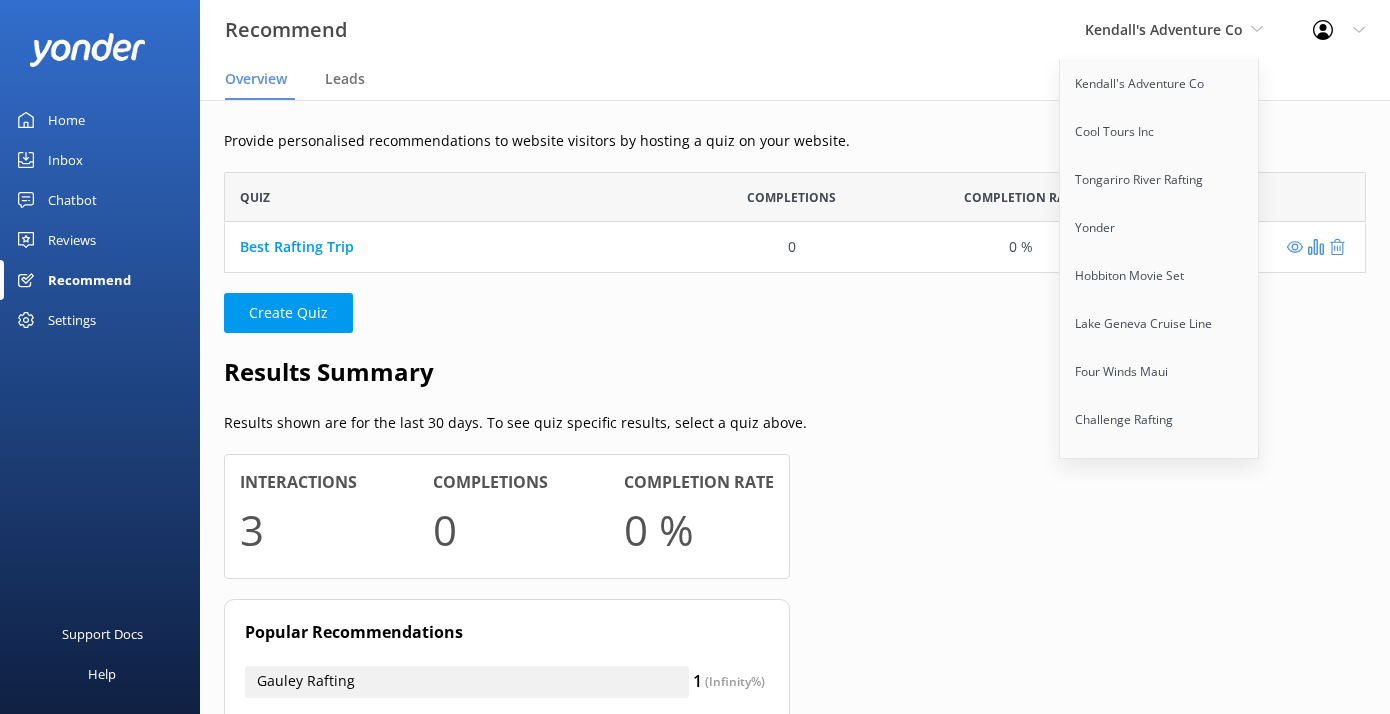click on "Results Summary" at bounding box center [795, 372] 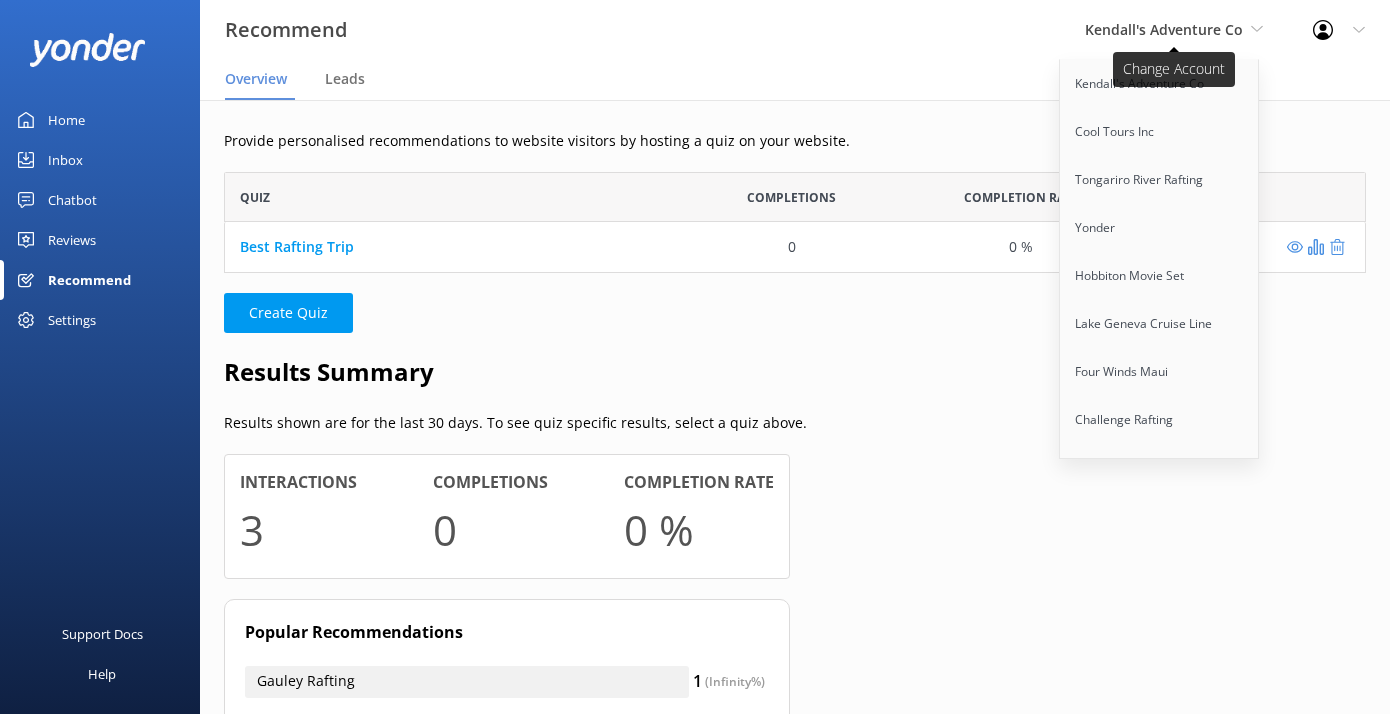 click on "Kendall's Adventure Co" at bounding box center [1174, 30] 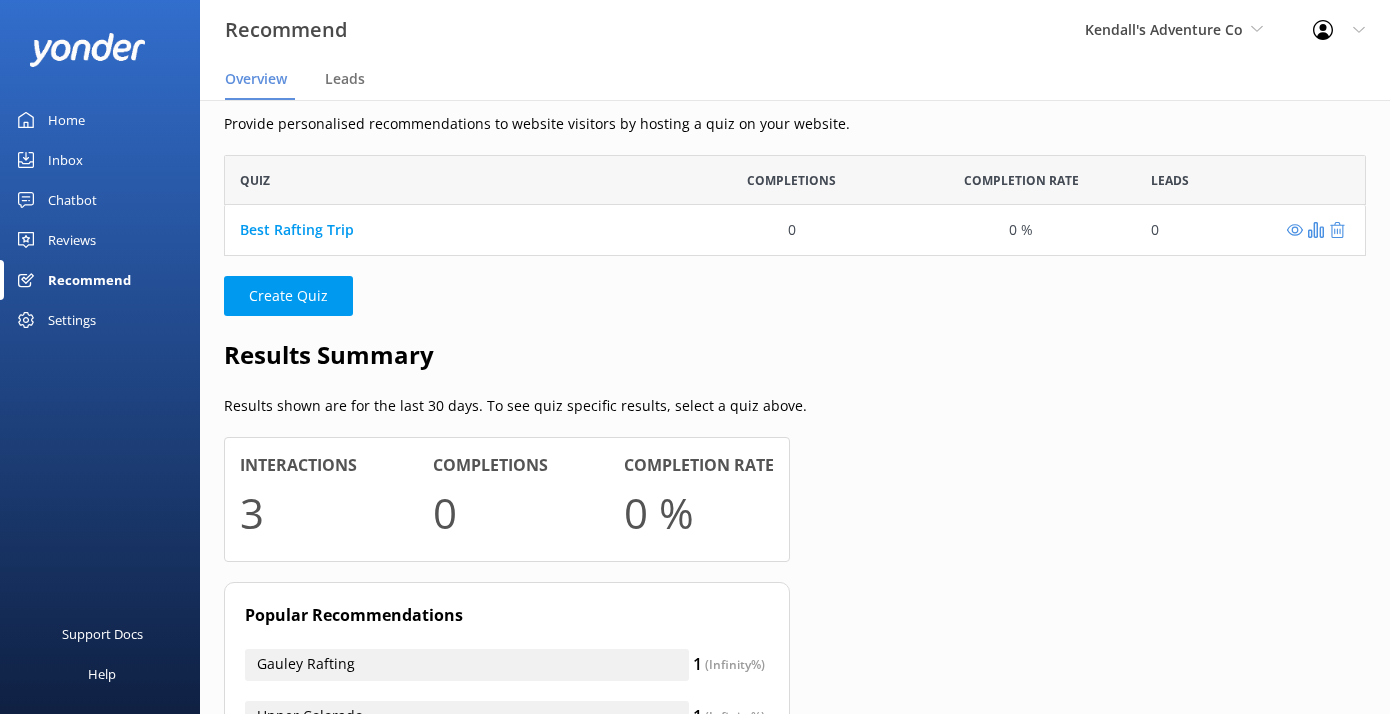 scroll, scrollTop: 0, scrollLeft: 0, axis: both 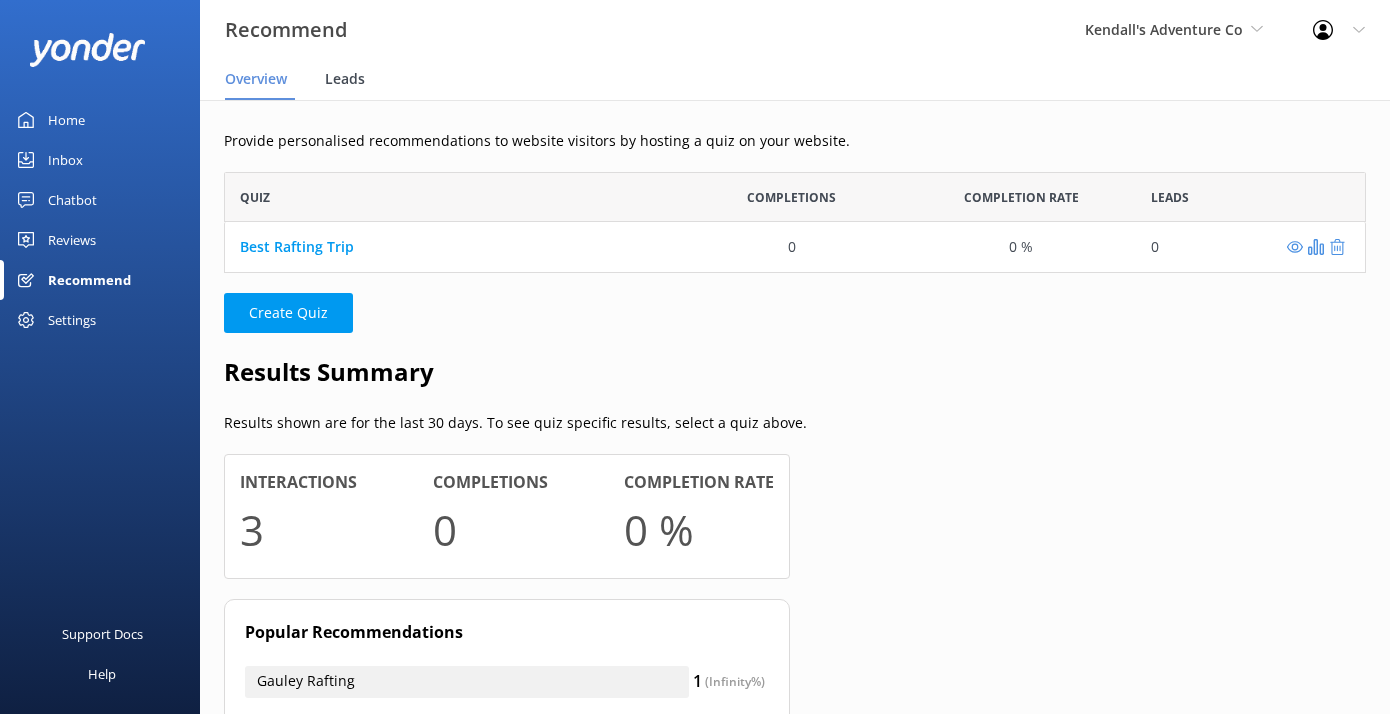 click on "Leads" at bounding box center [345, 79] 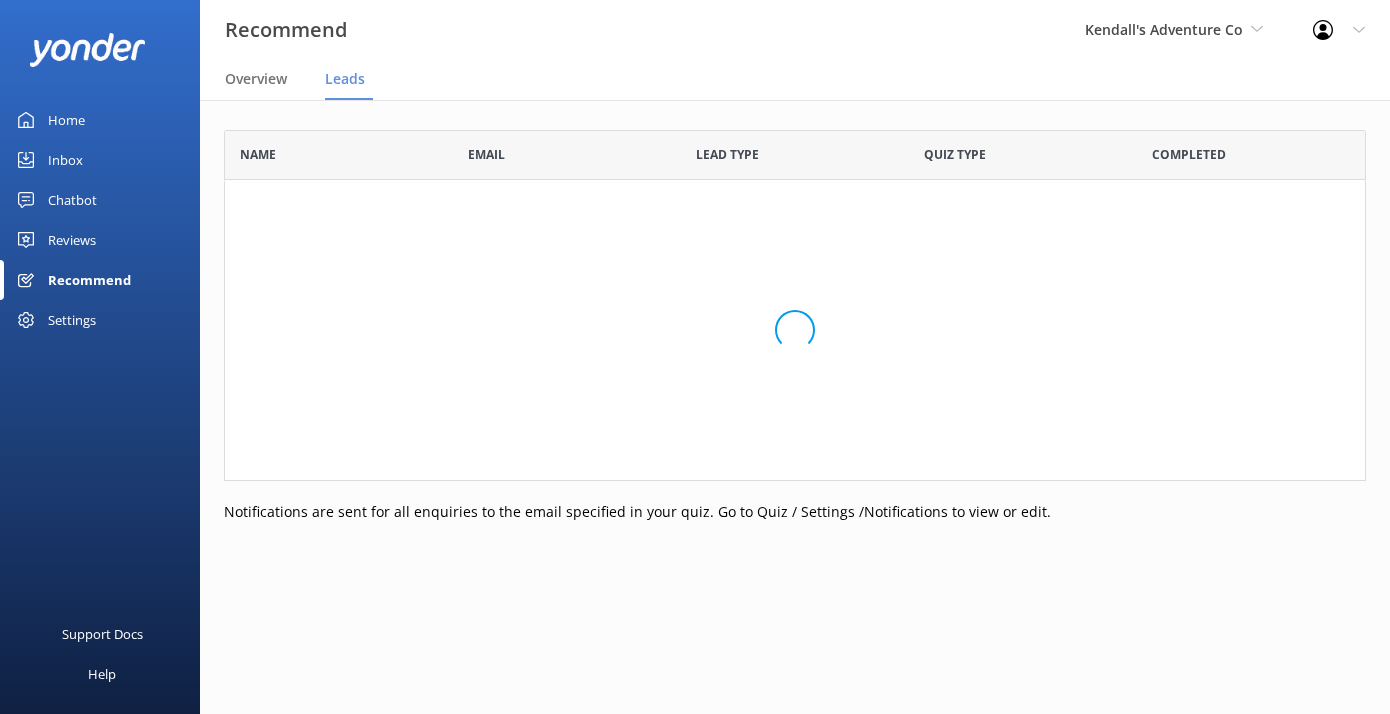 scroll, scrollTop: 1, scrollLeft: 1, axis: both 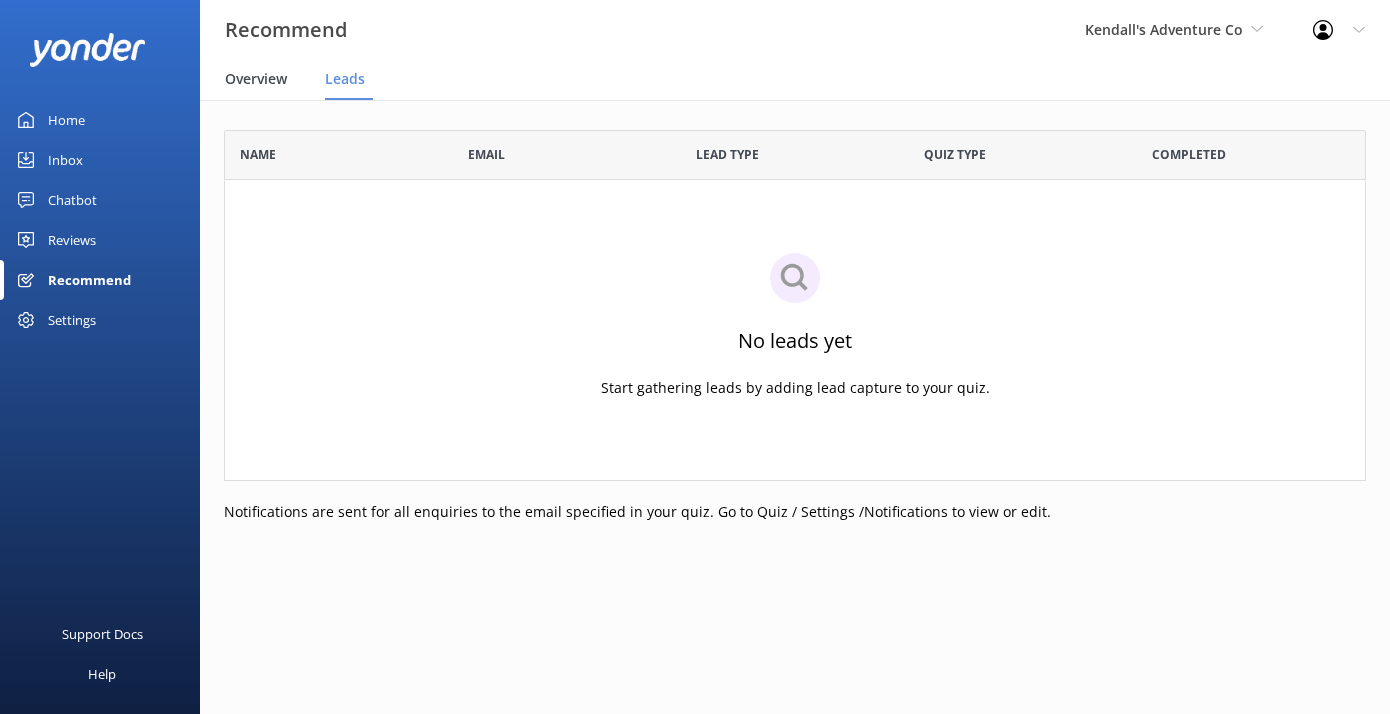 click on "Overview" at bounding box center (260, 80) 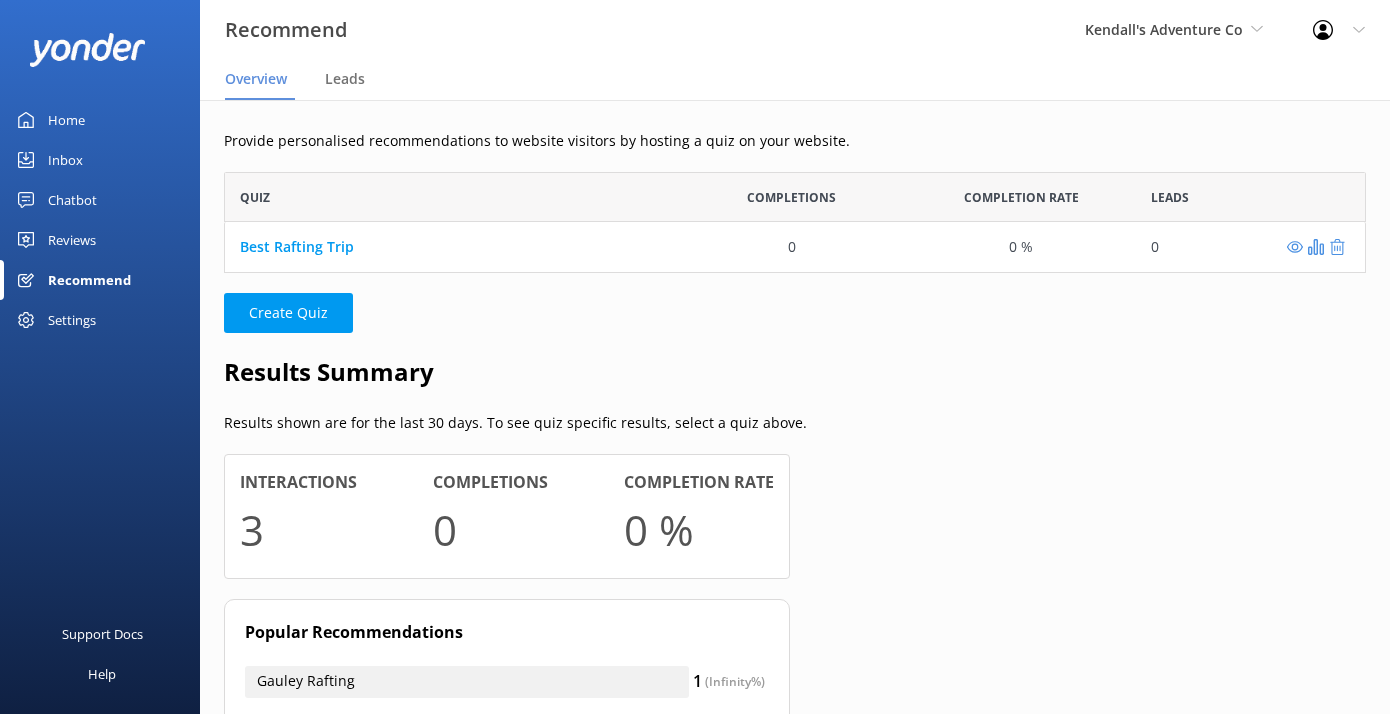 scroll, scrollTop: 1, scrollLeft: 1, axis: both 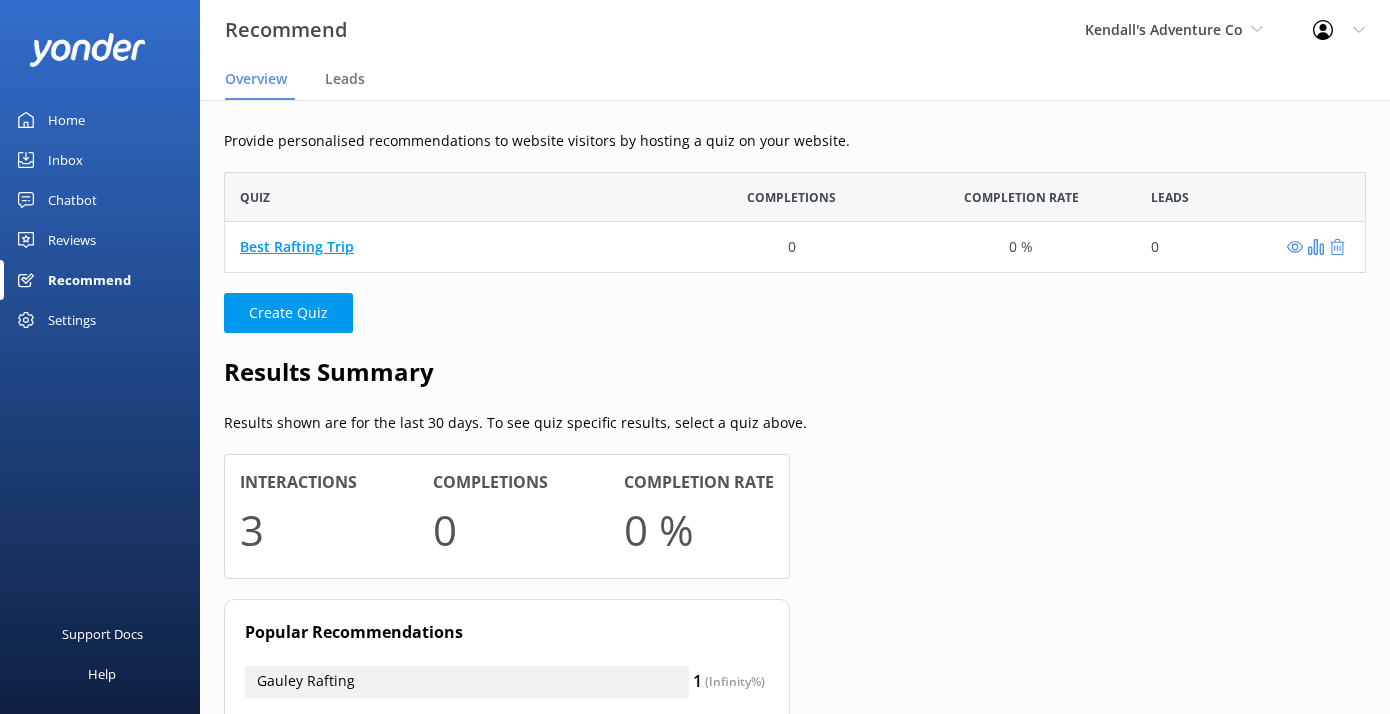 click on "Best Rafting Trip" at bounding box center (297, 246) 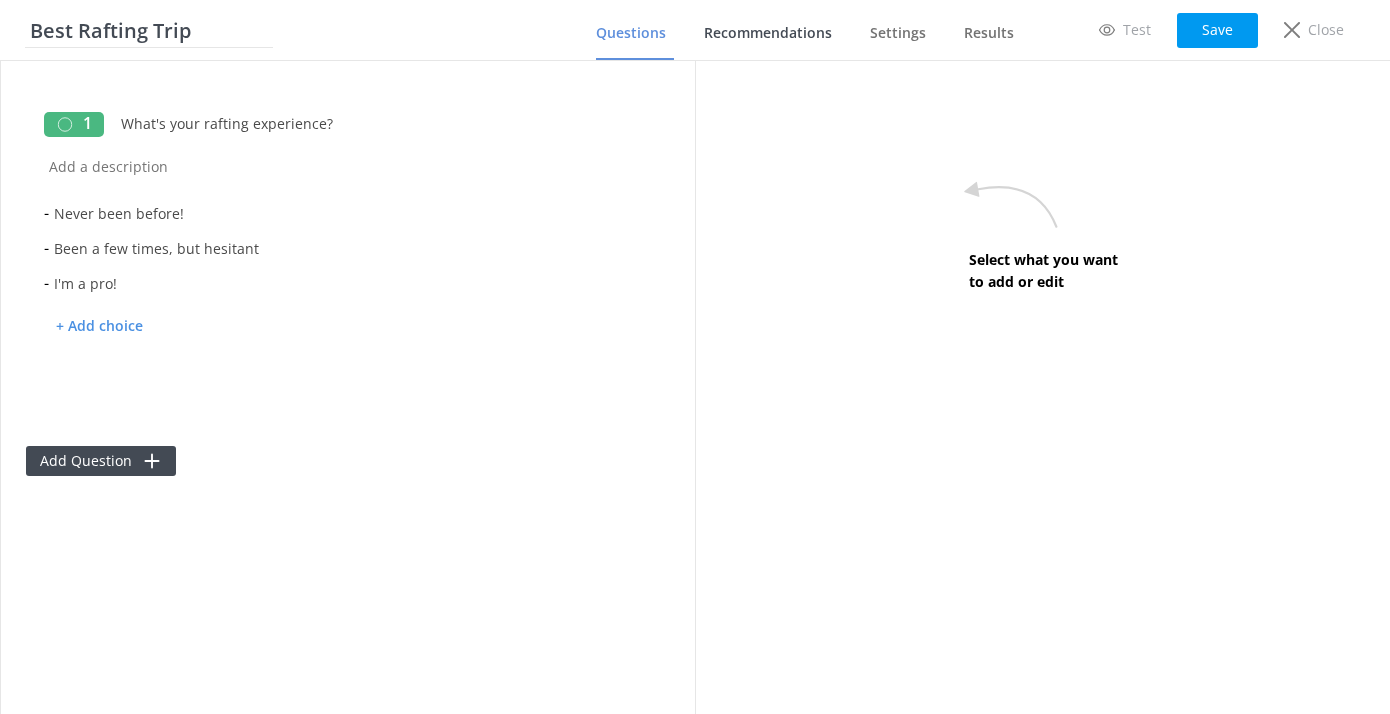 click on "Recommendations" at bounding box center [768, 33] 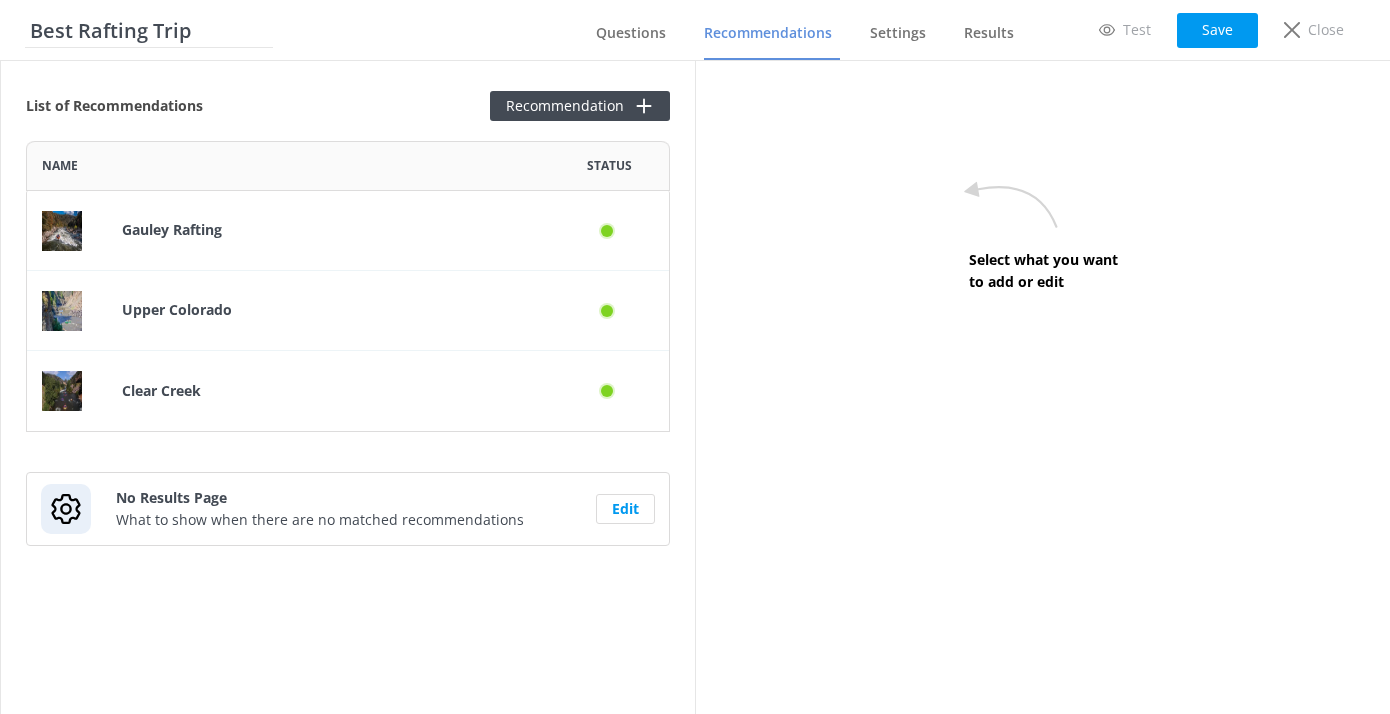 scroll, scrollTop: 1, scrollLeft: 1, axis: both 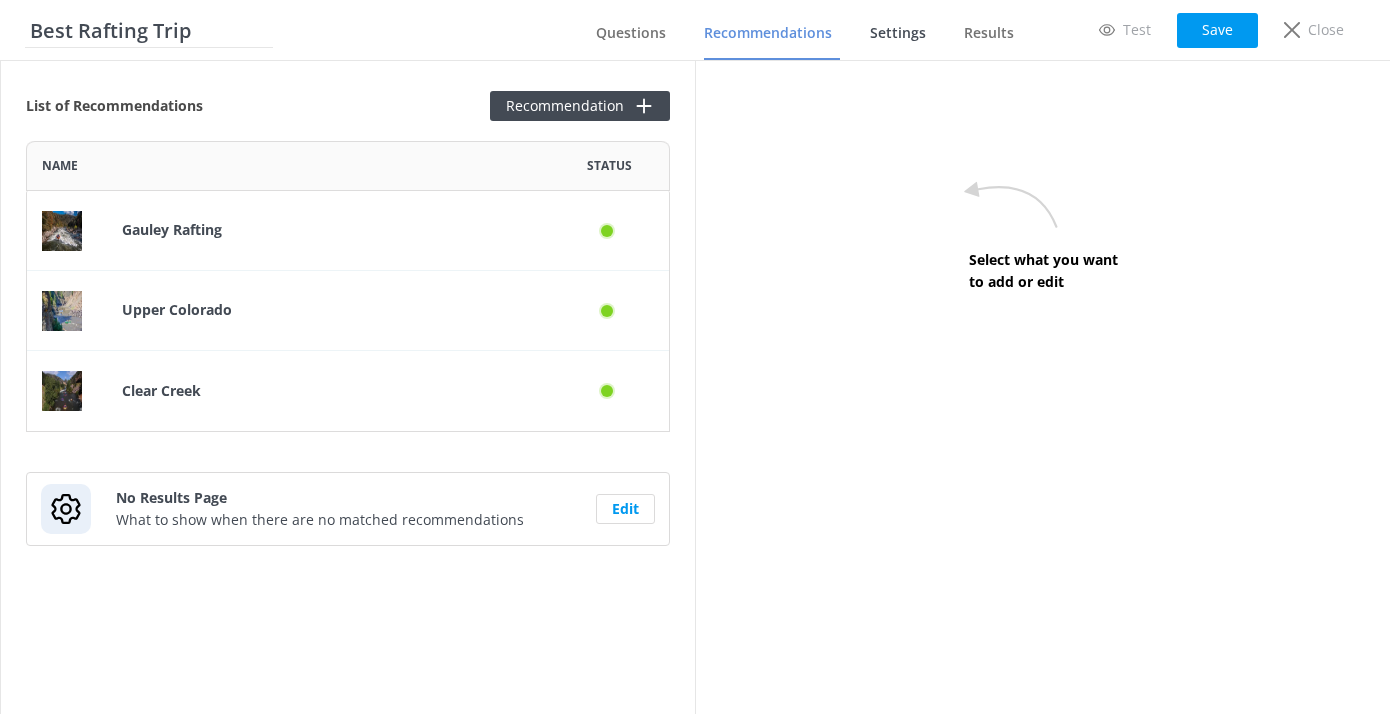 click on "Settings" at bounding box center [898, 33] 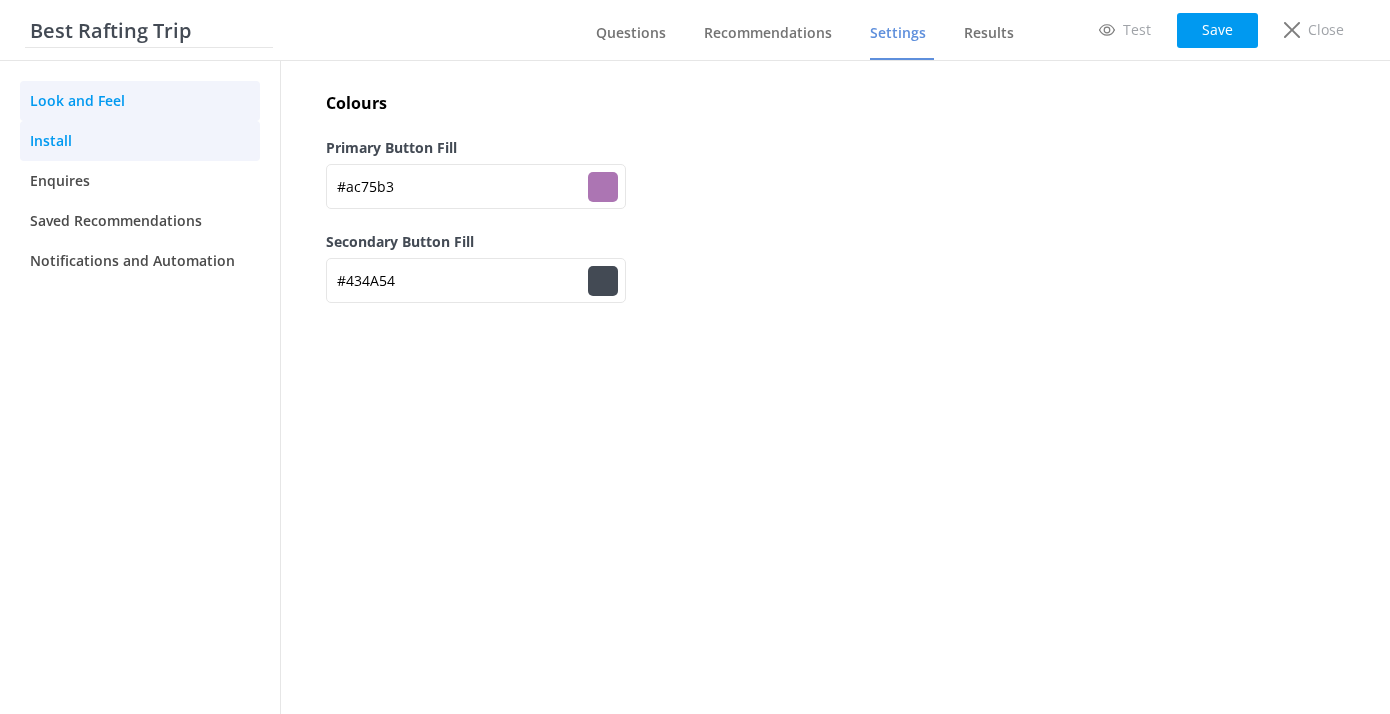 click on "Install" at bounding box center (140, 141) 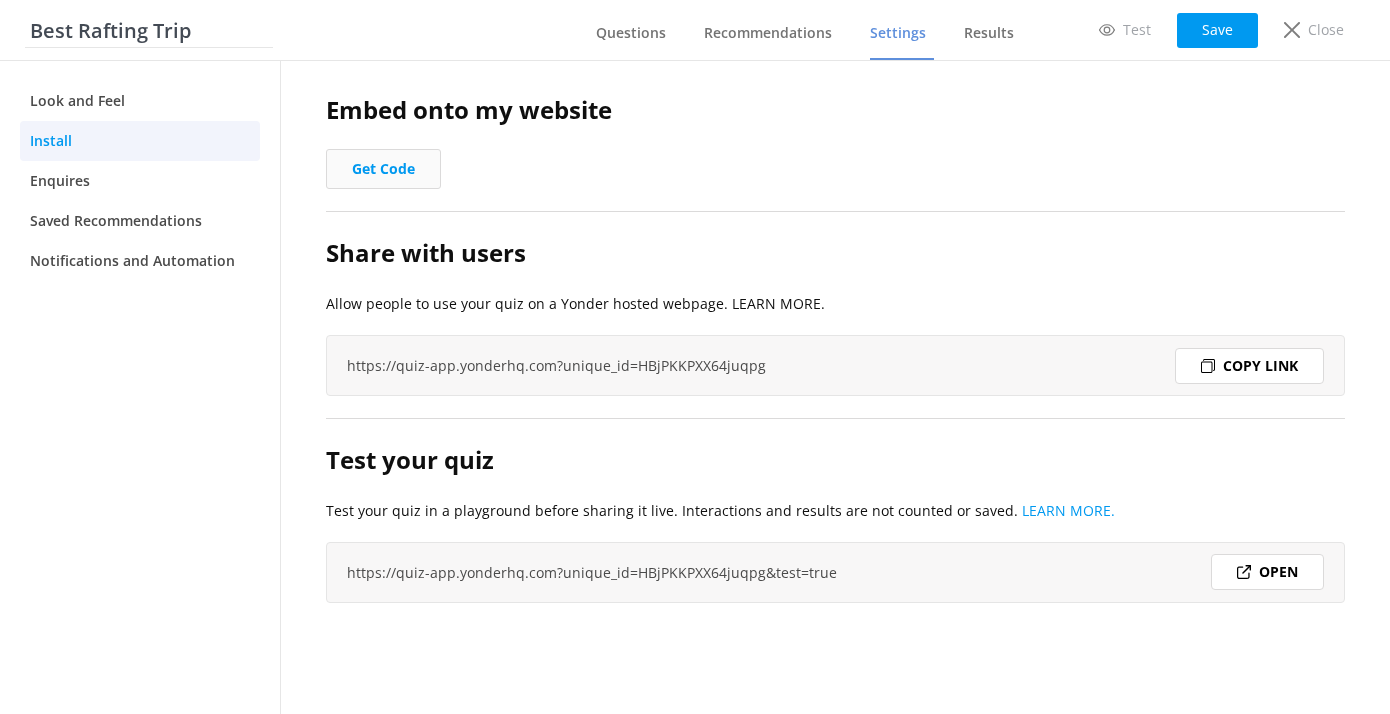 click on "Get Code" at bounding box center (383, 169) 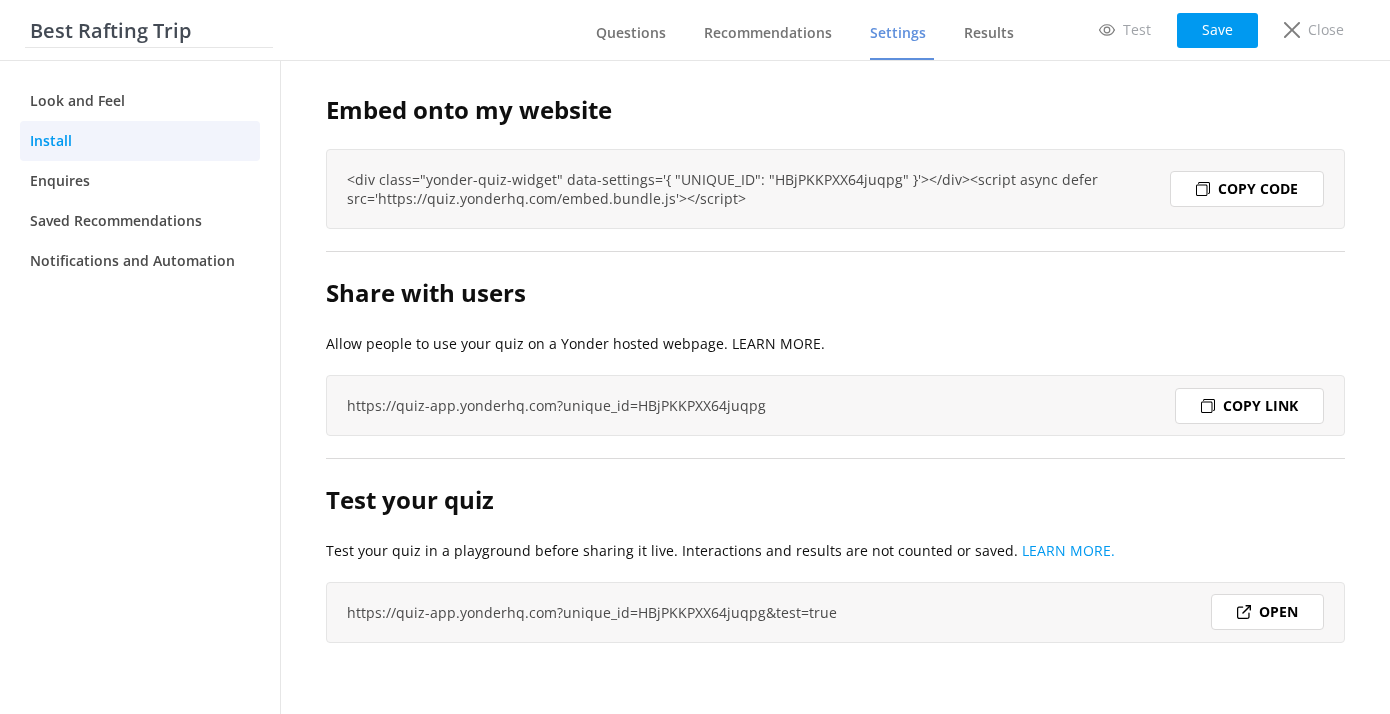 click on "<div class="yonder-quiz-widget" data-settings='{ "UNIQUE_ID": "HBjPKKPXX64juqpg" }'></div><script async defer src='https://quiz.yonderhq.com/embed.bundle.js'></script> Copy code" at bounding box center [835, 189] 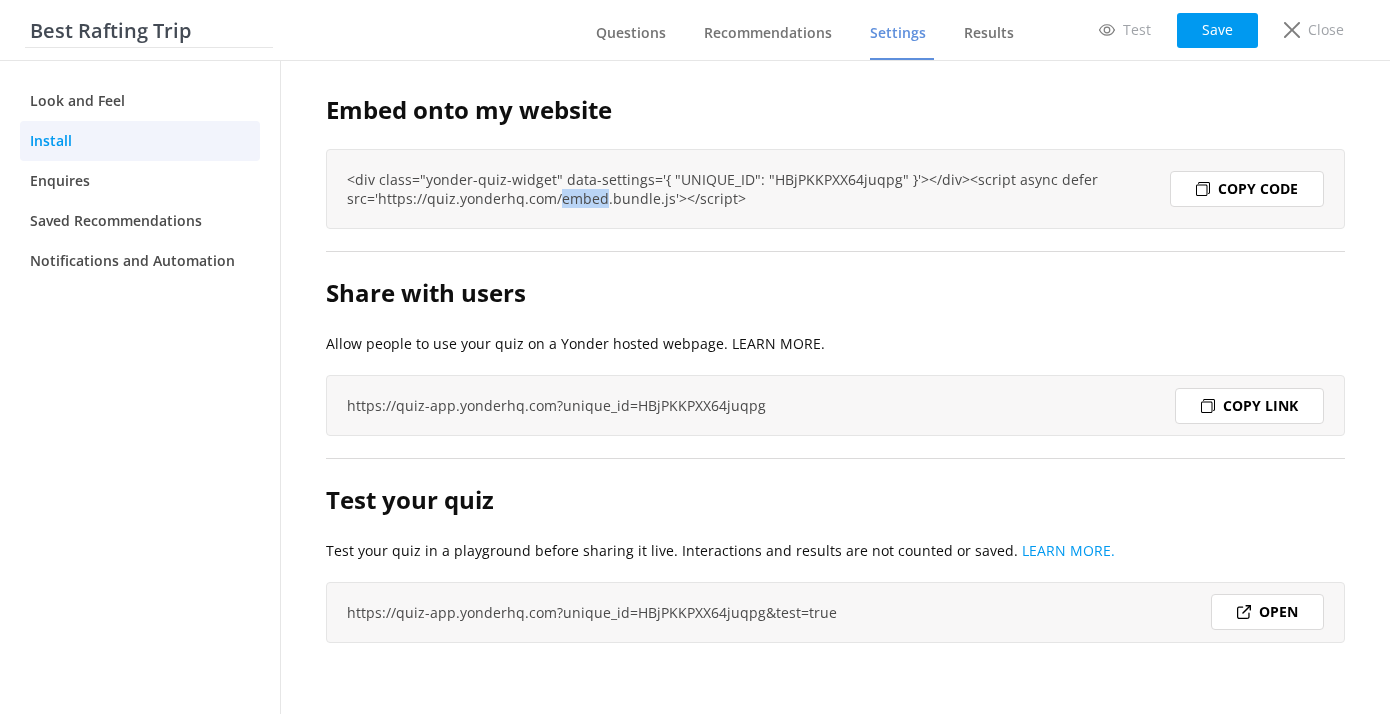 click on "<div class="yonder-quiz-widget" data-settings='{ "UNIQUE_ID": "HBjPKKPXX64juqpg" }'></div><script async defer src='https://quiz.yonderhq.com/embed.bundle.js'></script> Copy code" at bounding box center [835, 189] 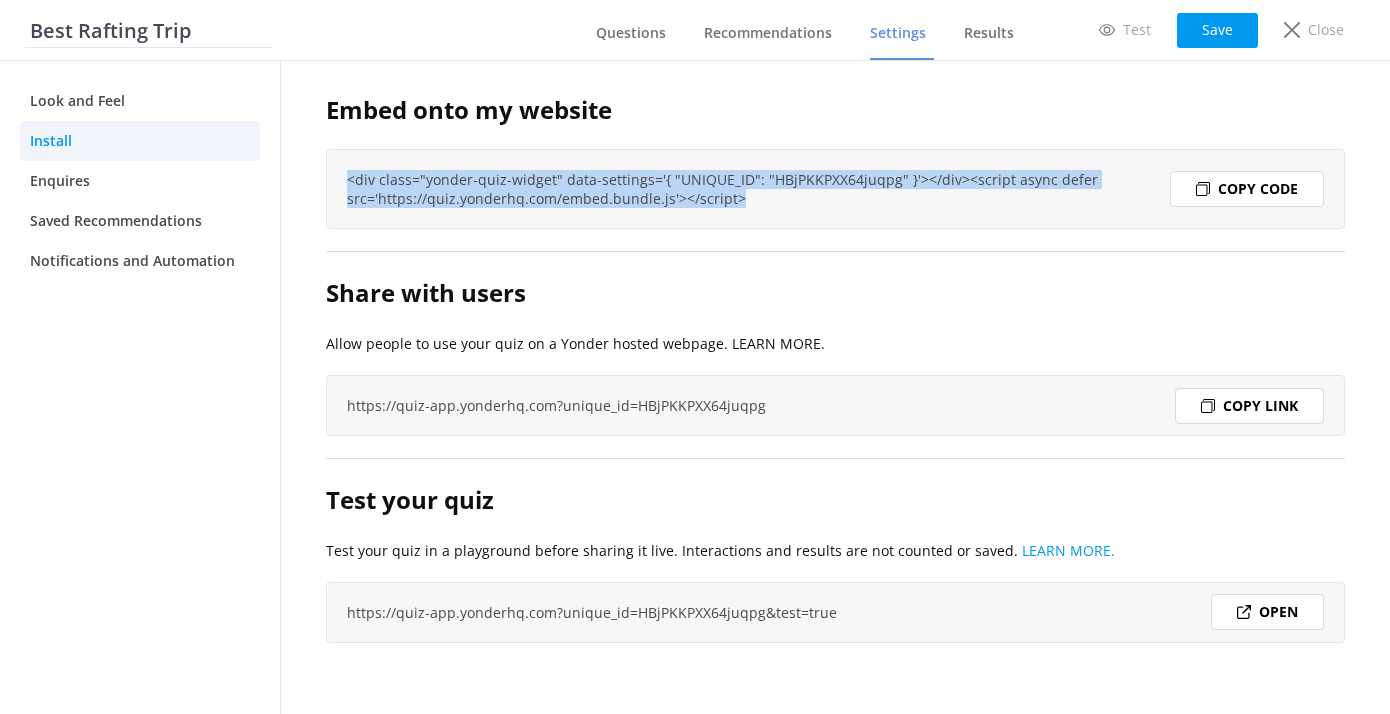 click on "<div class="yonder-quiz-widget" data-settings='{ "UNIQUE_ID": "HBjPKKPXX64juqpg" }'></div><script async defer src='https://quiz.yonderhq.com/embed.bundle.js'></script> Copy code" at bounding box center (835, 189) 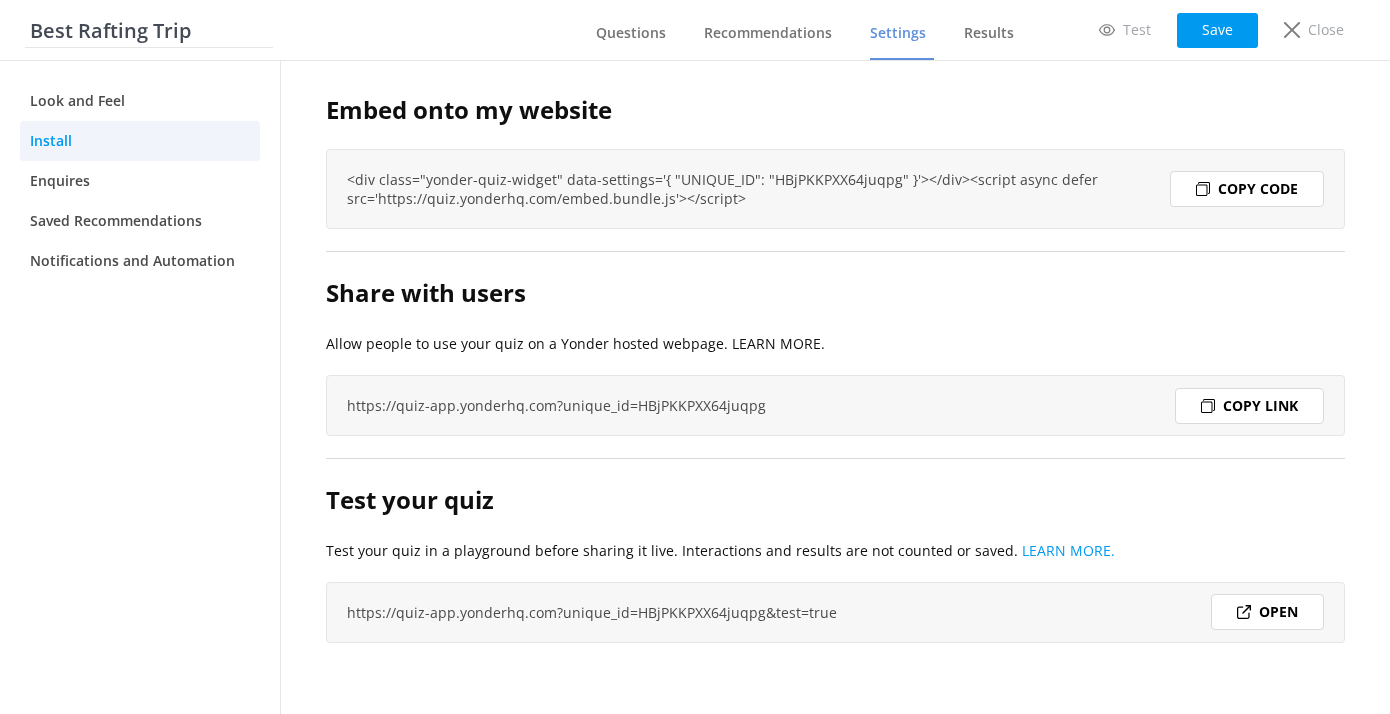 click on "Embed onto my website" at bounding box center [835, 110] 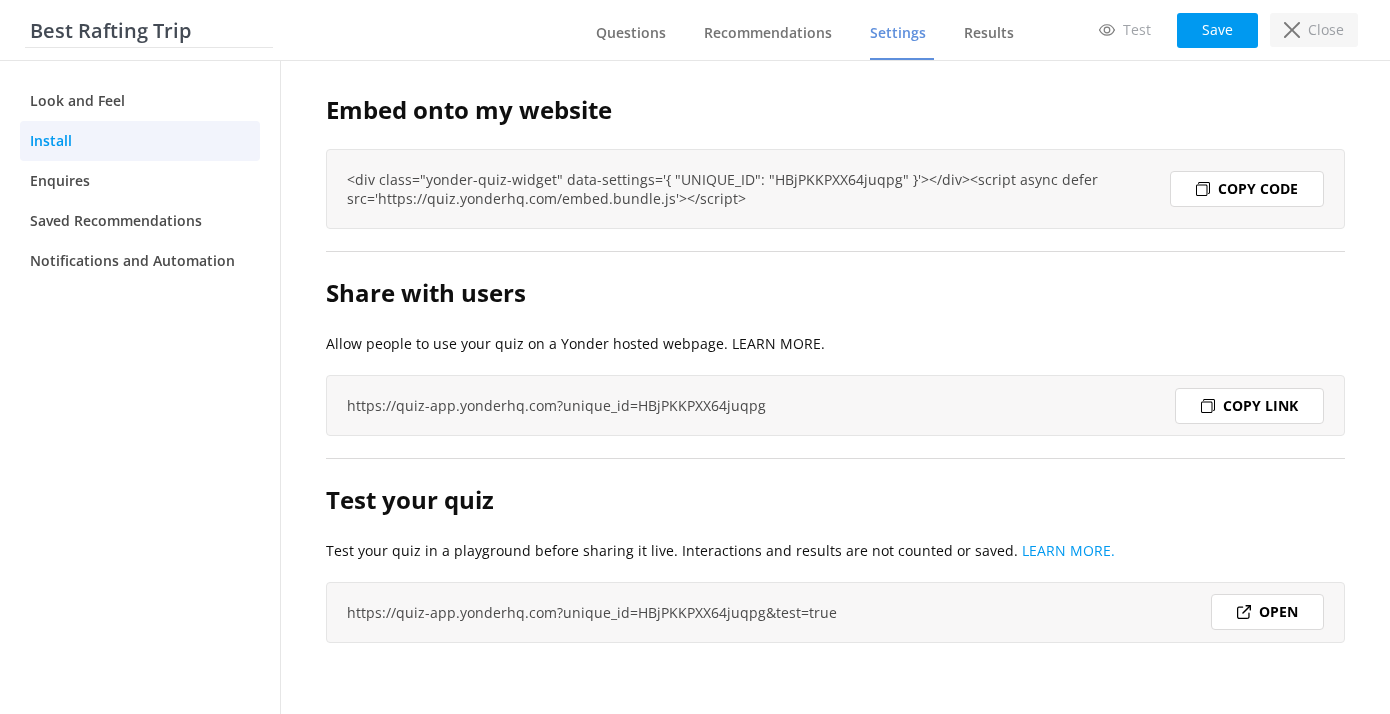 click 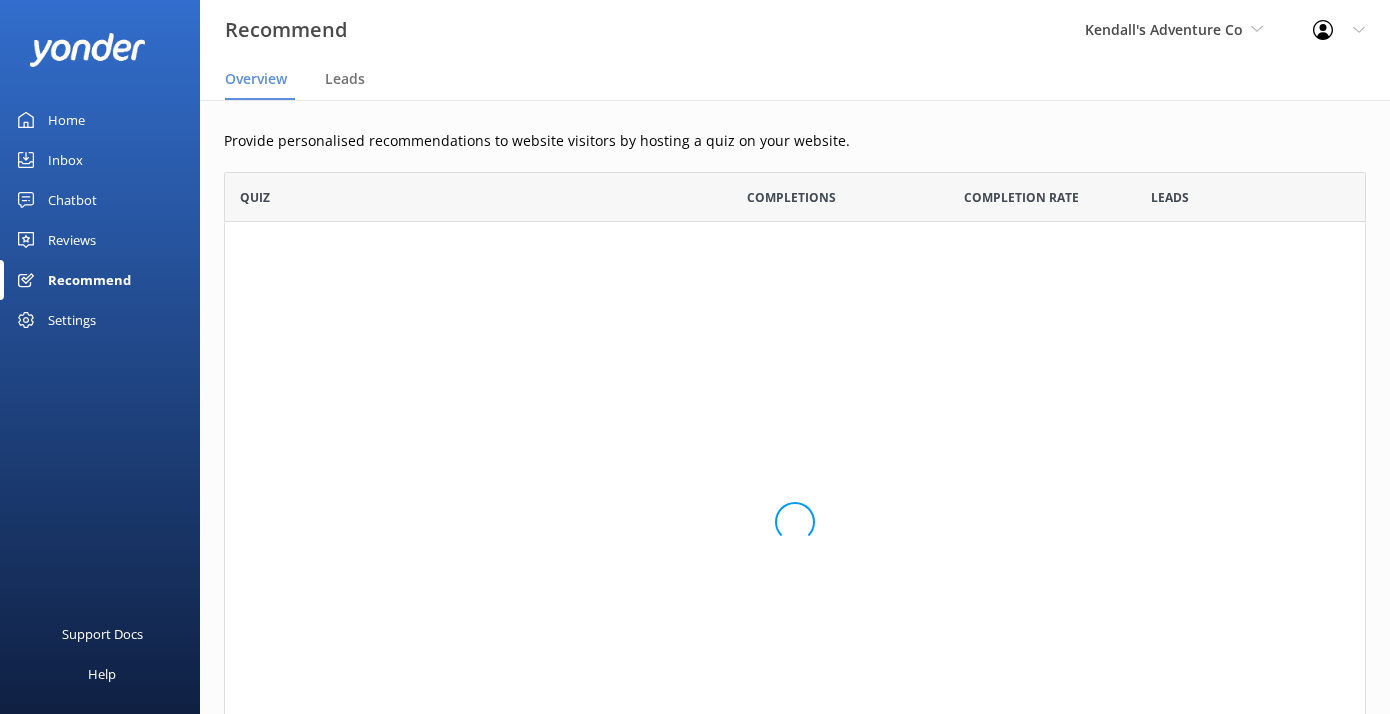 scroll, scrollTop: 1, scrollLeft: 1, axis: both 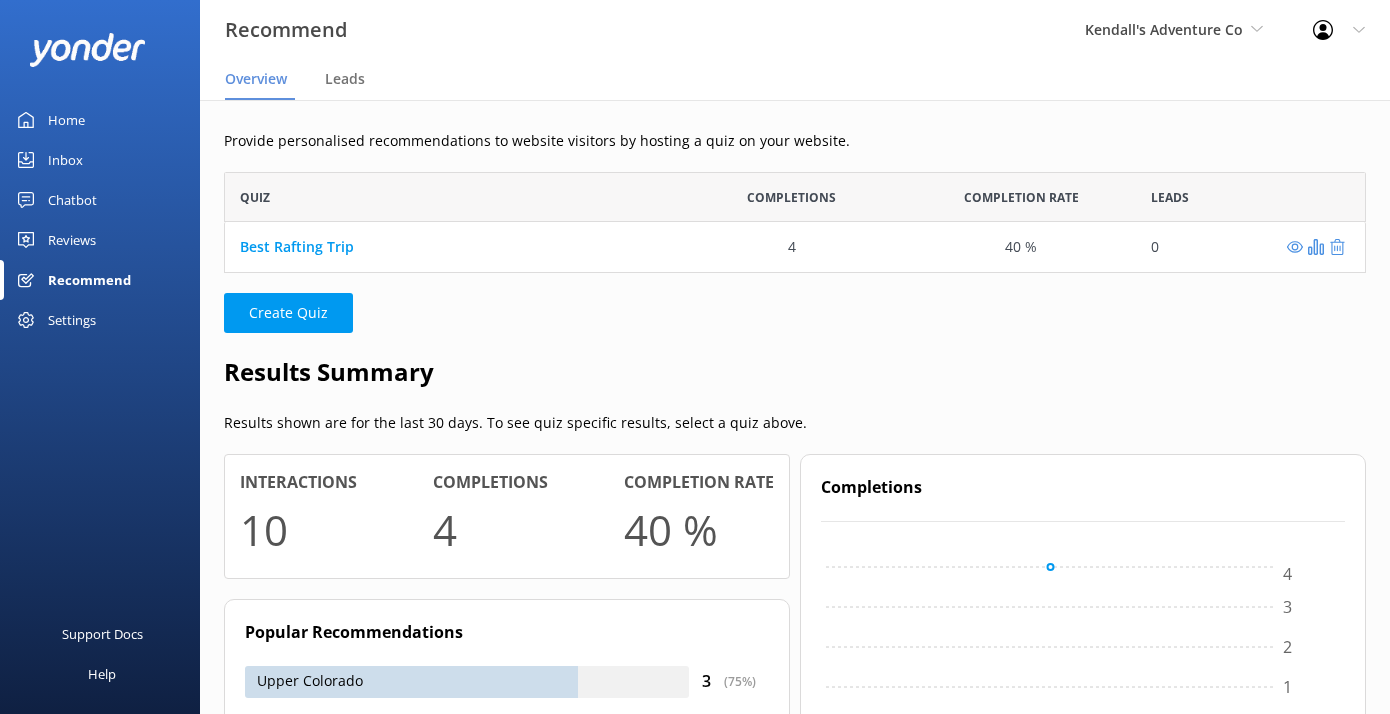 click on "Home" at bounding box center (100, 120) 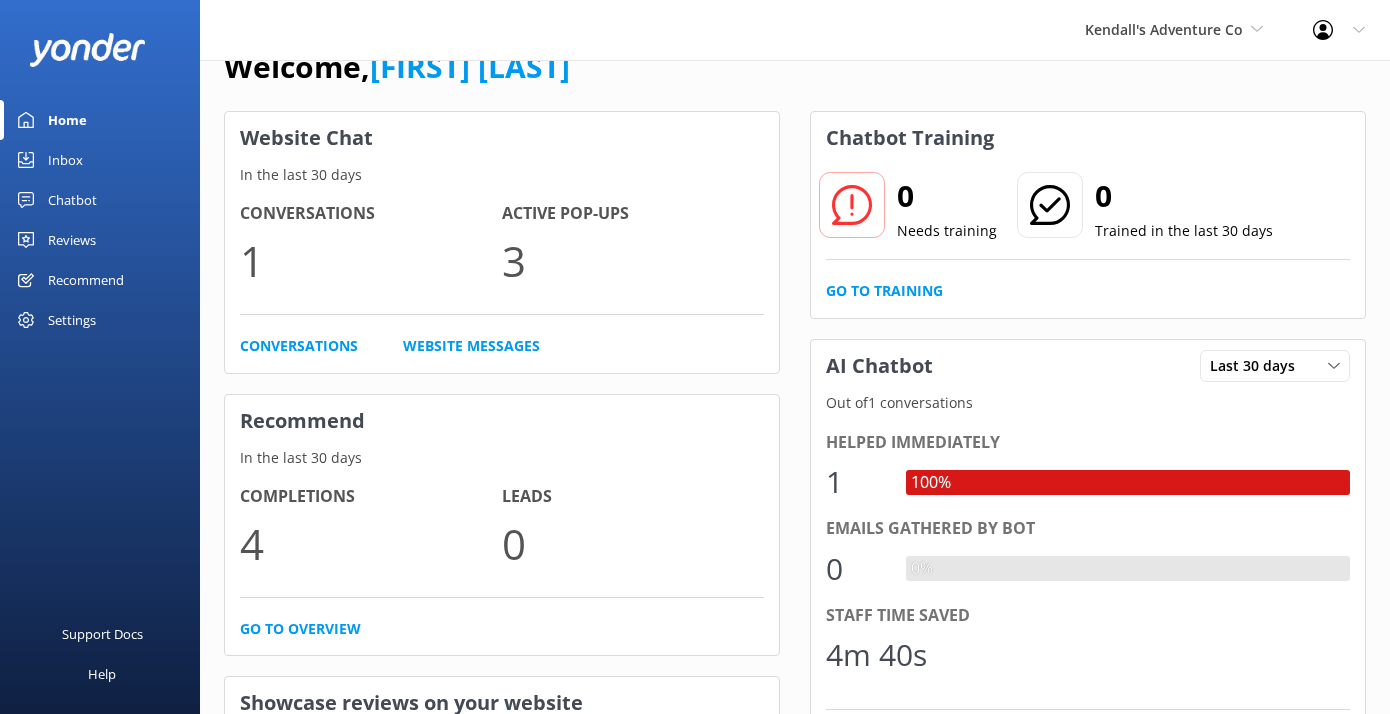 scroll, scrollTop: 0, scrollLeft: 0, axis: both 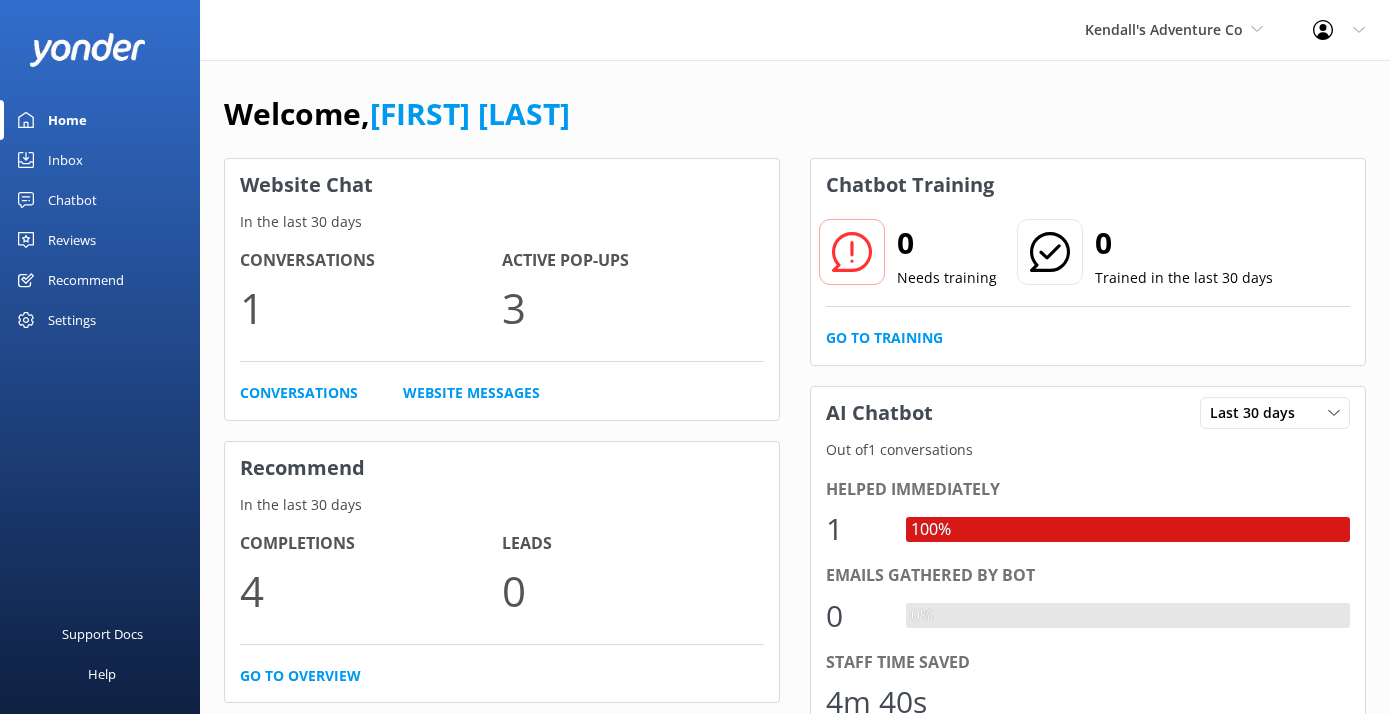 click on "Inbox" at bounding box center [65, 160] 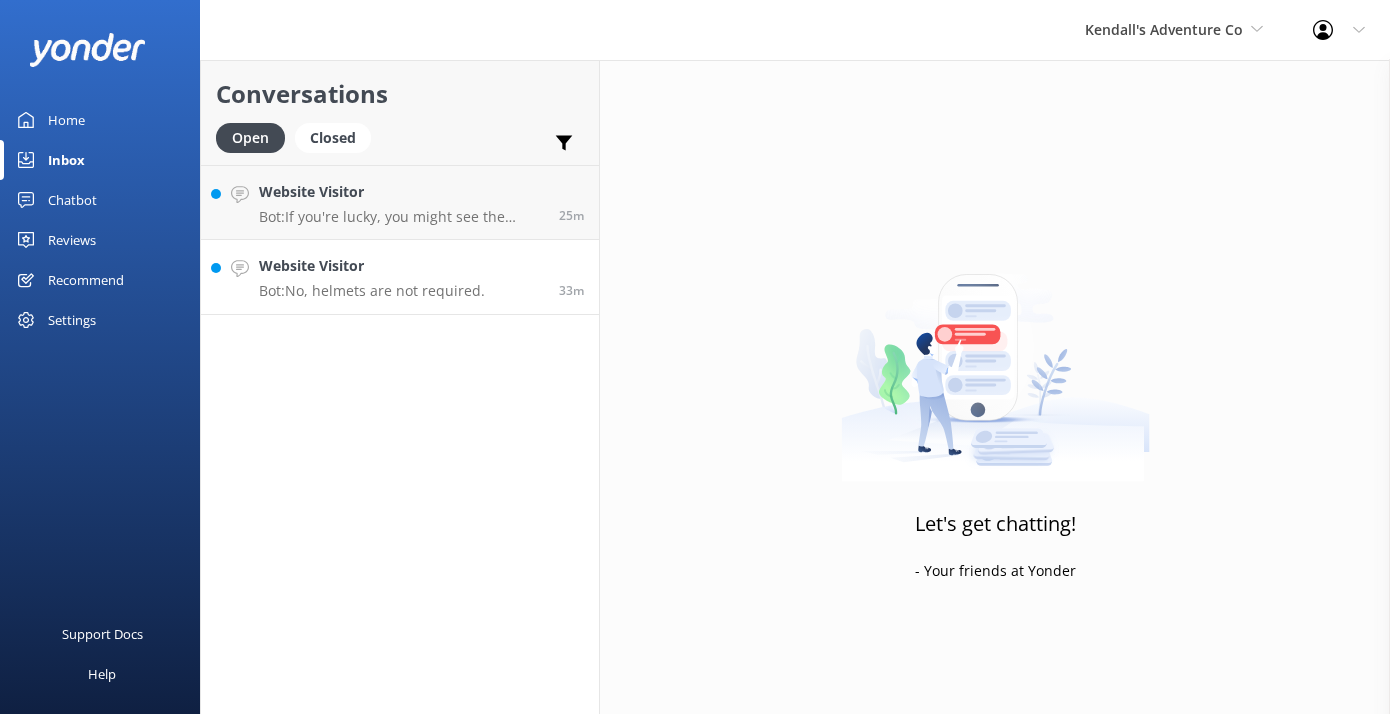 click on "Website Visitor" at bounding box center [372, 266] 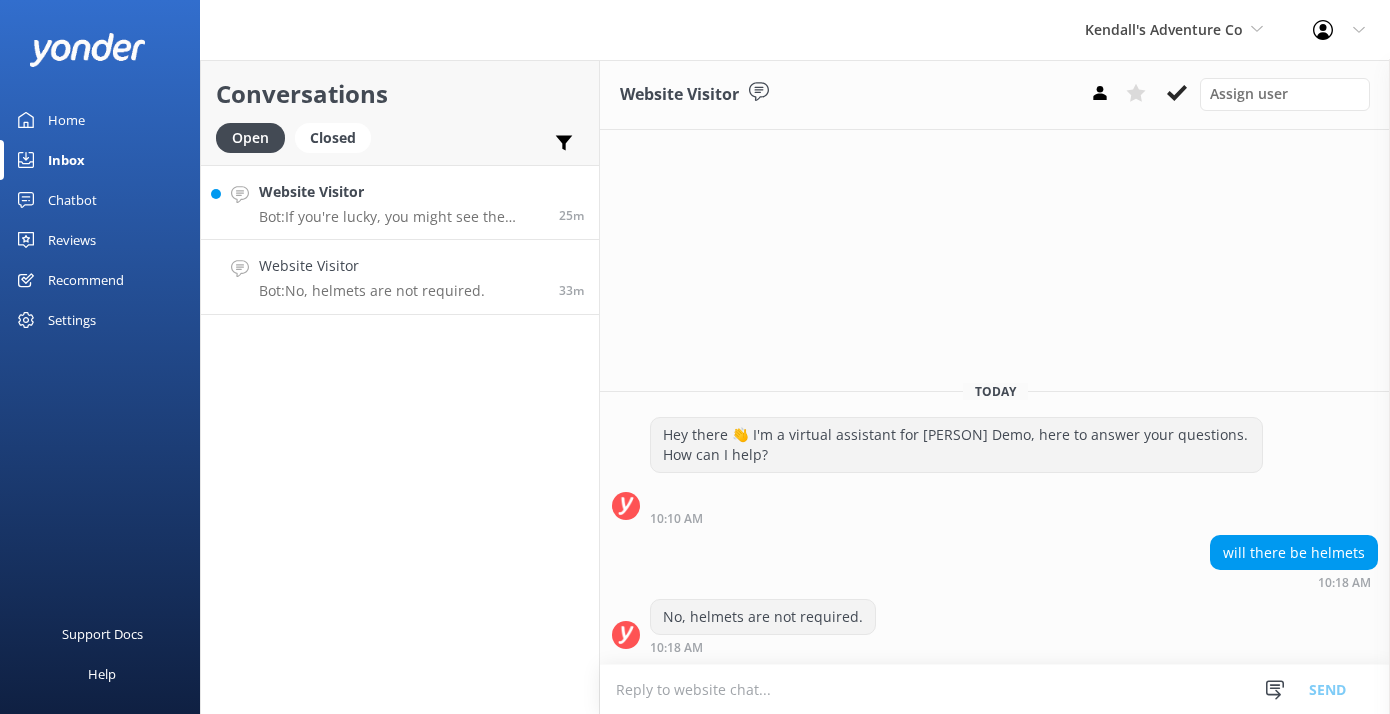 click on "Website Visitor Bot: If you're lucky, you might see the infamous Rocky Mountain Polar Bear!" at bounding box center (401, 202) 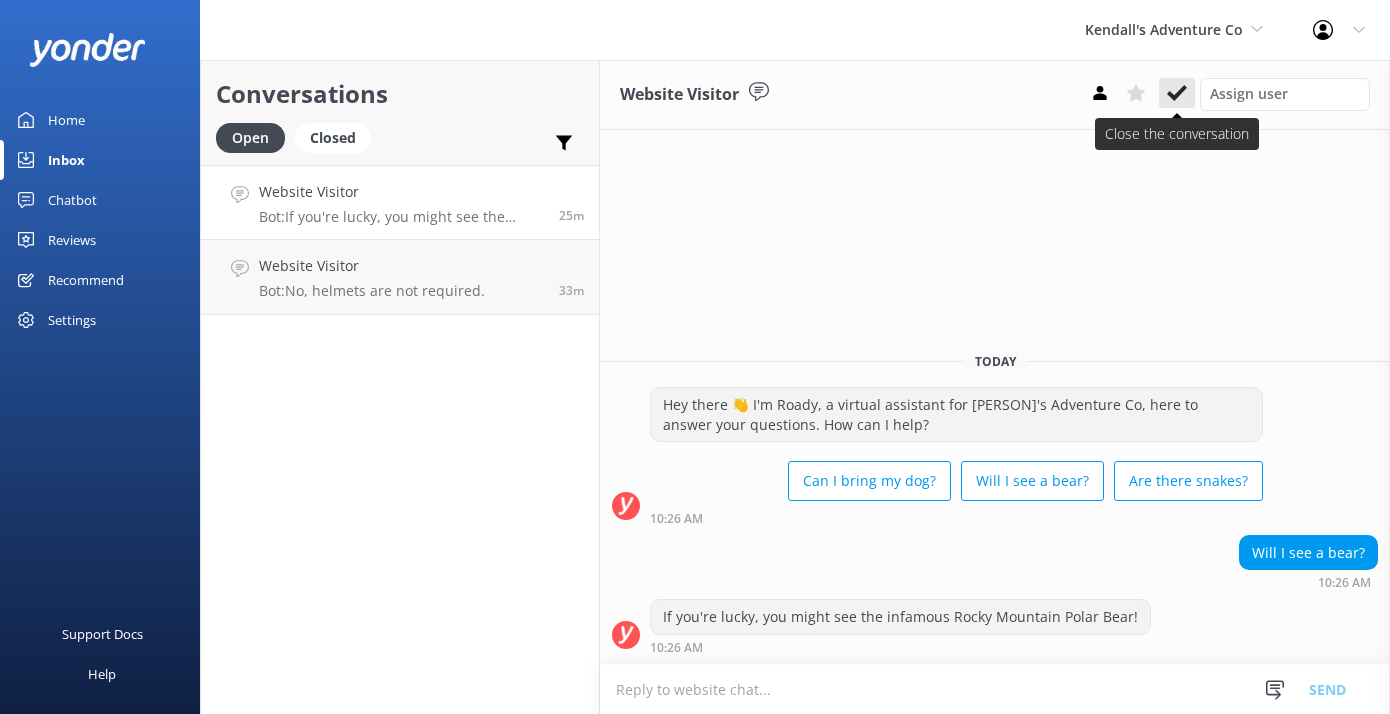 click 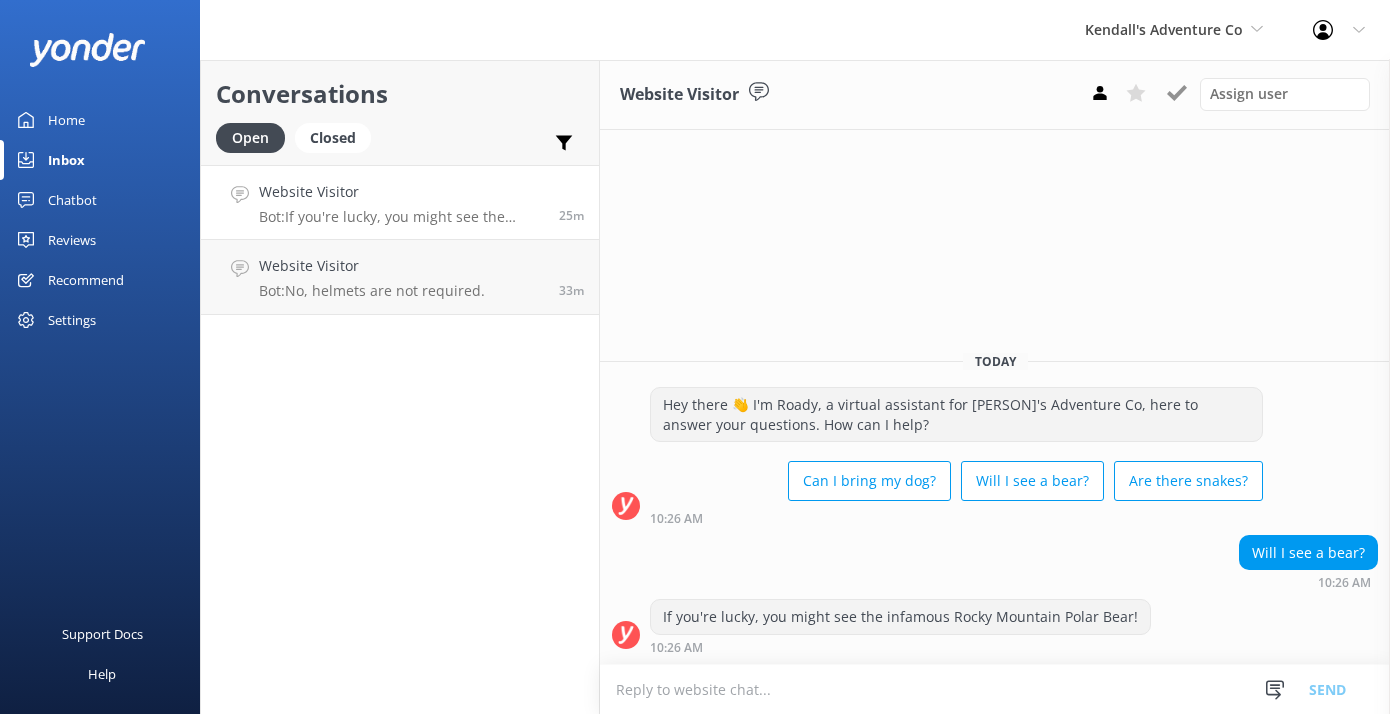 click on "Website Visitor" at bounding box center [401, 192] 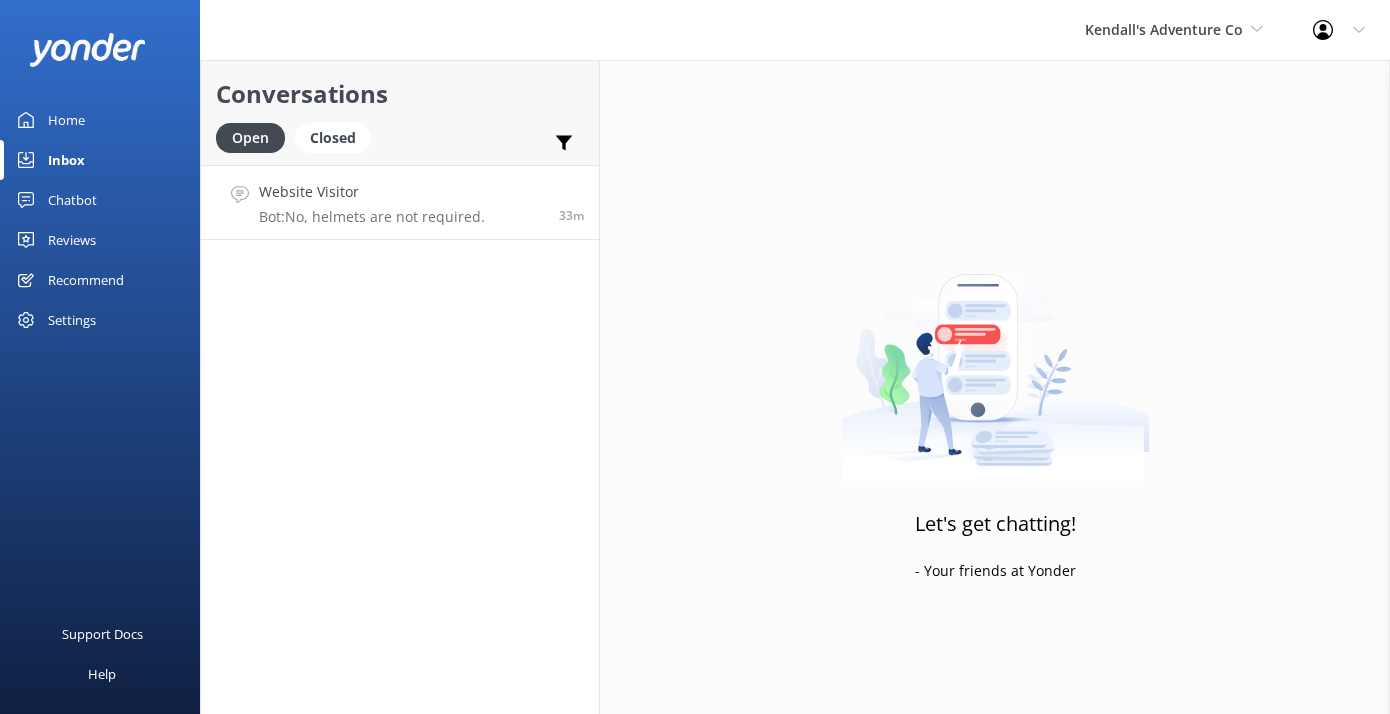 click on "Website Visitor Bot: No, helmets are not required. 33m" at bounding box center [400, 202] 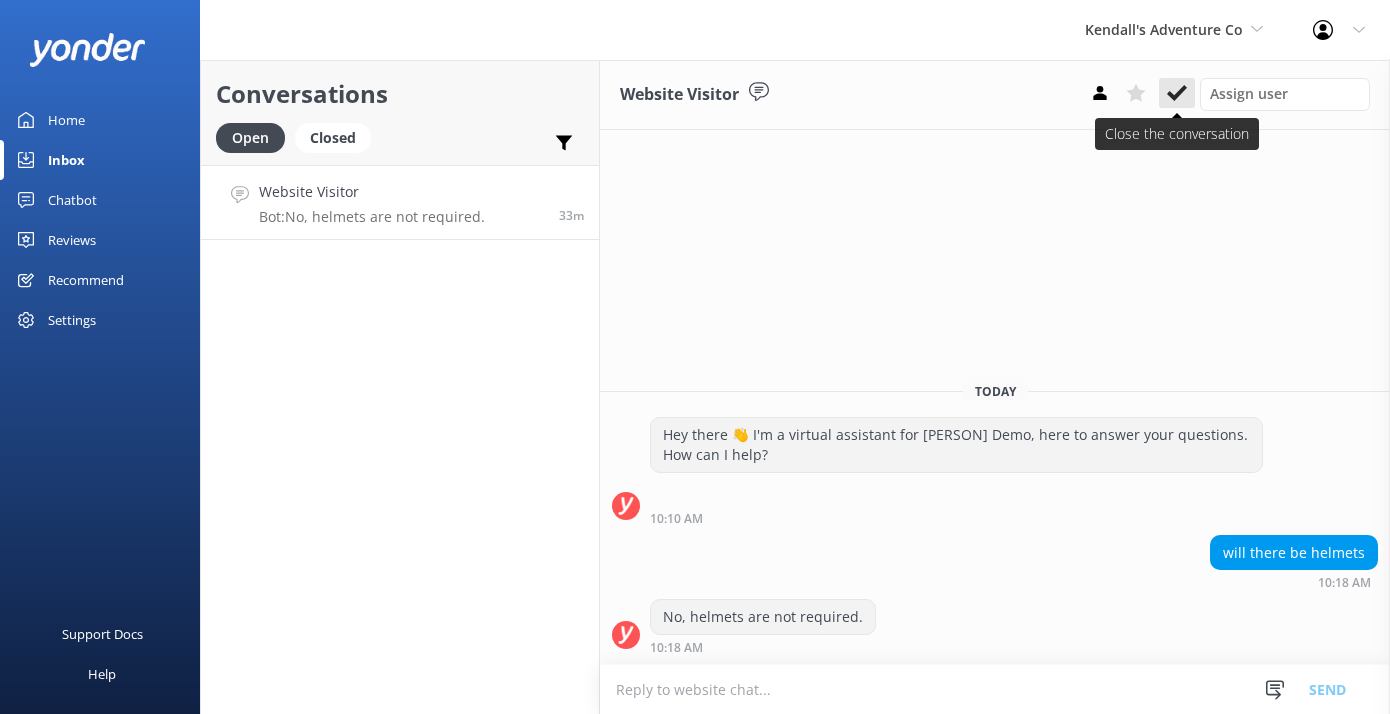 click at bounding box center [1177, 93] 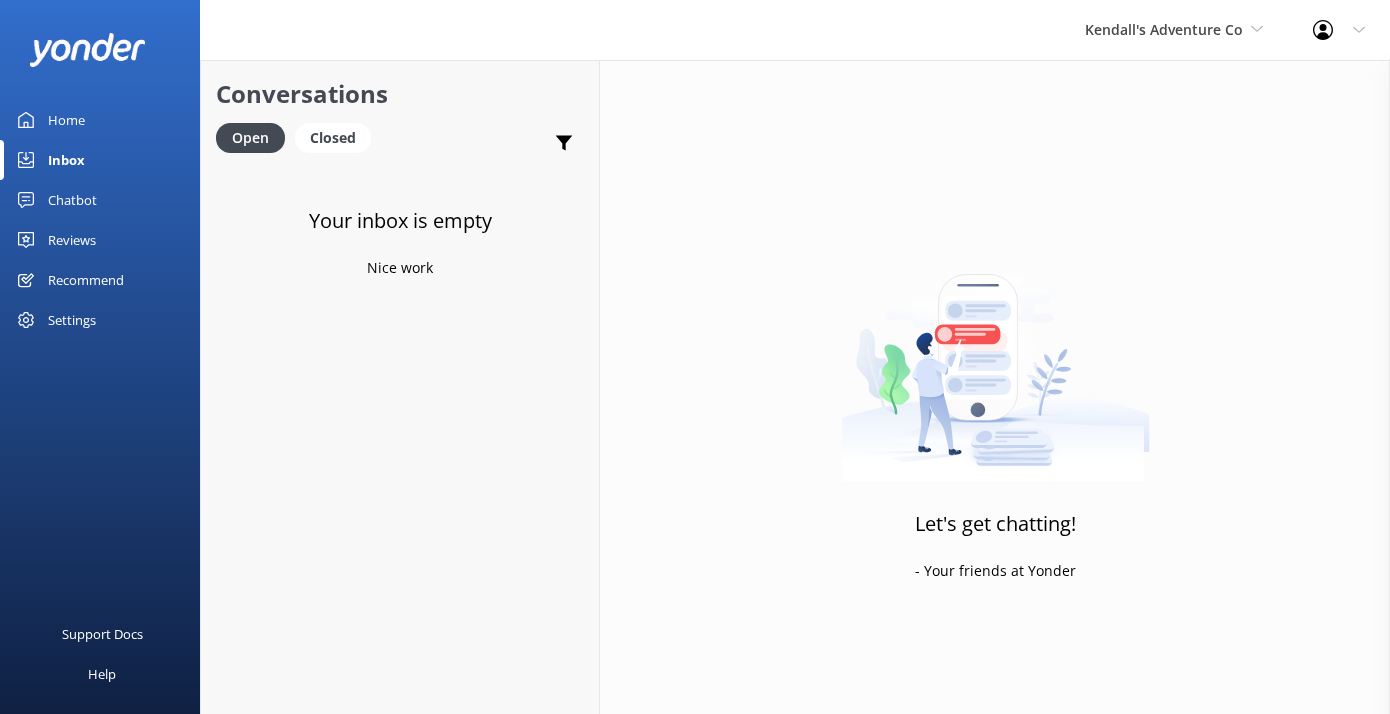 click on "Inbox" at bounding box center [100, 160] 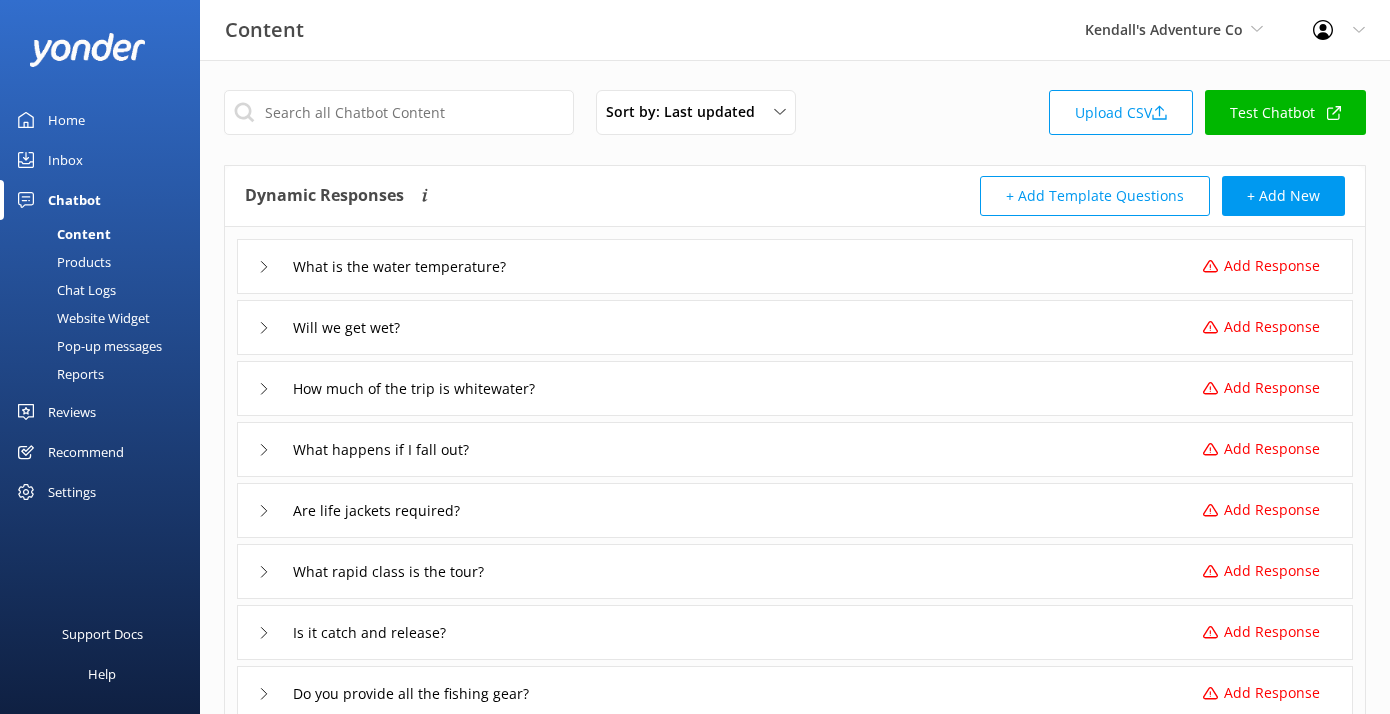 click on "Website Widget" at bounding box center (81, 318) 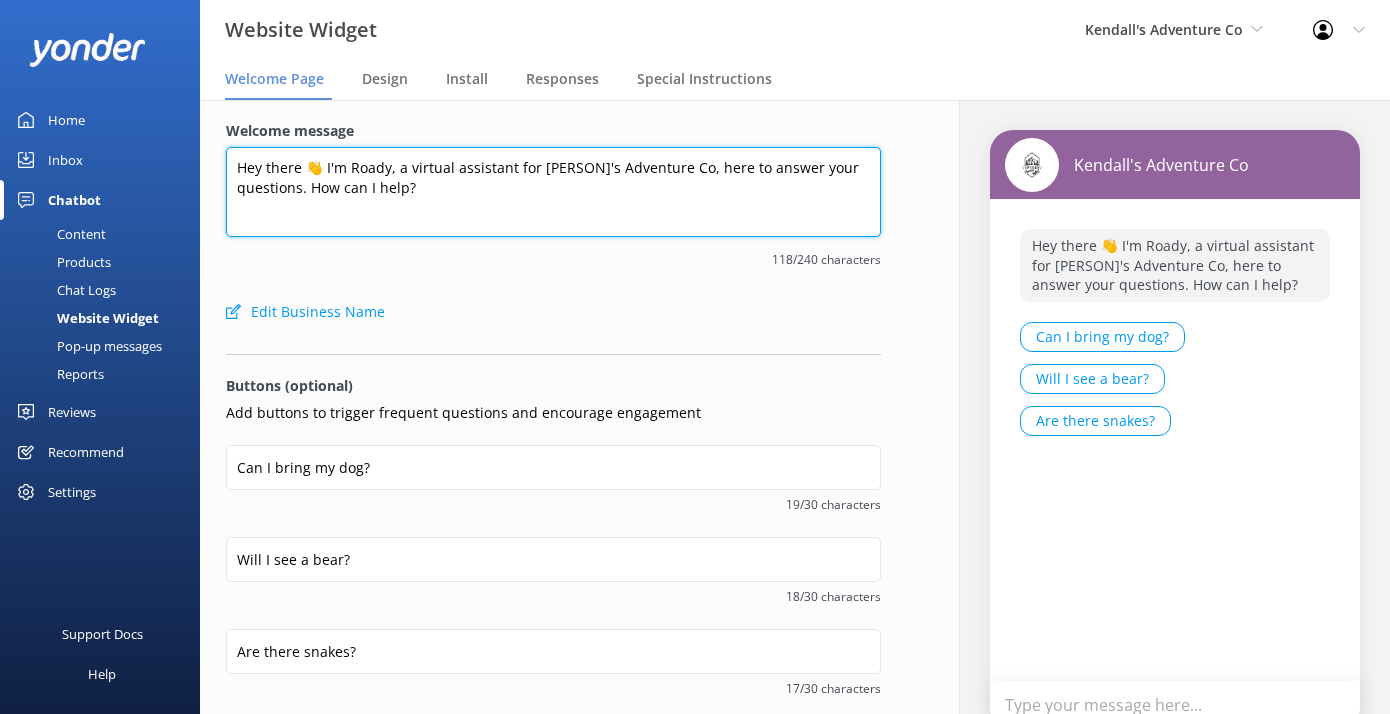 click on "Hey there 👋 I'm Roady, a virtual assistant for [PERSON]'s Adventure Co, here to answer your questions. How can I help?" at bounding box center (553, 192) 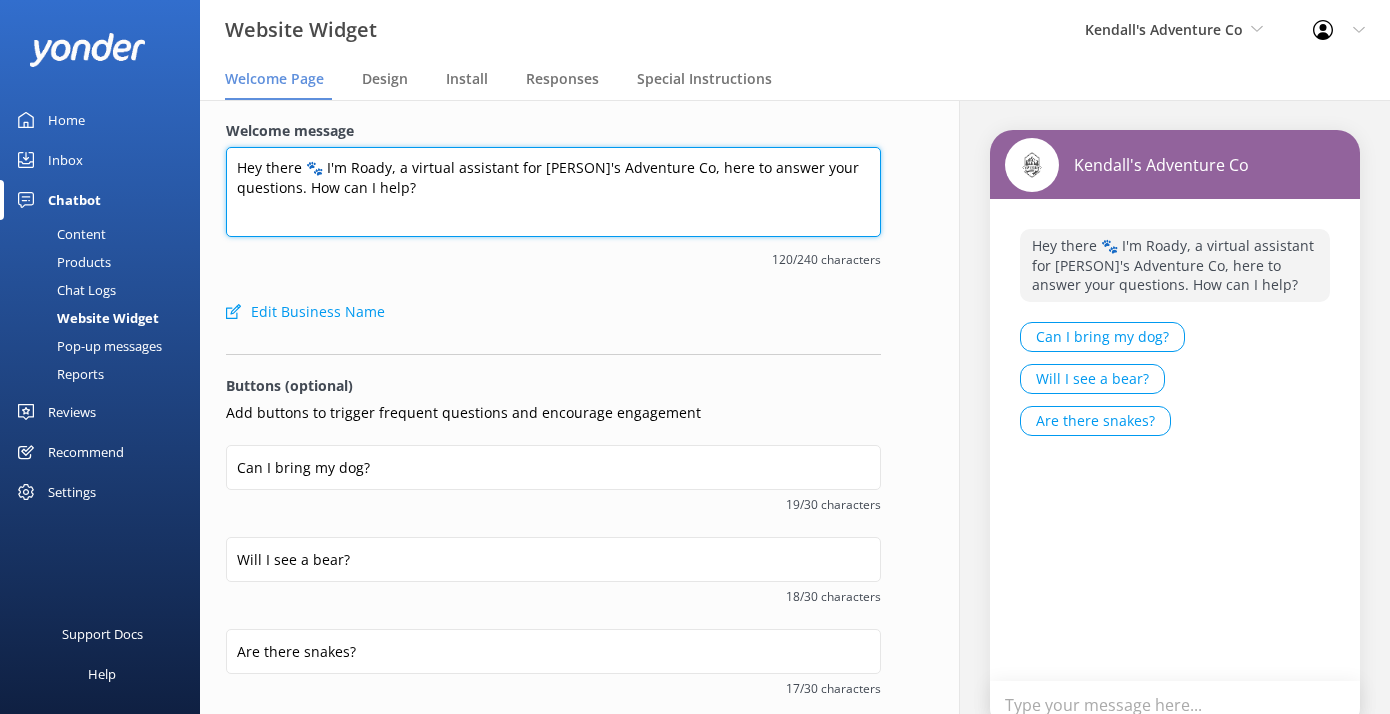 click on "Hey there 🐾 I'm Roady, a virtual assistant for [PERSON]'s Adventure Co, here to answer your questions. How can I help?" at bounding box center (553, 192) 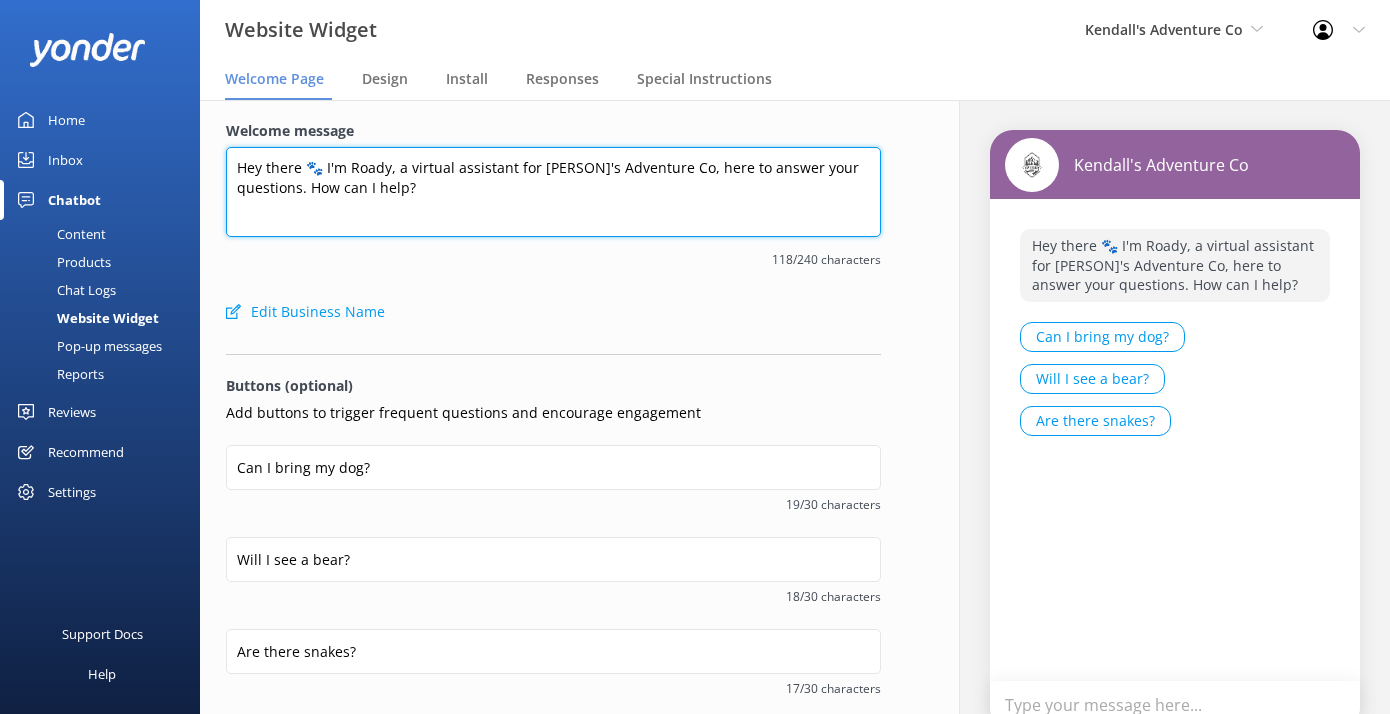 click on "Hey there 🐾 I'm Roady, a virtual assistant for [PERSON]'s Adventure Co, here to answer your questions. How can I help?" at bounding box center (553, 192) 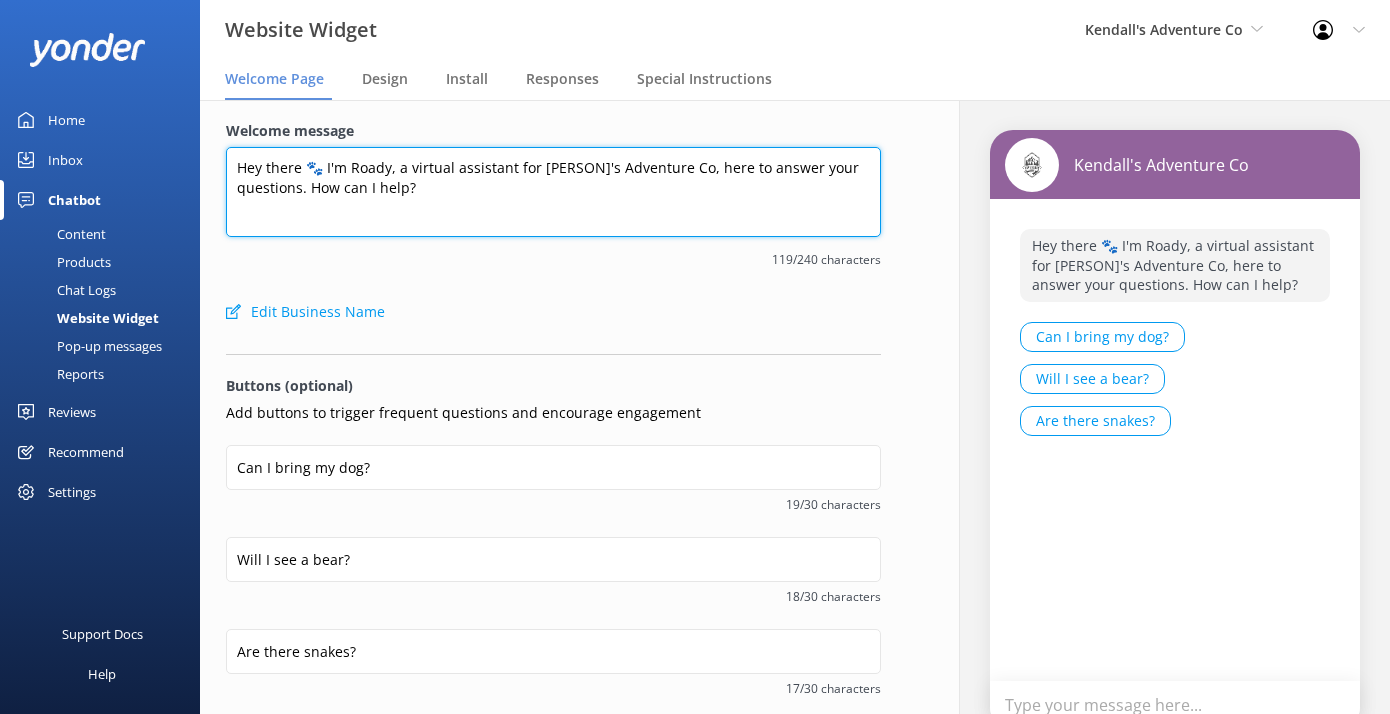 type on "Hey there 🐾 I'm Roady, a virtual assistant for [PERSON]'s Adventure Co, here to answer your questions. How can I help?" 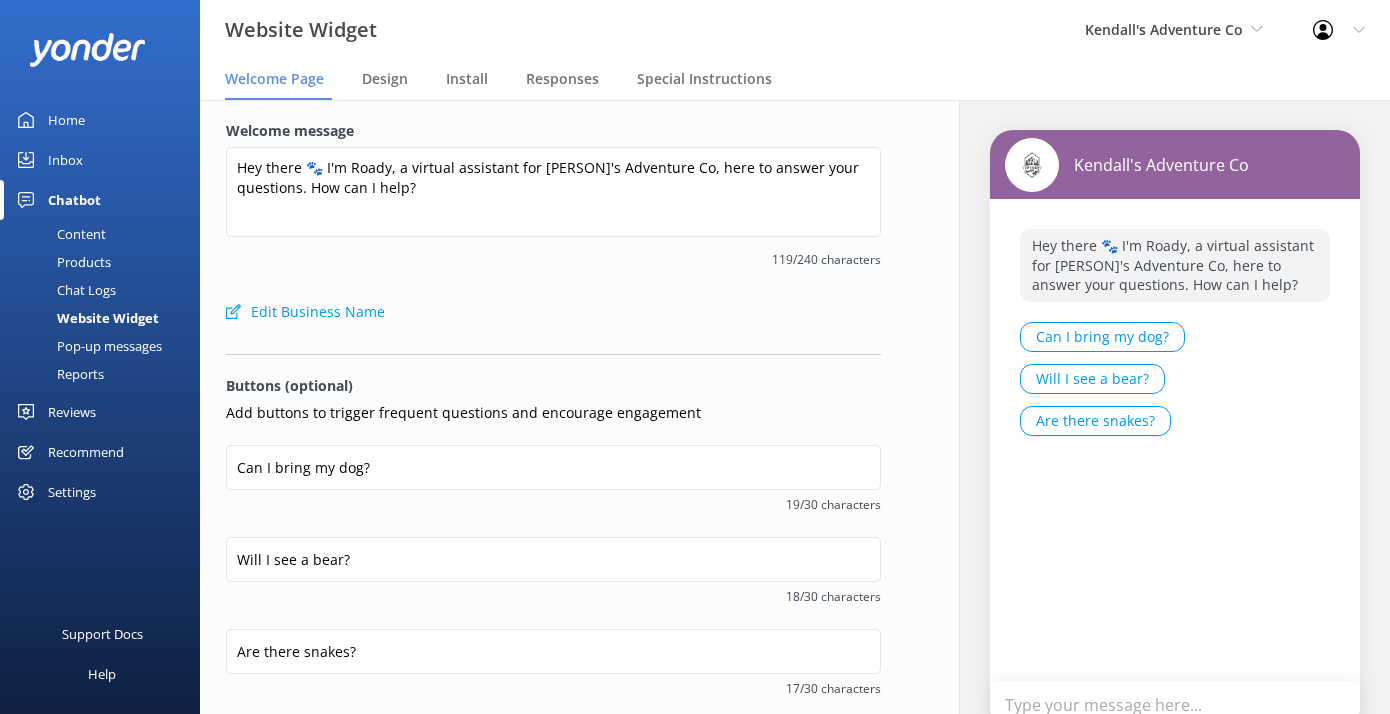 click on "Welcome message Hey there 🐾 I'm Roady, a virtual assistant for [PERSON]'s Adventure Co, here to answer your questions. How can I help? 119/240 characters" at bounding box center (553, 206) 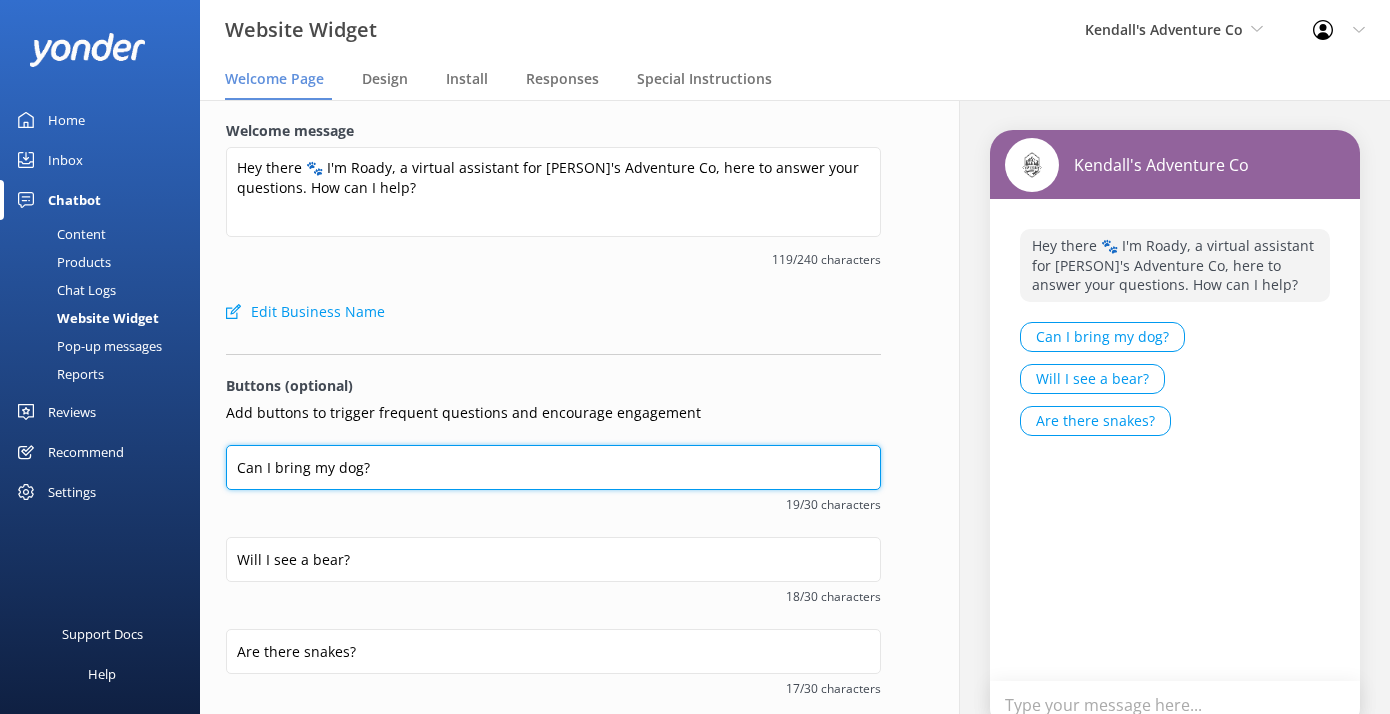 click on "Can I bring my dog?" at bounding box center (553, 467) 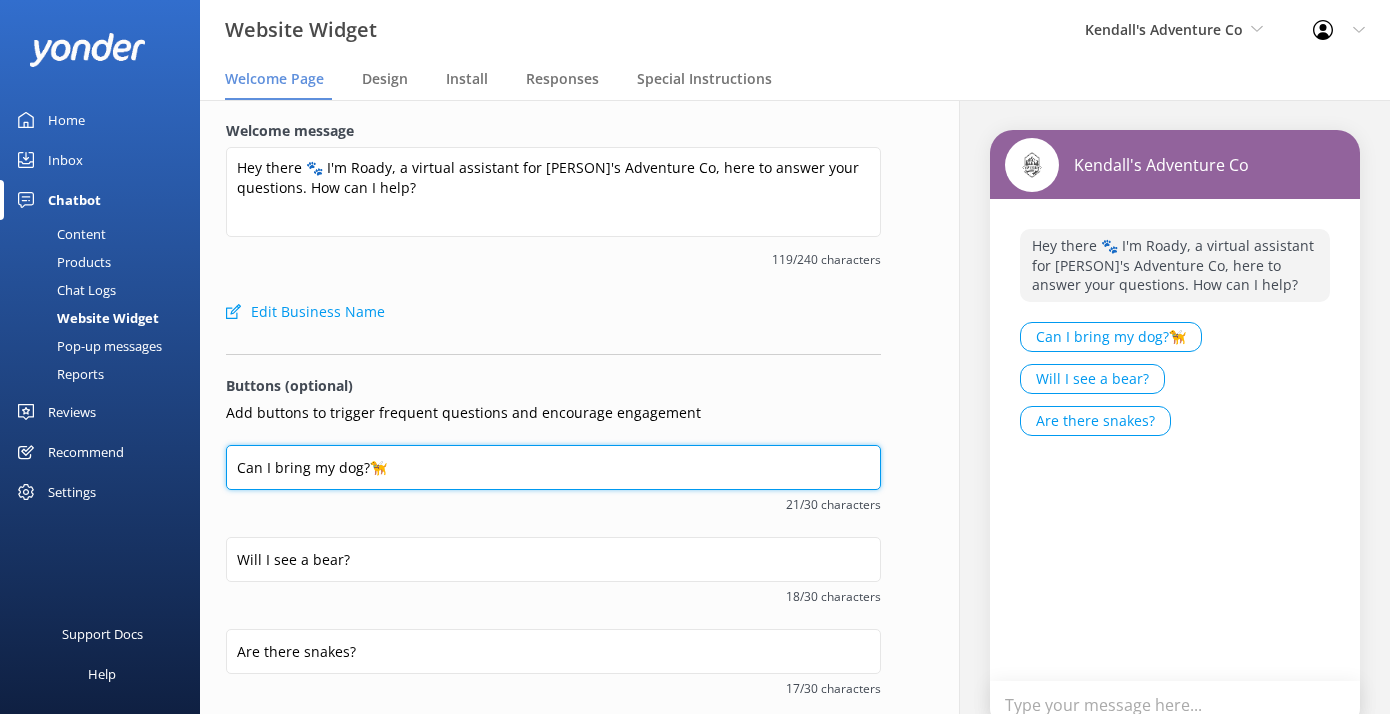 click on "Can I bring my dog?🦮" at bounding box center [553, 467] 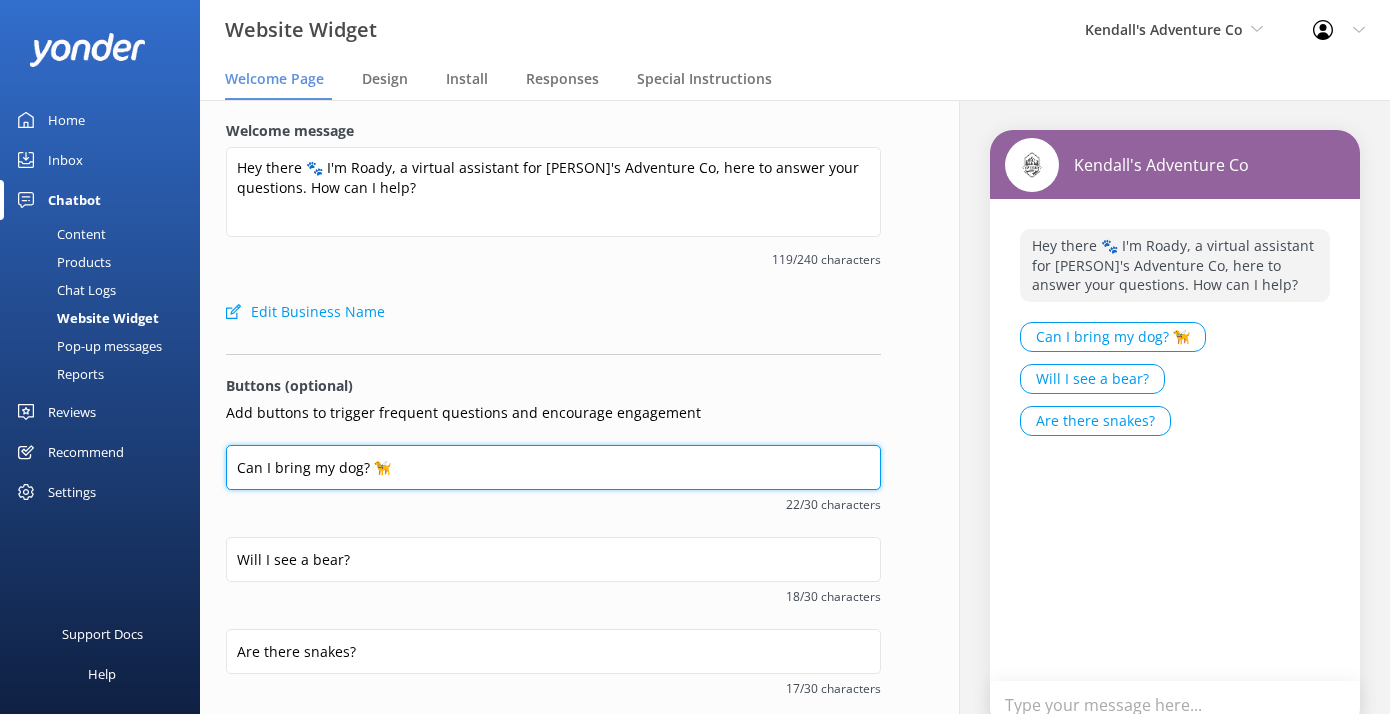 type on "Can I bring my dog? 🦮" 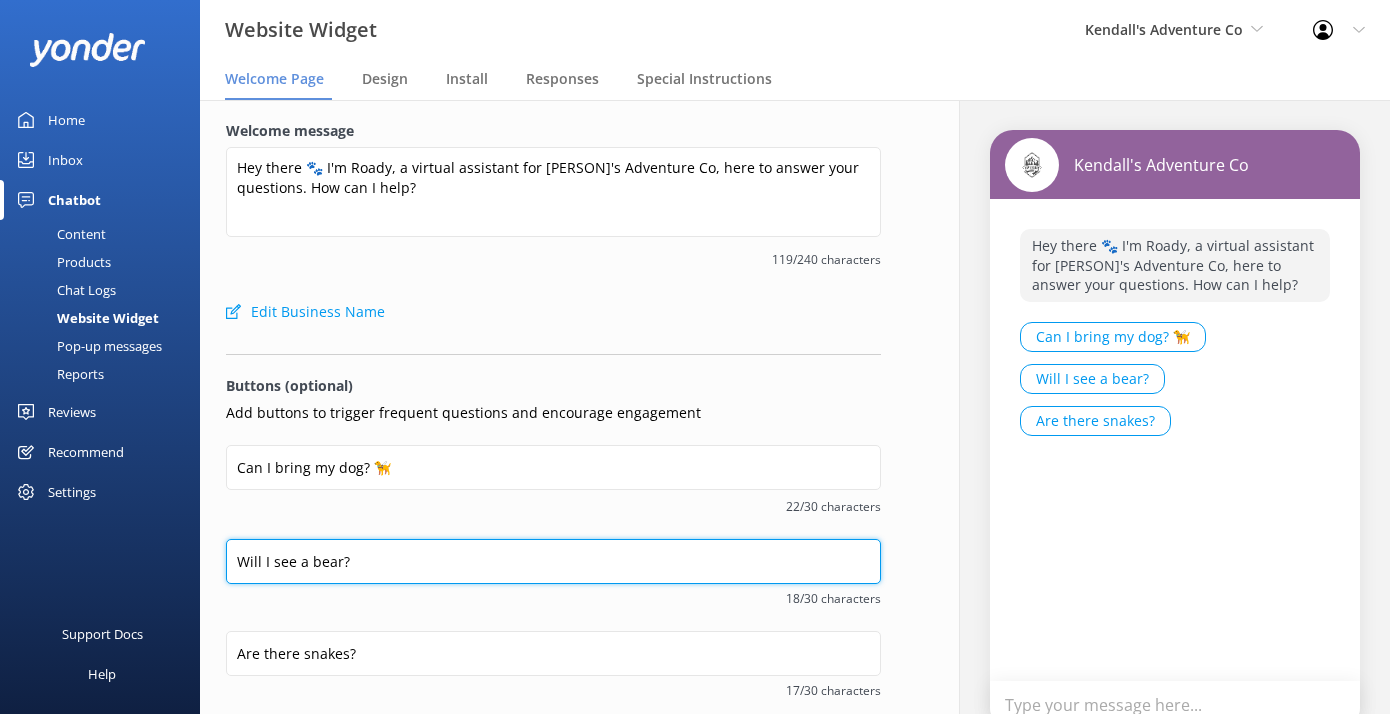 click on "Will I see a bear?" at bounding box center (553, 561) 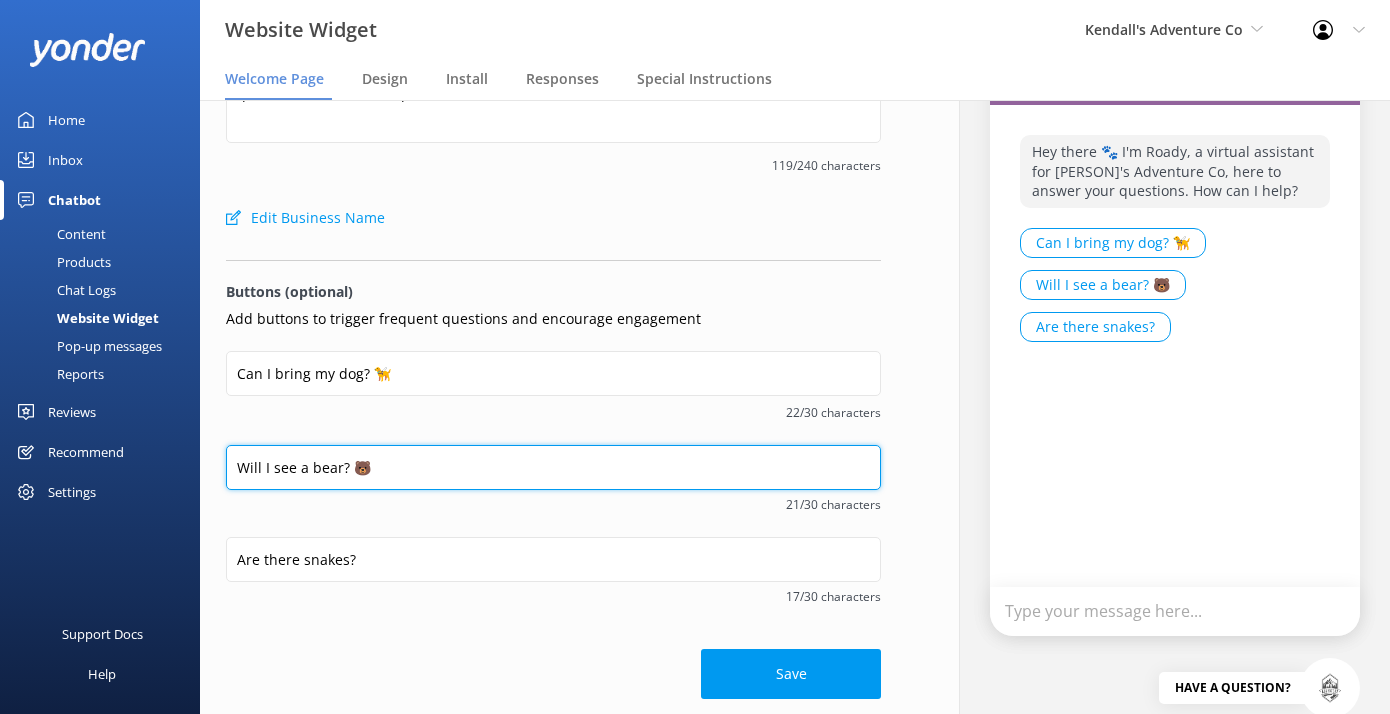scroll, scrollTop: 106, scrollLeft: 0, axis: vertical 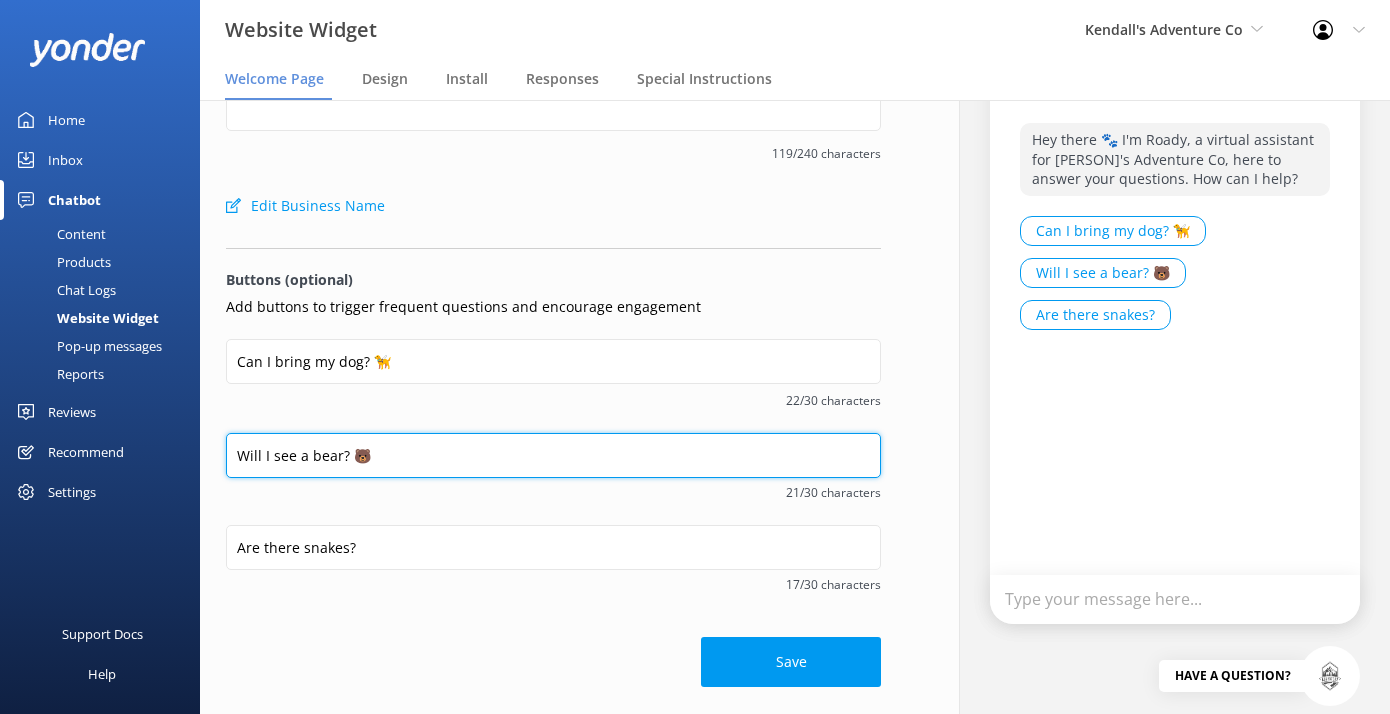 type on "Will I see a bear? 🐻" 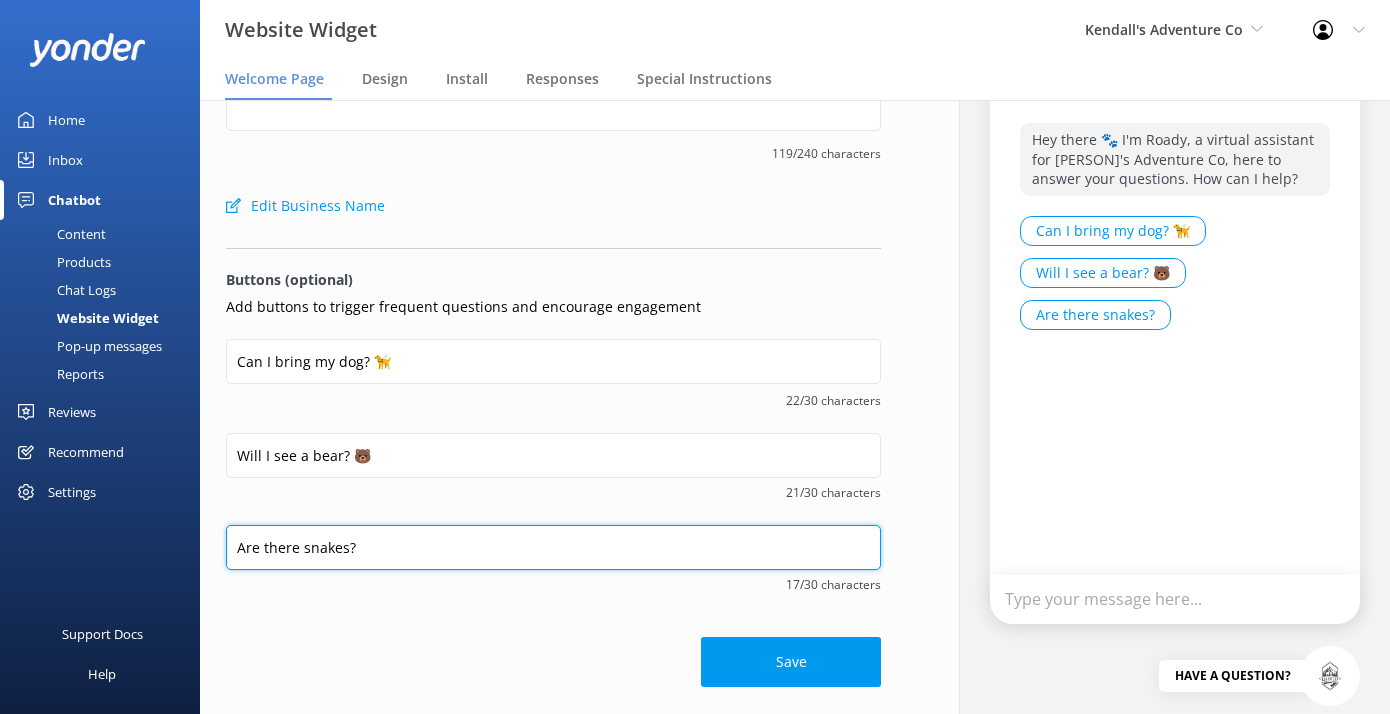 click on "Are there snakes?" at bounding box center [553, 547] 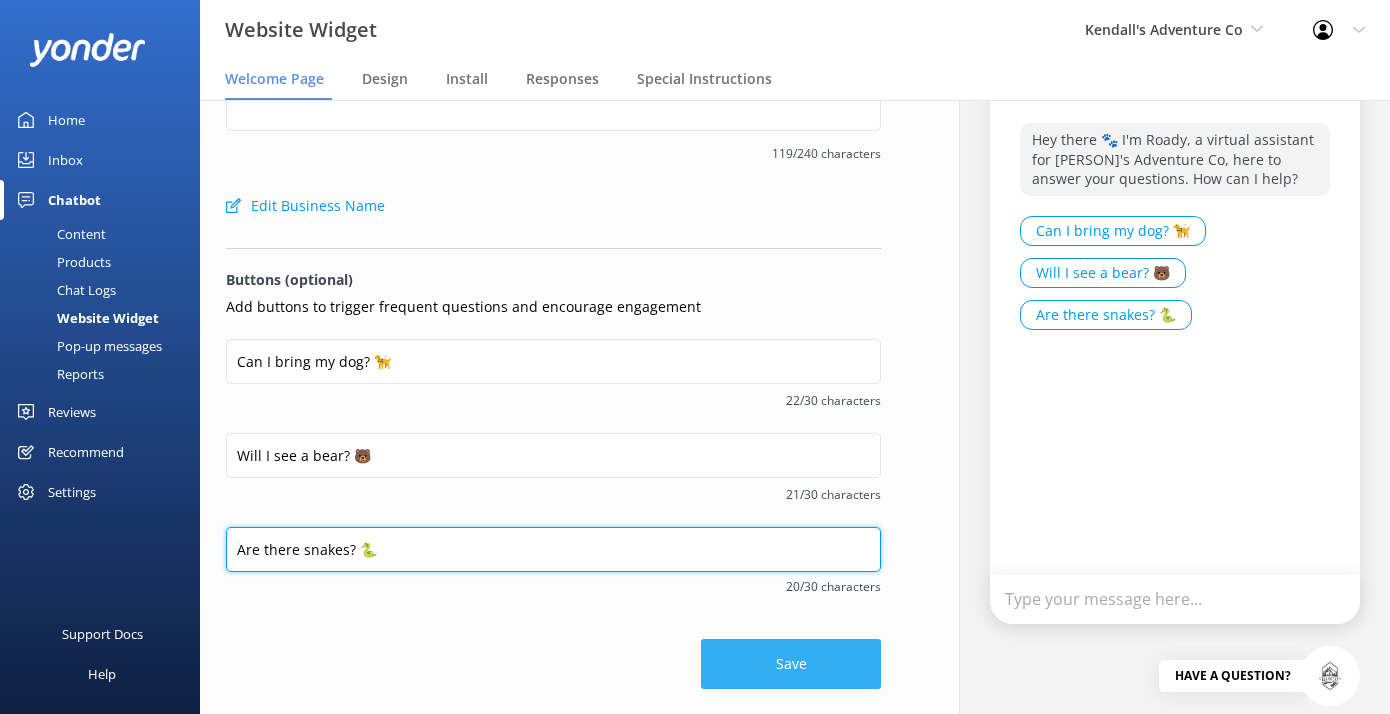 type on "Are there snakes? 🐍" 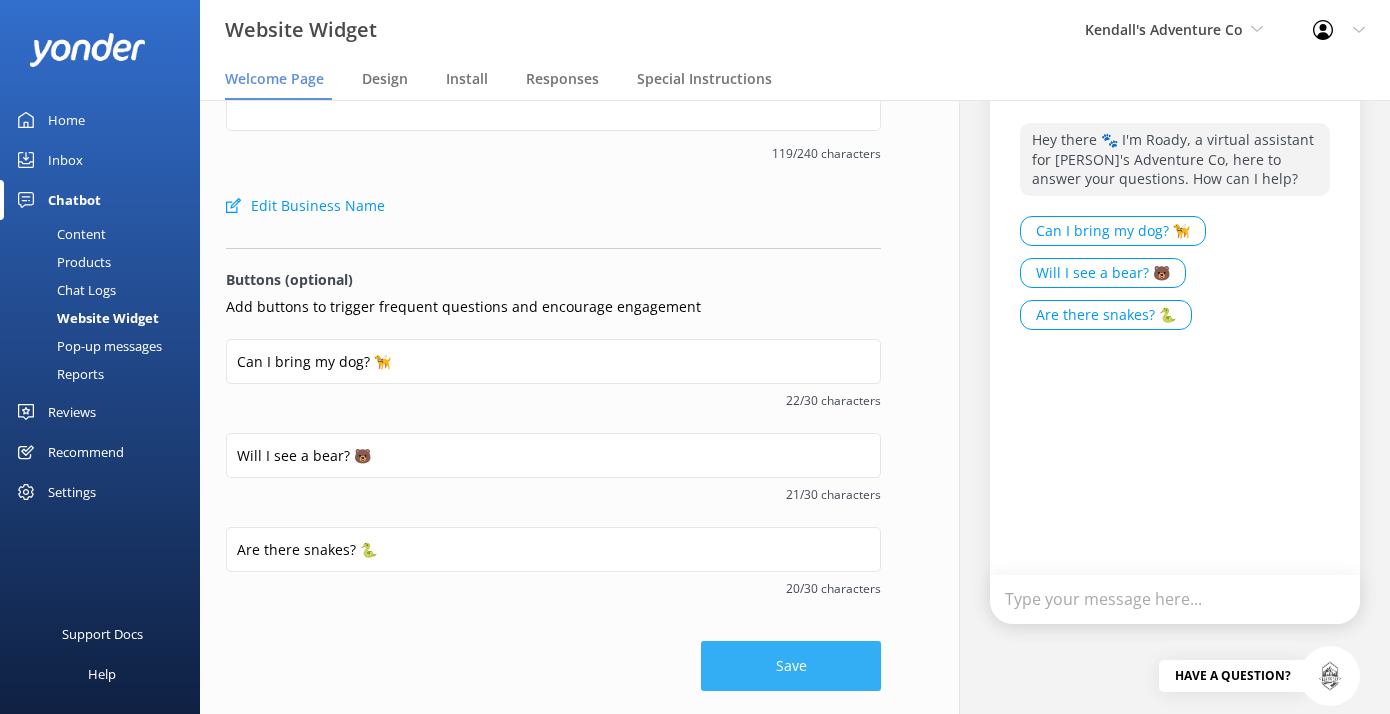 click on "Save" at bounding box center [791, 666] 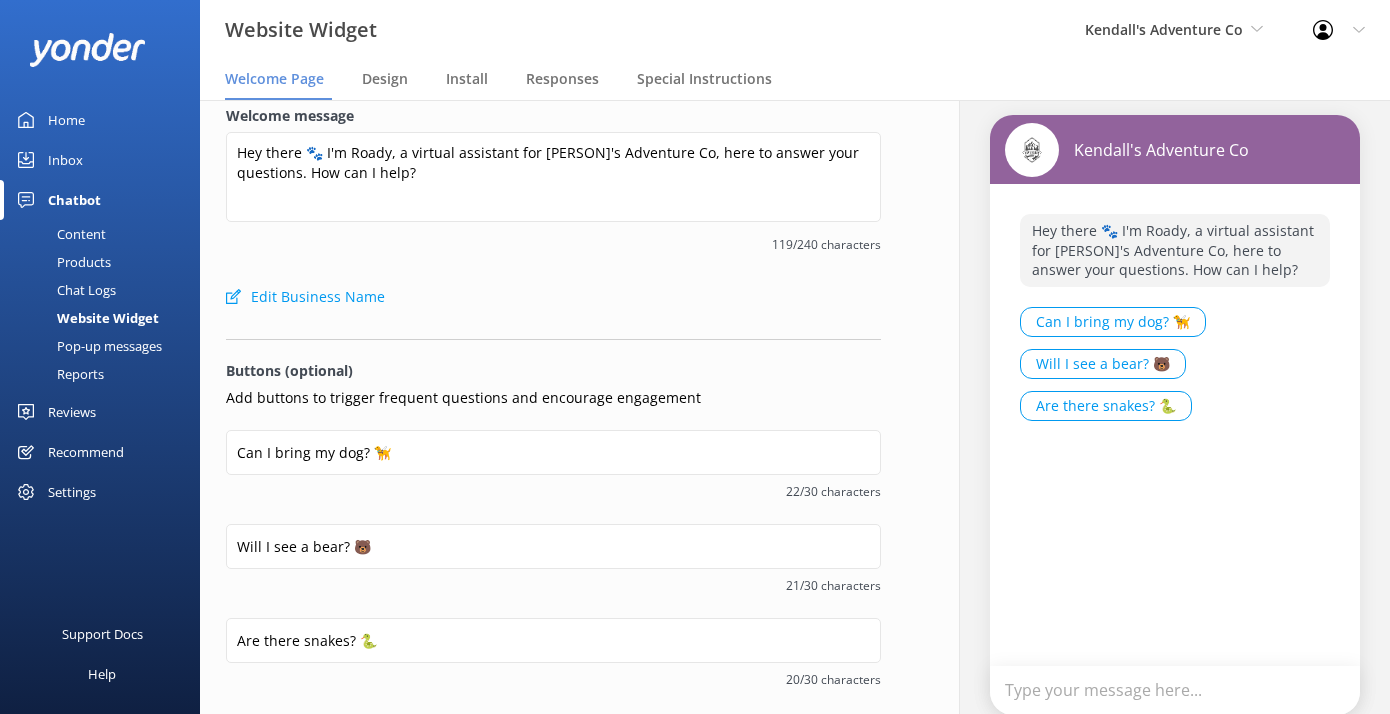 scroll, scrollTop: 0, scrollLeft: 0, axis: both 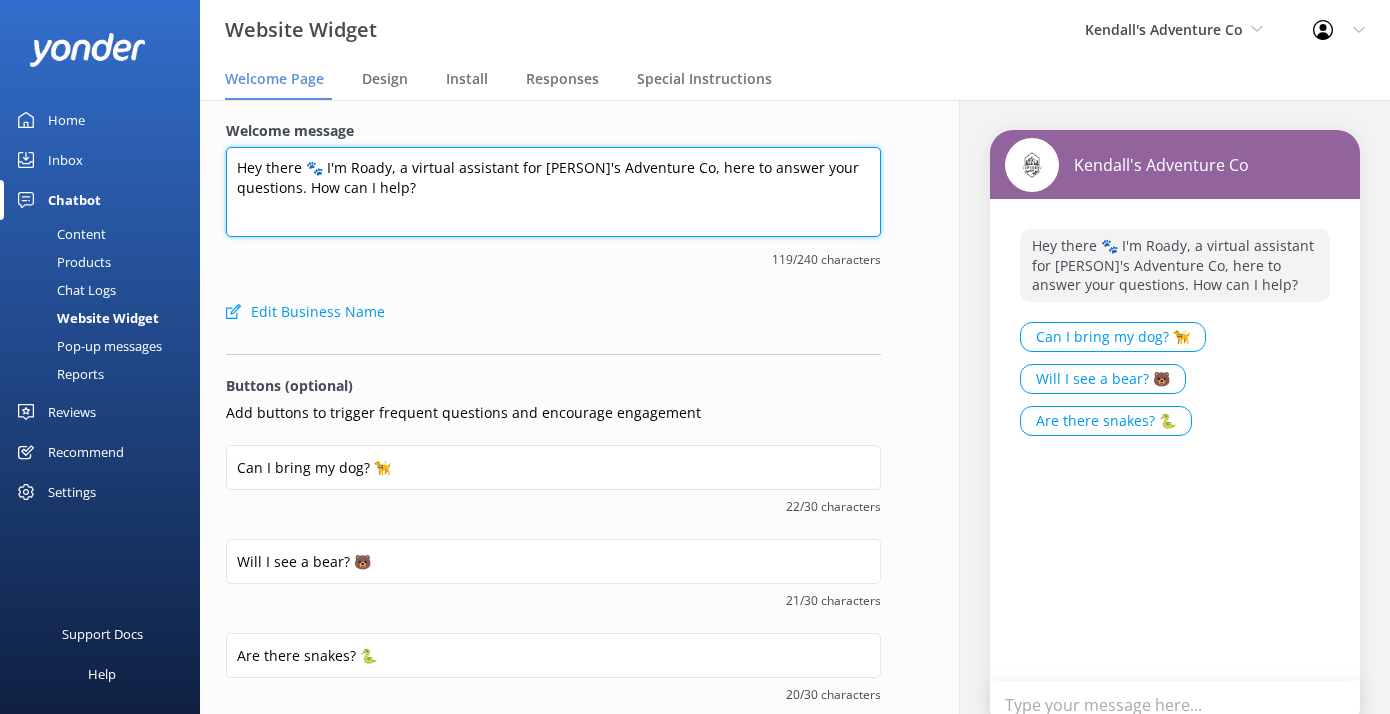 click on "Hey there 🐾 I'm Roady, a virtual assistant for [PERSON]'s Adventure Co, here to answer your questions. How can I help?" at bounding box center [553, 192] 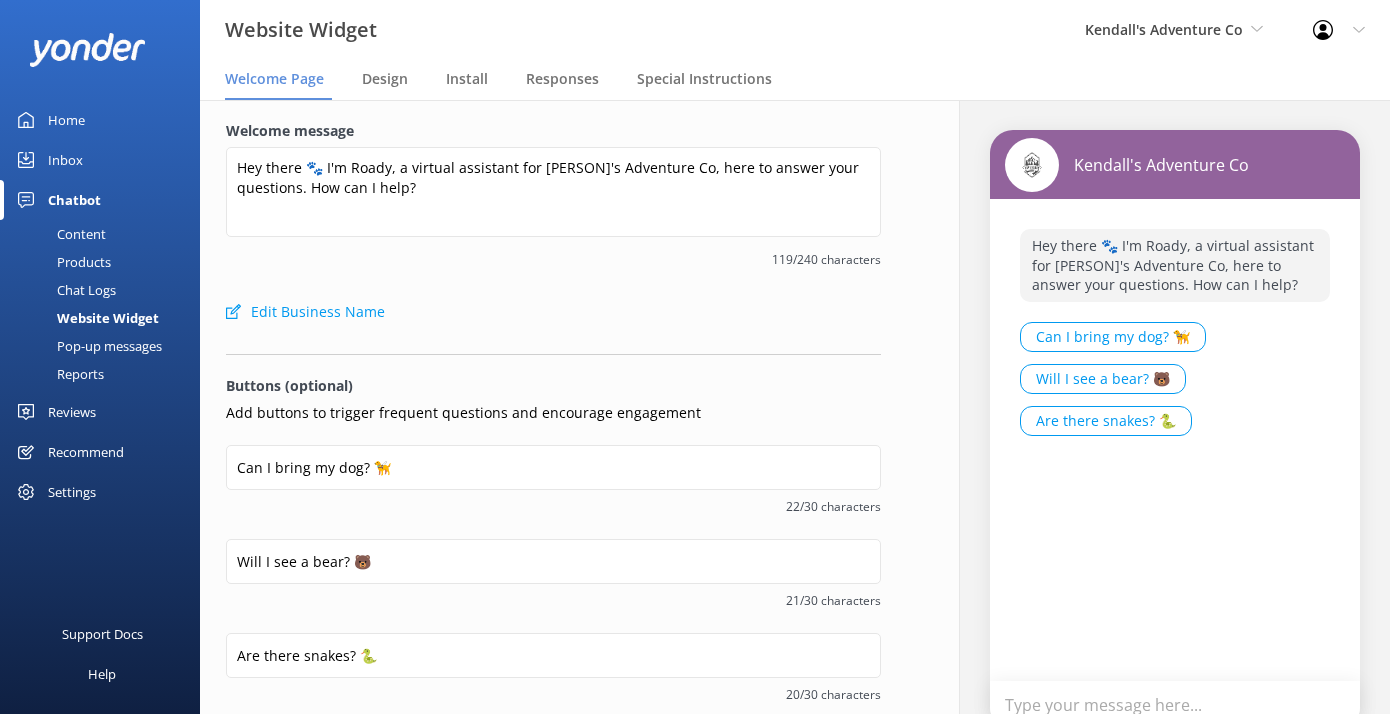 click on "119/240 characters" at bounding box center (553, 257) 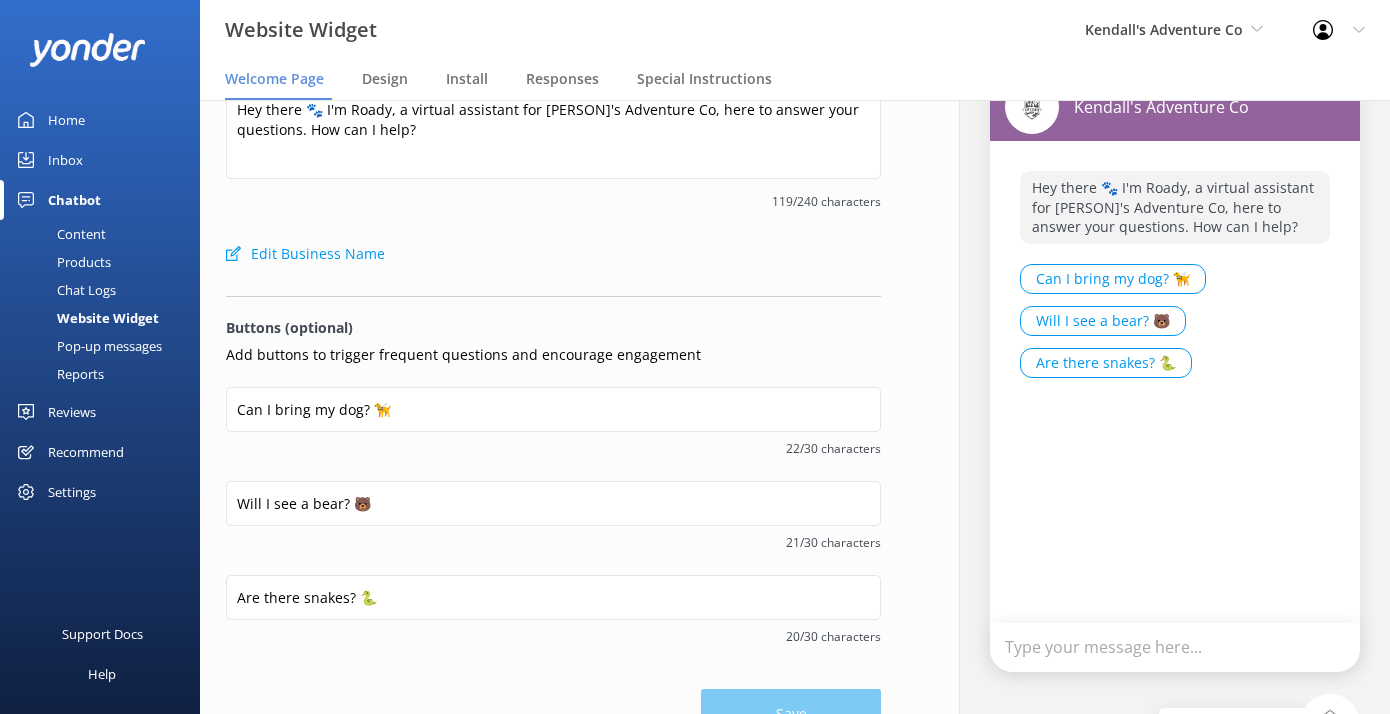 scroll, scrollTop: 149, scrollLeft: 0, axis: vertical 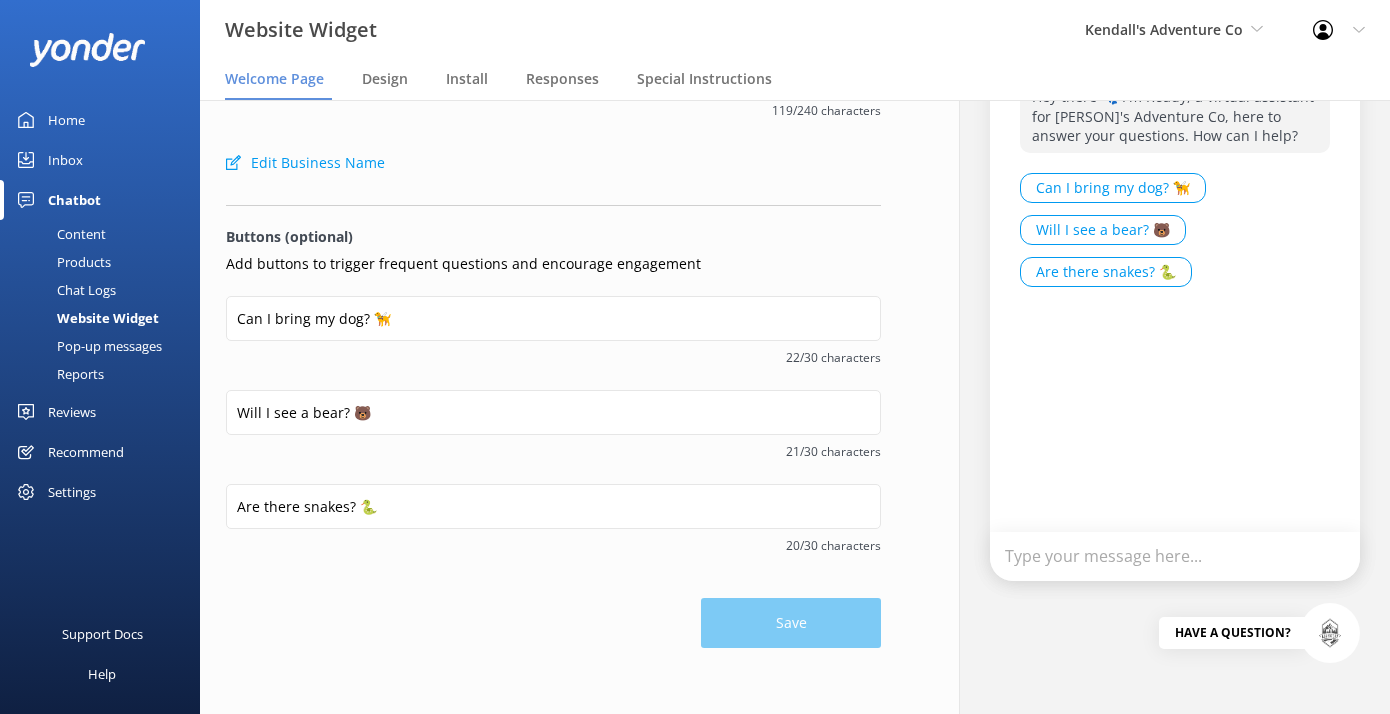 click on "Reviews" at bounding box center [72, 412] 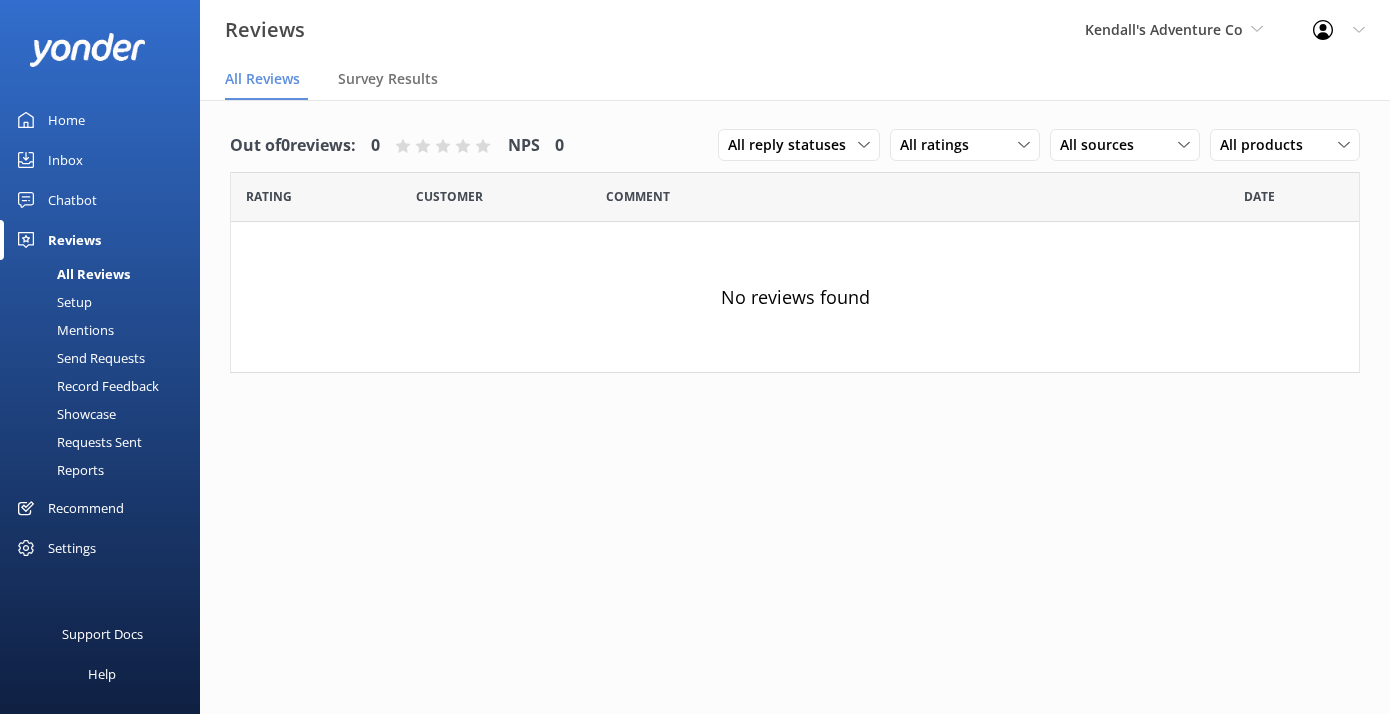 click on "Requests Sent" at bounding box center (77, 442) 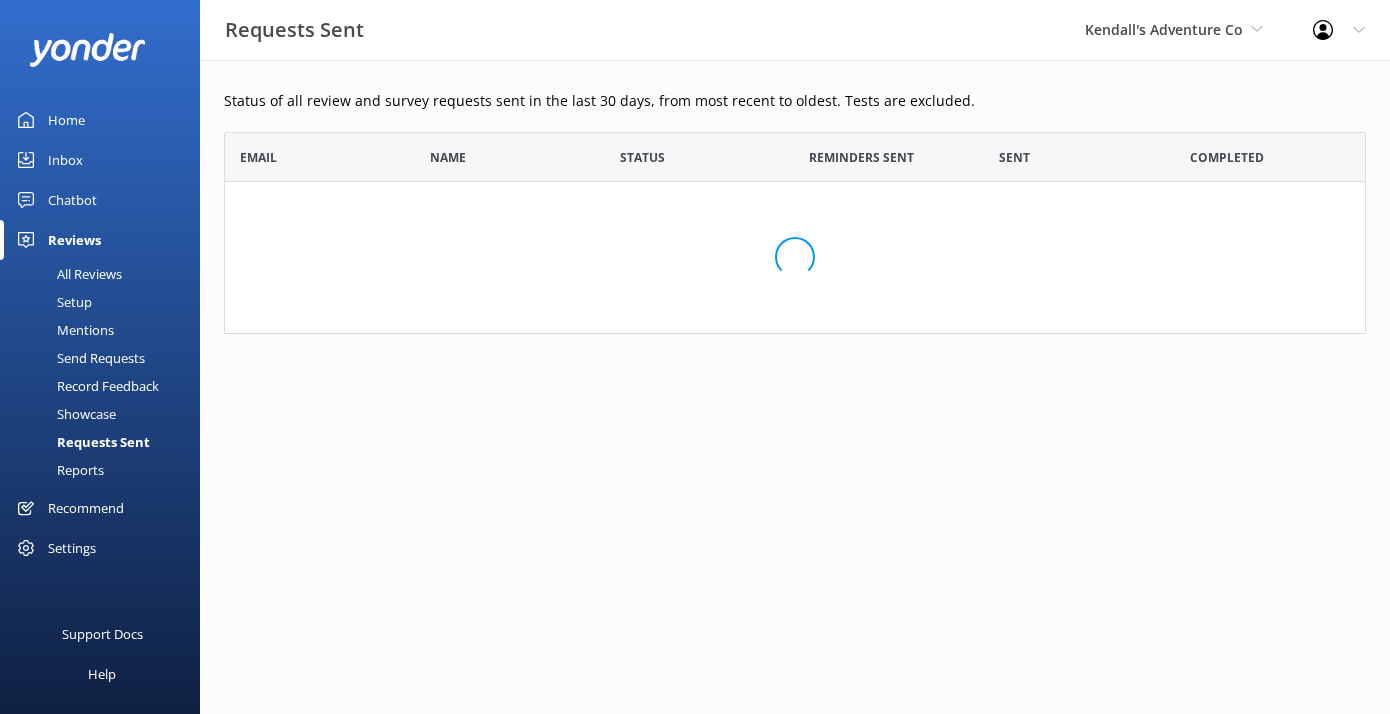 scroll, scrollTop: 1, scrollLeft: 1, axis: both 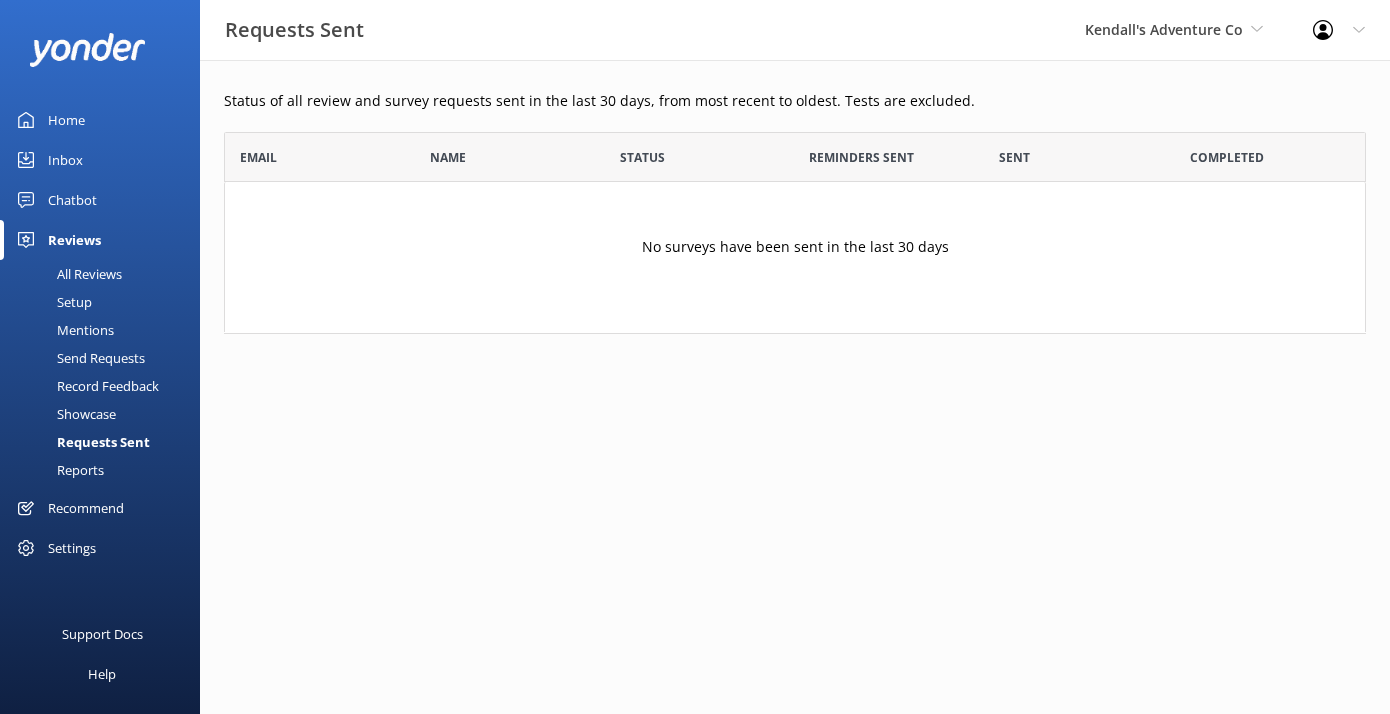 click on "Showcase" at bounding box center (64, 414) 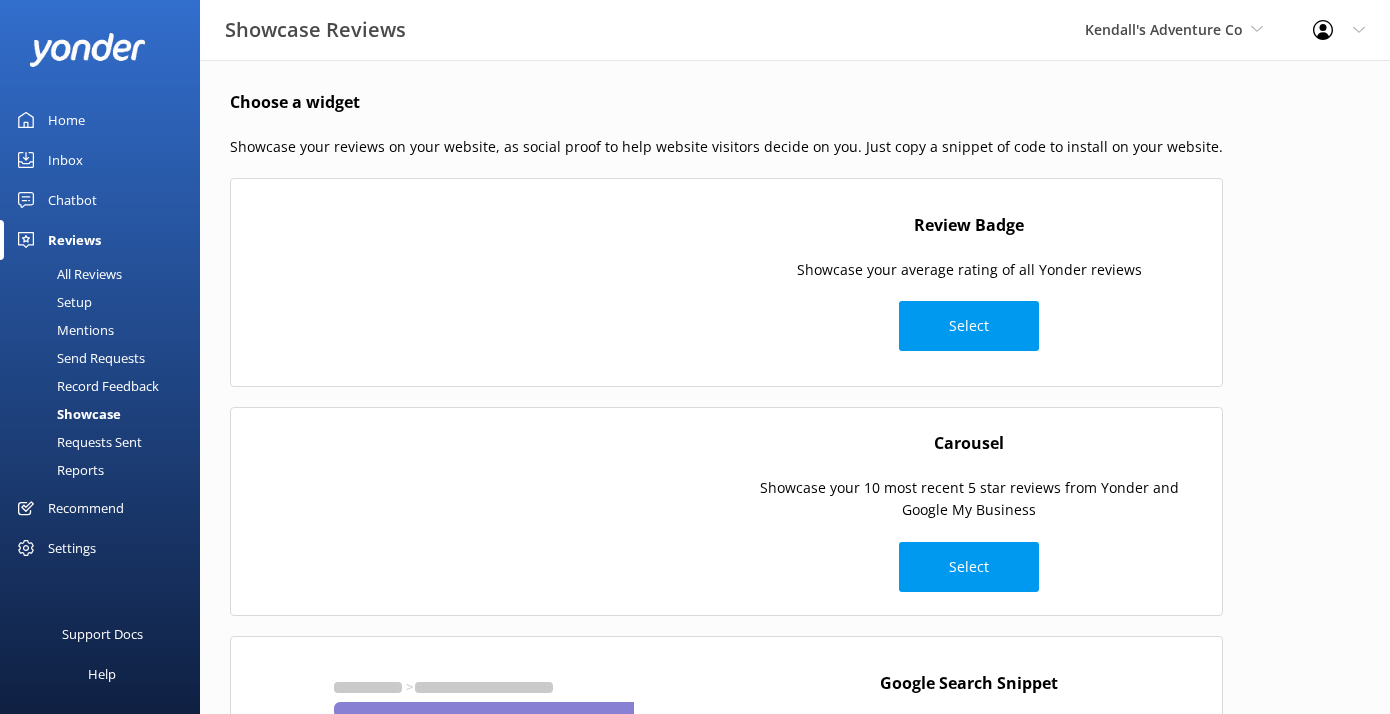 click on "Record Feedback" at bounding box center [85, 386] 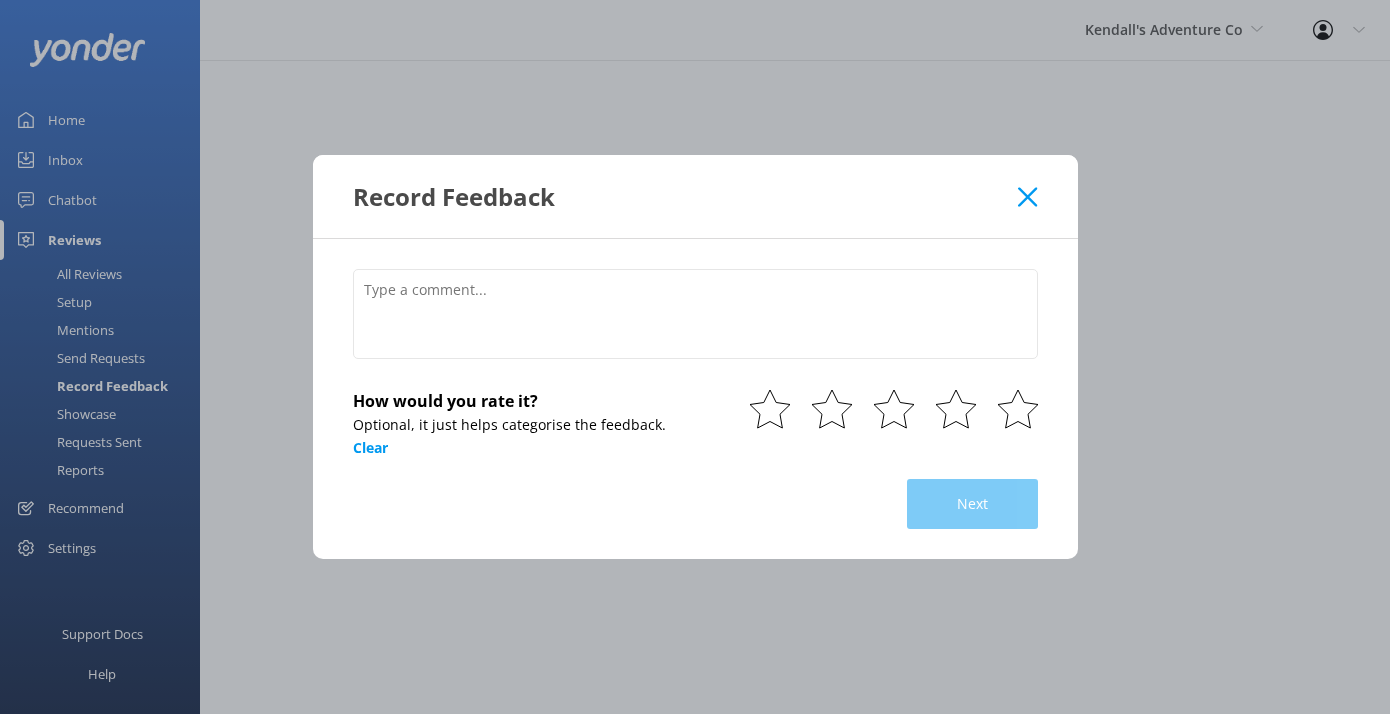 click on "Record Feedback How would you rate it? Optional, it just helps categorise the feedback. Clear Next" at bounding box center (695, 357) 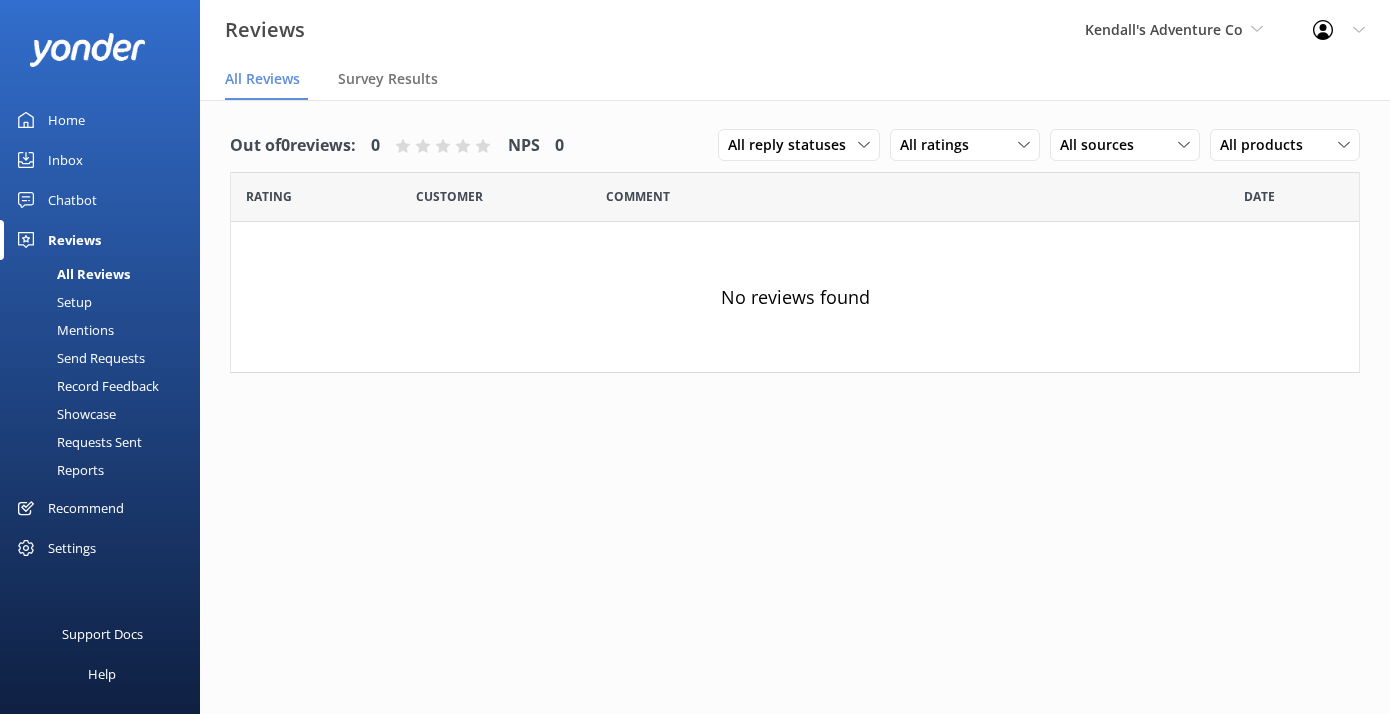 click on "Send Requests" at bounding box center (78, 358) 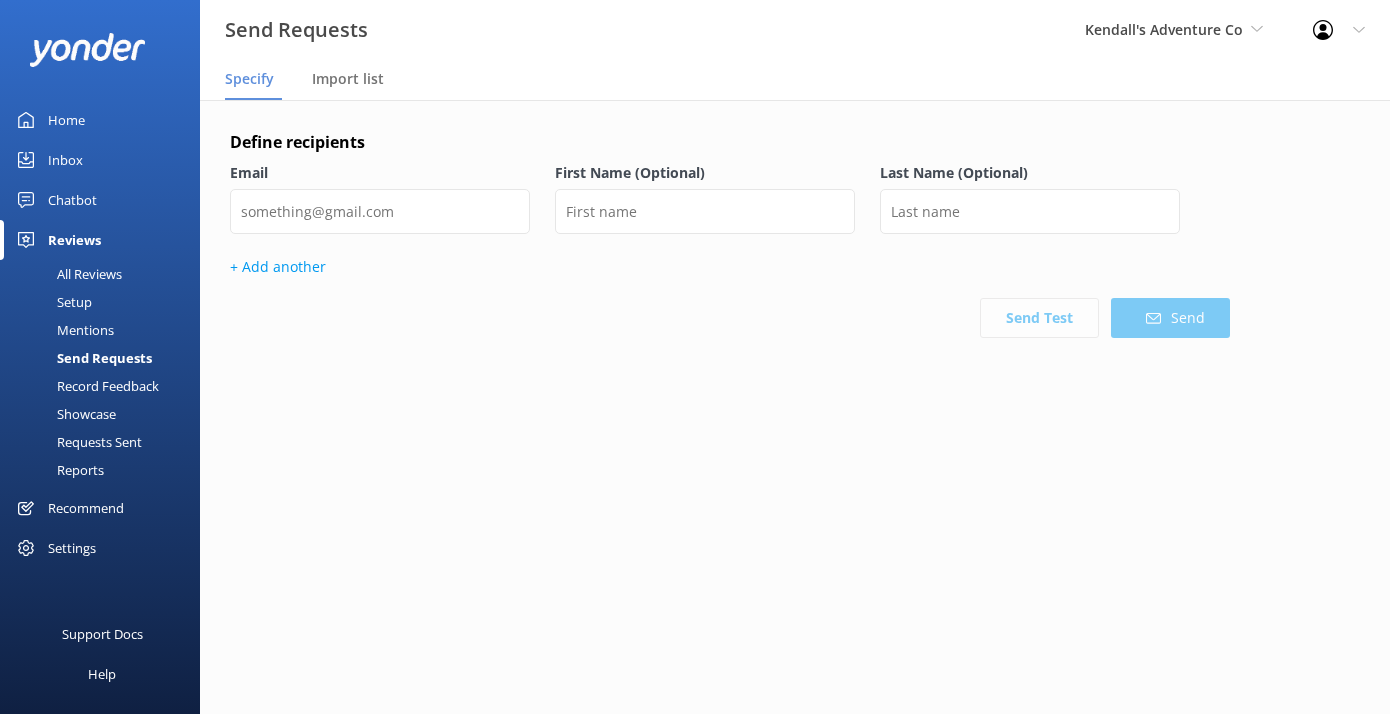 click on "Mentions" at bounding box center [63, 330] 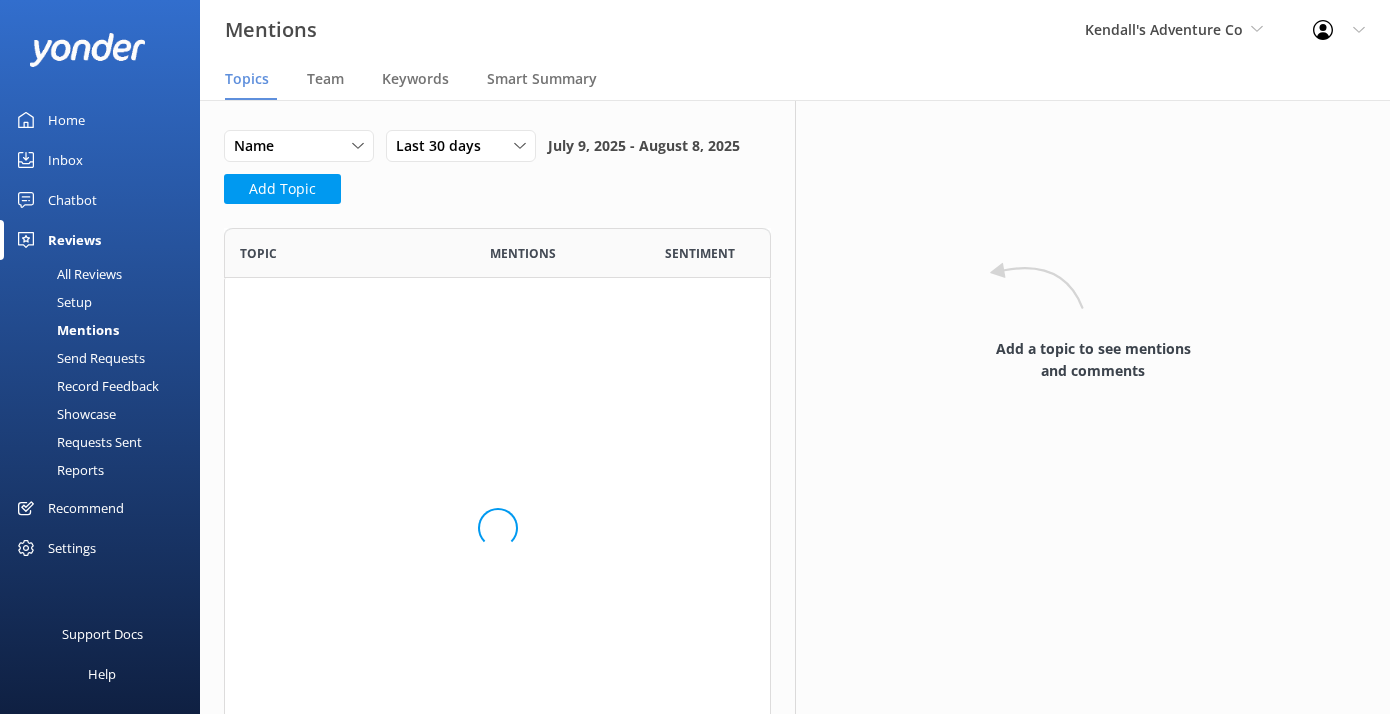 scroll, scrollTop: 1, scrollLeft: 1, axis: both 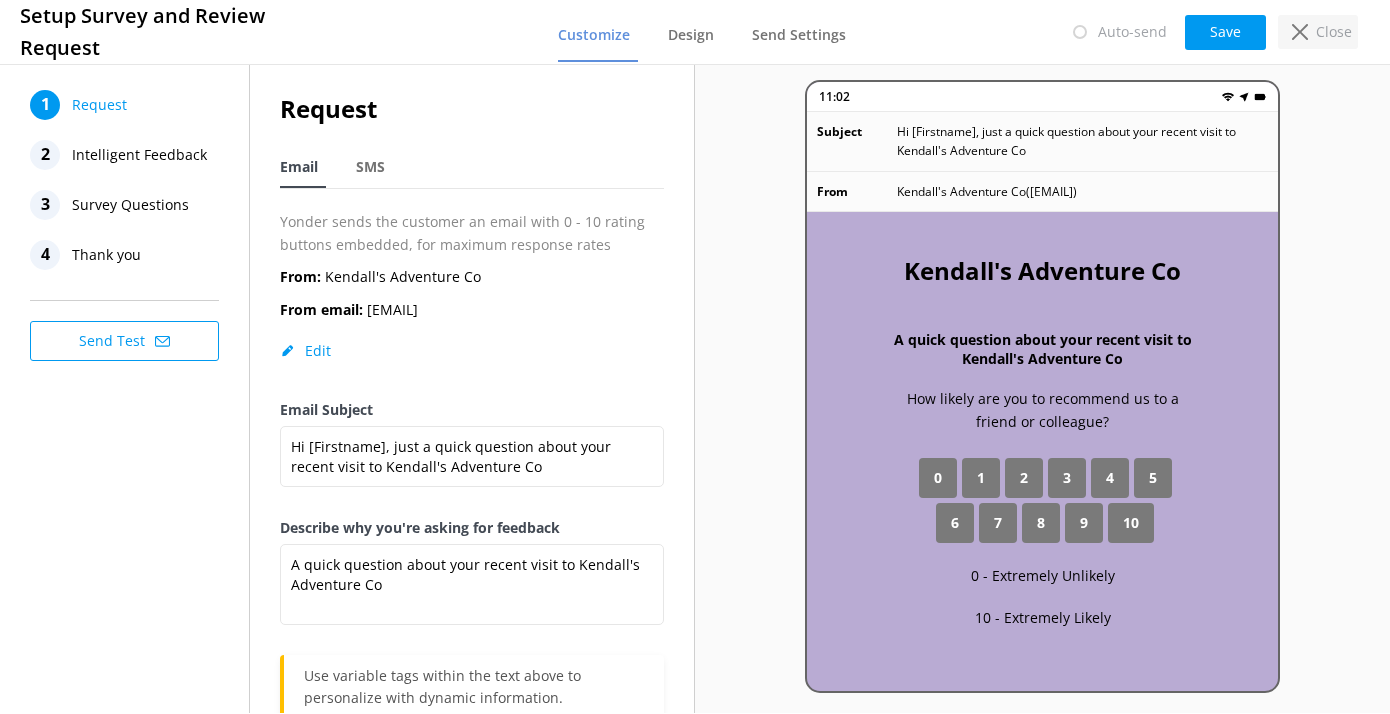 click on "Close" at bounding box center (1334, 32) 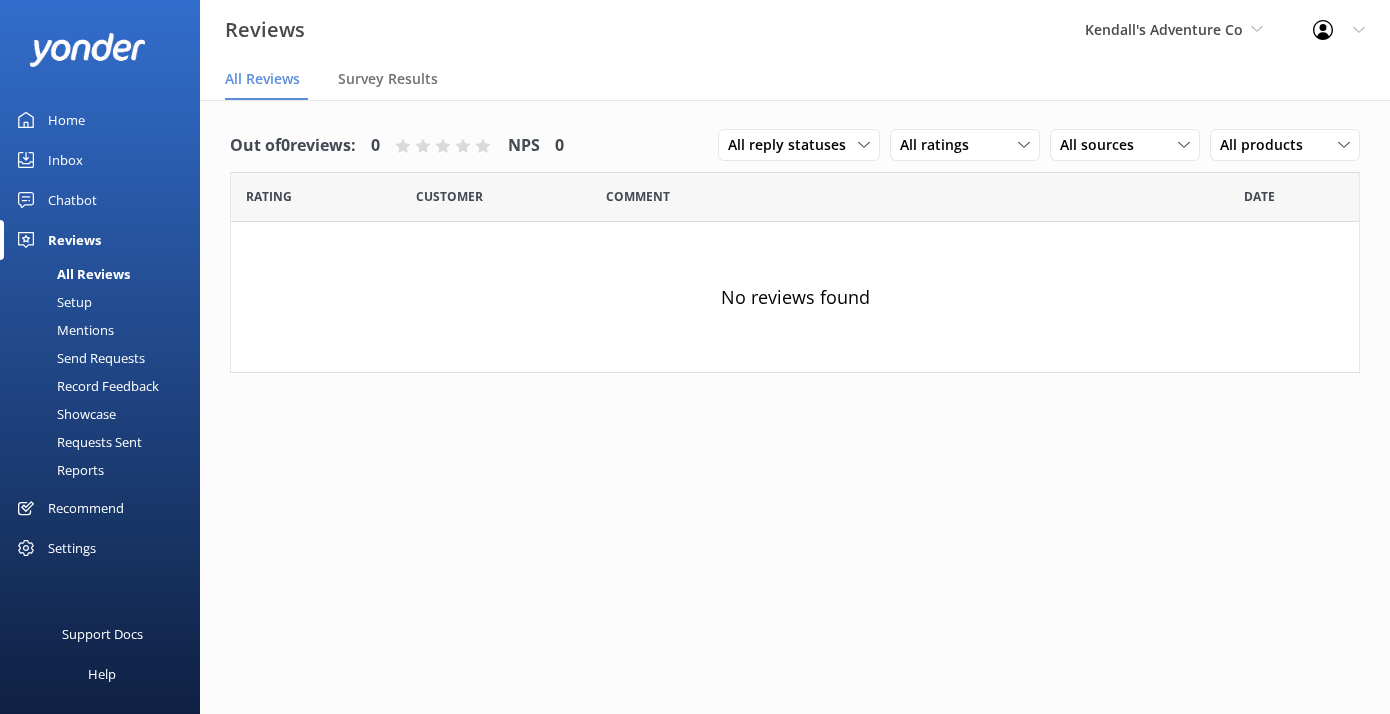 click on "Home" at bounding box center [100, 120] 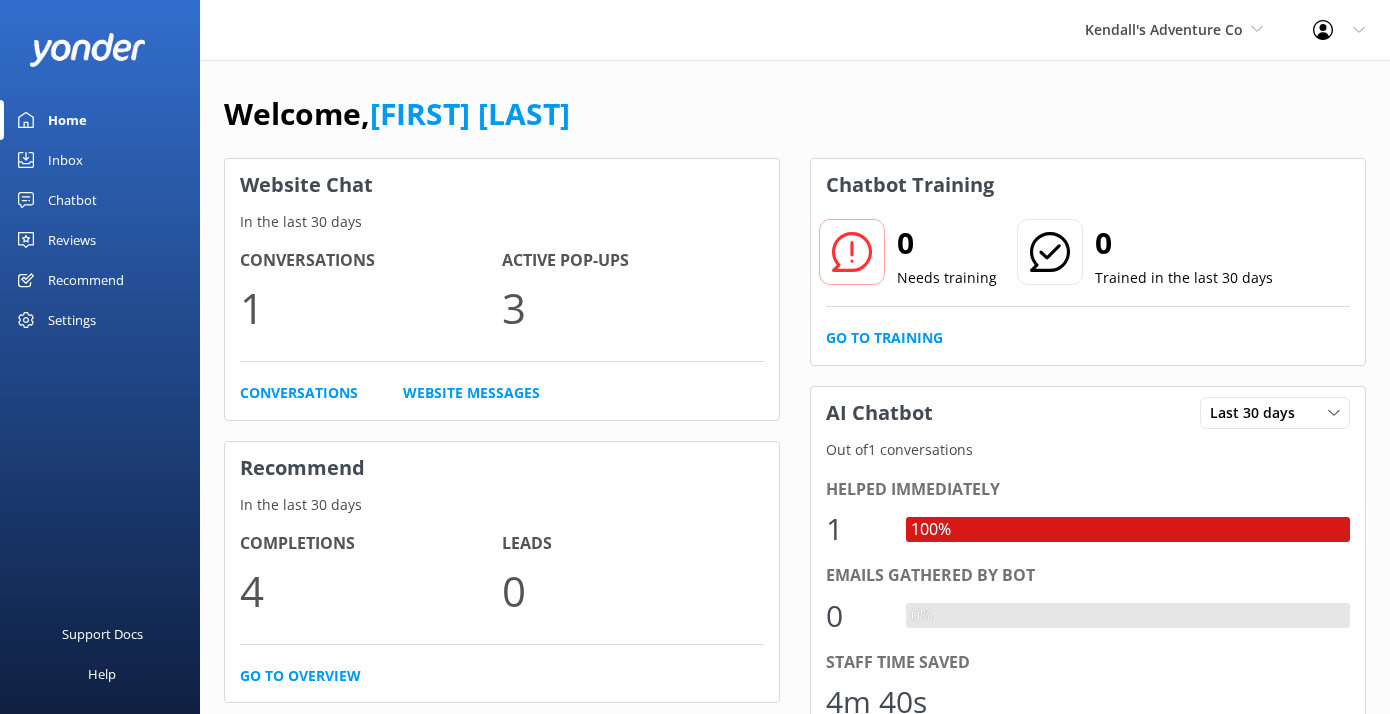 click on "Welcome,  [FIRST] [LAST] Website Chat In the last 30 days Conversations 1 Active Pop-ups 3 Conversations Website Messages Recommend In the last 30 days Completions 4 Leads 0 Go to overview Showcase reviews on your website Your current review carousel (latest 5 star reviews) There’s no reviews yet ⭐ Use social proof to increase website sales. Install a badge or carousel on your website. Install Chatbot Training 0 Needs training 0 Trained in the last 30 days Go to Training AI Chatbot Last 30 days Last 7 days Last 30 days Out of  1   conversations Helped immediately 1 100% Emails gathered by bot 0 0% Staff time saved 4m 40s Detailed Performance Edit Responses Surveys In the last 30 days Sent 0 Completed 0 Completion Rate 0.0 %" at bounding box center (795, 577) 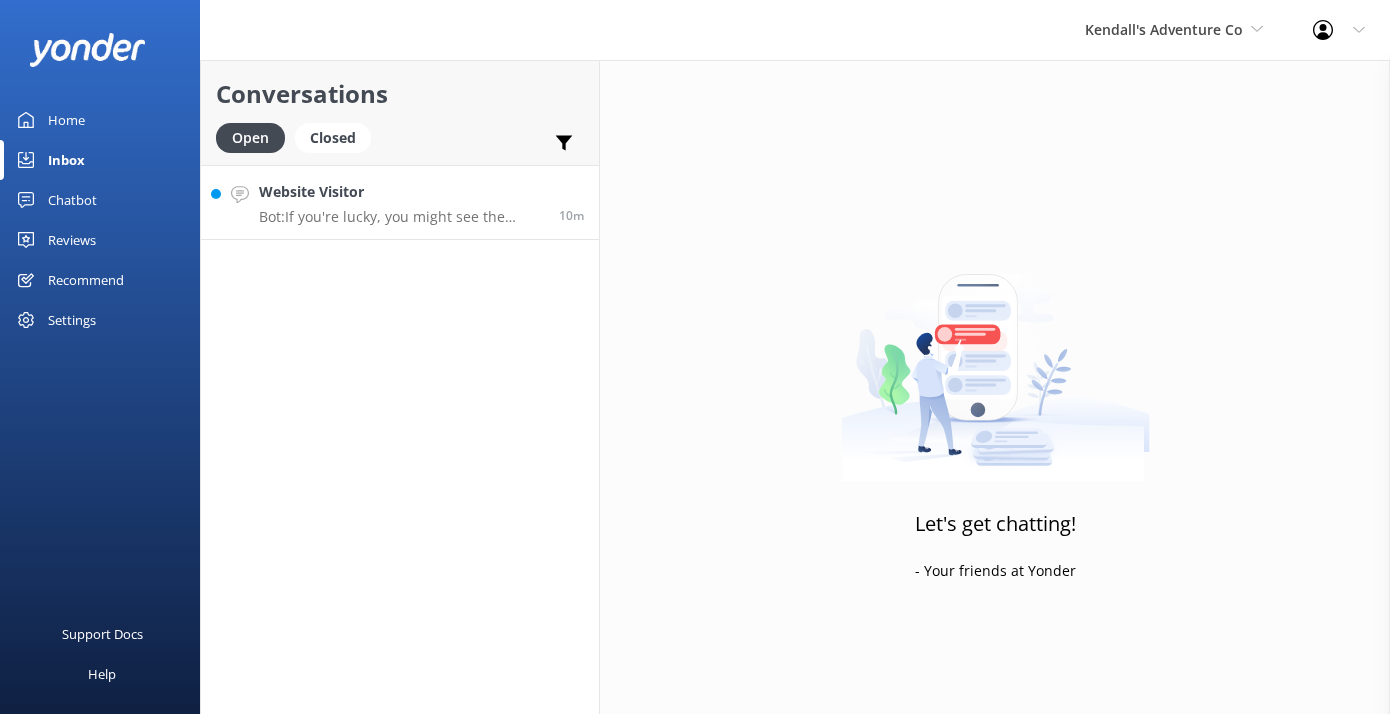 click on "Bot: If you're lucky, you might see the infamous Rocky Mountain Polar Bear!" at bounding box center [401, 217] 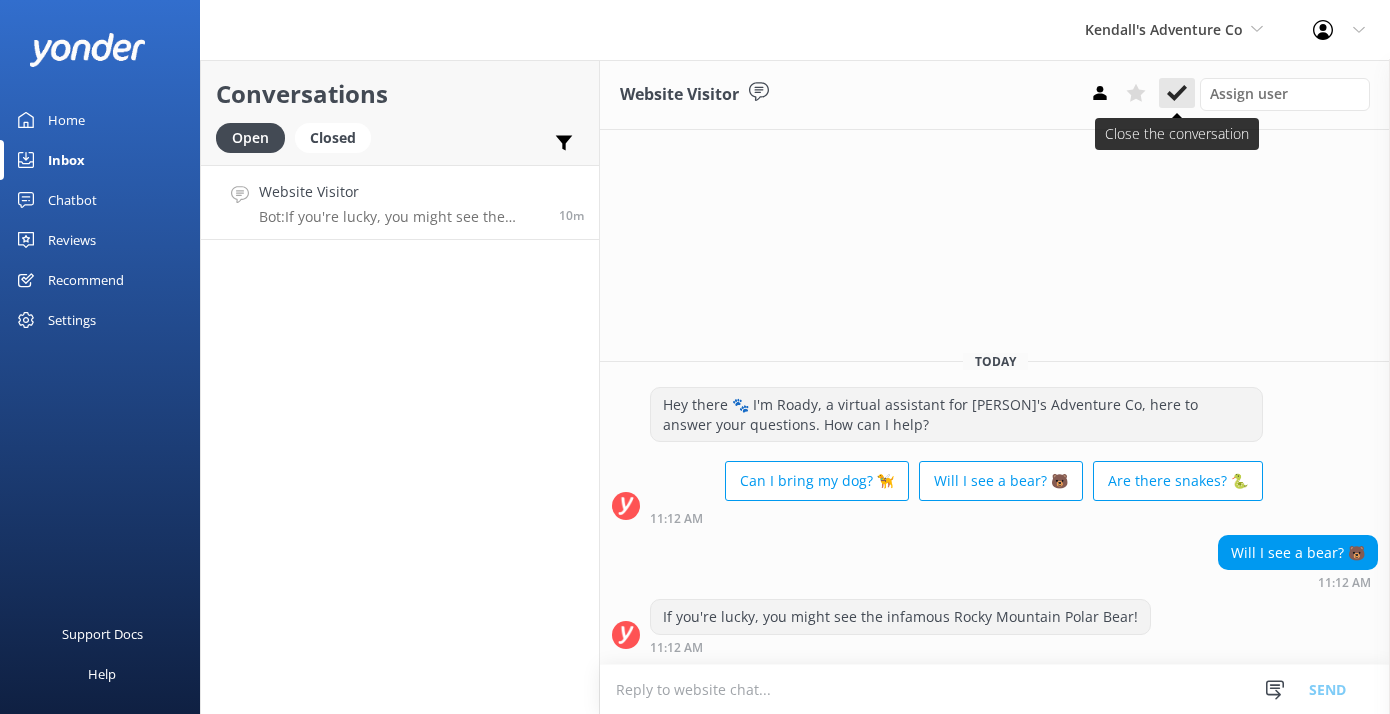 click 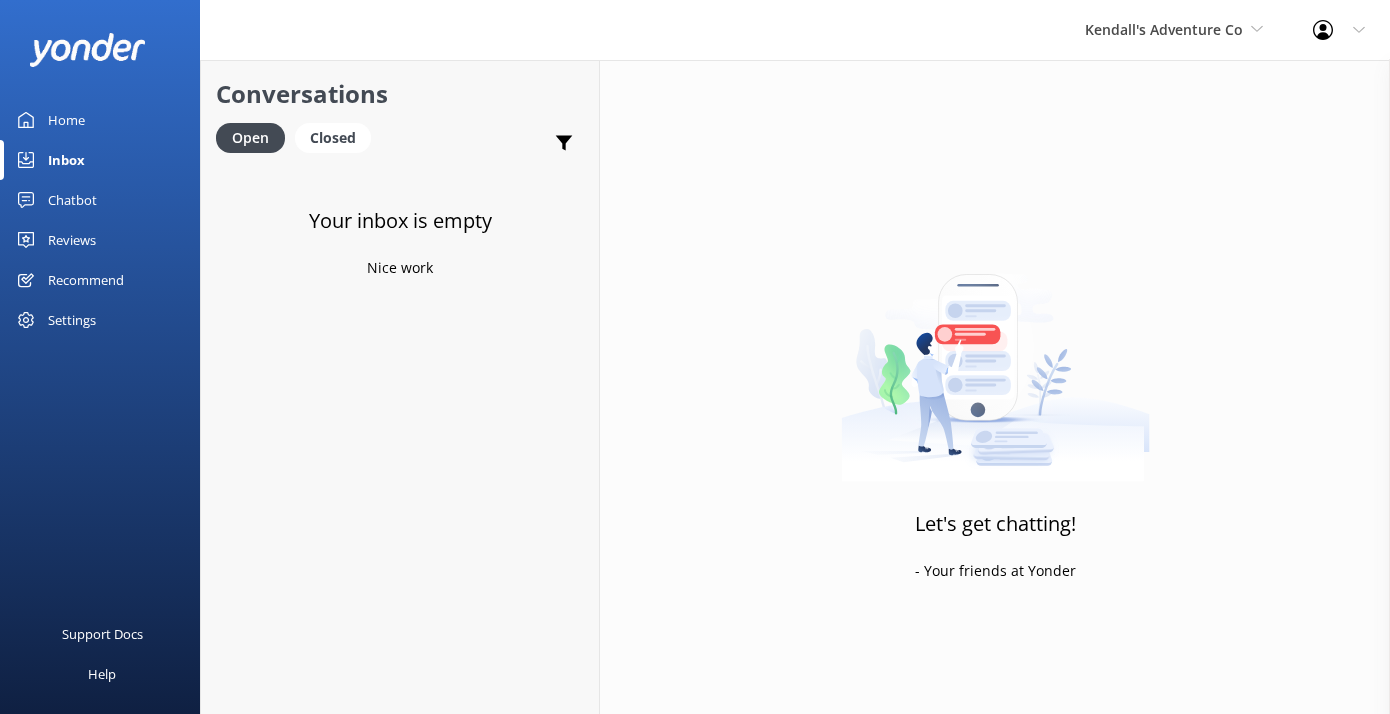 click on "Chatbot" at bounding box center [100, 200] 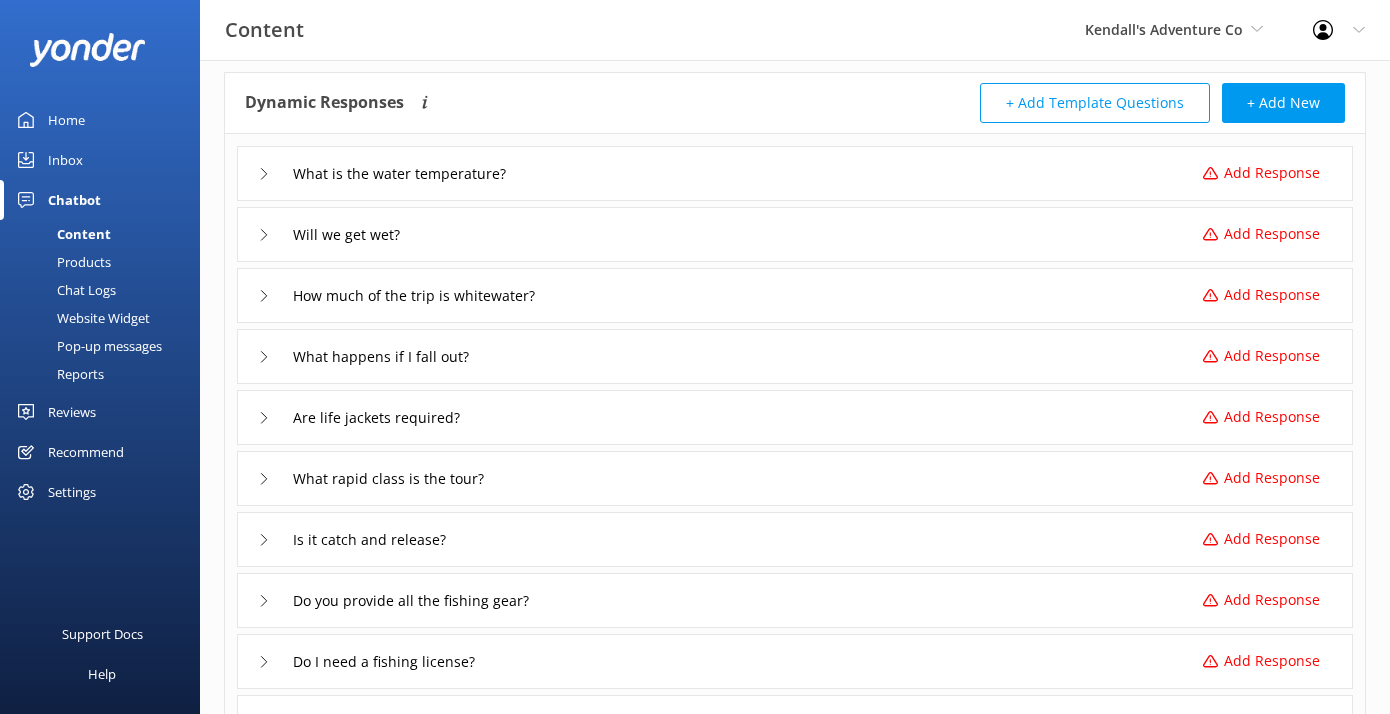 scroll, scrollTop: 106, scrollLeft: 0, axis: vertical 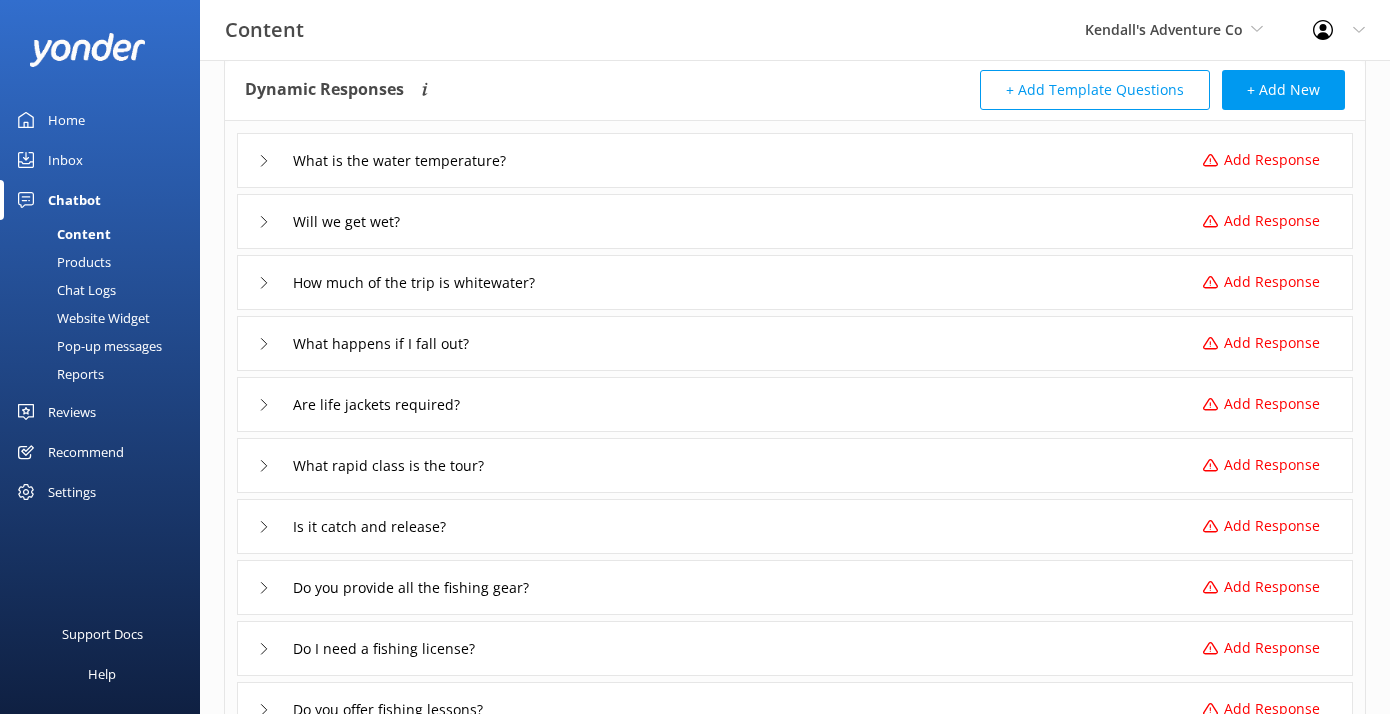 click on "Products" at bounding box center [61, 262] 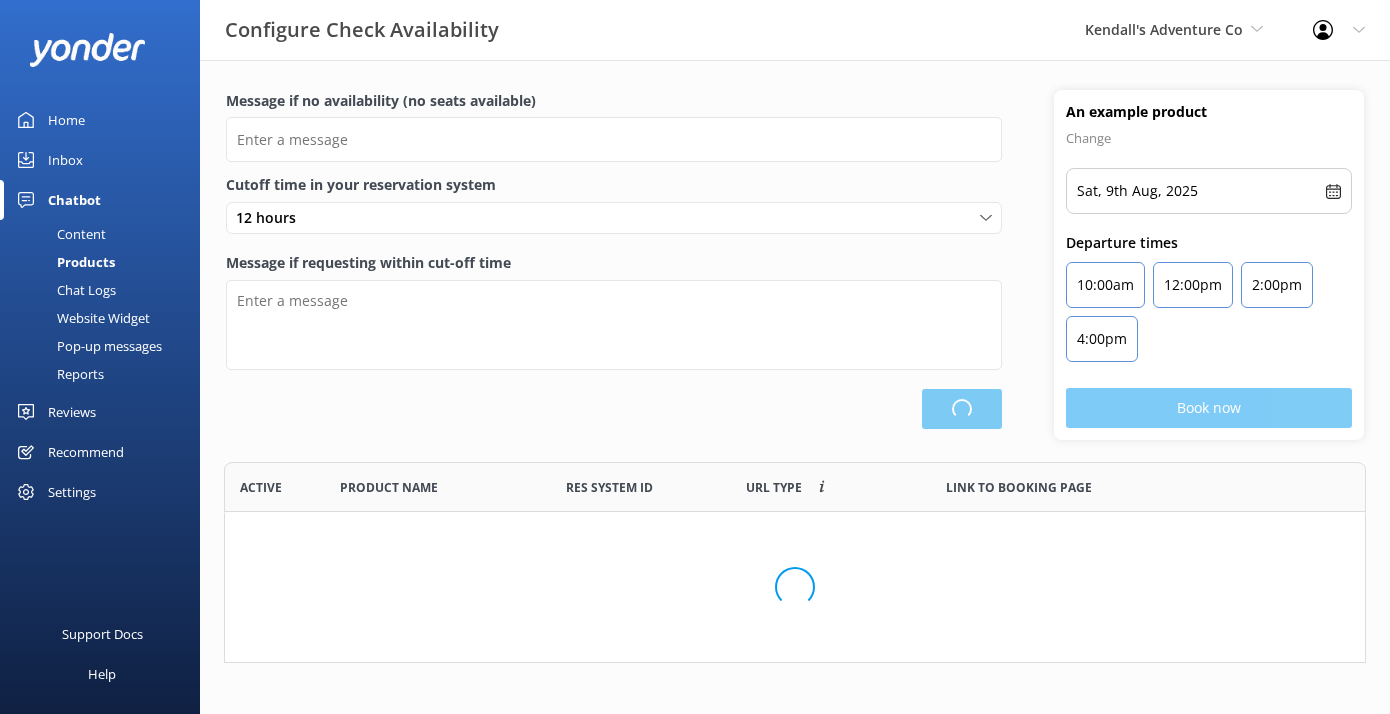 scroll, scrollTop: 1, scrollLeft: 1, axis: both 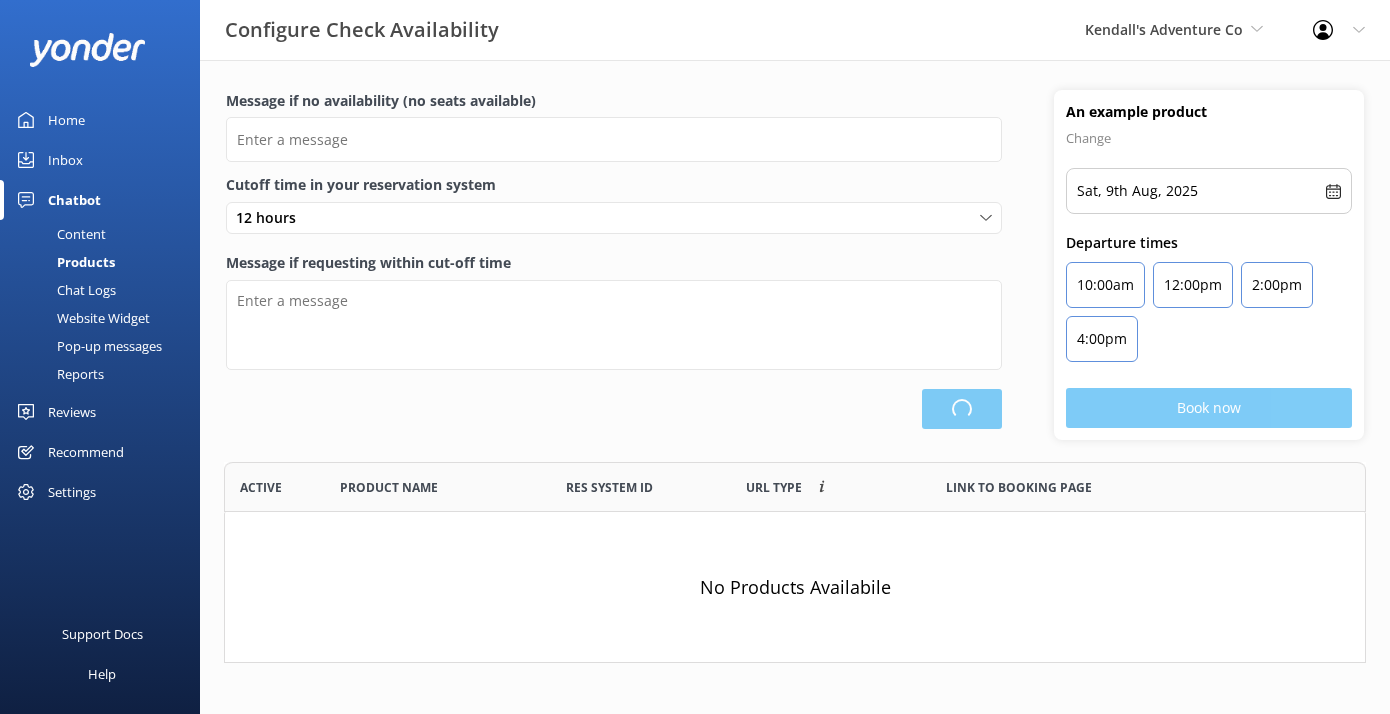 type on "There are no seats available, please check an alternative day" 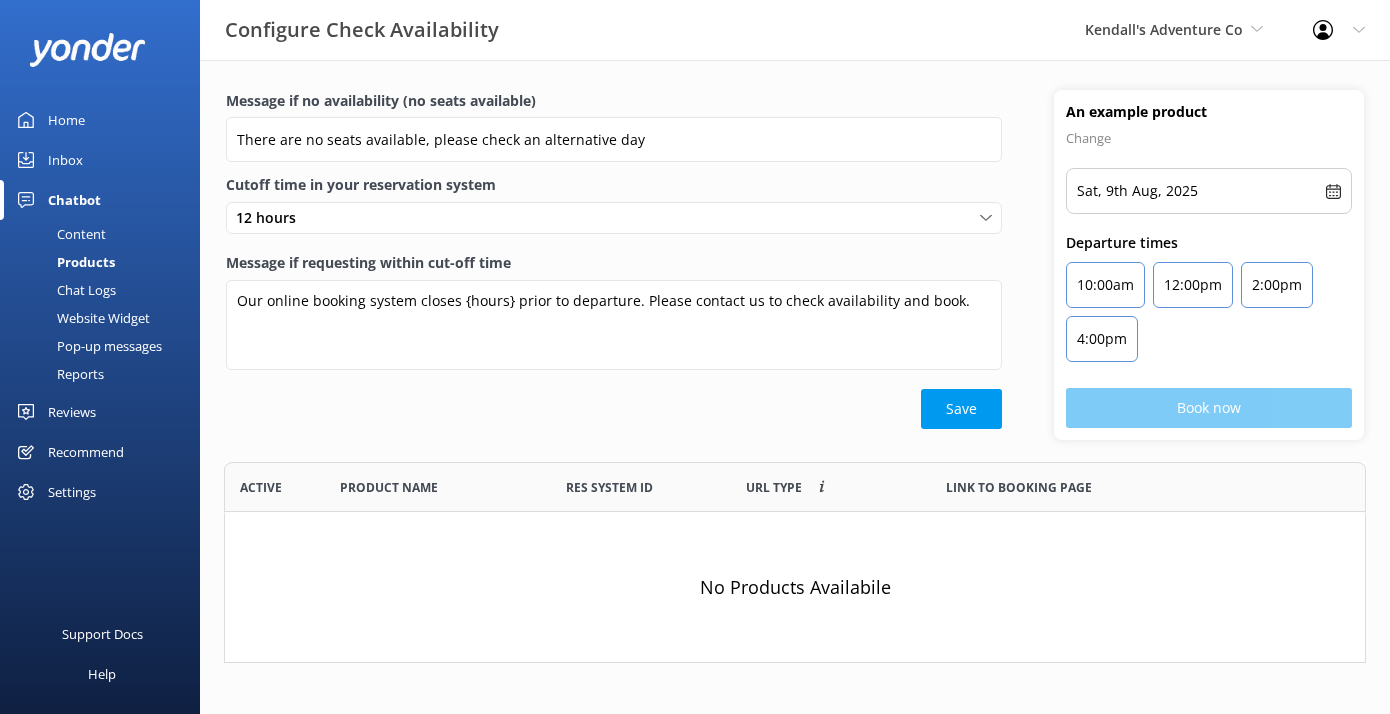 click on "Chat Logs" at bounding box center [64, 290] 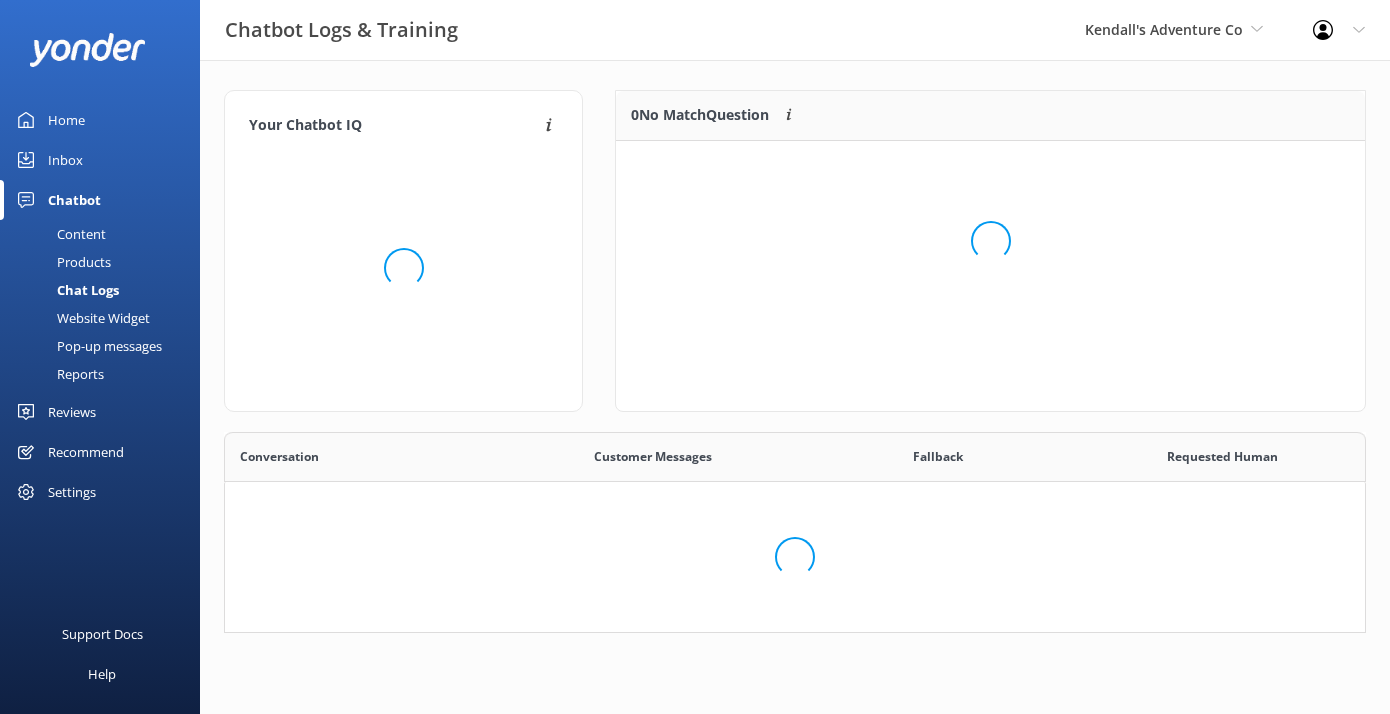 scroll, scrollTop: 1, scrollLeft: 1, axis: both 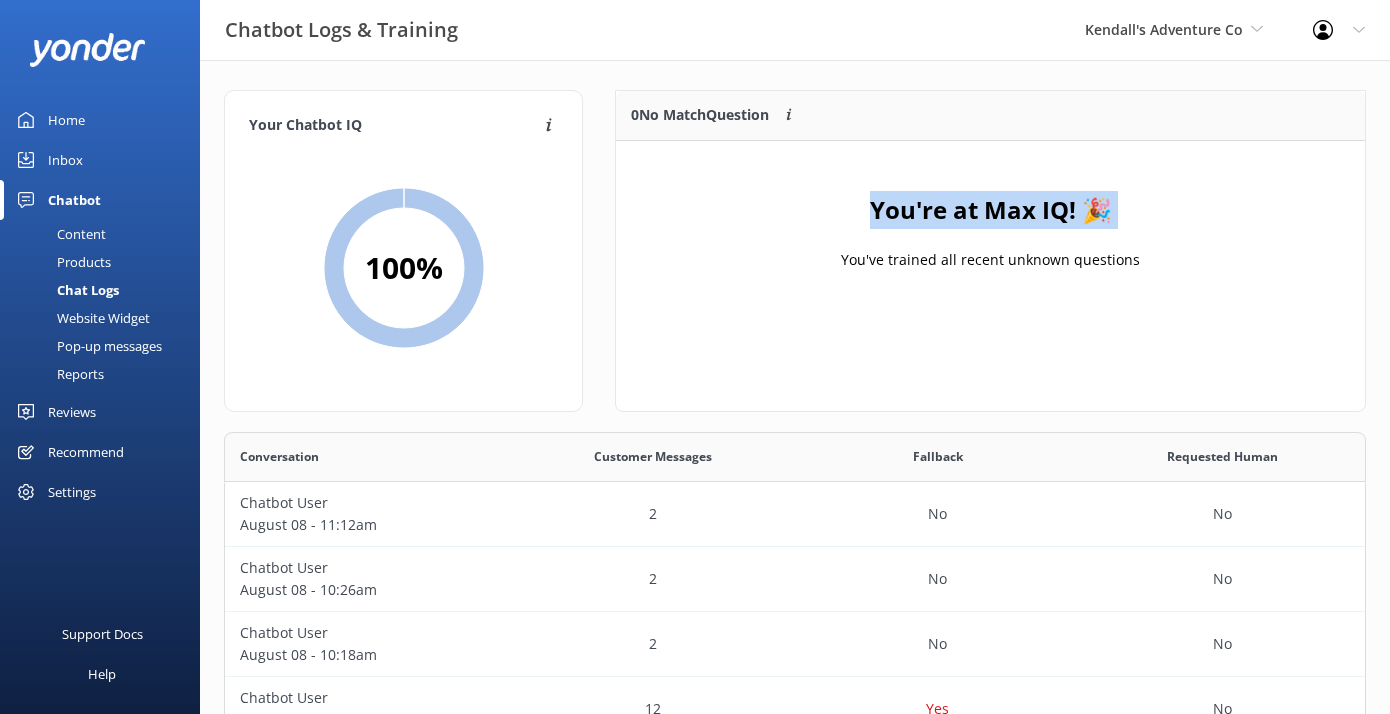 drag, startPoint x: 874, startPoint y: 221, endPoint x: 1144, endPoint y: 225, distance: 270.02963 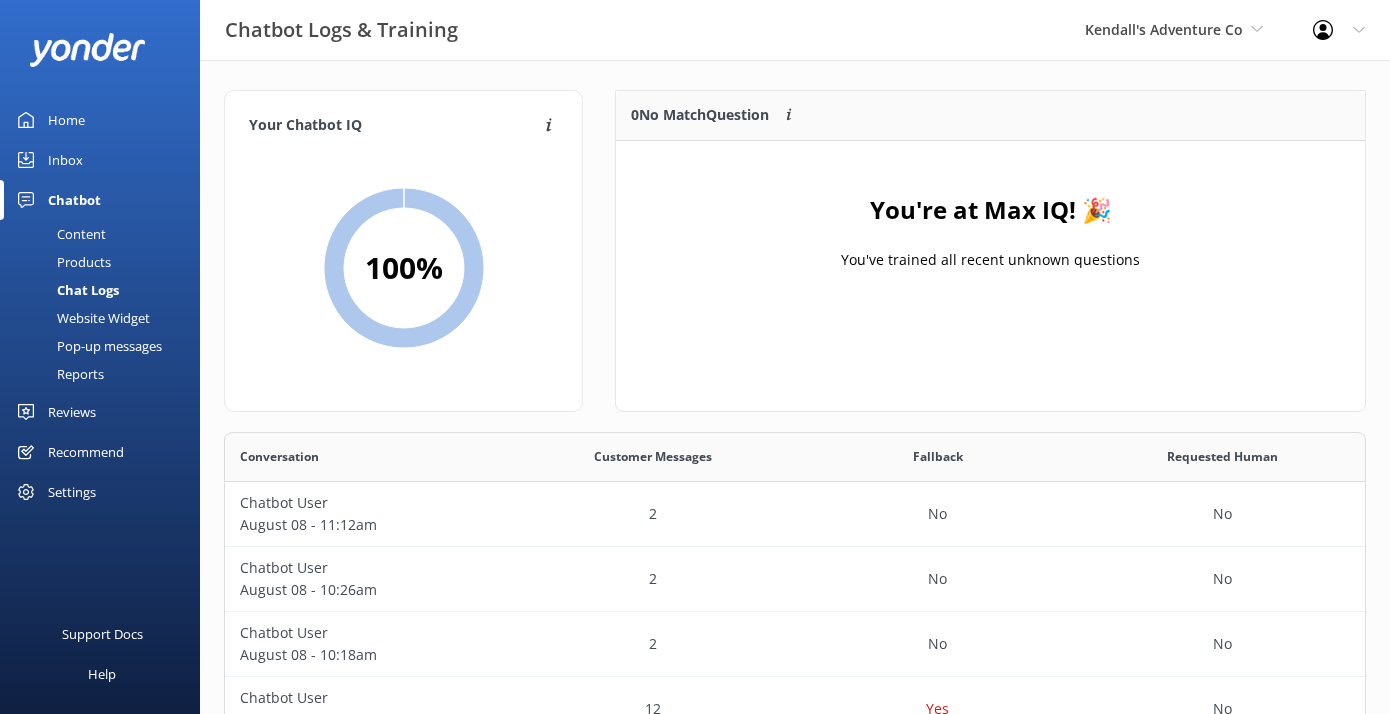 click on "You're at Max IQ! 🎉 You've trained all recent unknown questions" at bounding box center [990, 241] 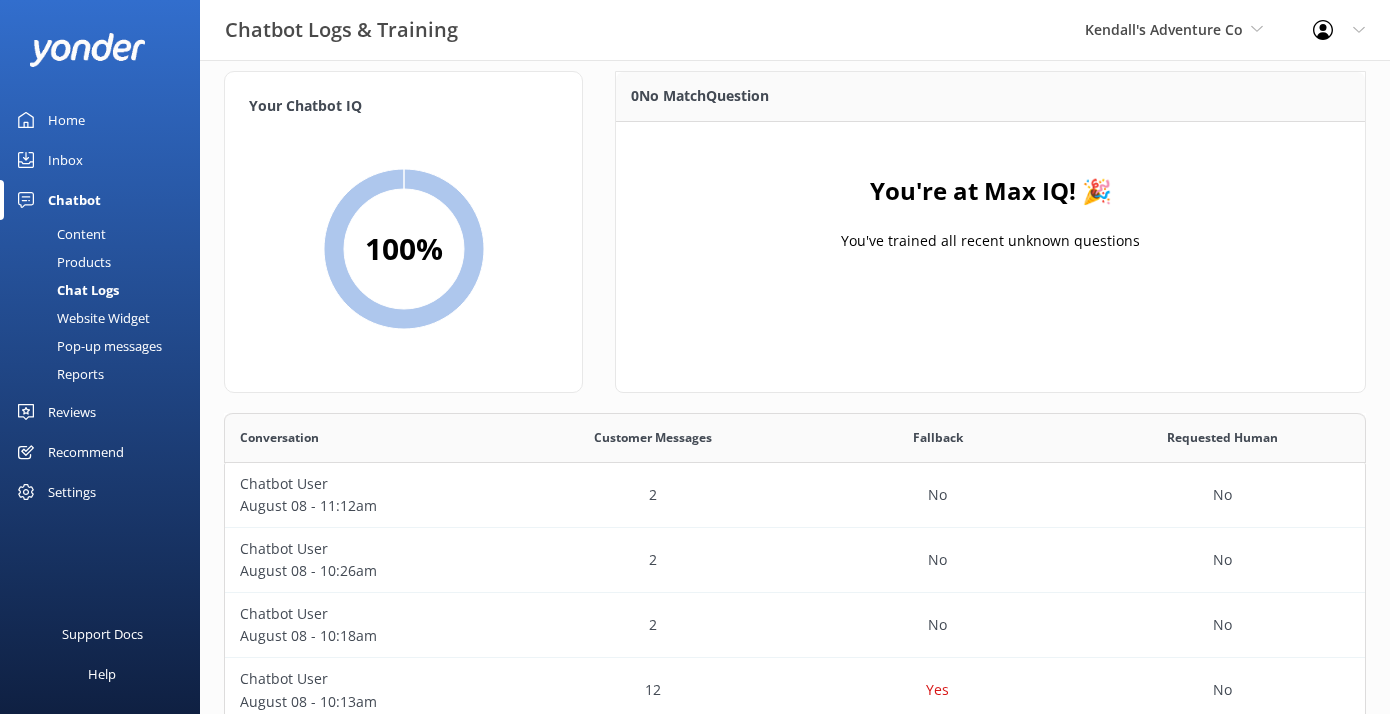 scroll, scrollTop: 0, scrollLeft: 0, axis: both 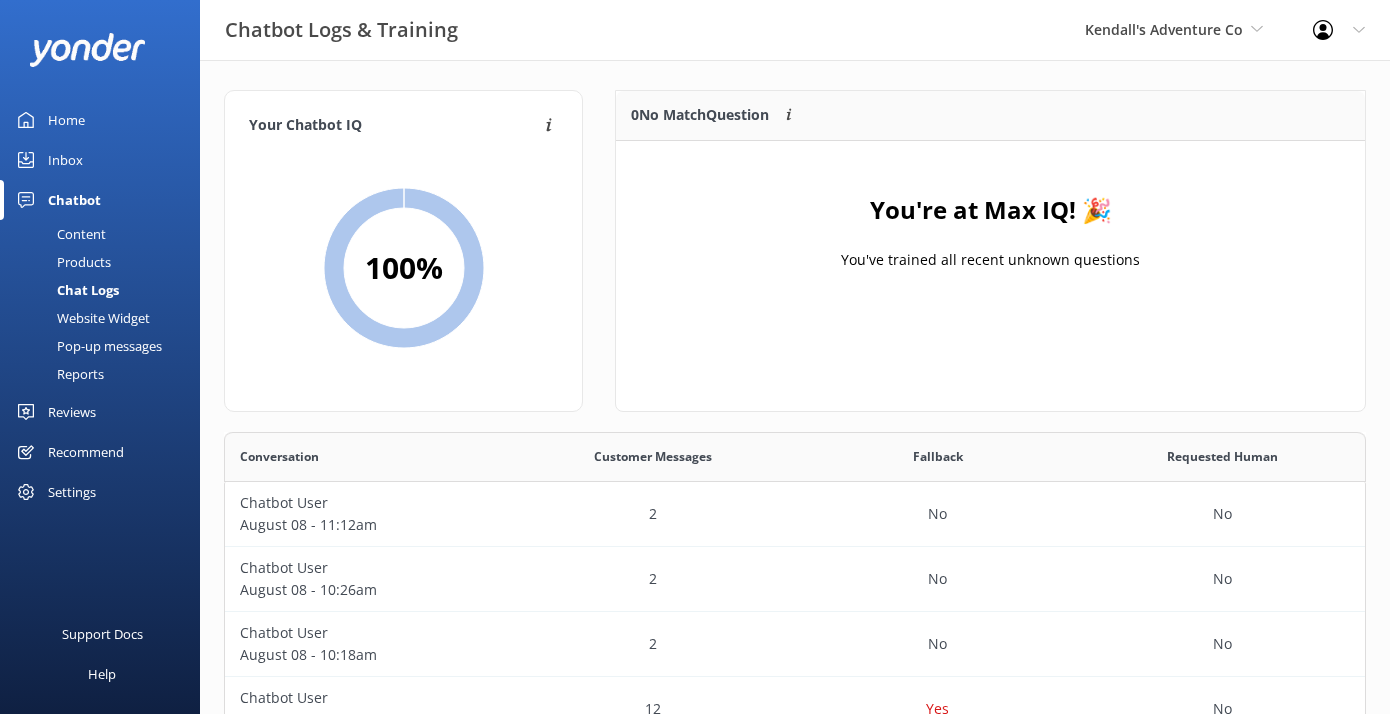 click on "Website Widget" at bounding box center (81, 318) 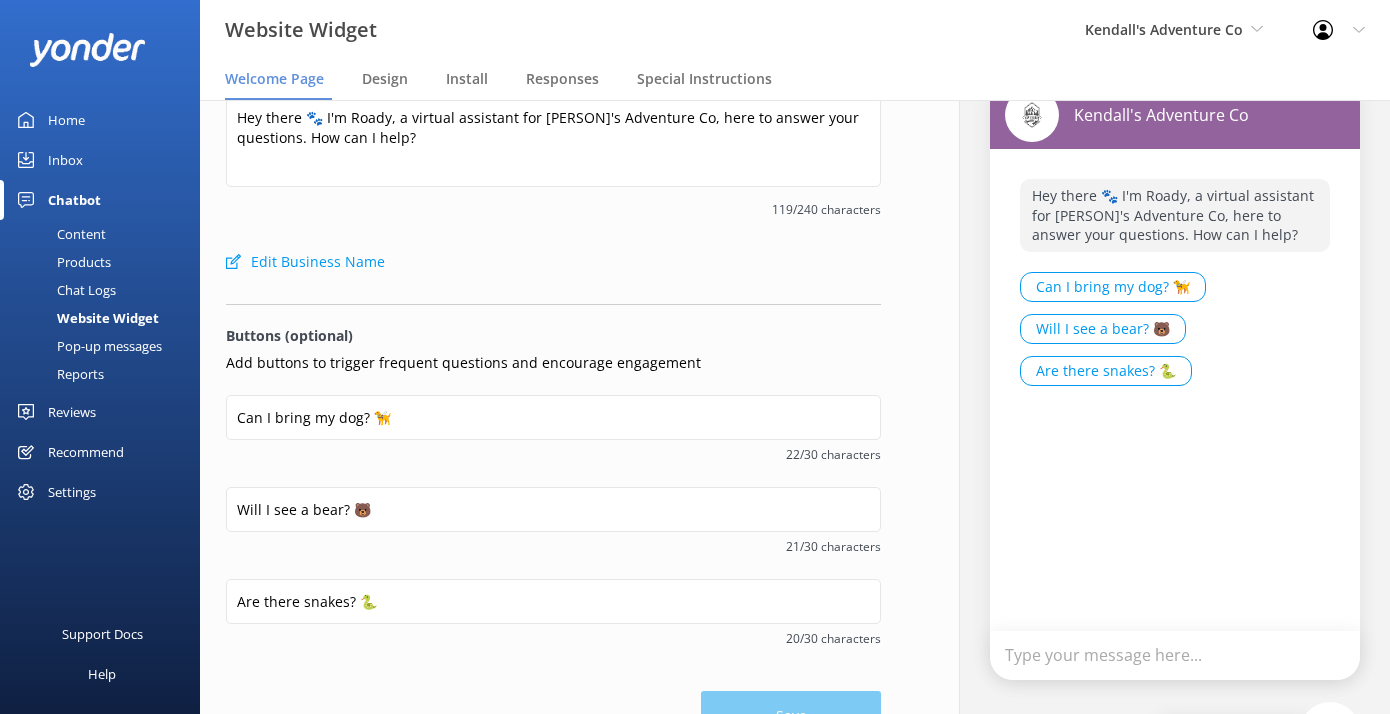 scroll, scrollTop: 0, scrollLeft: 0, axis: both 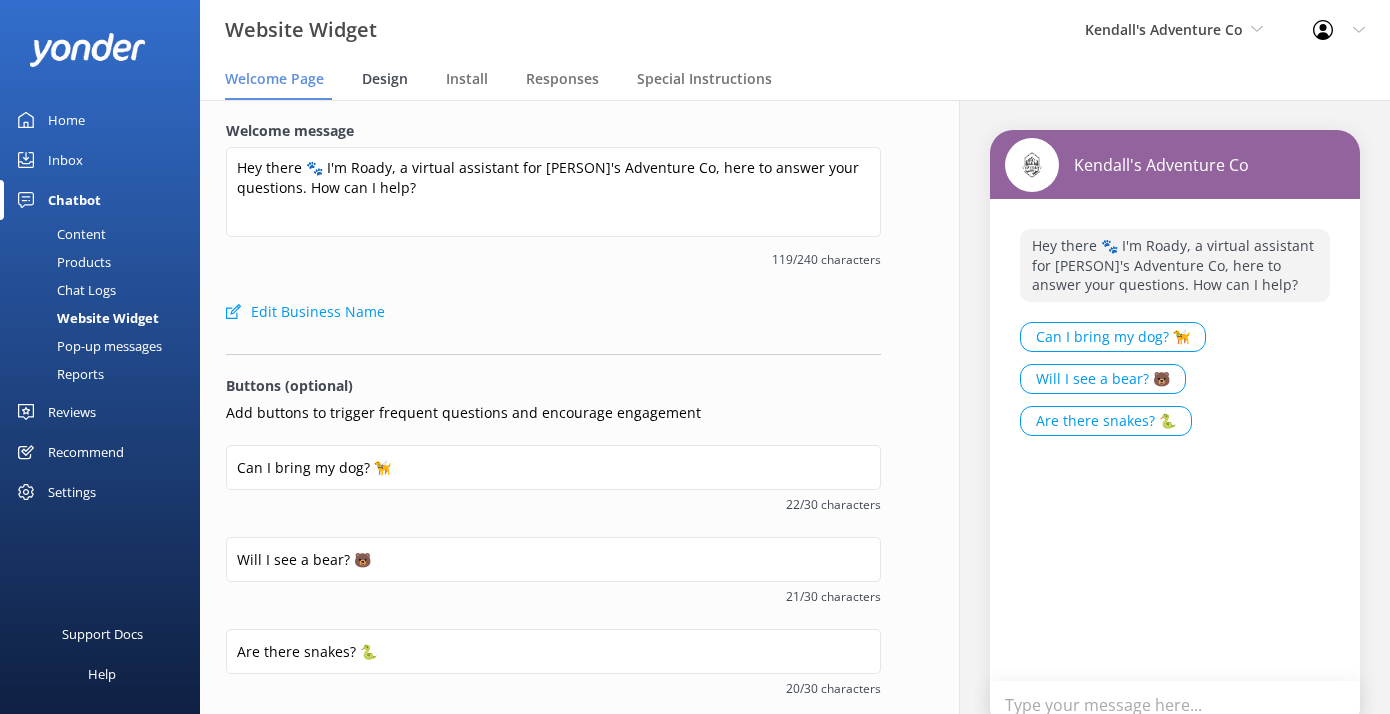 click on "Design" at bounding box center [385, 79] 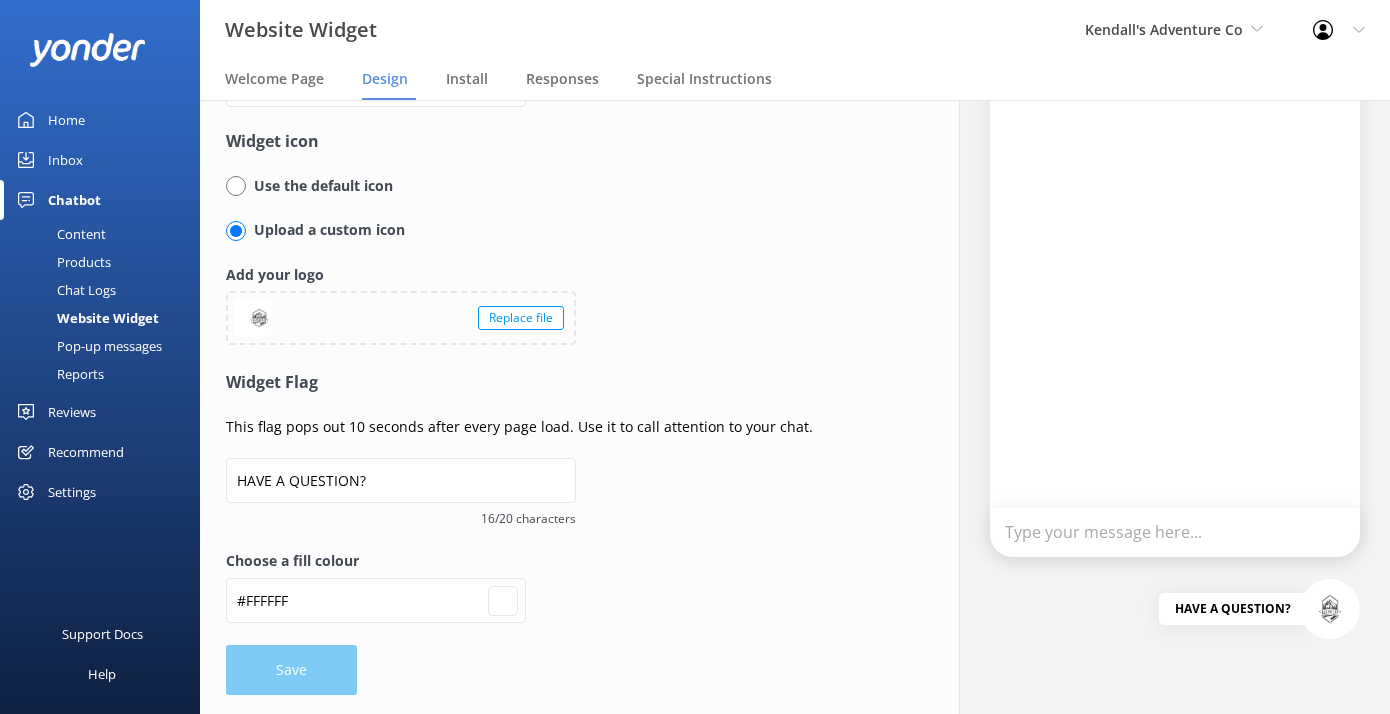 scroll, scrollTop: 0, scrollLeft: 0, axis: both 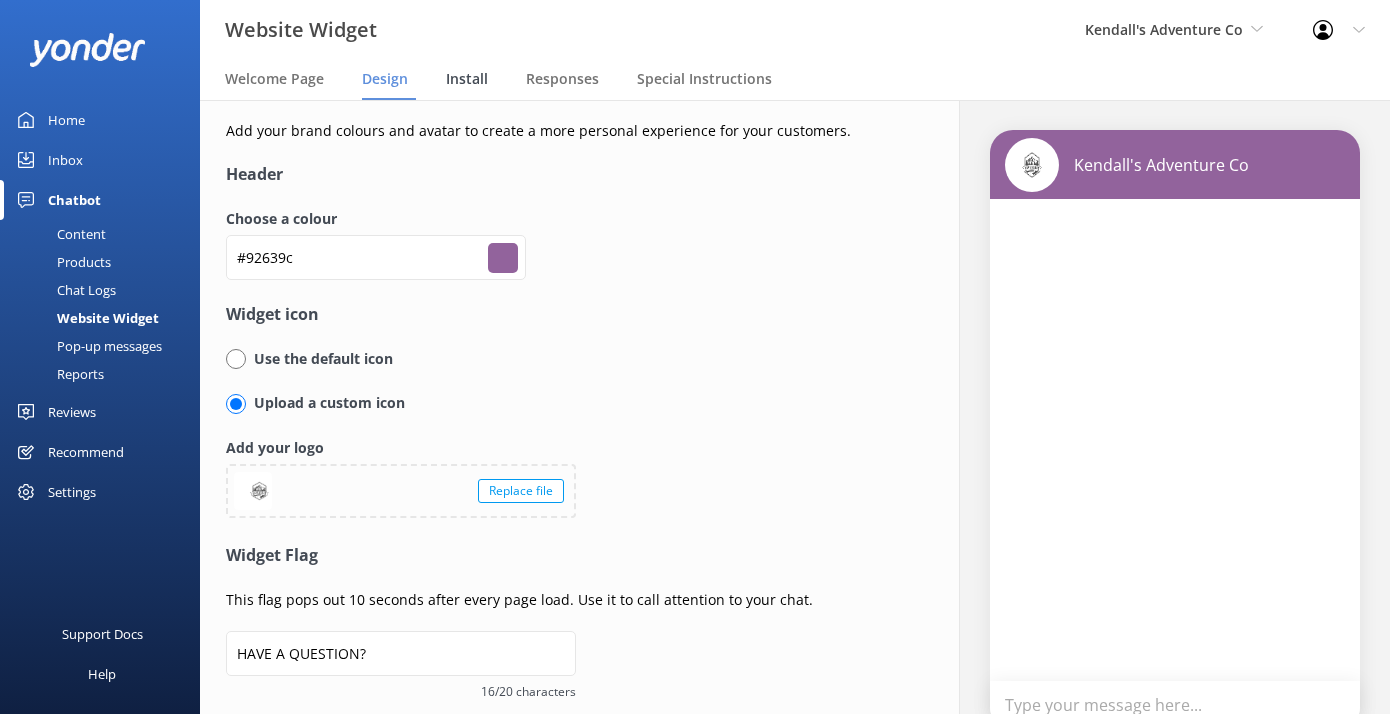 click on "Install" at bounding box center [467, 79] 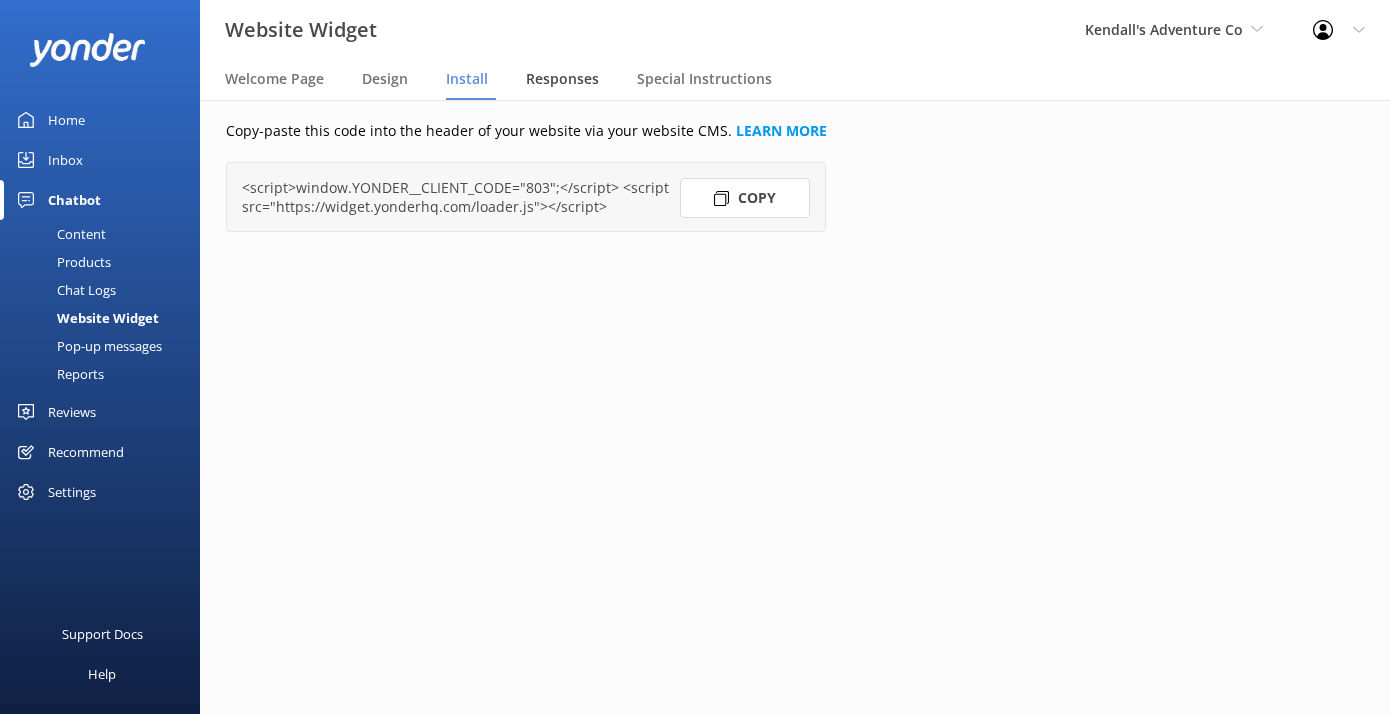 click on "Responses" at bounding box center (562, 79) 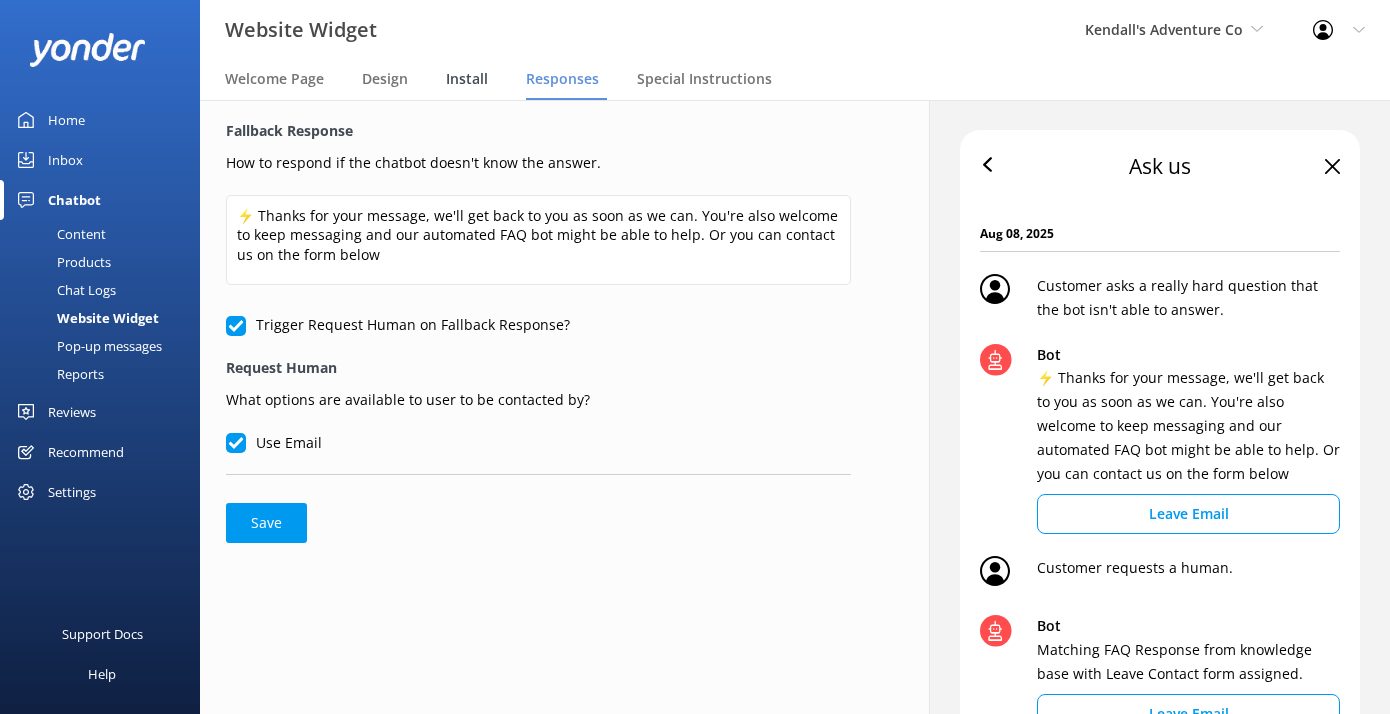 click on "Install" at bounding box center [467, 79] 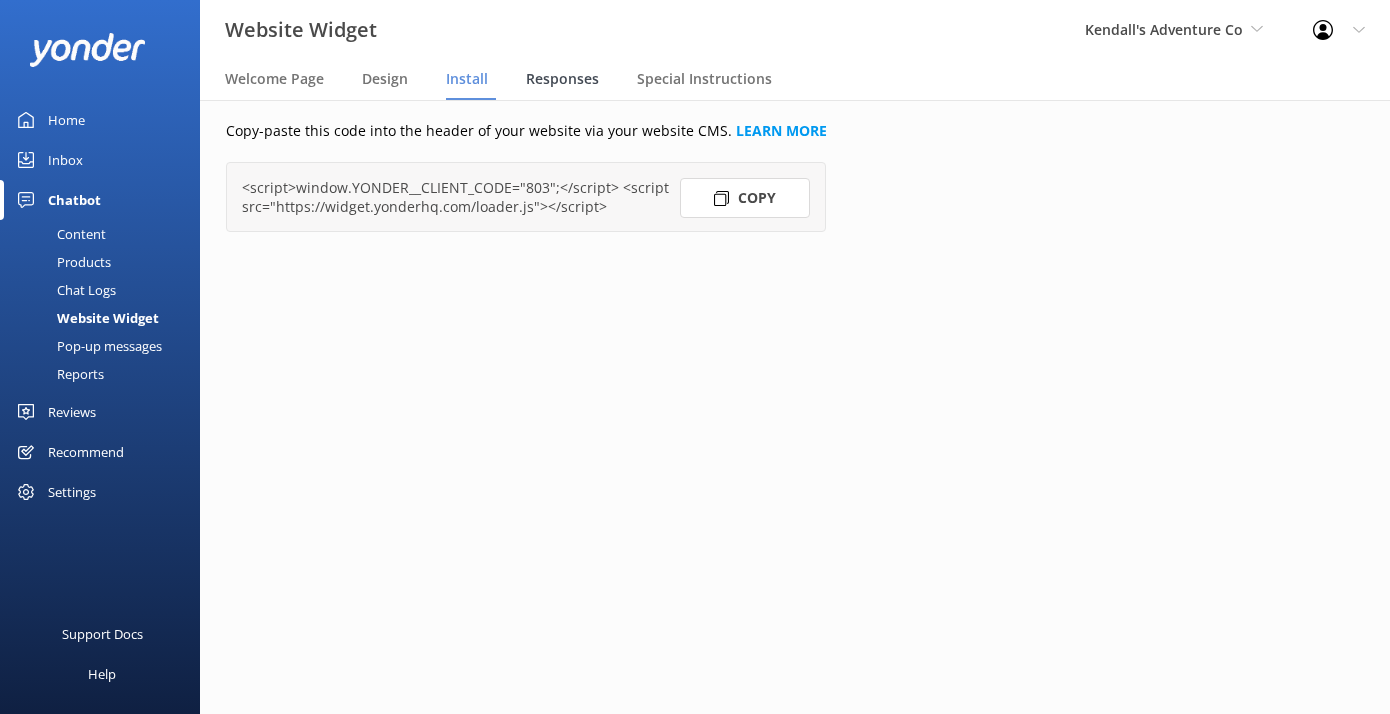click on "Responses" at bounding box center (562, 79) 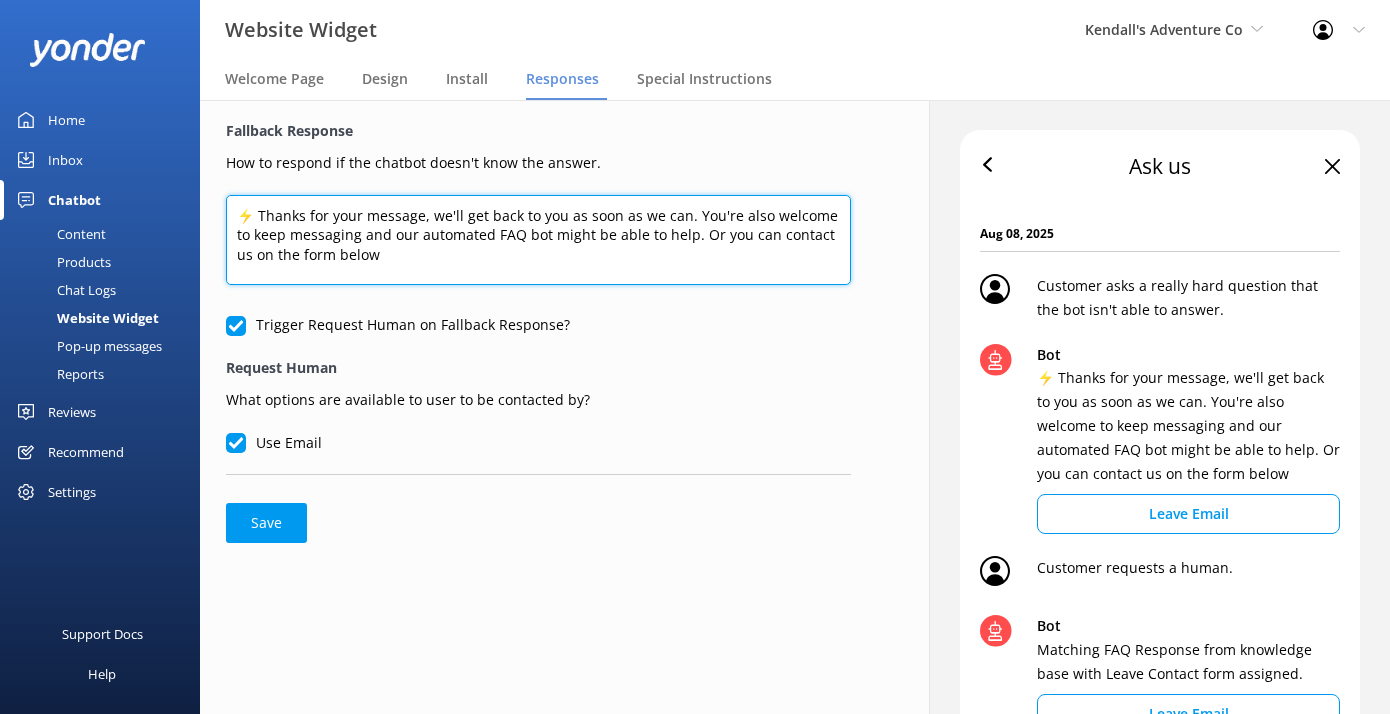 click on "⚡ Thanks for your message, we'll get back to you as soon as we can. You're also welcome to keep messaging and our automated FAQ bot might be able to help. Or you can contact us on the form below" at bounding box center [538, 240] 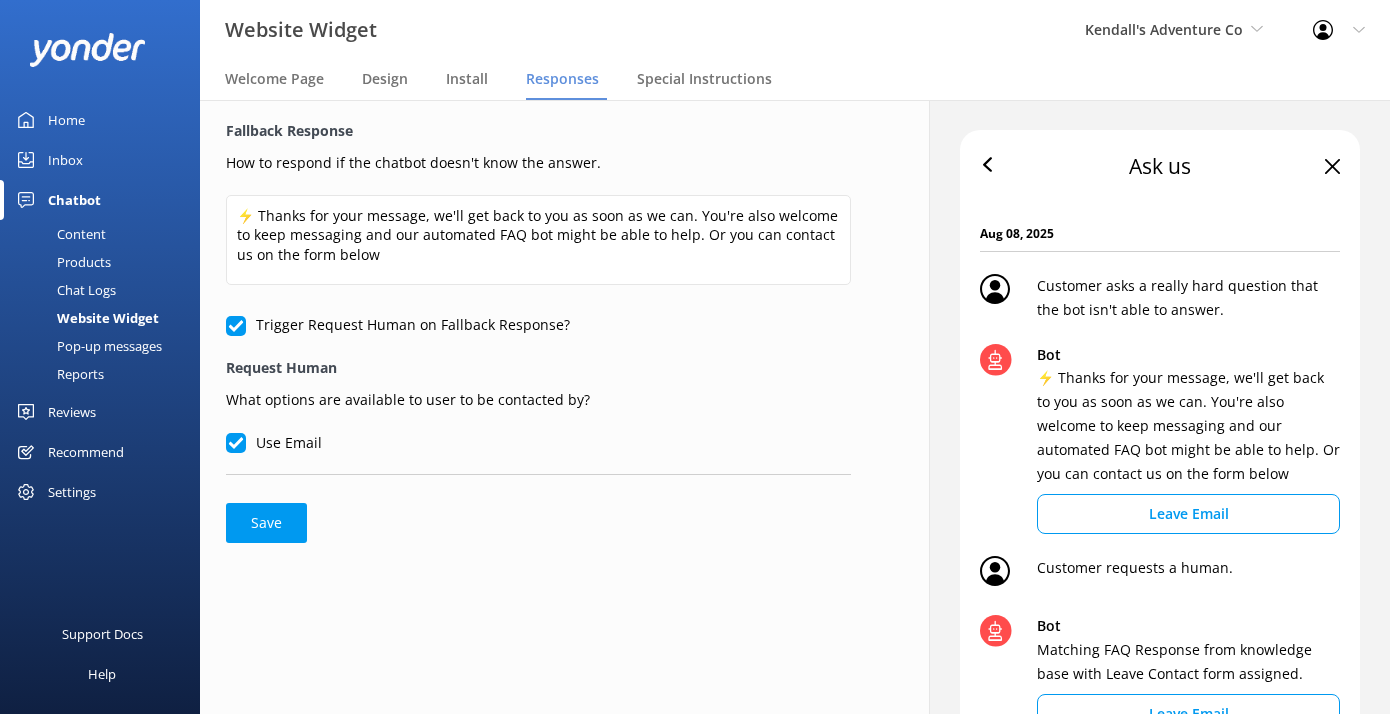 click on "Pop-up messages" at bounding box center (87, 346) 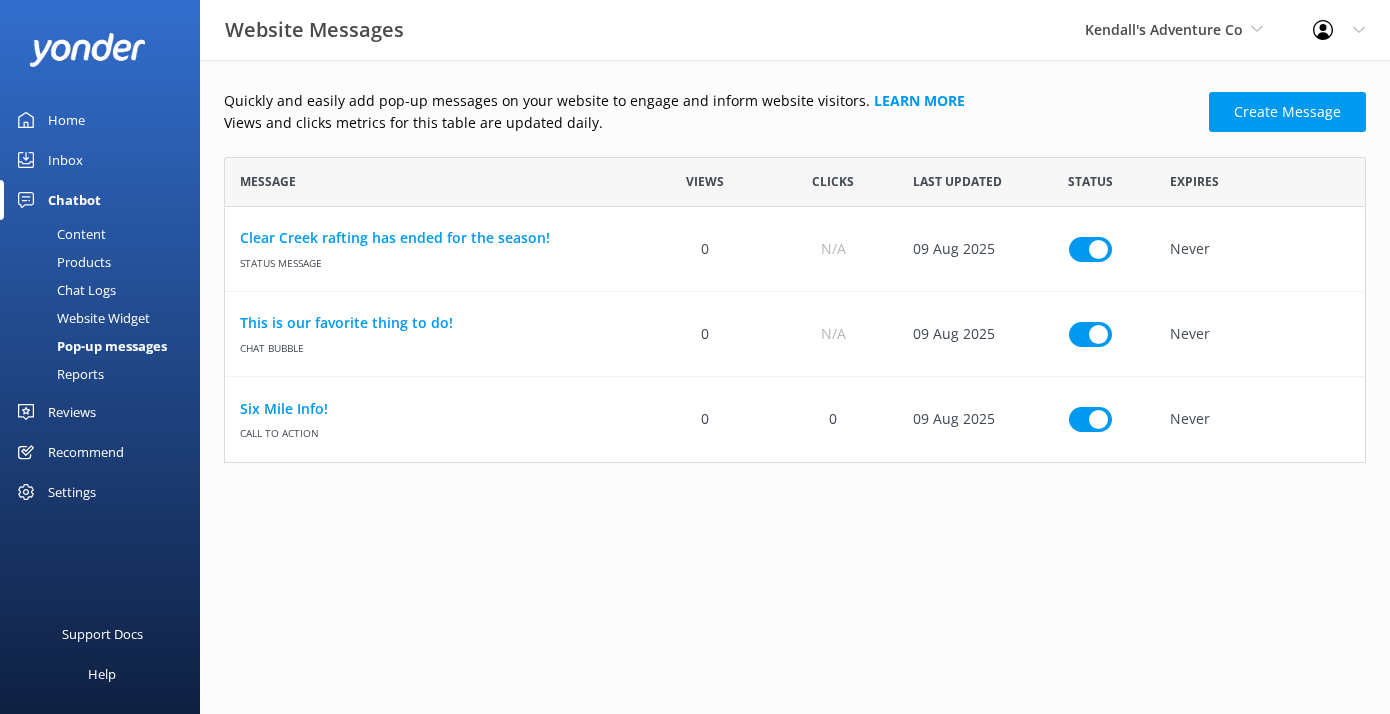 scroll, scrollTop: 1, scrollLeft: 1, axis: both 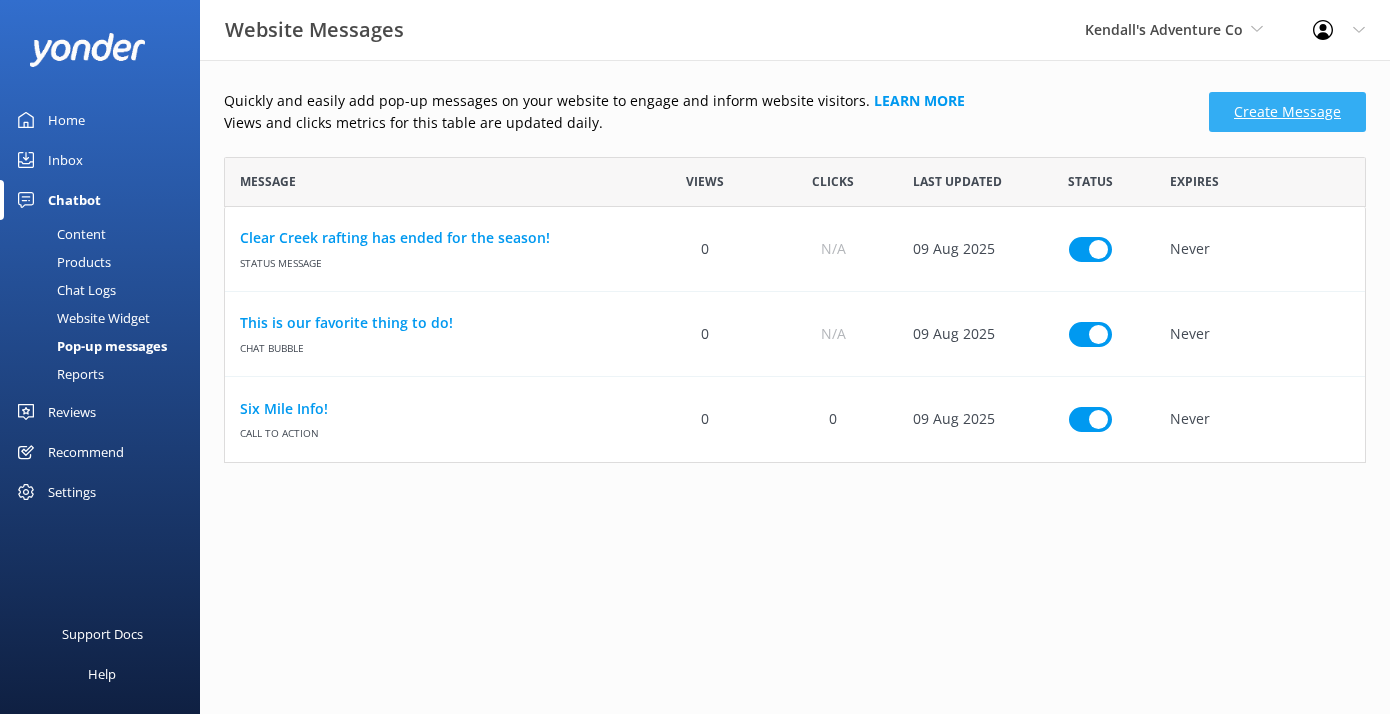 click on "Create Message" at bounding box center [1287, 112] 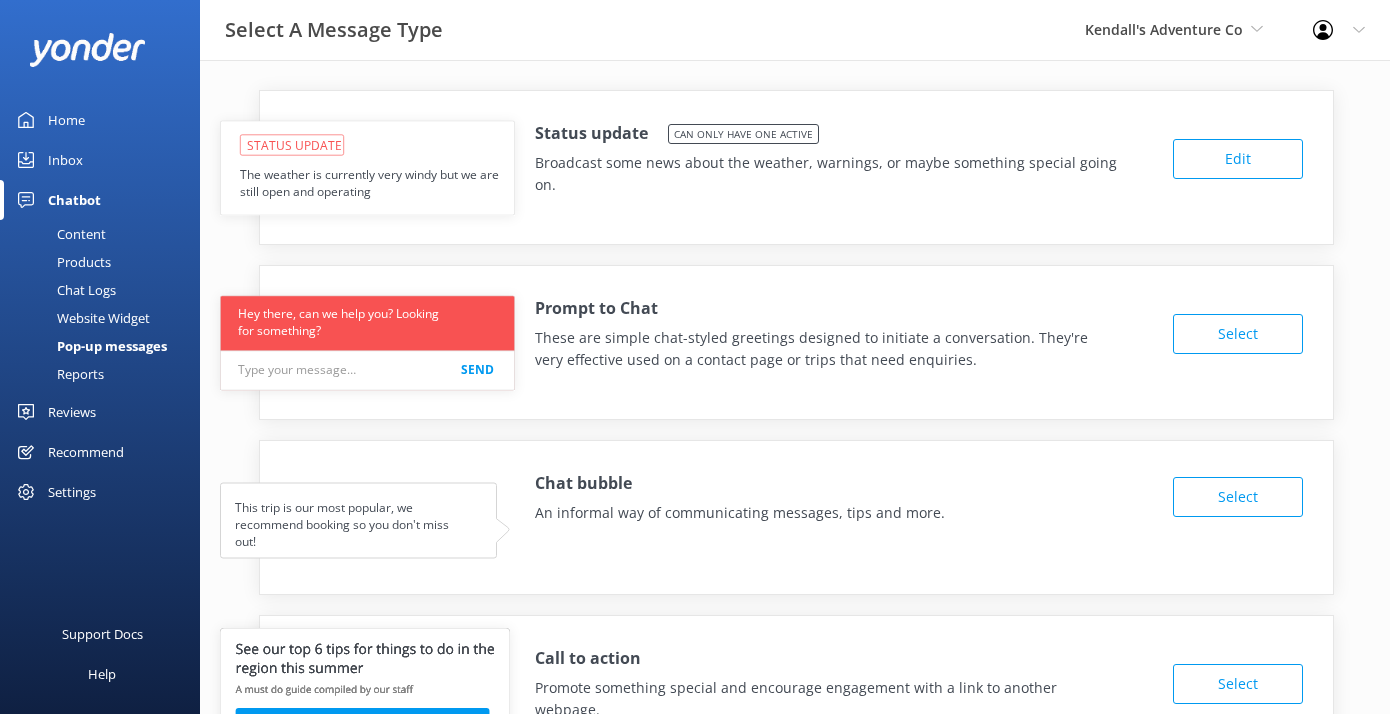 click on "Reviews" at bounding box center (72, 412) 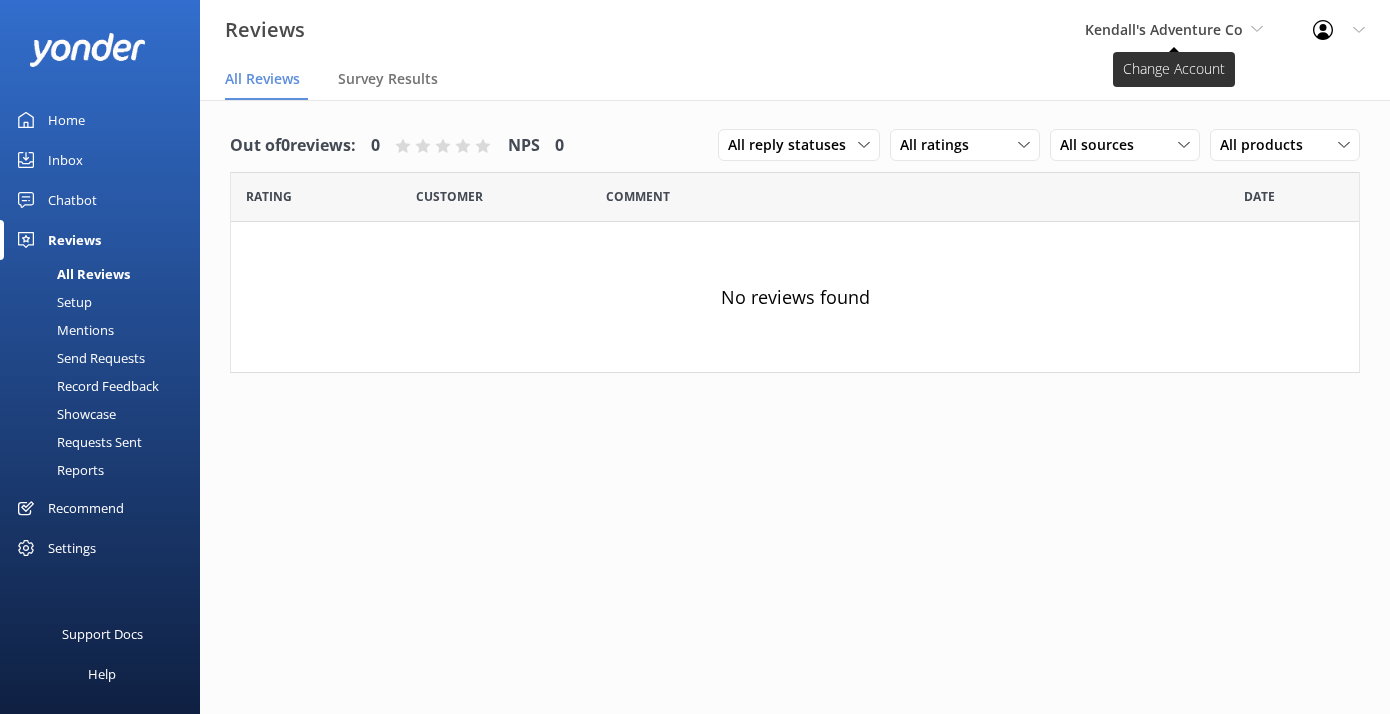 click on "Kendall's Adventure Co" at bounding box center (1164, 29) 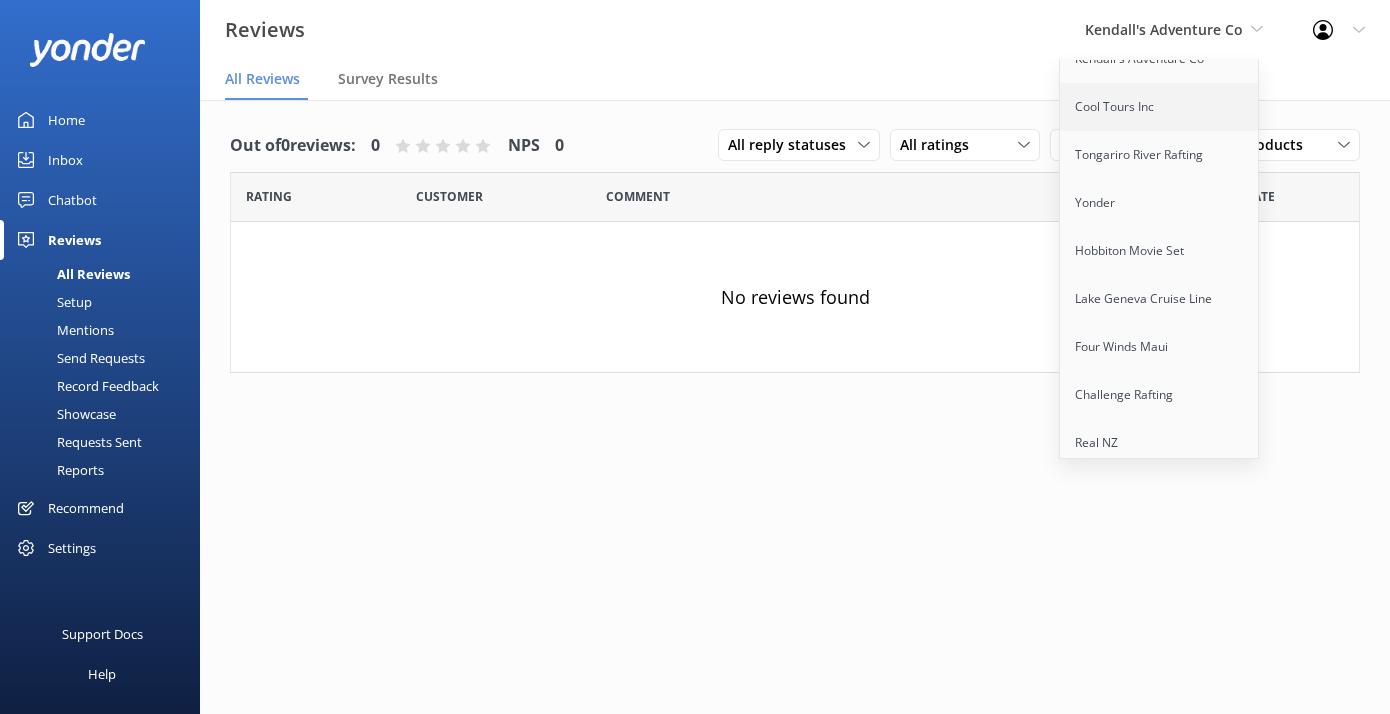 scroll, scrollTop: 34, scrollLeft: 0, axis: vertical 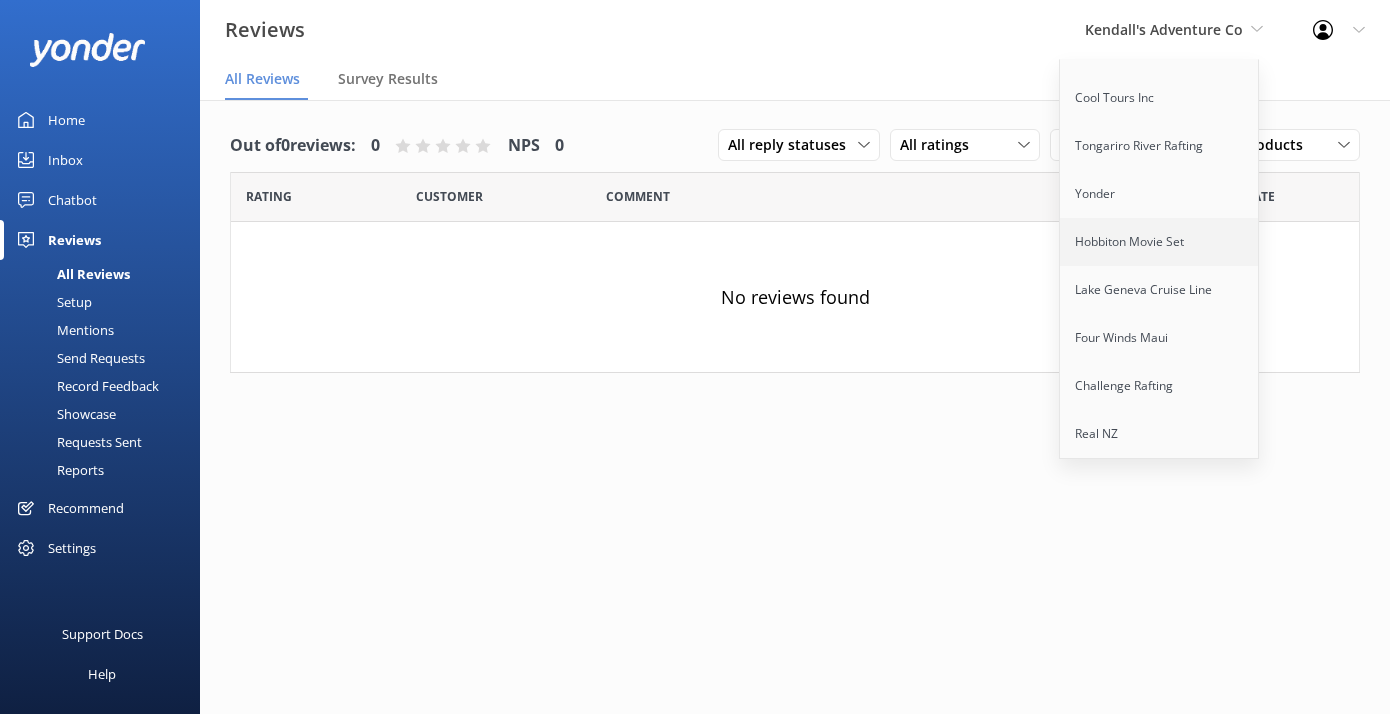 click on "Hobbiton Movie Set" at bounding box center [1160, 242] 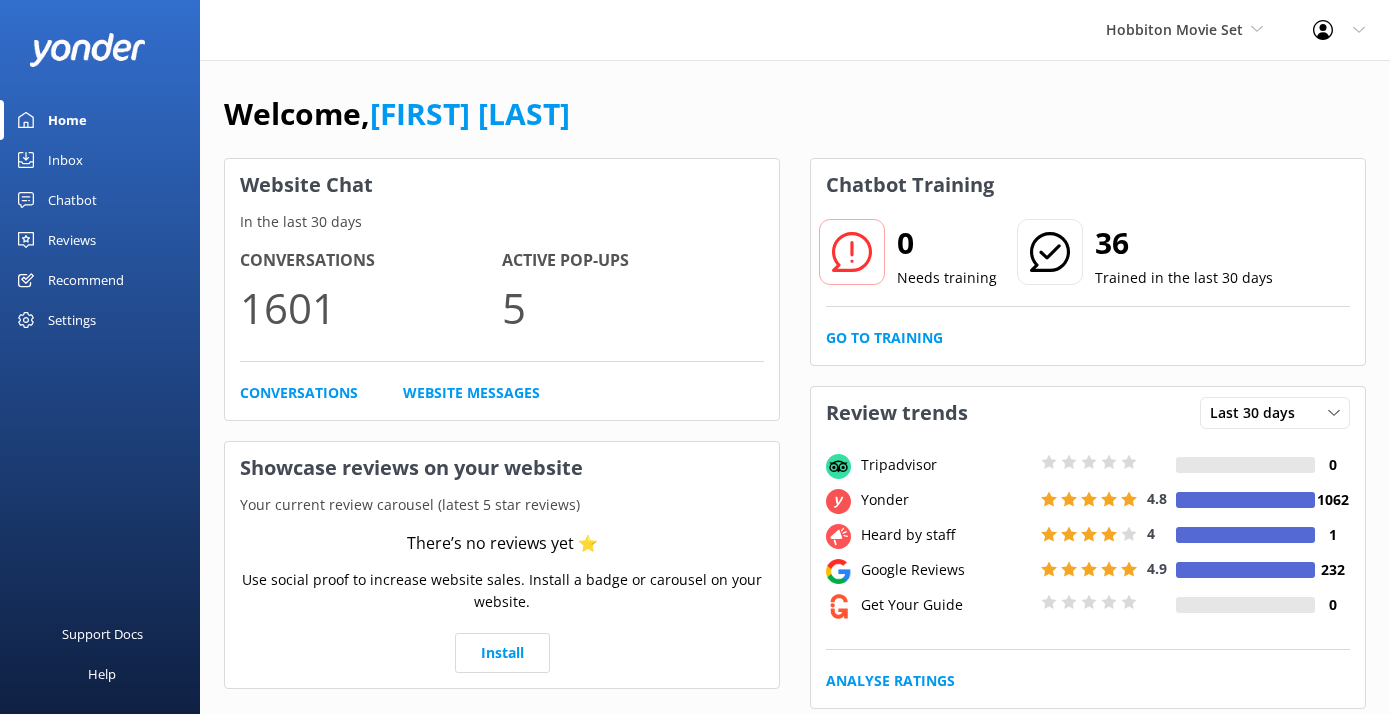 click on "Reviews" at bounding box center [72, 240] 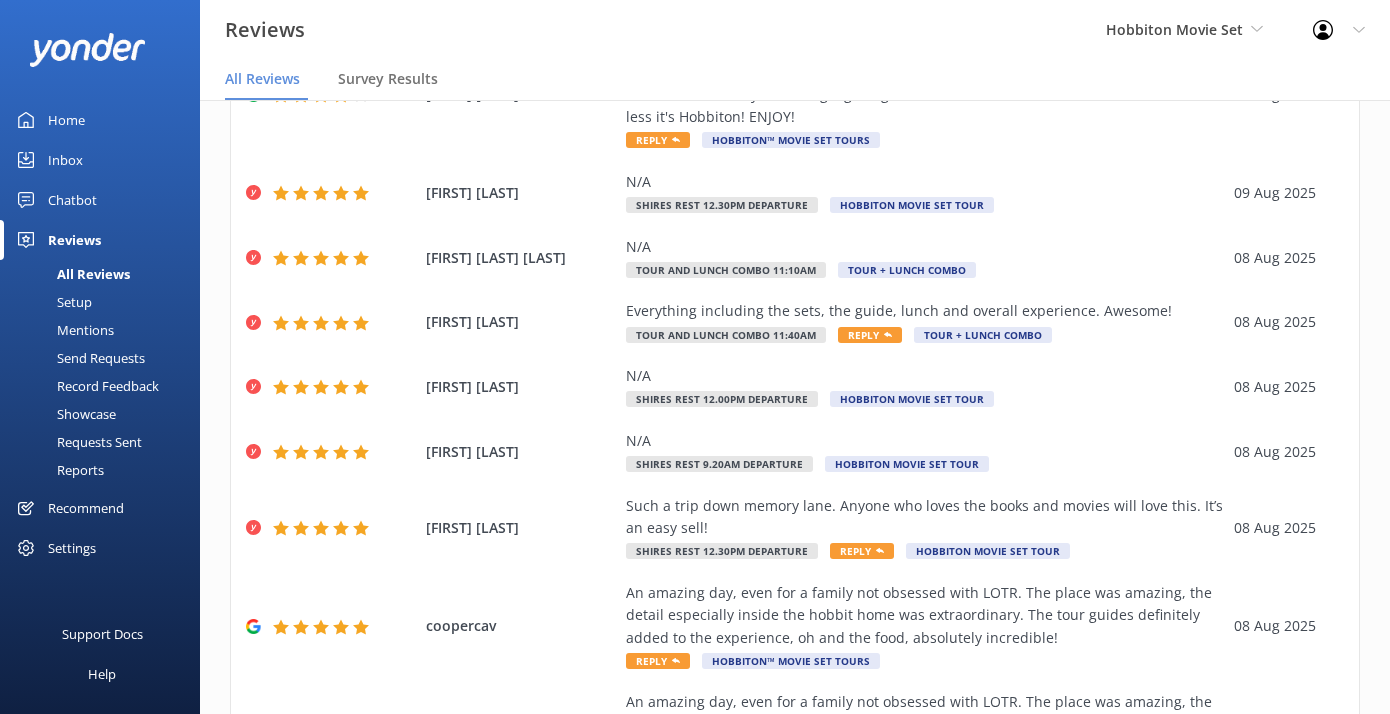 scroll, scrollTop: 453, scrollLeft: 0, axis: vertical 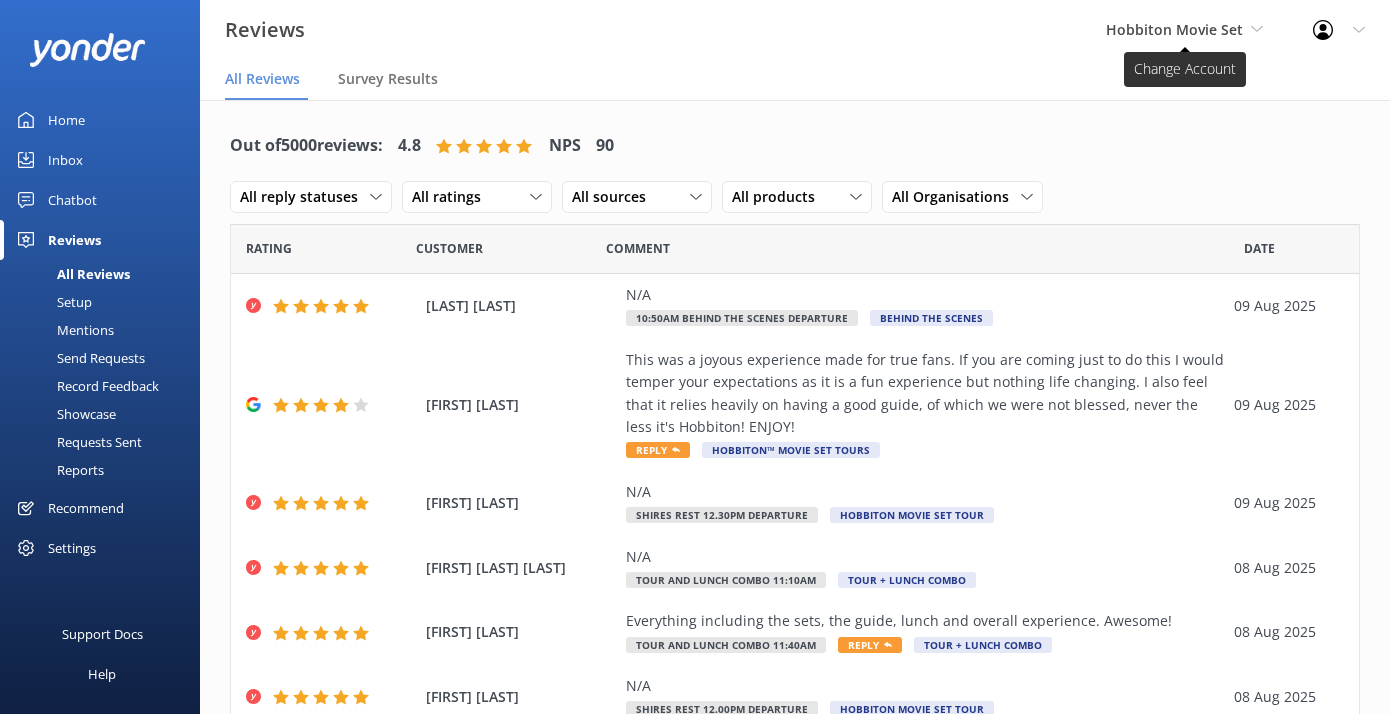 click on "Hobbiton Movie Set" at bounding box center (1184, 30) 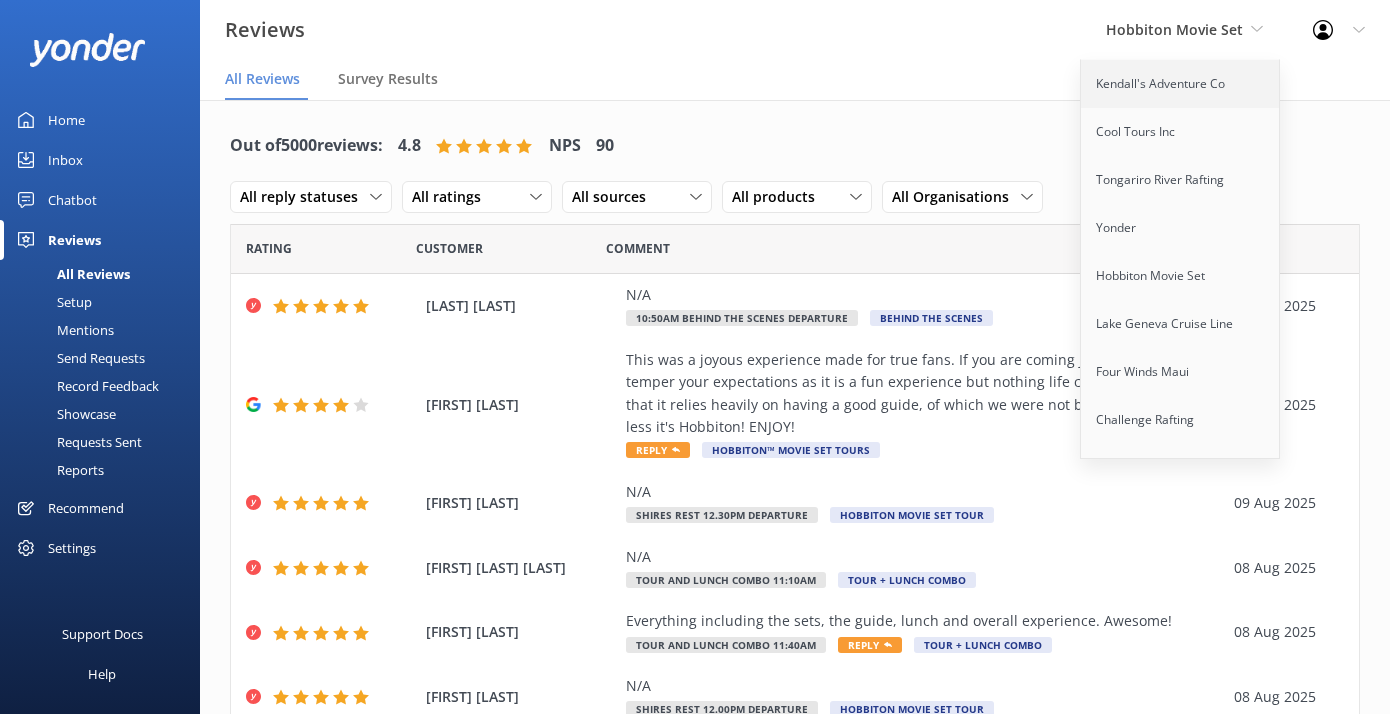 click on "Kendall's Adventure Co" at bounding box center [1181, 84] 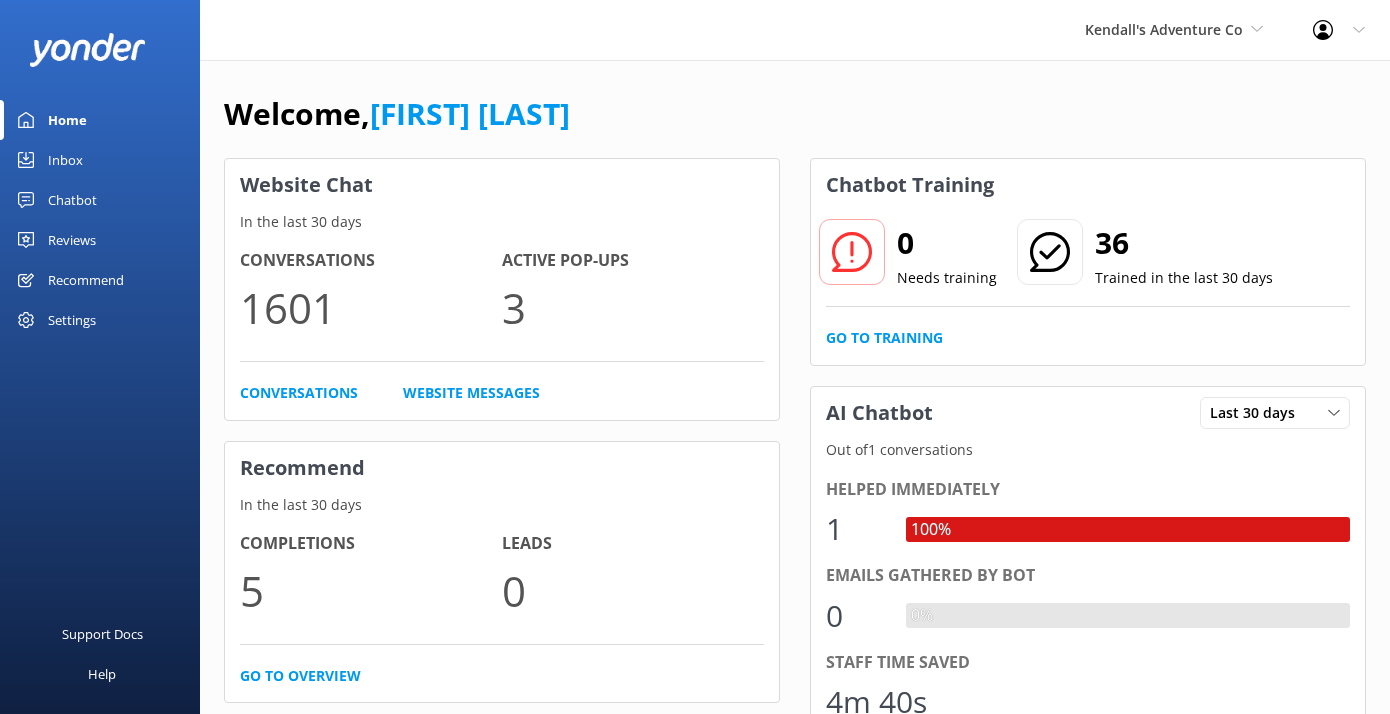 click on "Reviews" at bounding box center [72, 240] 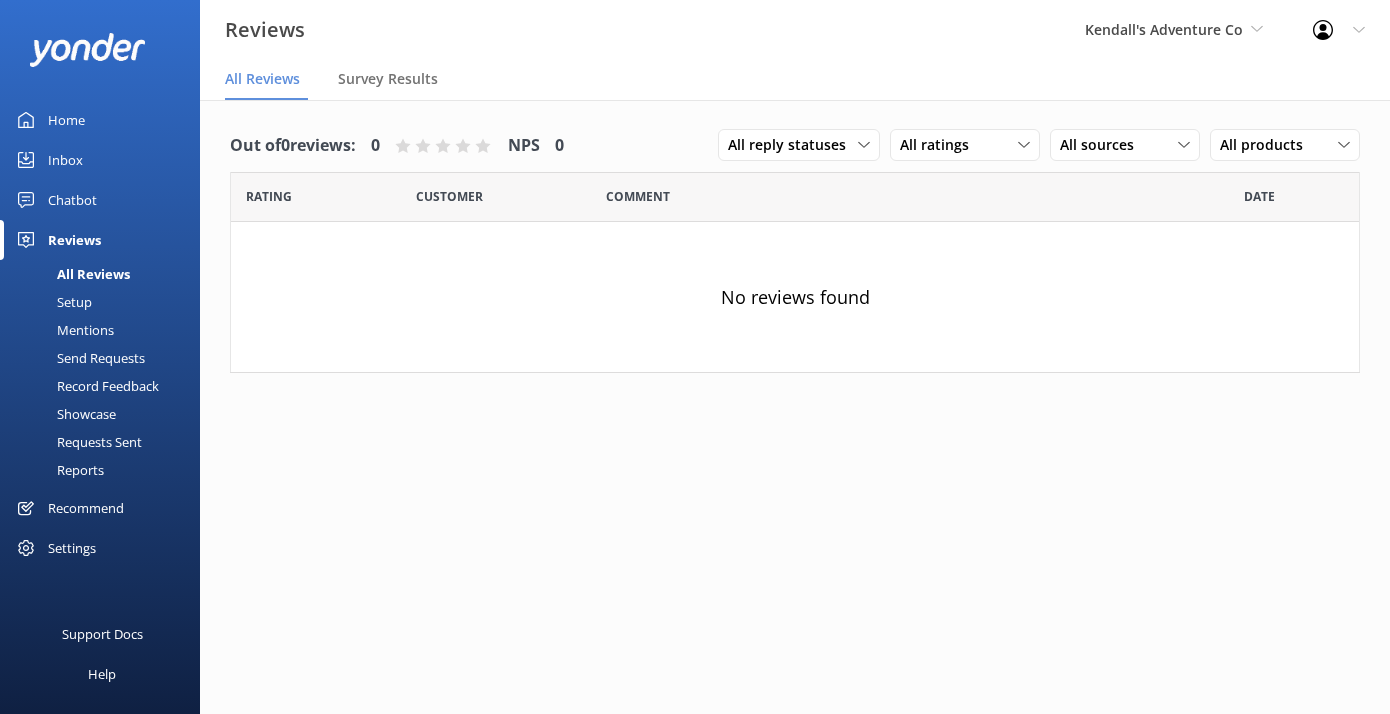 click on "Recommend" at bounding box center (86, 508) 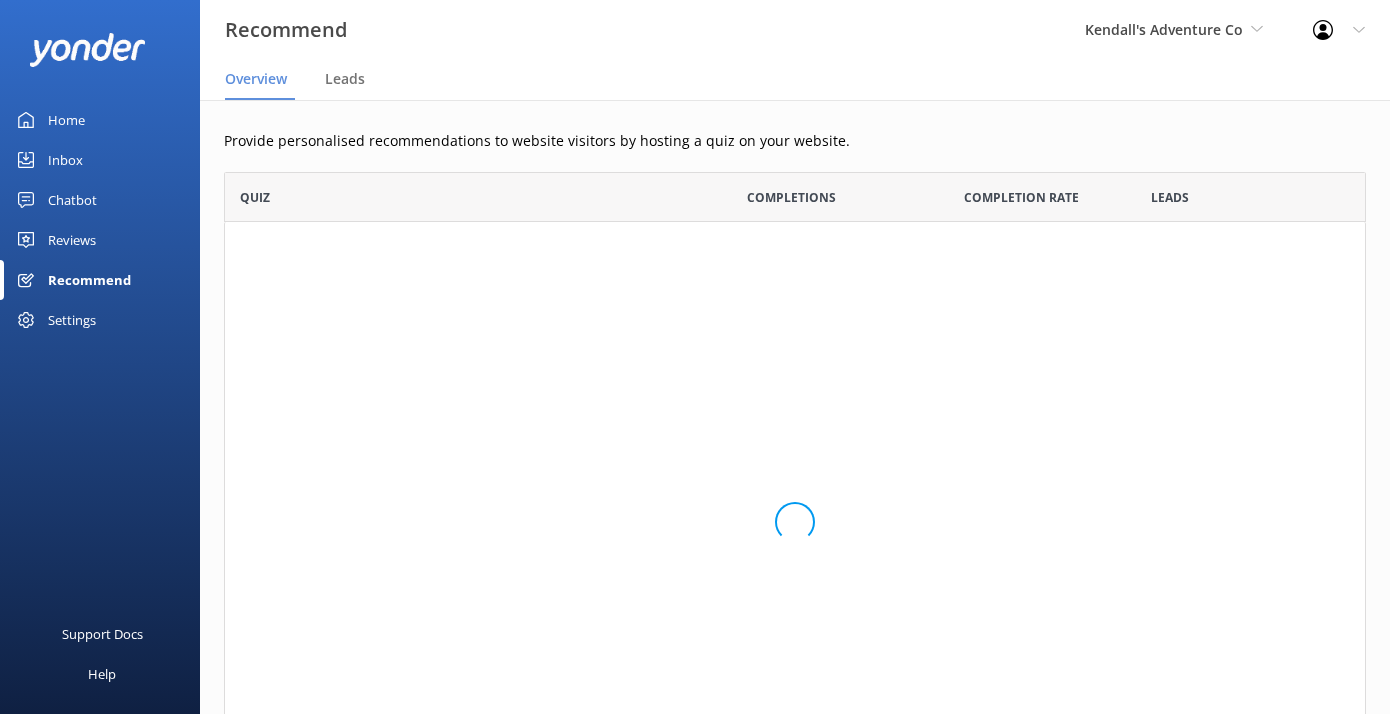 scroll, scrollTop: 1, scrollLeft: 1, axis: both 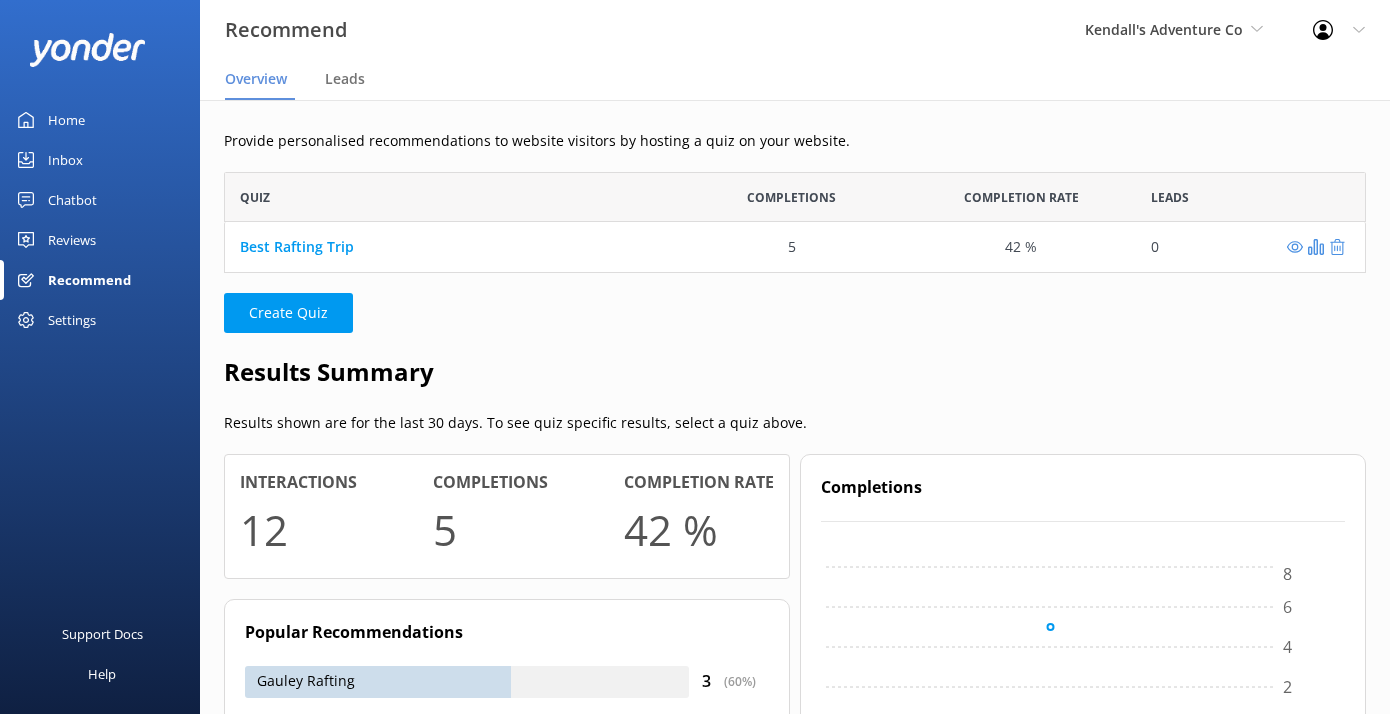 click on "Settings" at bounding box center [72, 320] 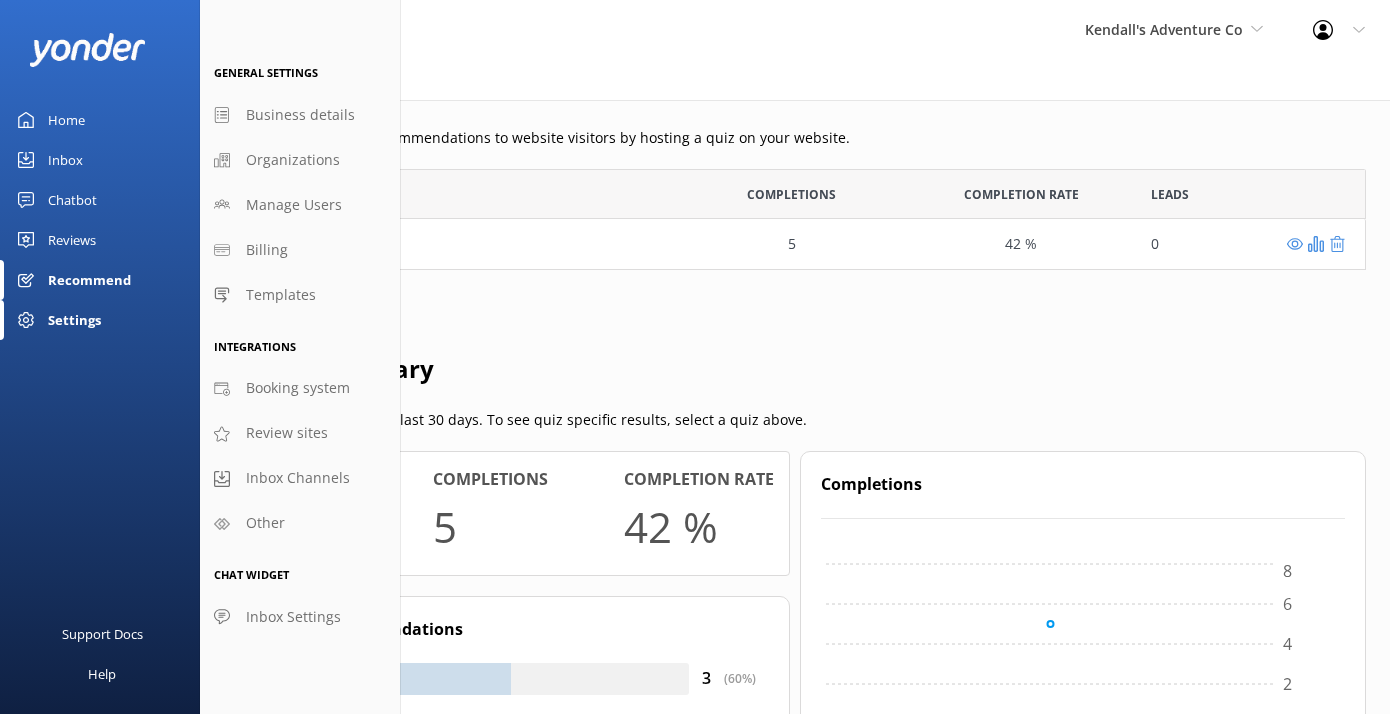 scroll, scrollTop: 0, scrollLeft: 0, axis: both 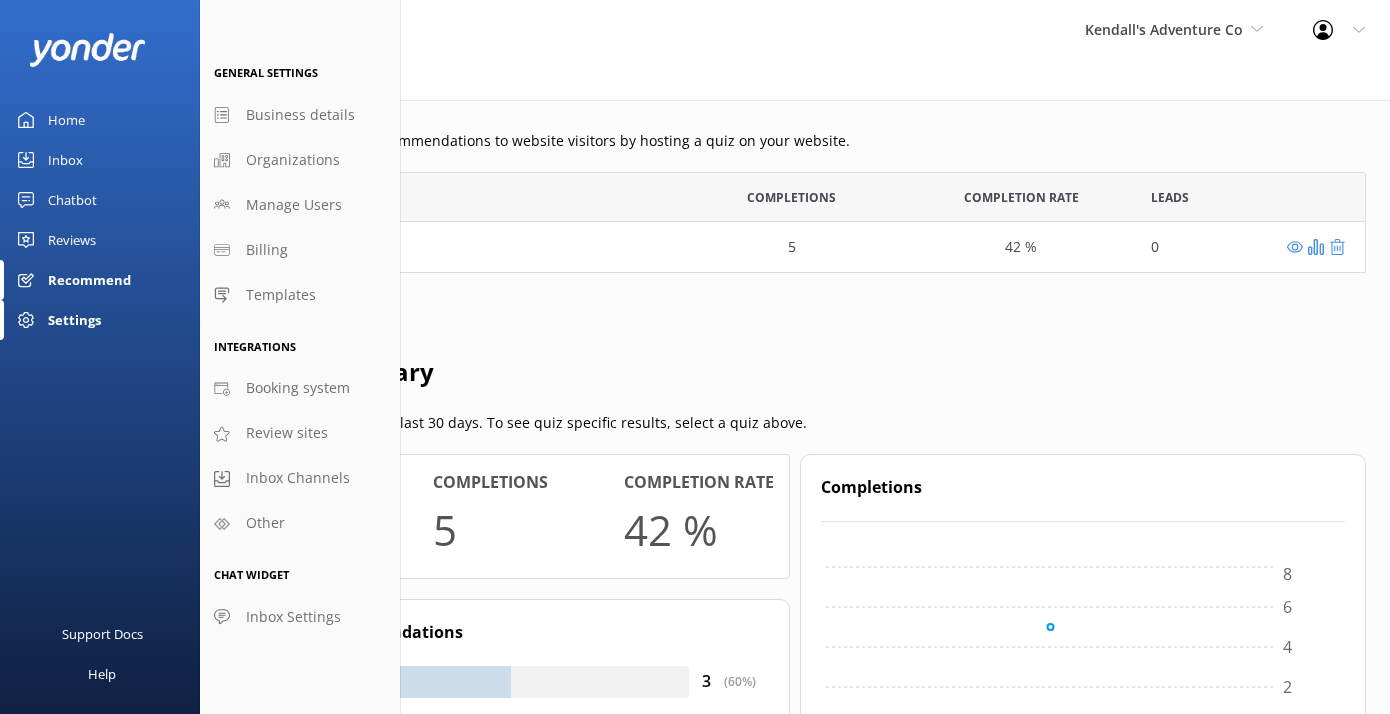 click on "Provide personalised recommendations to website visitors by hosting a quiz on your website. Quiz Completions Completion Rate Leads Best Rafting Trip 5 42   % 0 Create Quiz Results Summary Results shown are for the last 30 days. To see quiz specific results, select a quiz above. Interactions 12 Completions 5 Completion rate 42   % Popular Recommendations Gauley Rafting 3 ( 60 %) Upper Colorado 3 ( 60 %) [REGION] 1 ( 20 %) Total completions:   5 Completions 08/08 0 2 4 6 8" at bounding box center [795, 512] 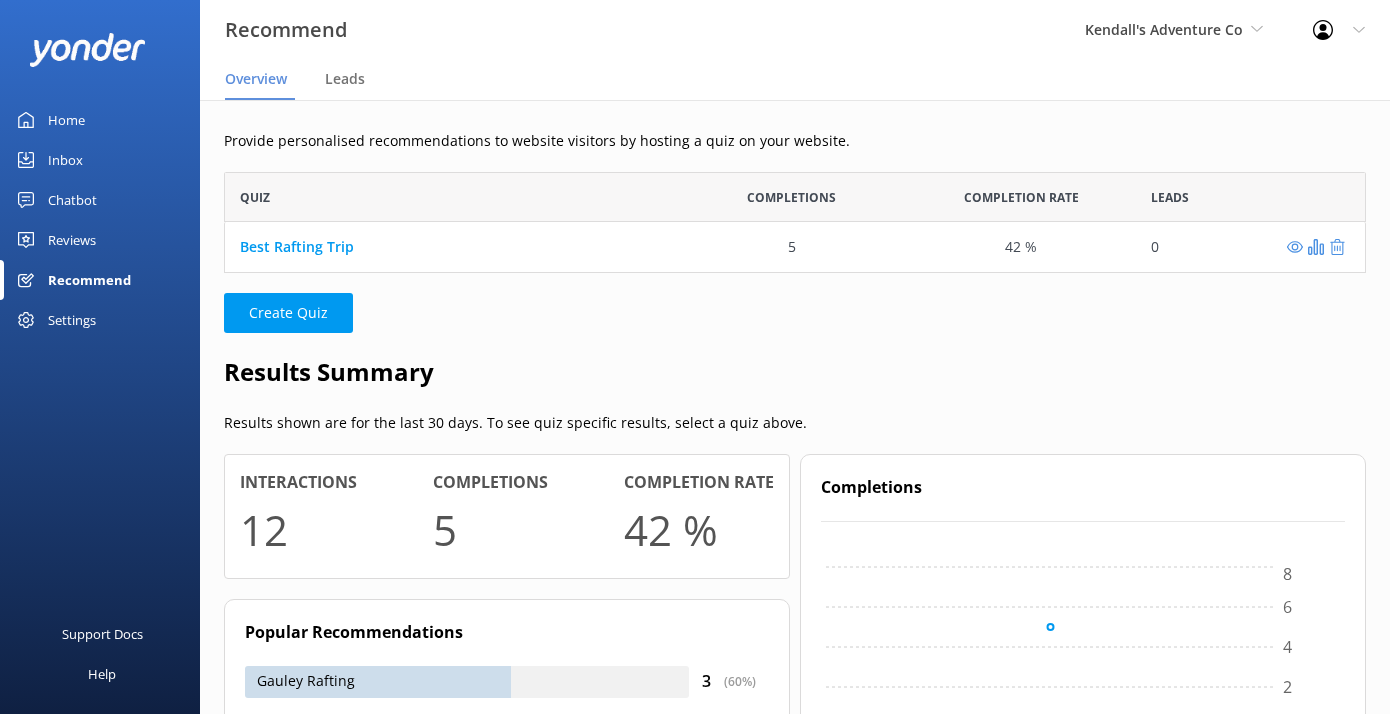 click on "Home" at bounding box center (100, 120) 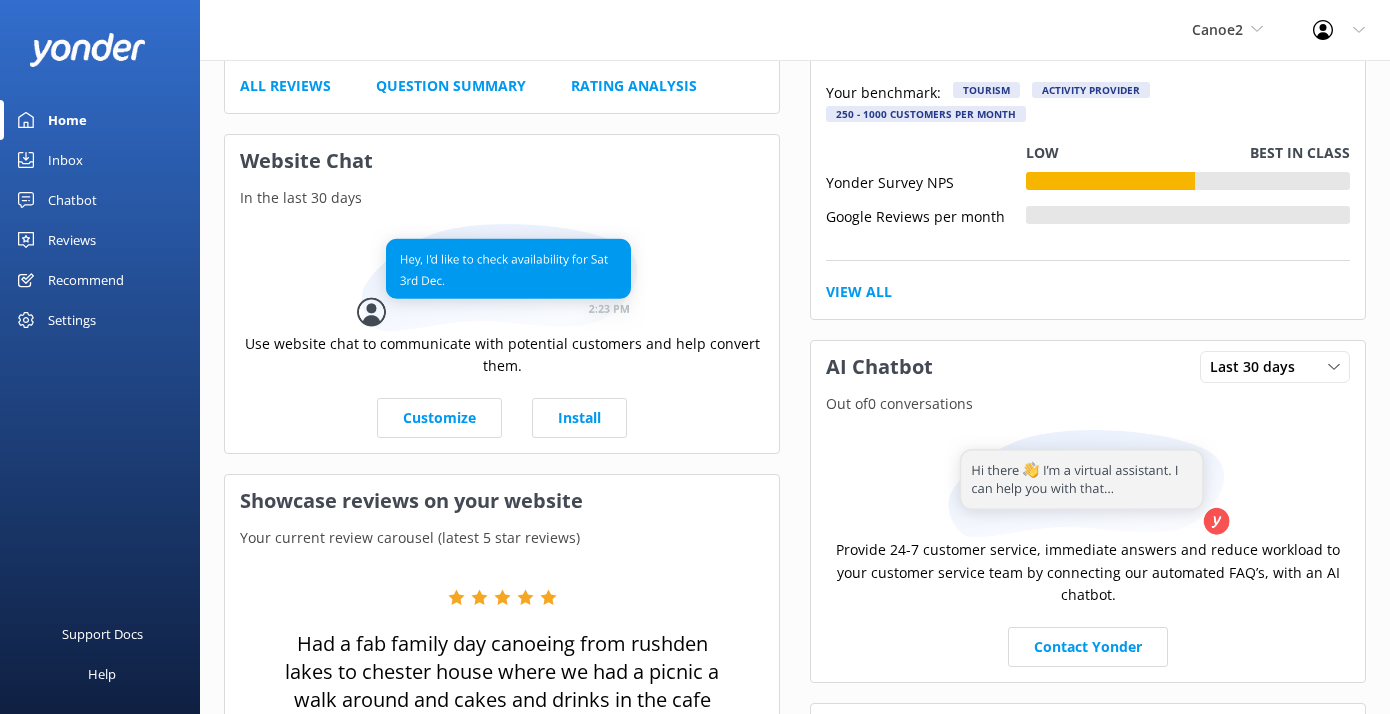 scroll, scrollTop: 235, scrollLeft: 0, axis: vertical 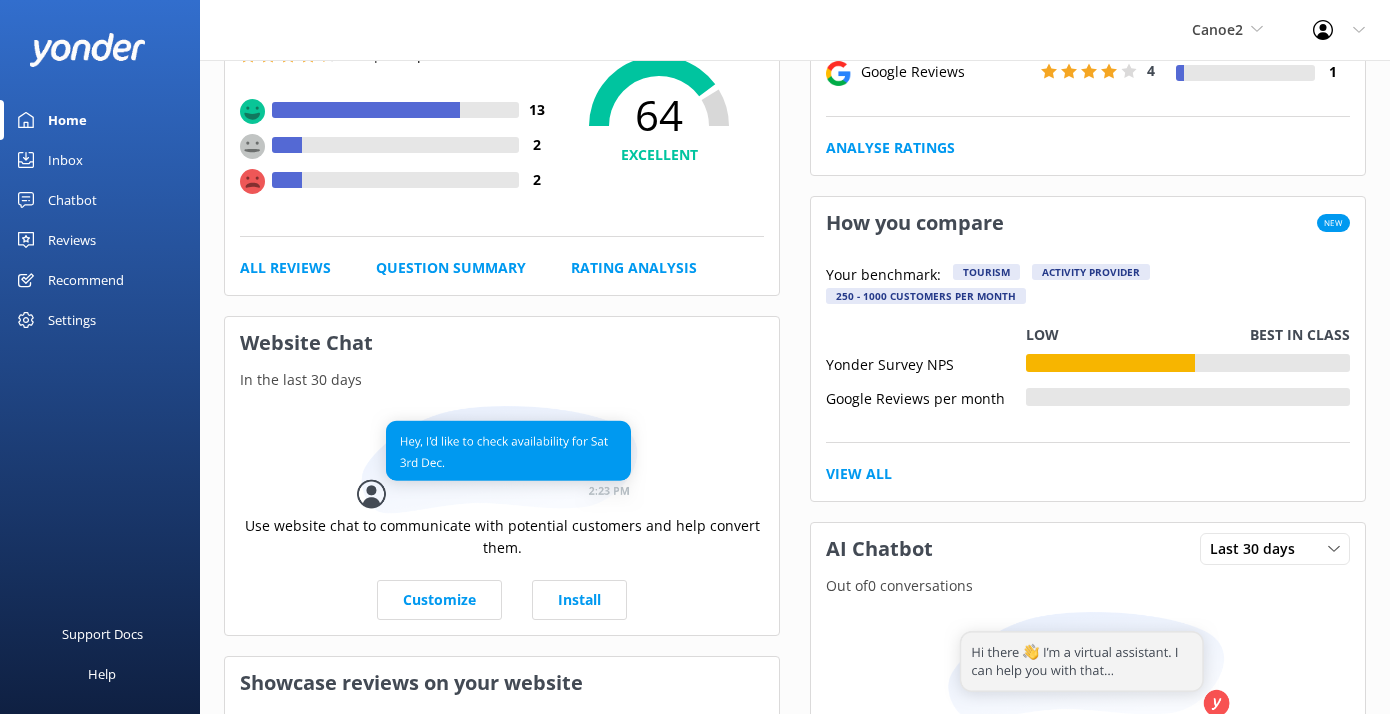 click on "Inbox" at bounding box center (100, 160) 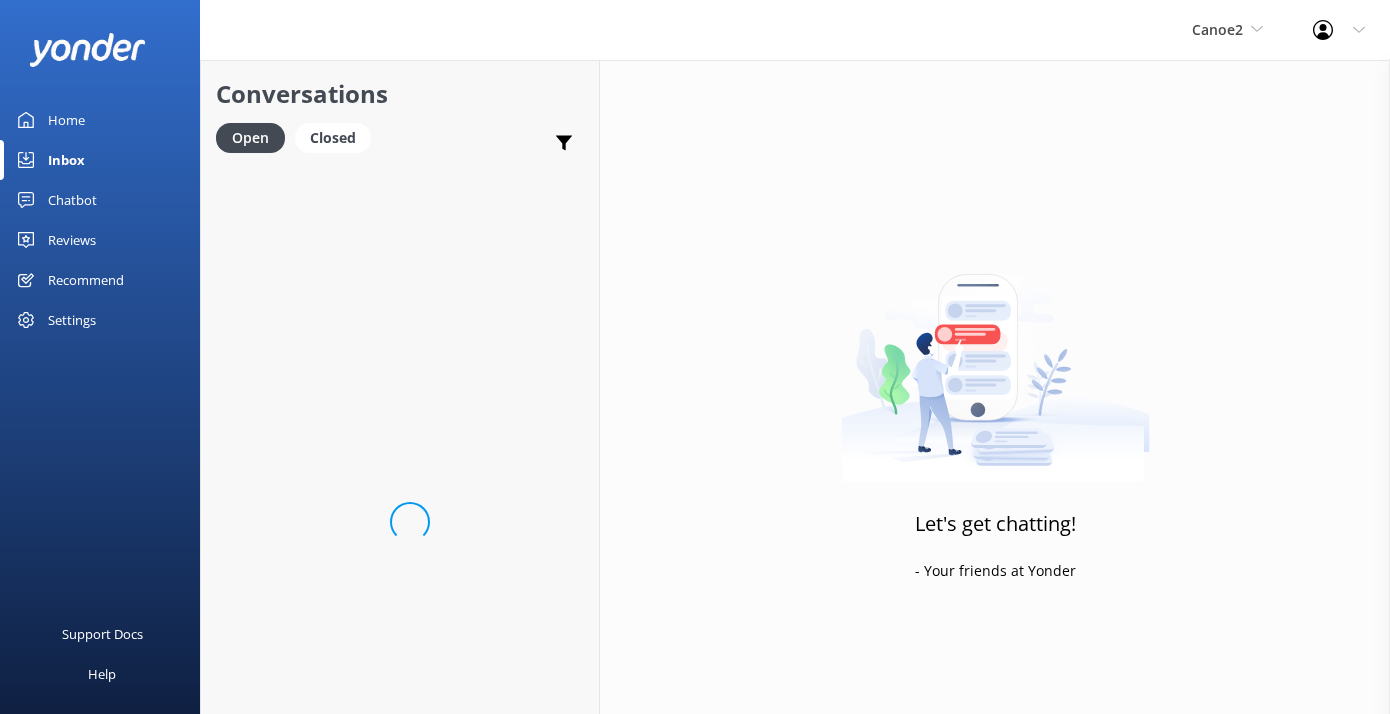 scroll, scrollTop: 0, scrollLeft: 0, axis: both 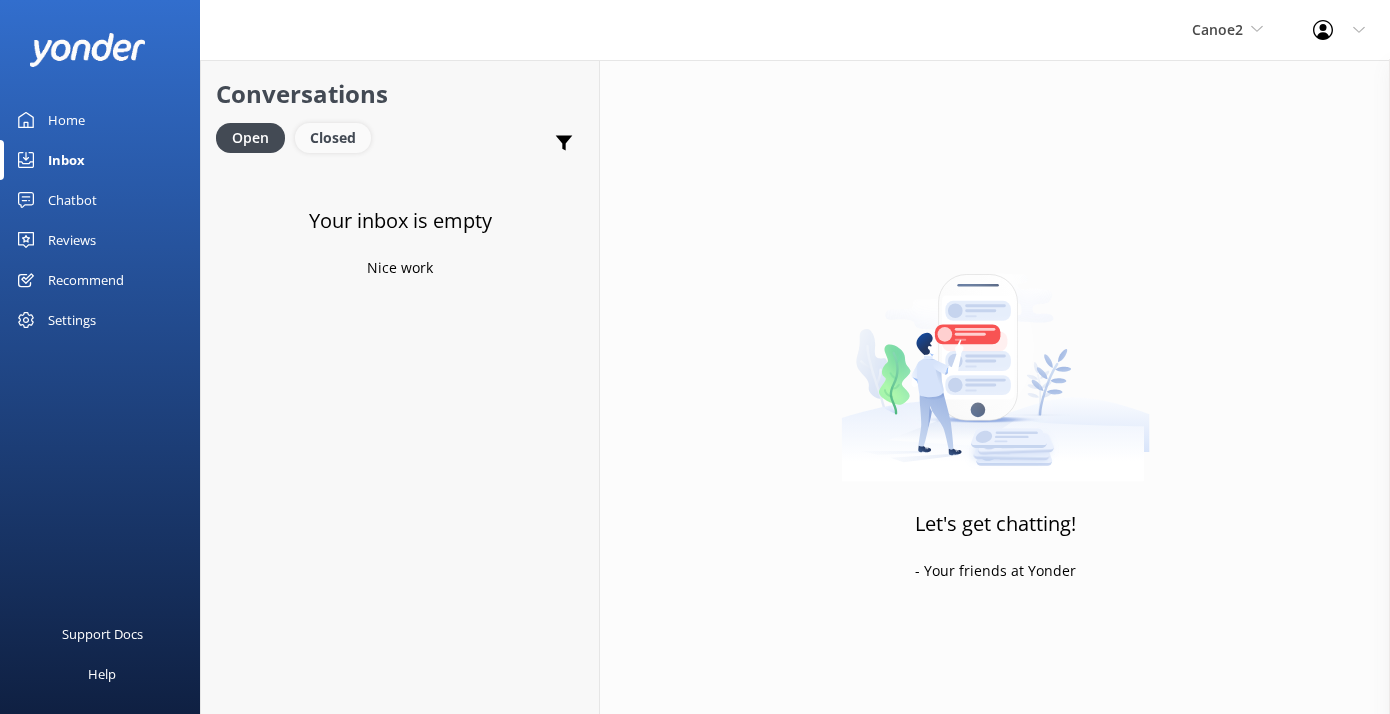 click on "Closed" at bounding box center (333, 138) 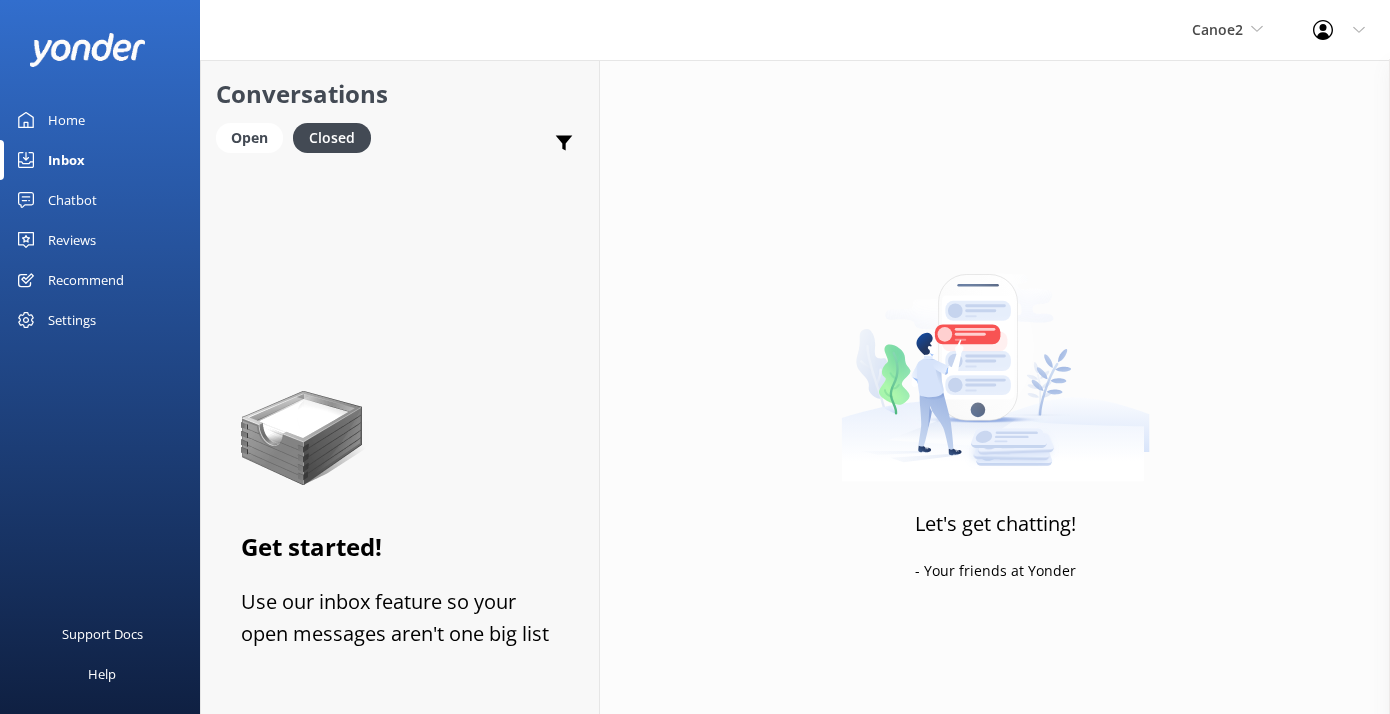 click on "Reviews" at bounding box center (100, 240) 